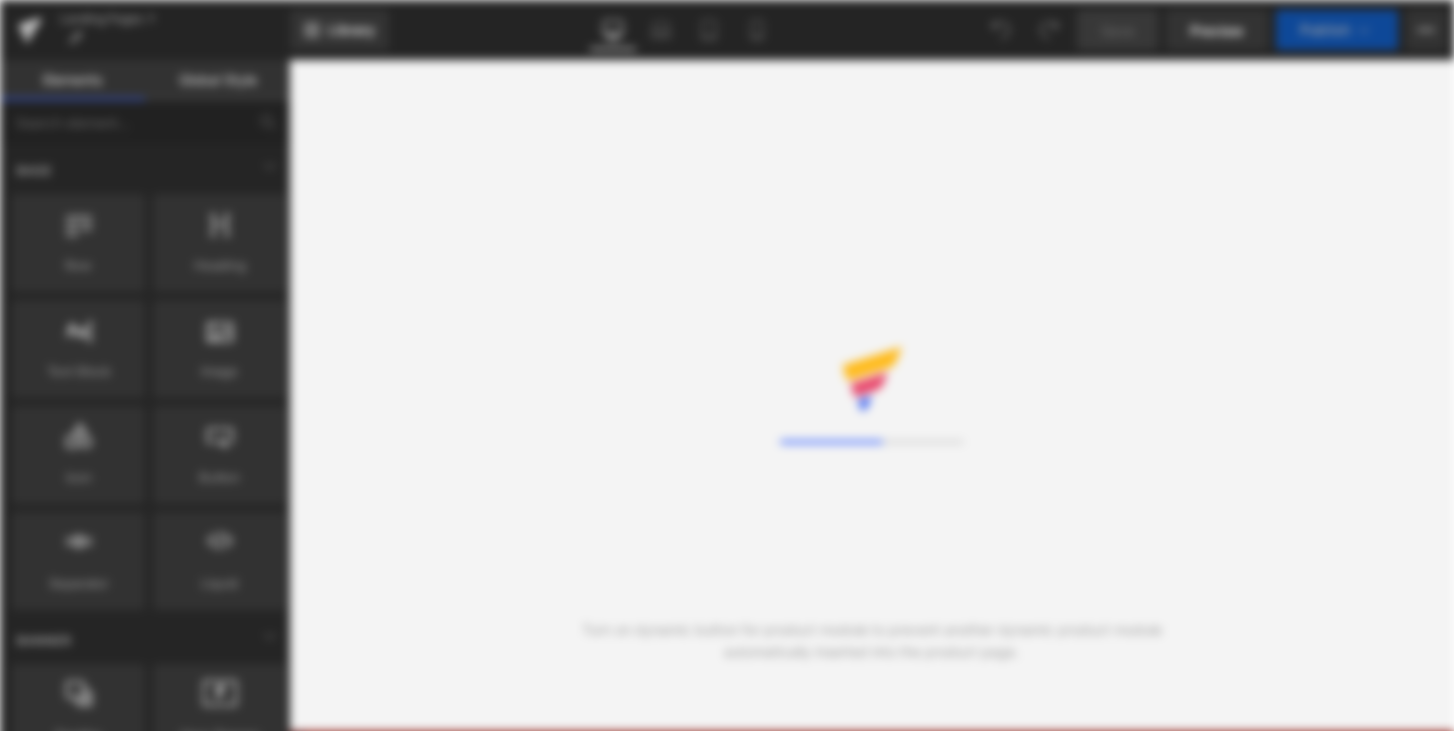 scroll, scrollTop: 0, scrollLeft: 0, axis: both 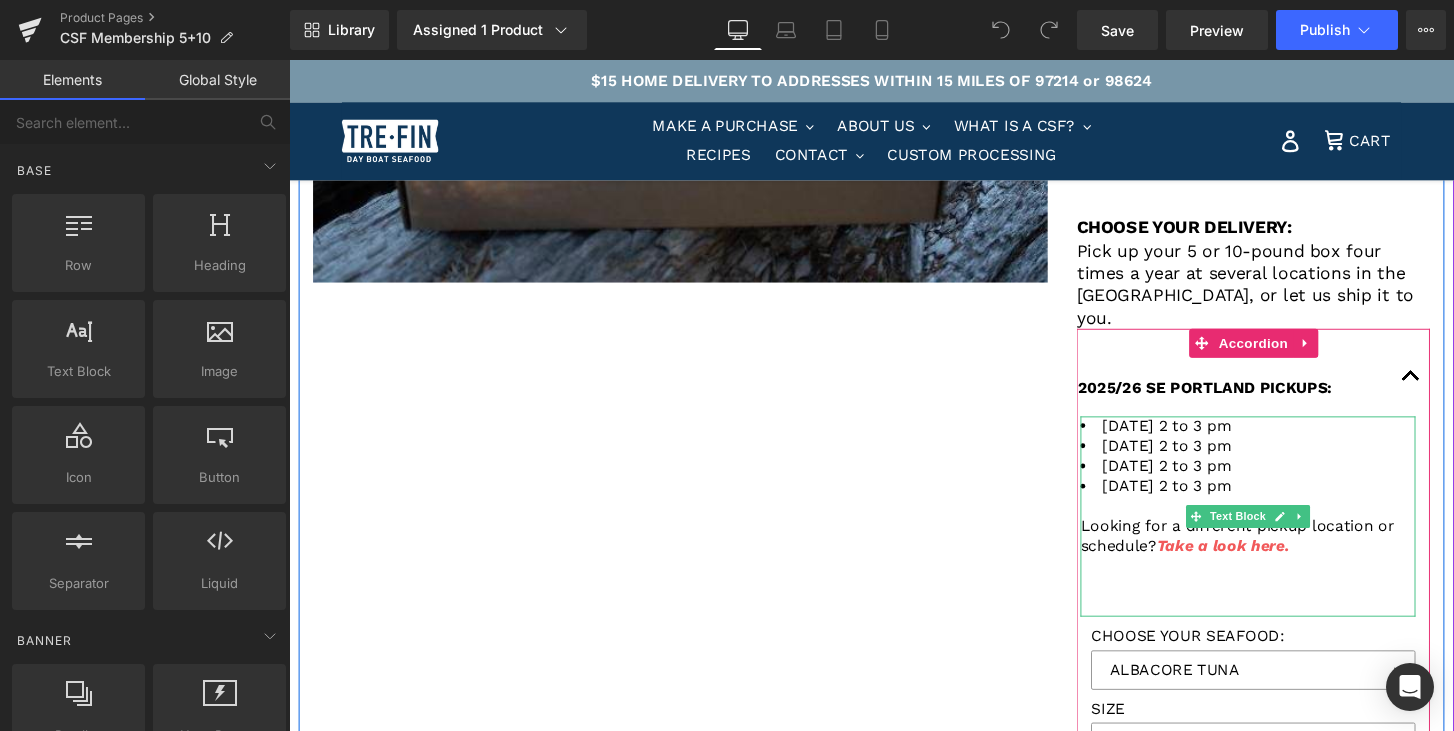 click on "[DATE] 2 to 3 pm" at bounding box center [1285, 461] 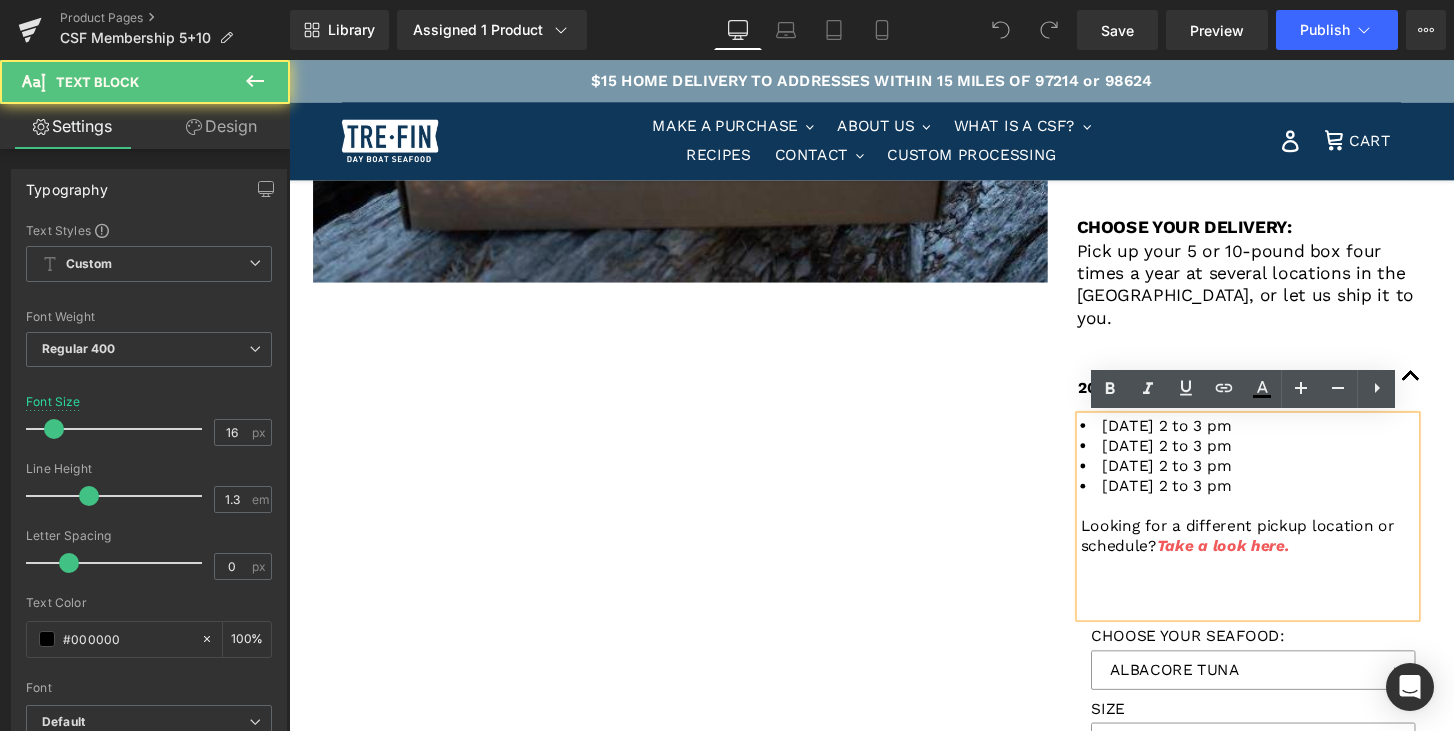 click on "[DATE] 2 to 3 pm" at bounding box center [1285, 461] 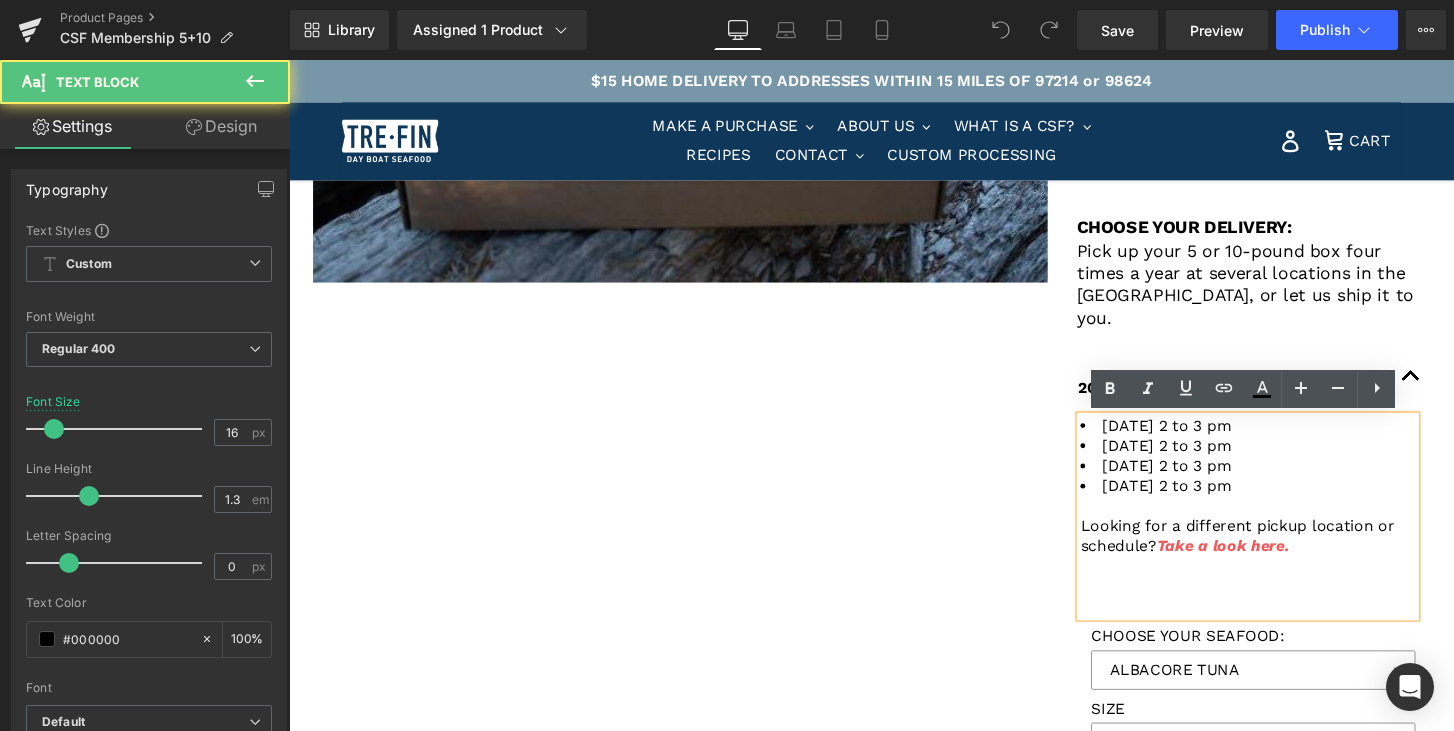 drag, startPoint x: 1332, startPoint y: 441, endPoint x: 1118, endPoint y: 449, distance: 214.14948 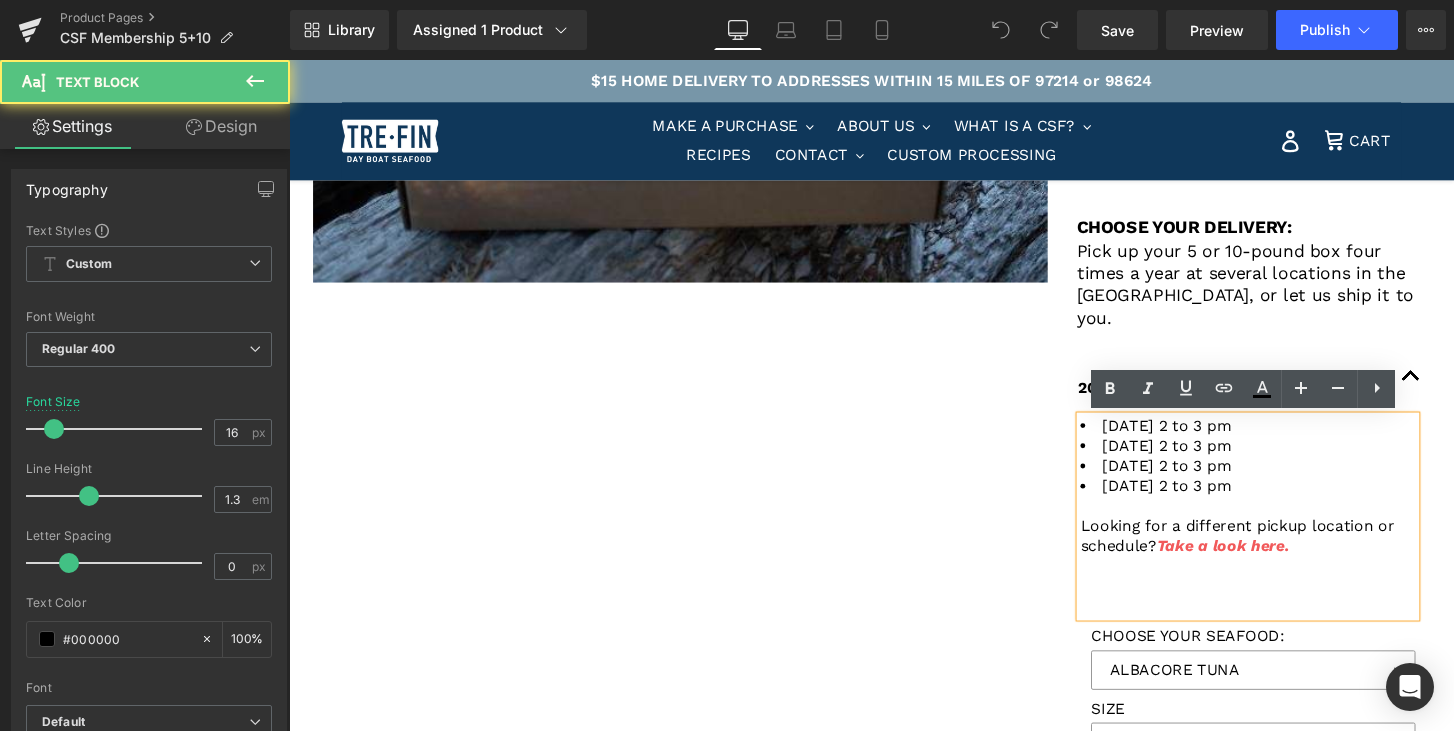 click on "[DATE] 2 to 3 pm" at bounding box center [1285, 440] 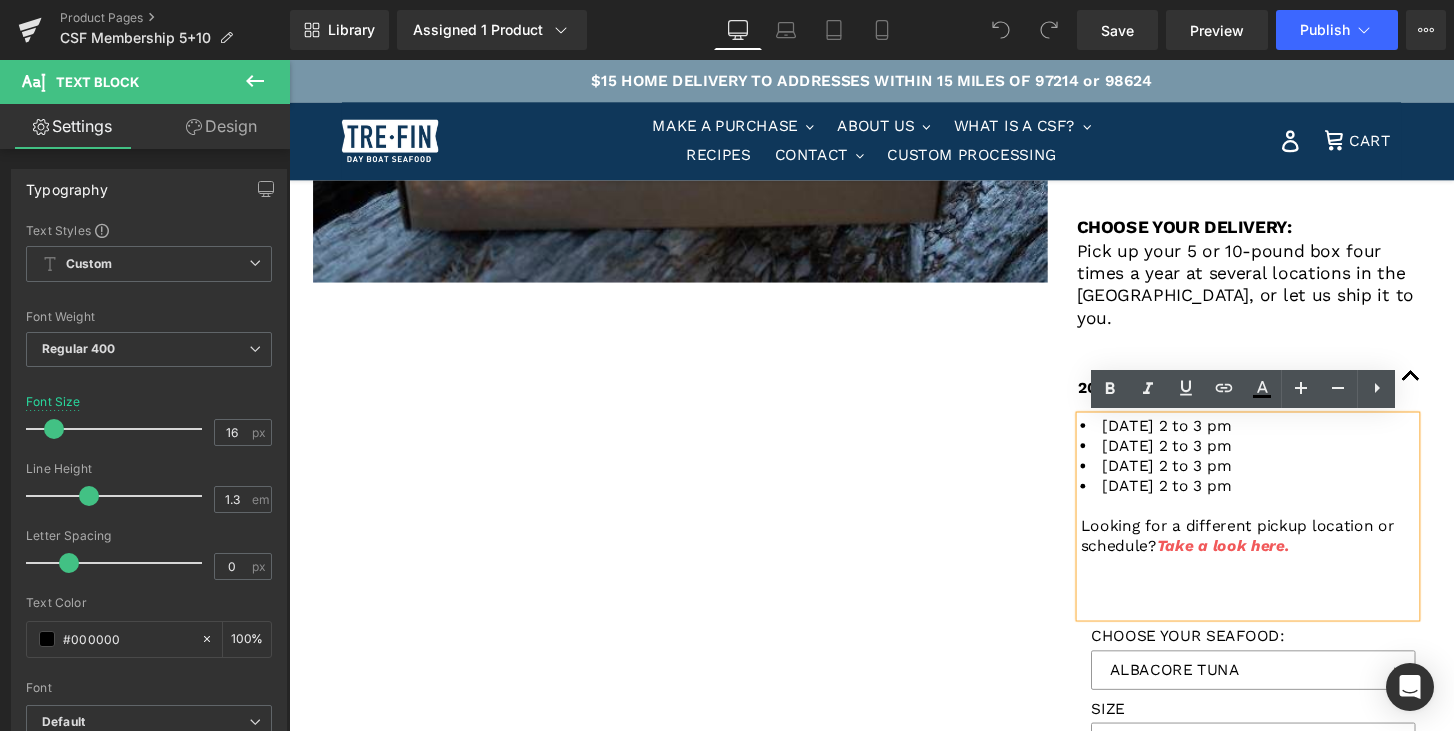 type 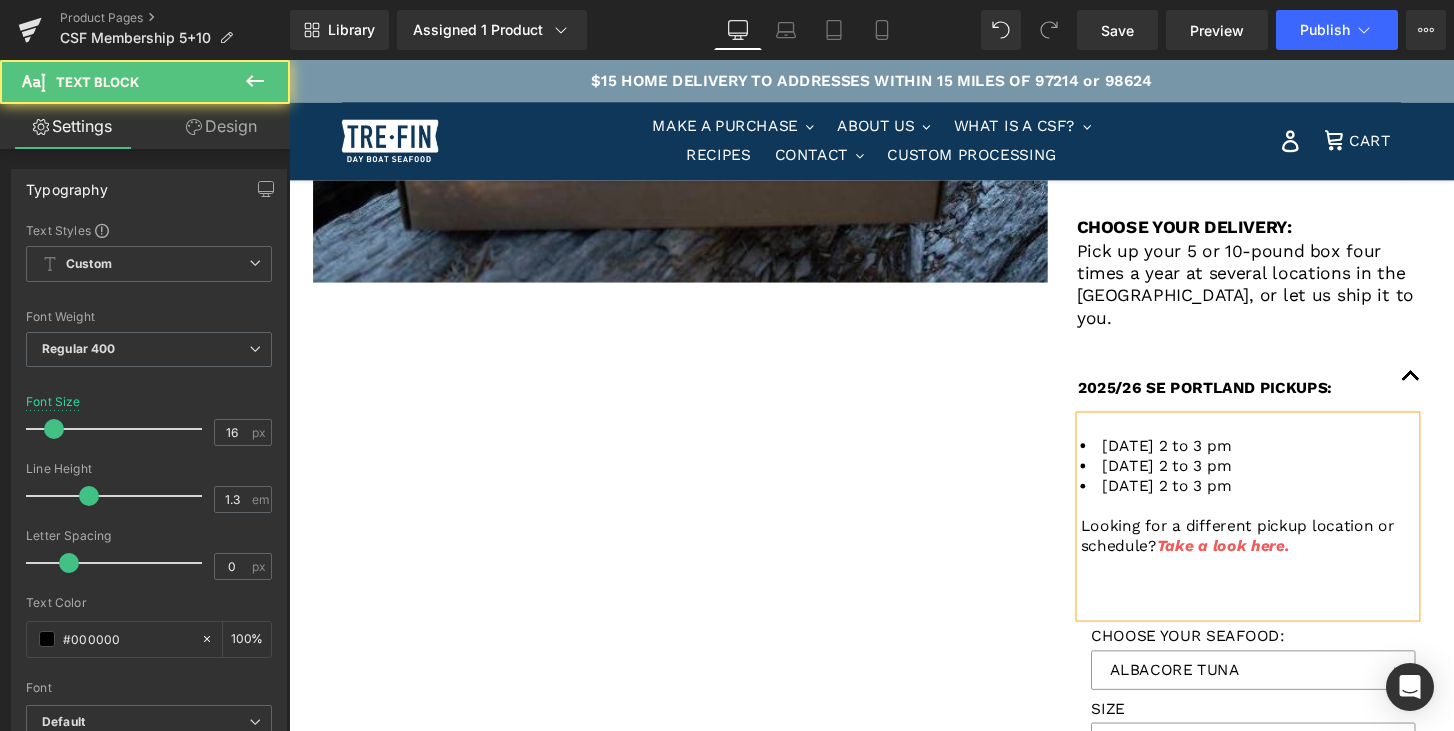 click on "[DATE] 2 to 3 pm [DATE] 2 to 3 pm [DATE] 2 to 3 pm Looking for a different pickup location or schedule?  Take a look here." at bounding box center (1285, 534) 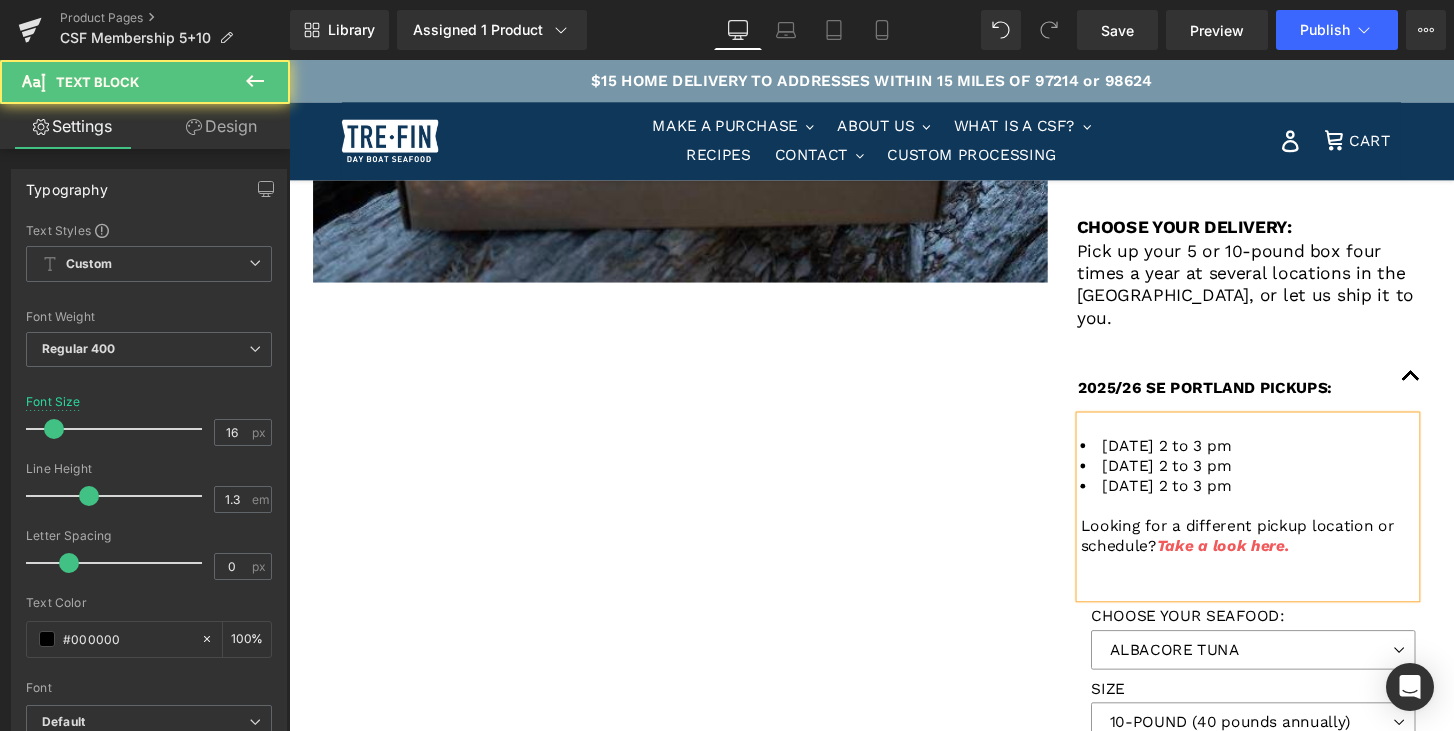 click at bounding box center [1285, 440] 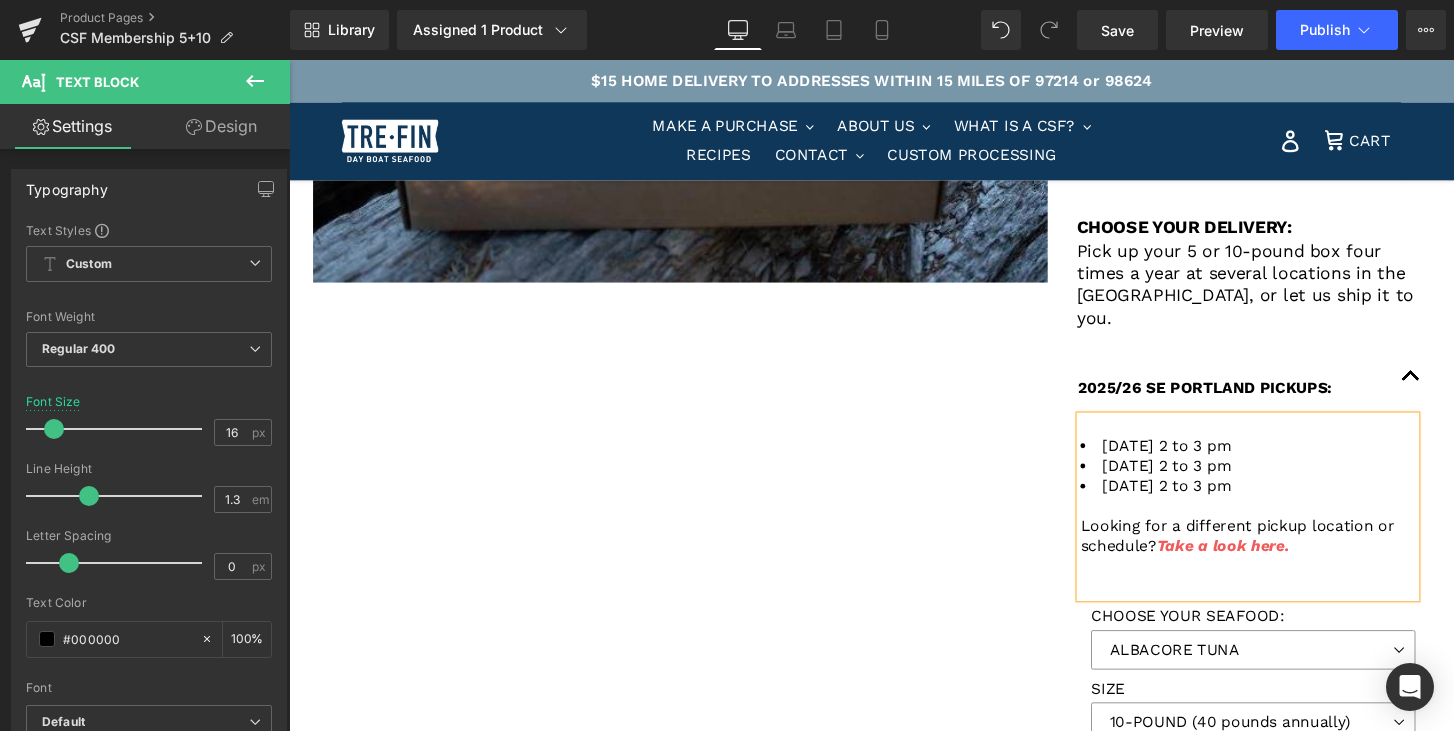 click on "[DATE] 2 to 3 pm [DATE] 2 to 3 pm [DATE] 2 to 3 pm Looking for a different pickup location or schedule?  Take a look here." at bounding box center (1285, 523) 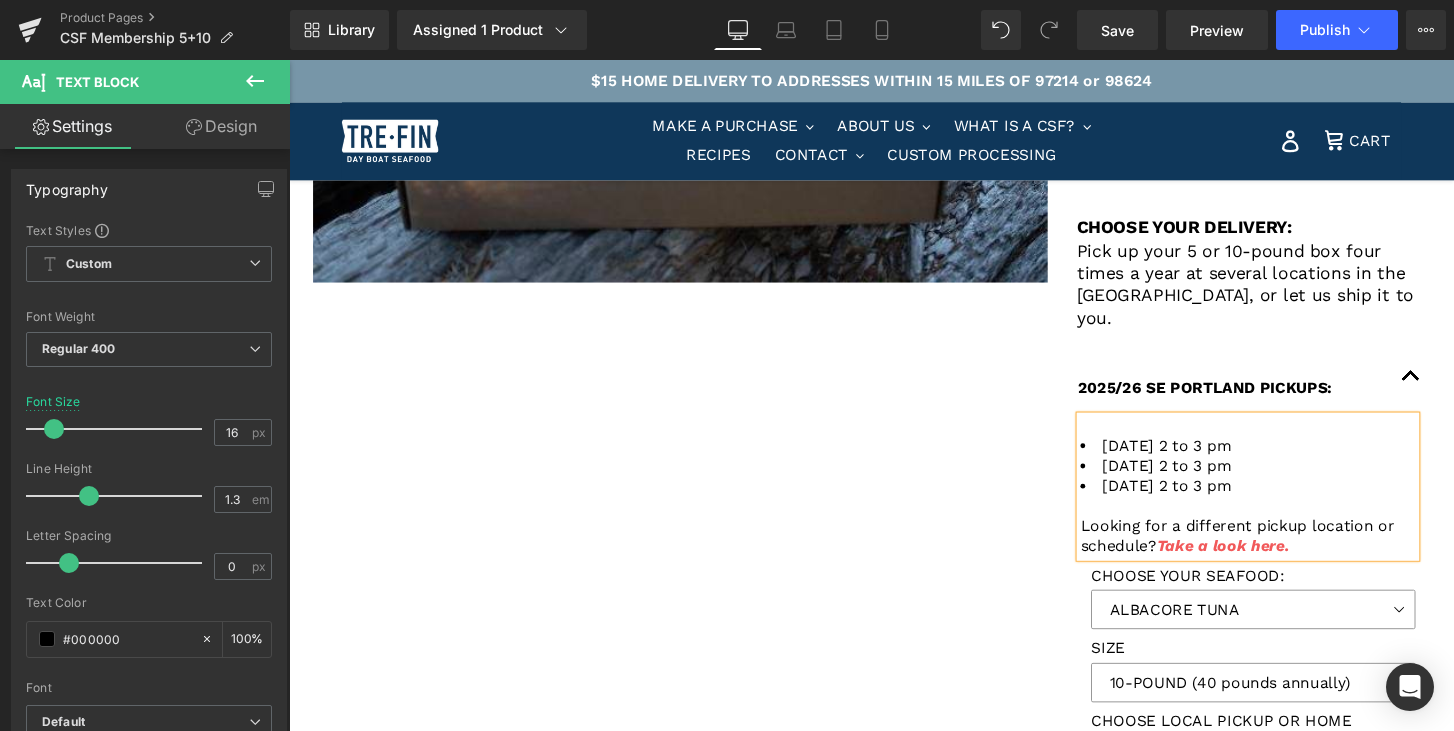 click on "[DATE] 2 to 3 pm" at bounding box center [1285, 503] 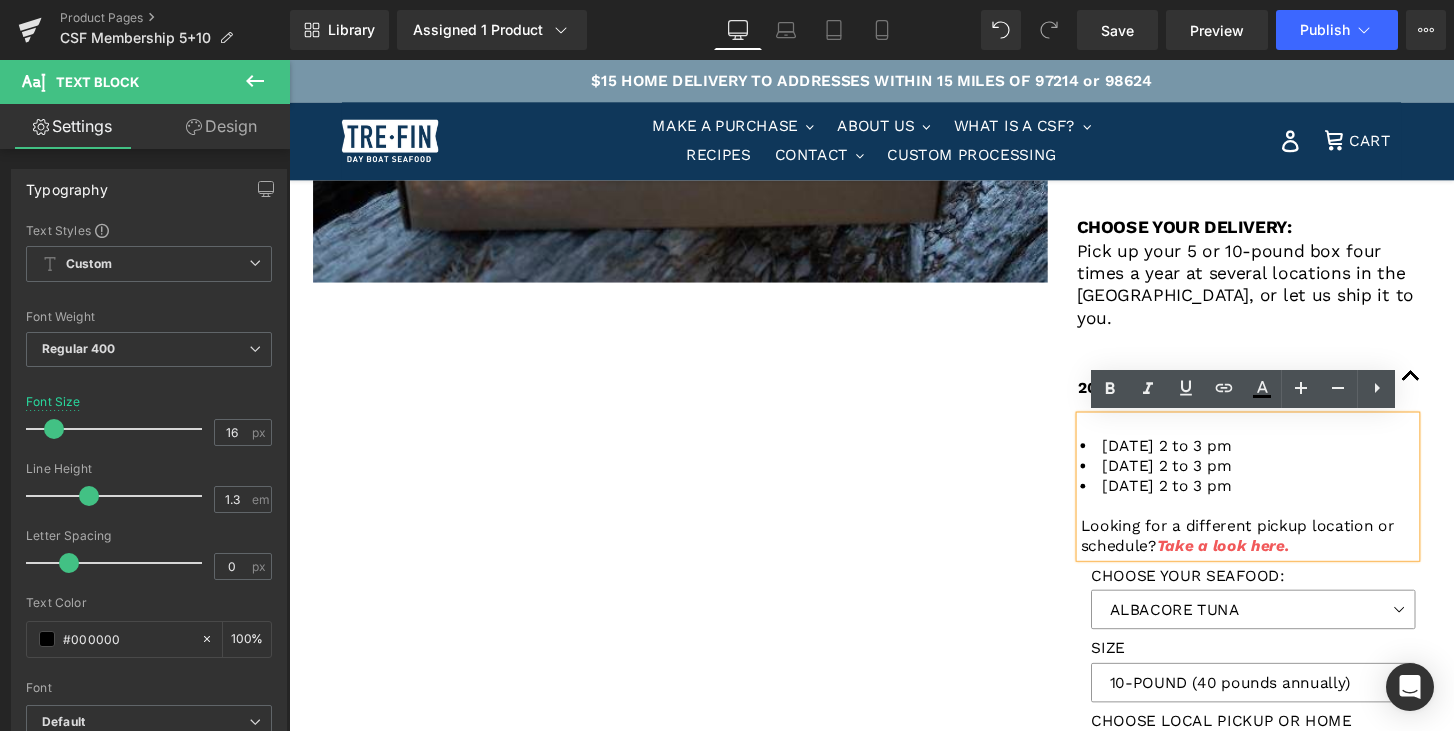 click on "[DATE] 2 to 3 pm" at bounding box center [1285, 461] 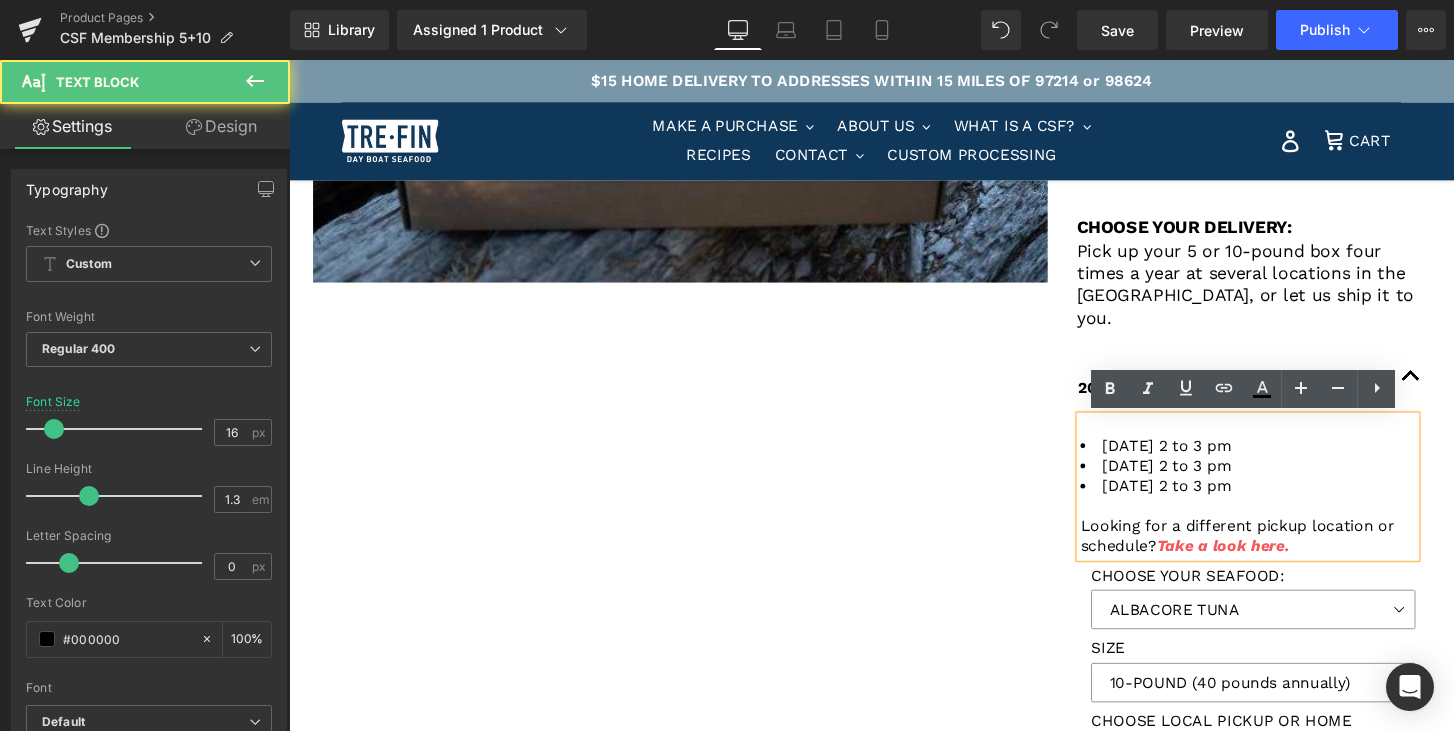 click on "[DATE] 2 to 3 pm" at bounding box center [1285, 503] 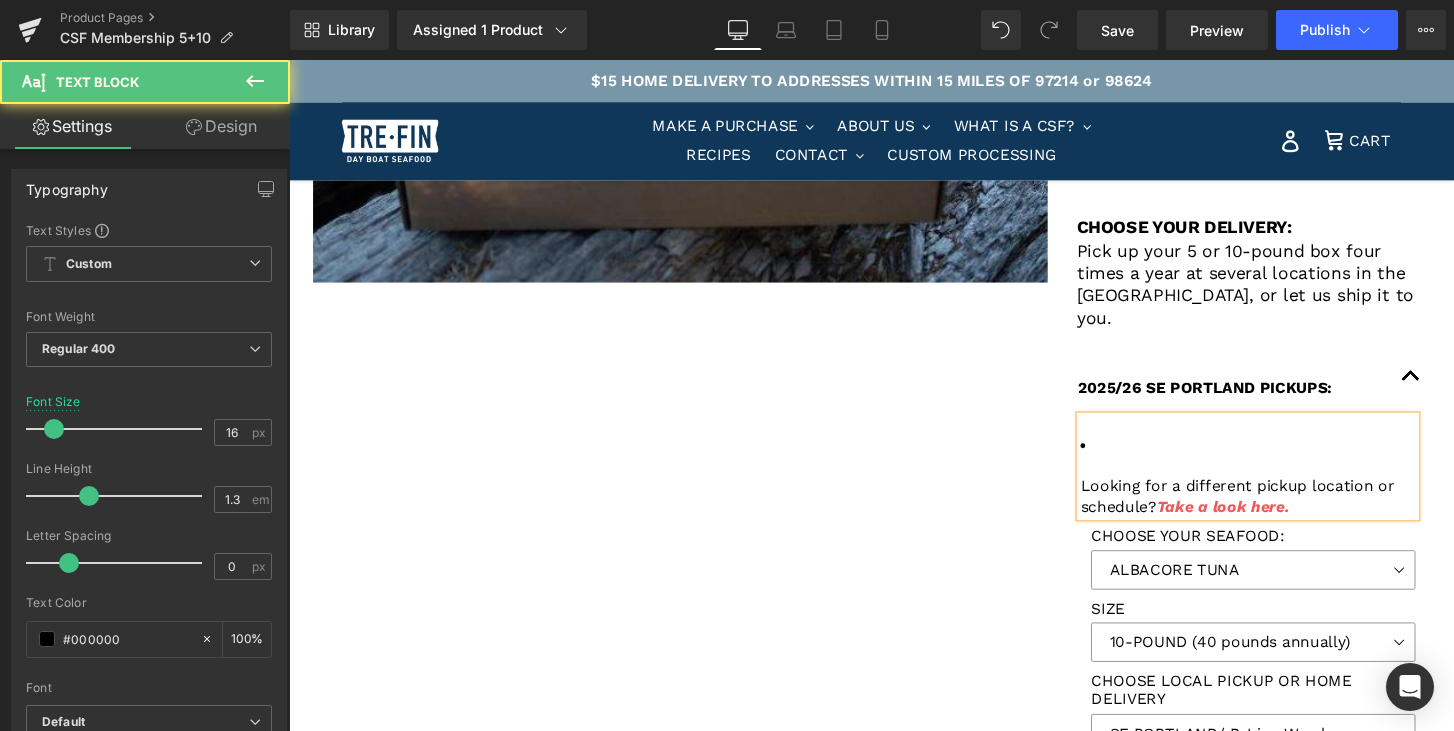 click at bounding box center (1285, 440) 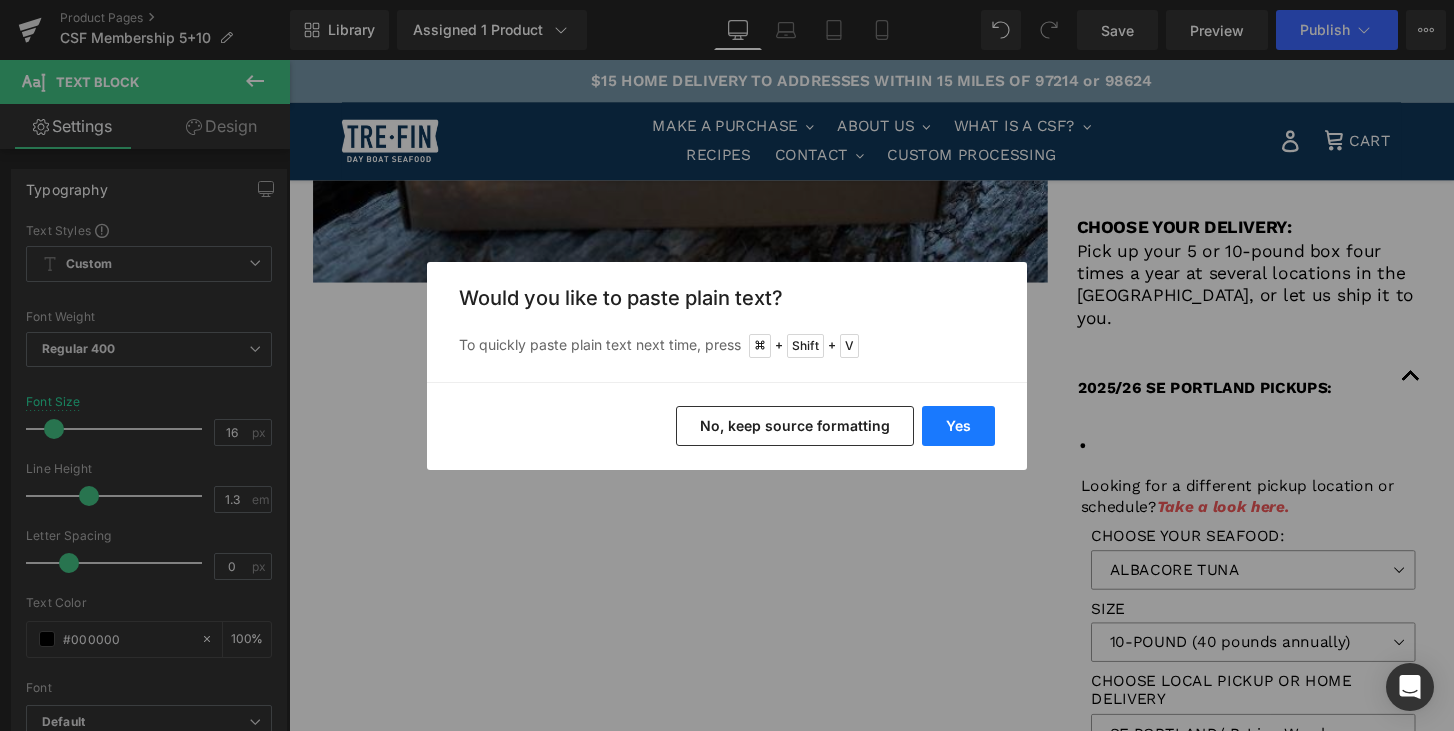 click on "Yes" at bounding box center (958, 426) 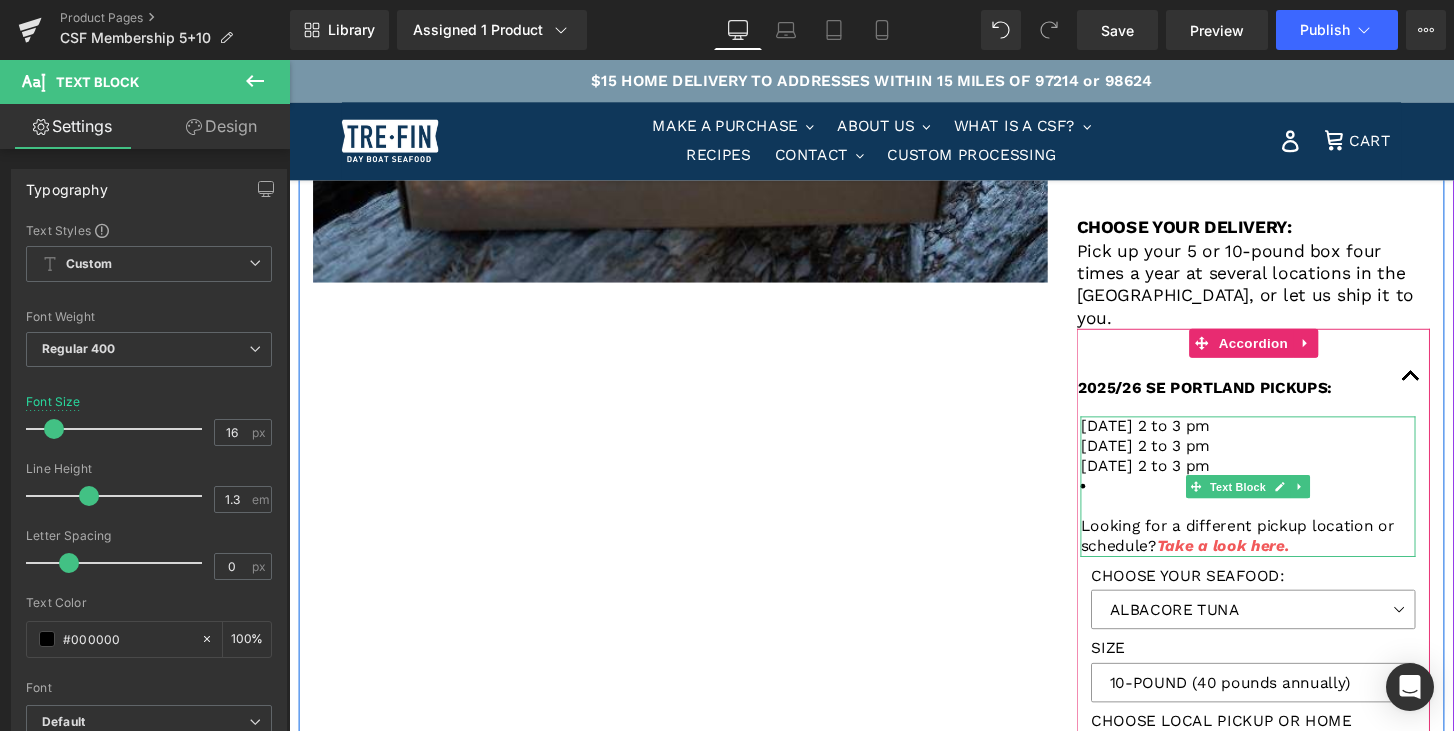 click at bounding box center [1285, 503] 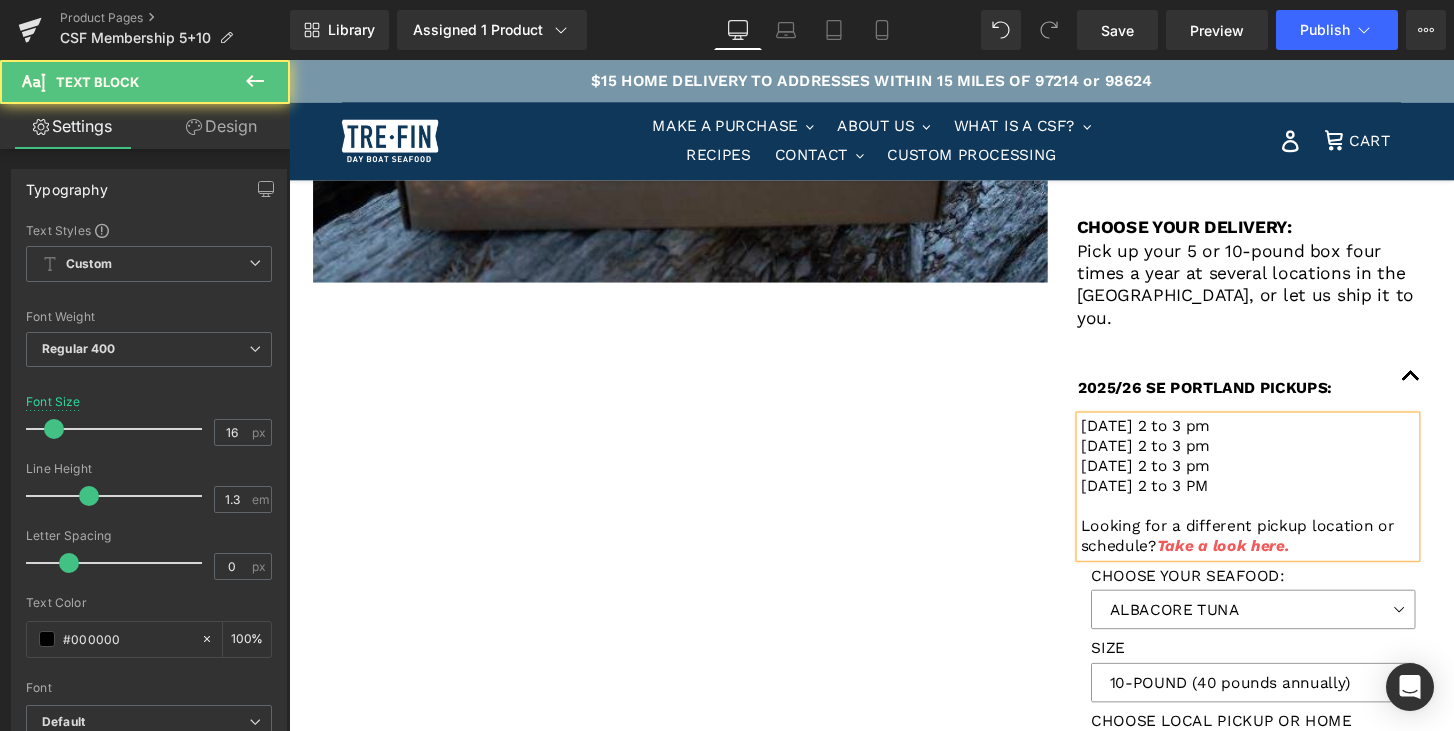 click on "[DATE] 2 to 3 pm" at bounding box center (1285, 482) 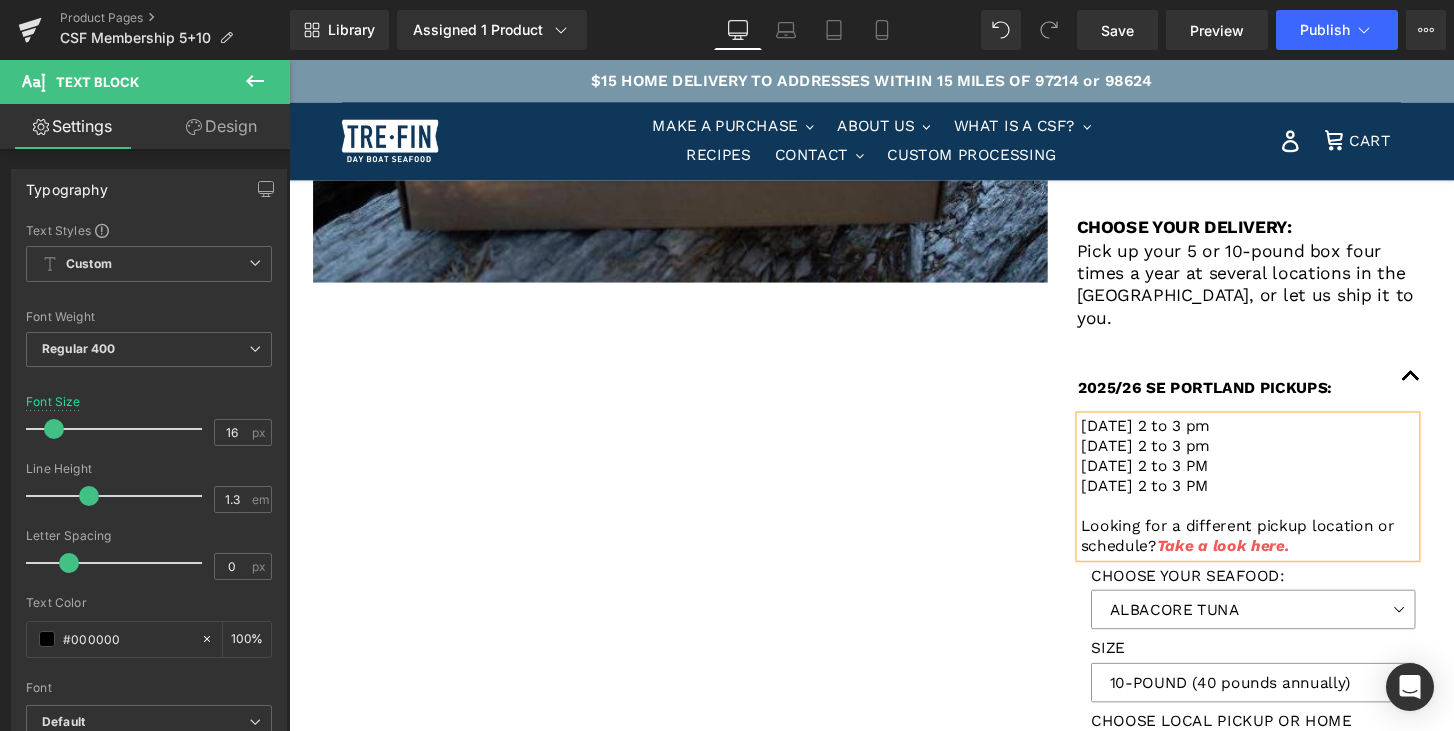 click on "[DATE] 2 to 3 pm" at bounding box center (1285, 461) 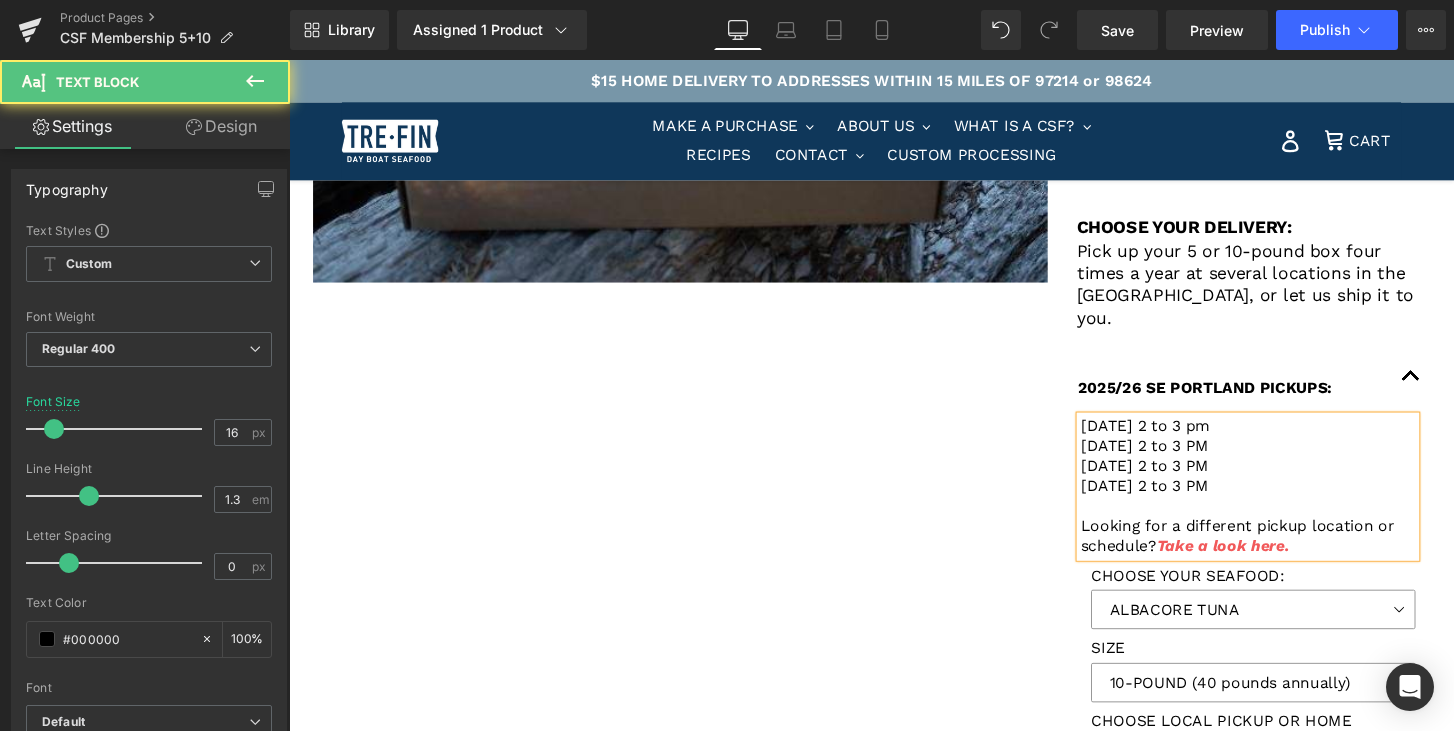 click on "[DATE] 2 to 3 pm" at bounding box center (1285, 440) 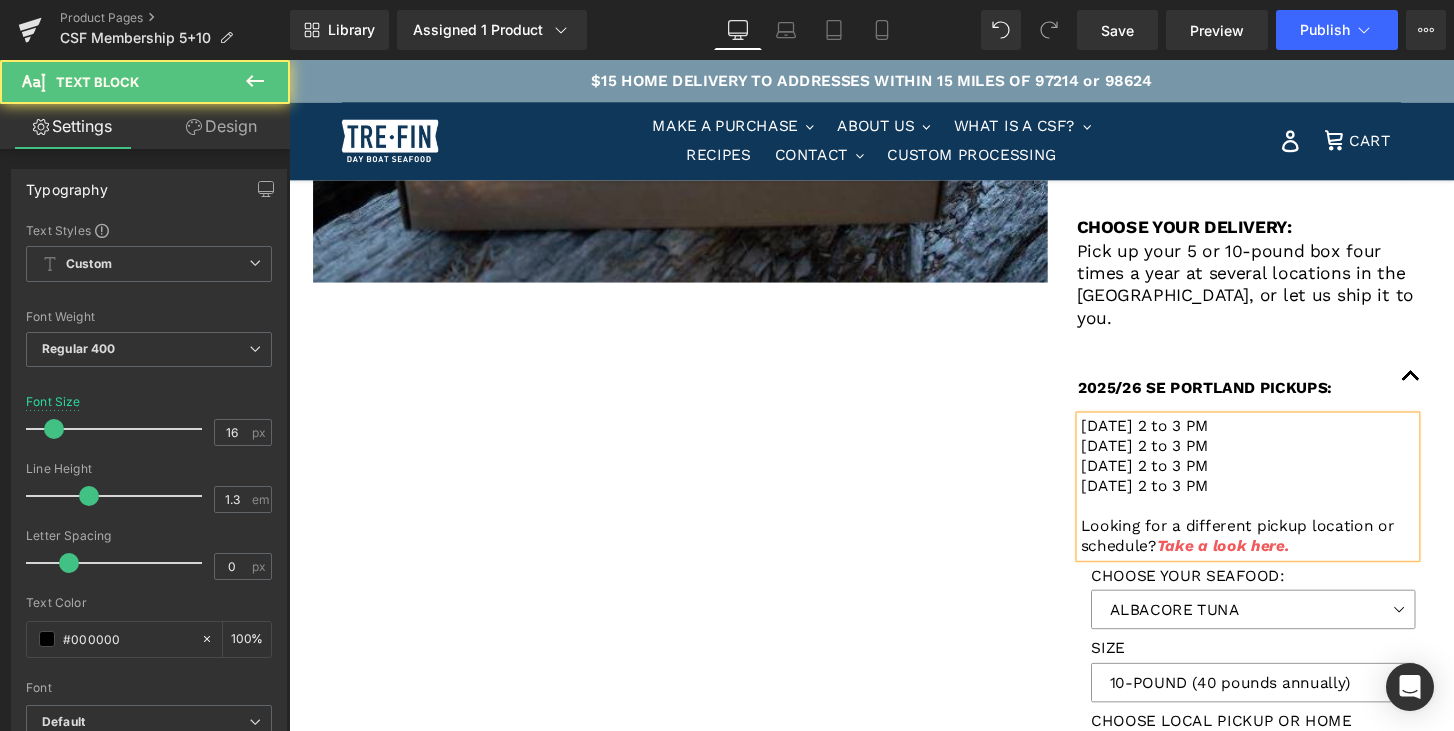 click on "[DATE] 2 to 3 PM" at bounding box center (1285, 440) 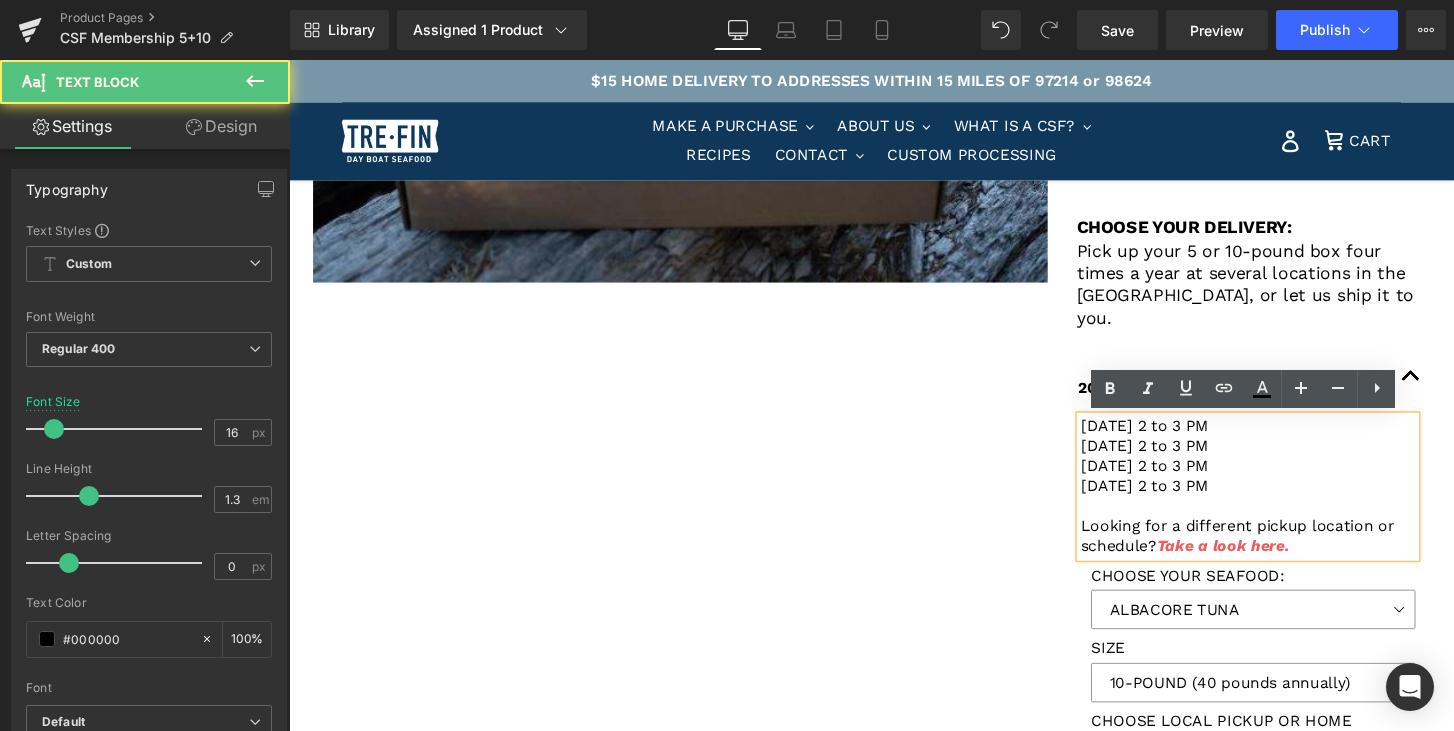 click on "[DATE] 2 to 3 PM" at bounding box center [1285, 503] 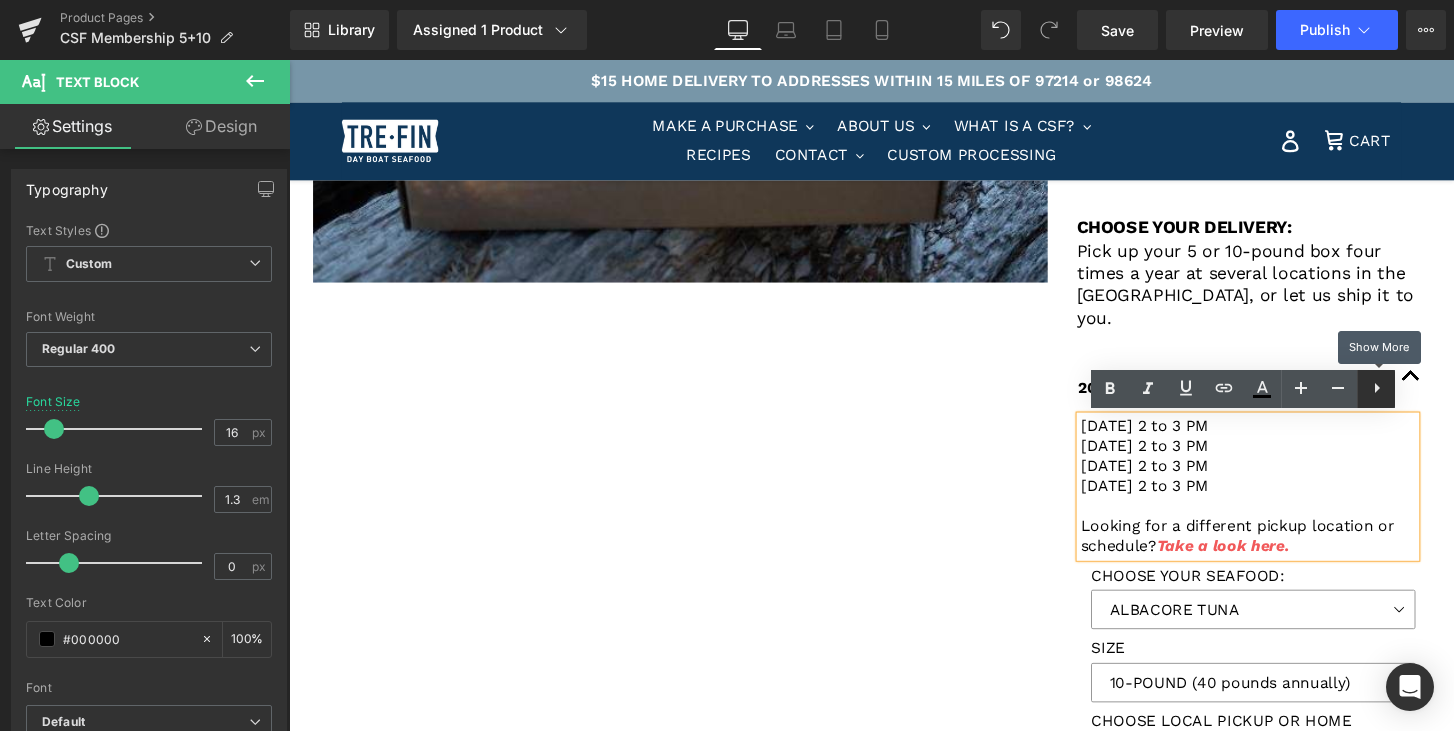 click 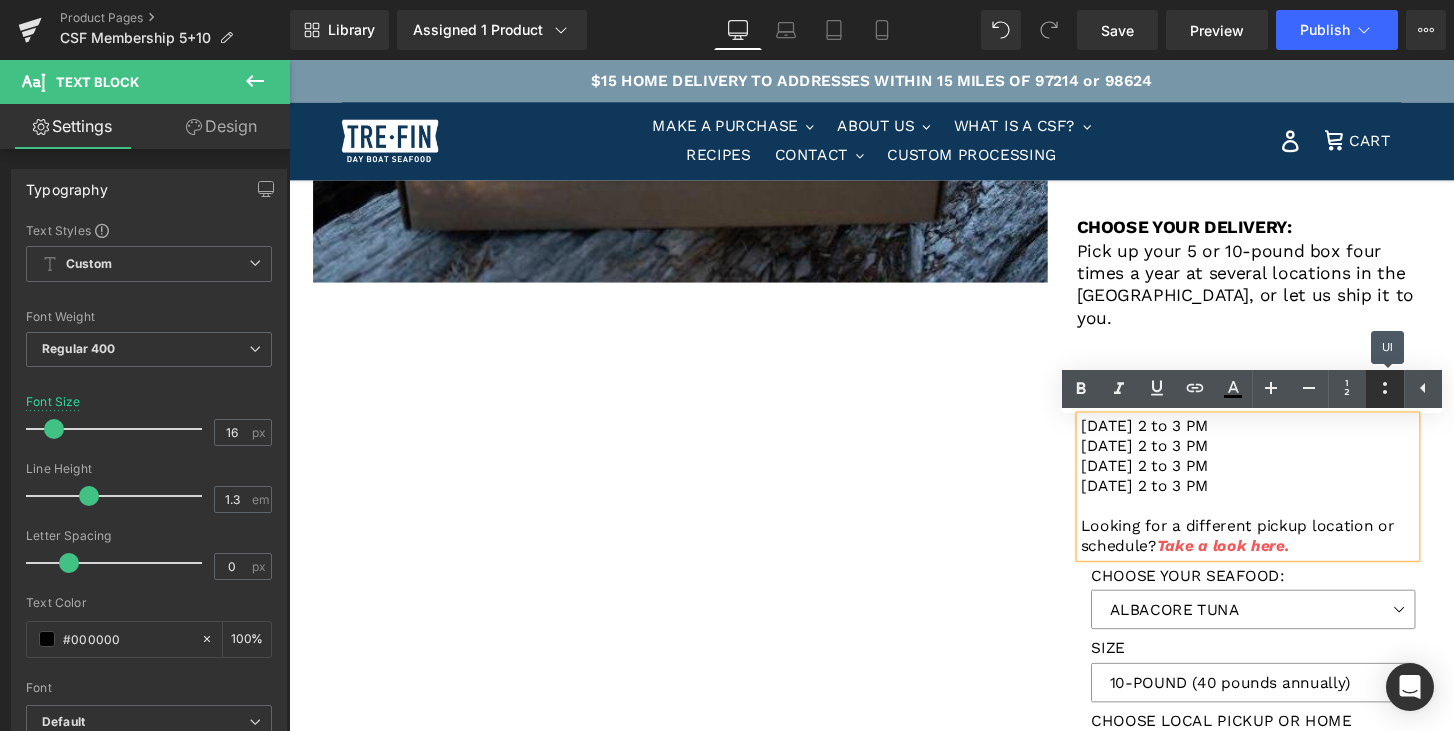 click 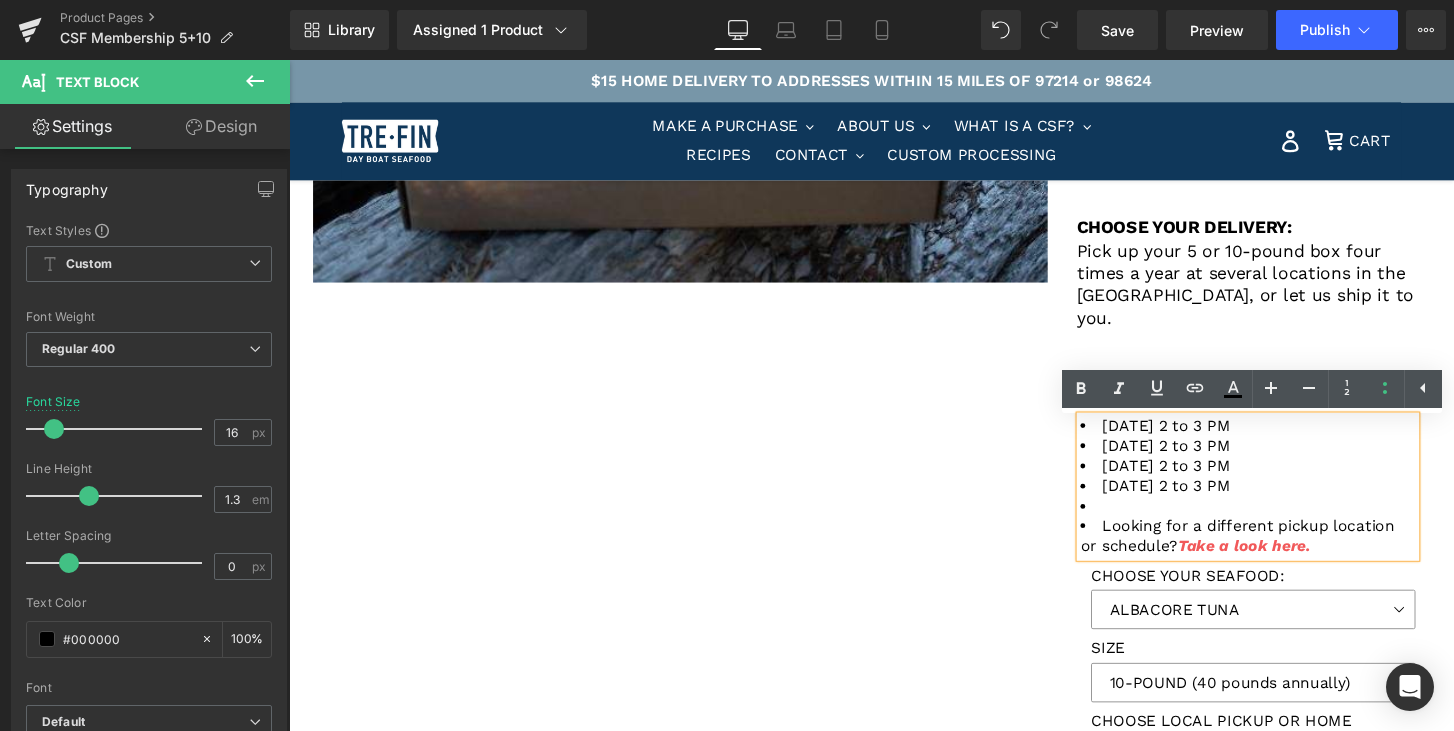 click at bounding box center [1285, 524] 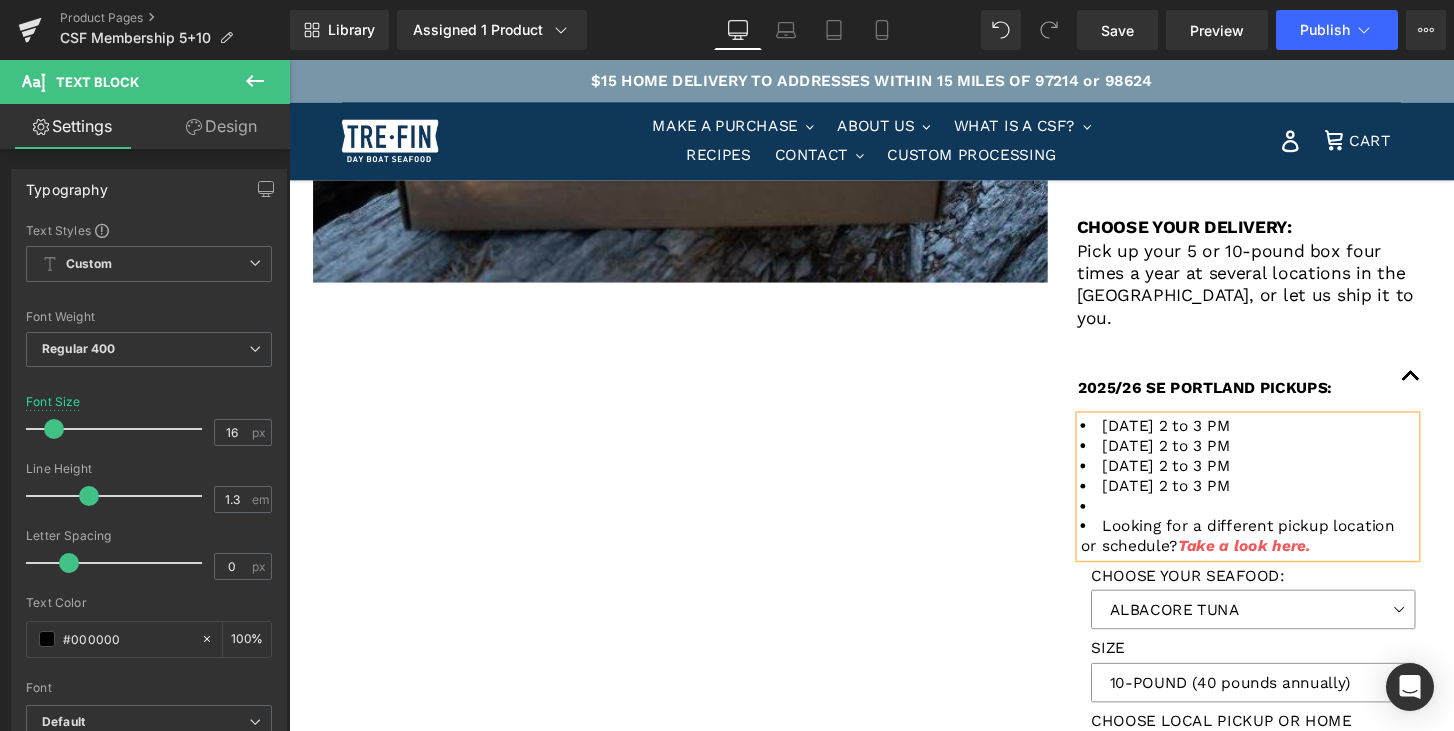 click at bounding box center [1285, 524] 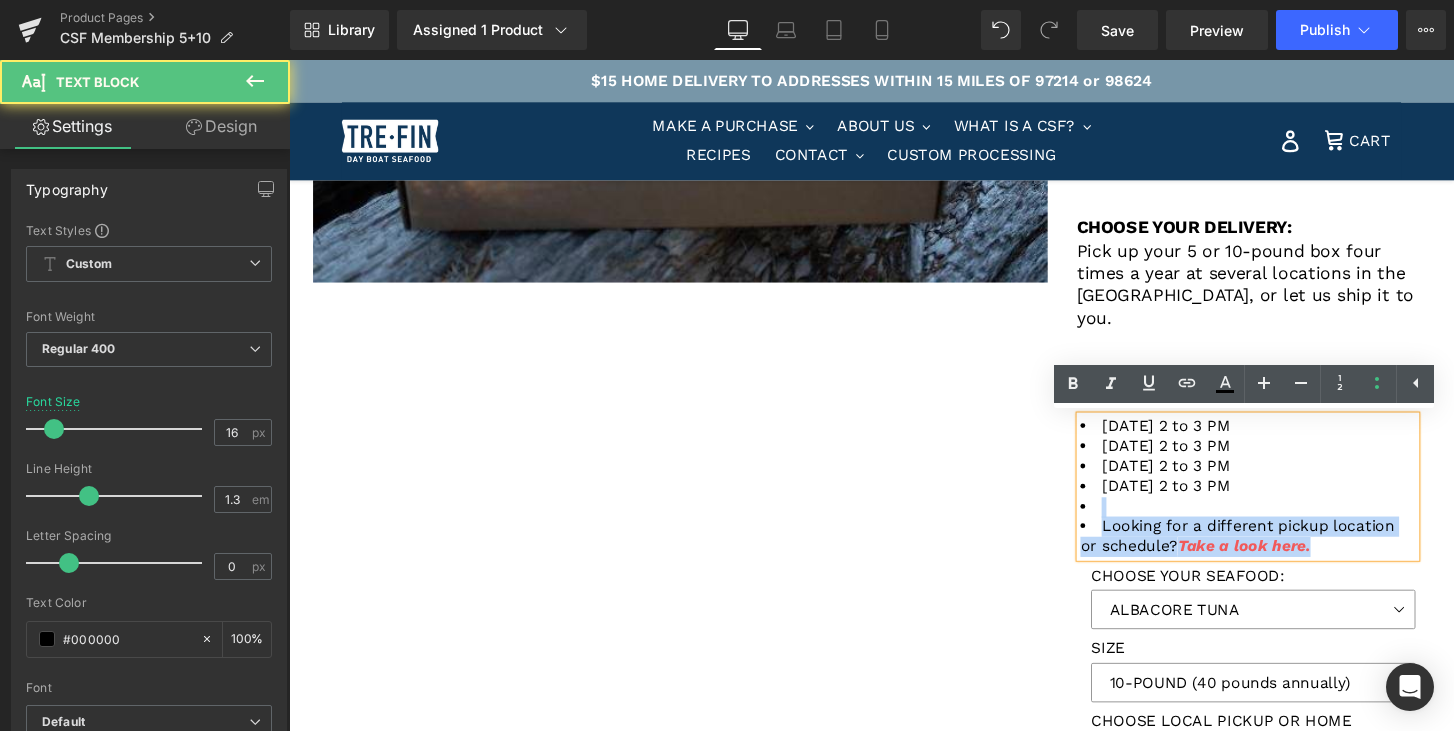 click on "Looking for a different pickup location or schedule?  Take a look here." at bounding box center (1285, 555) 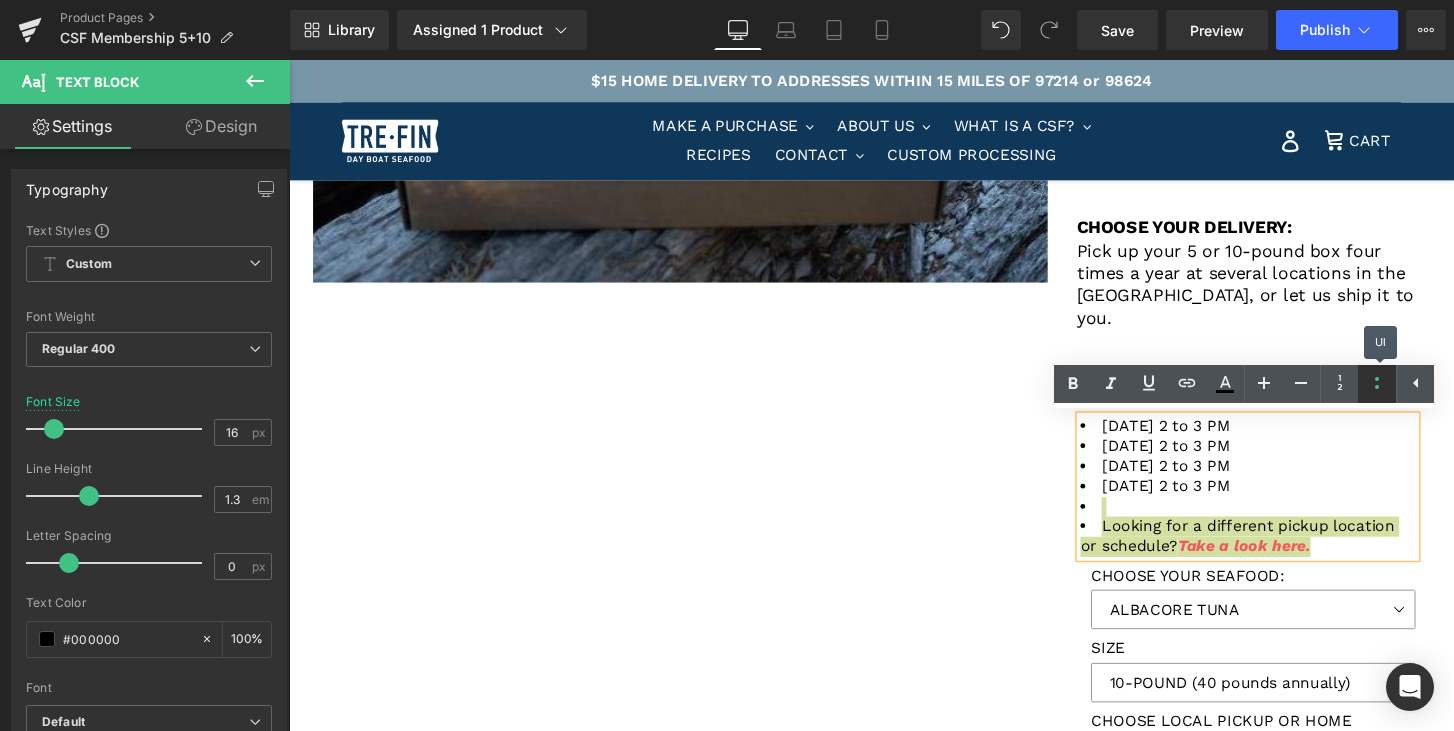 click 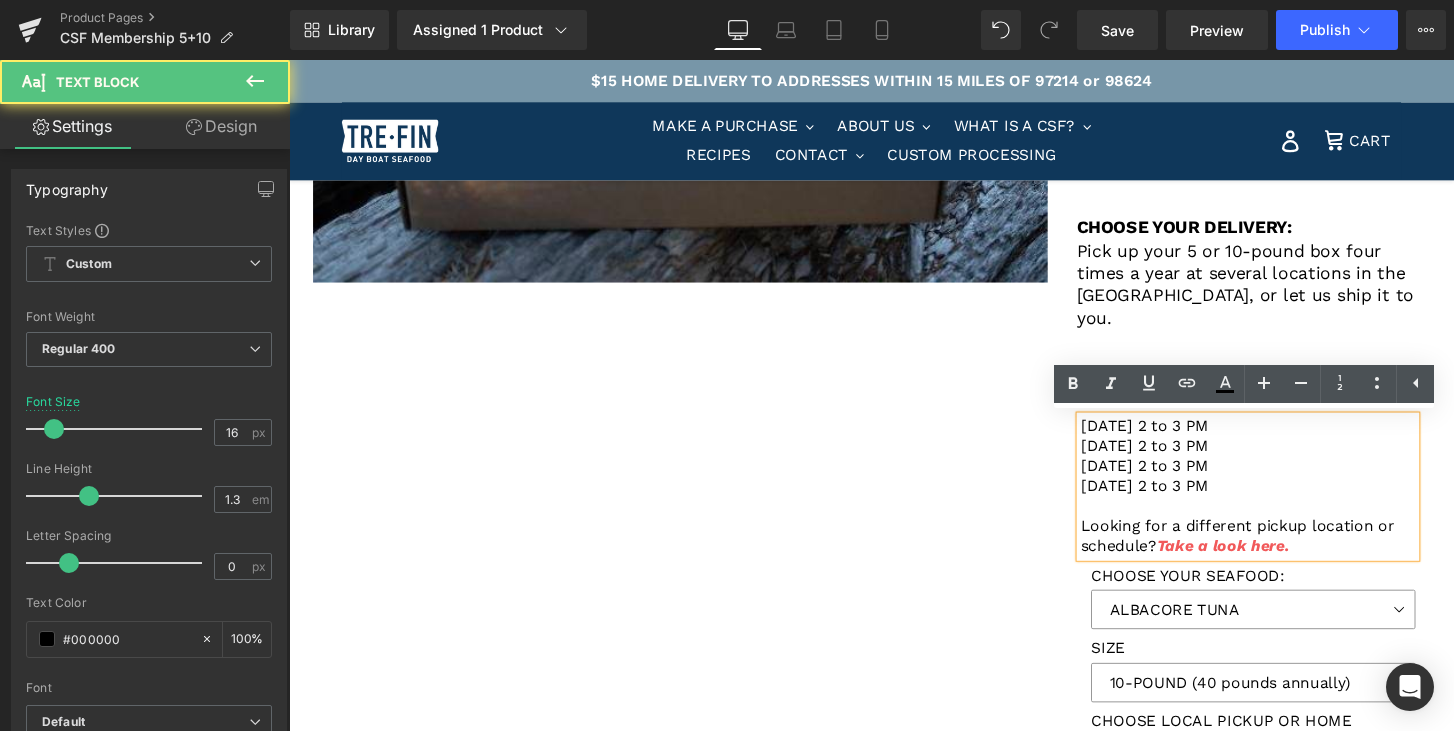 click on "[DATE] 2 to 3 PM [DATE] 2 to 3 PM [DATE] 2 to 3 PM [DATE] 2 to 3 PM Looking for a different pickup location or schedule?  Take a look here." at bounding box center [1285, 503] 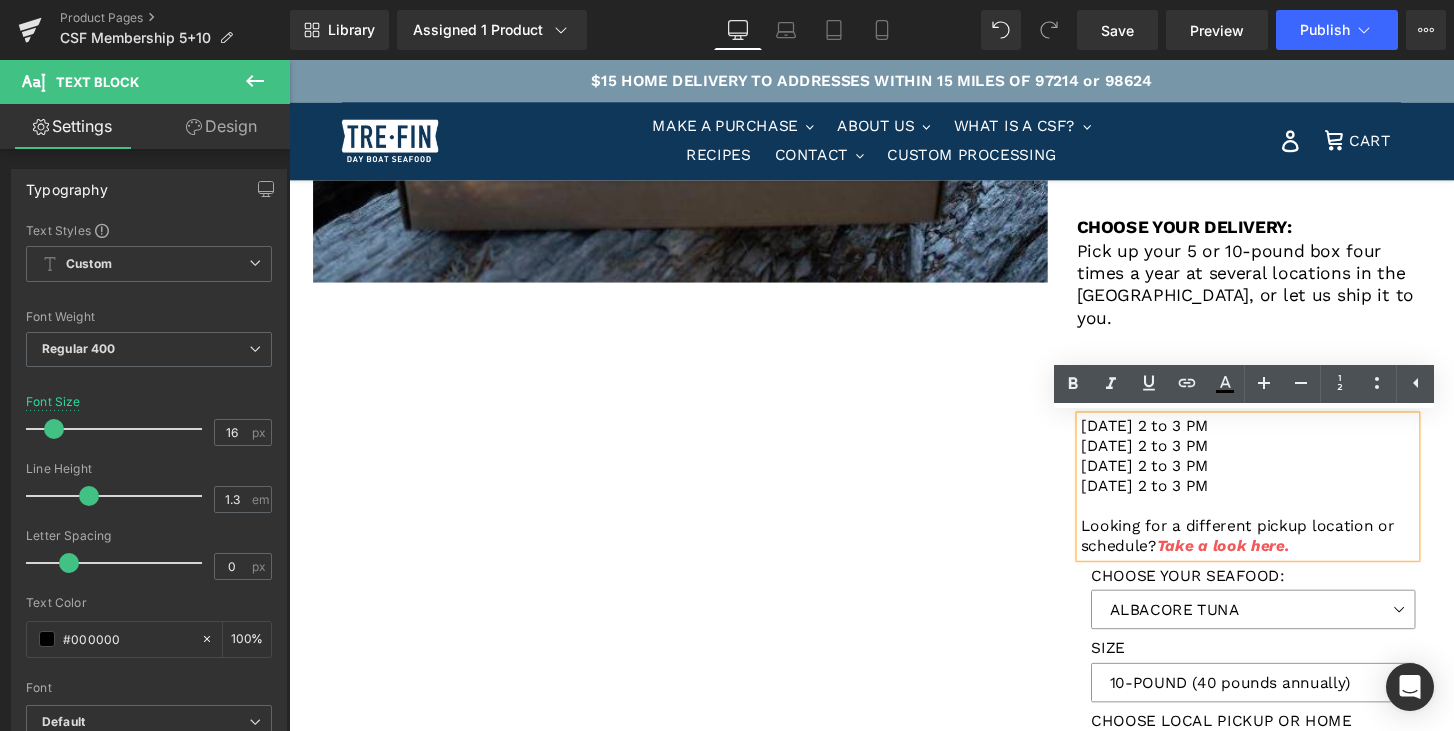 click on "[DATE] 2 to 3 PM [DATE] 2 to 3 PM [DATE] 2 to 3 PM [DATE] 2 to 3 PM Looking for a different pickup location or schedule?  Take a look here." at bounding box center (1285, 503) 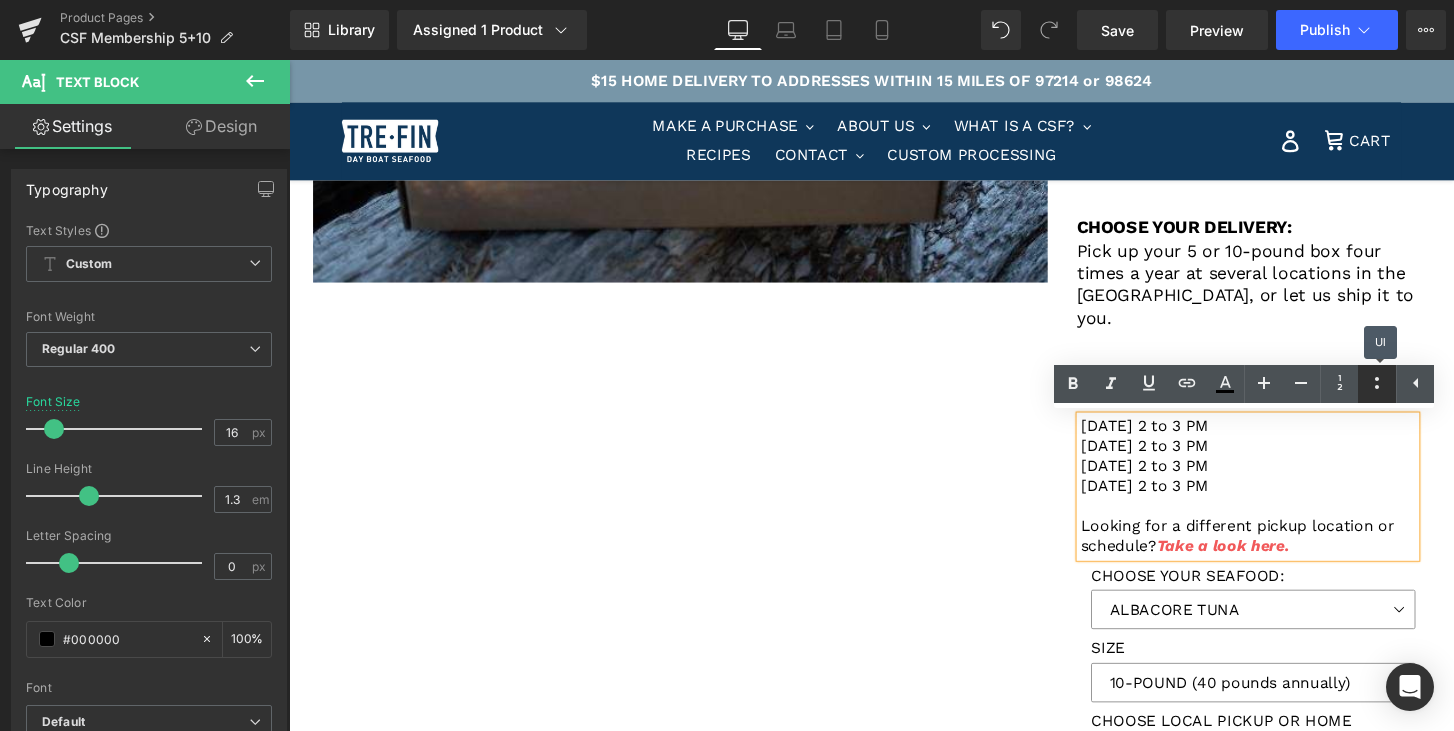 click 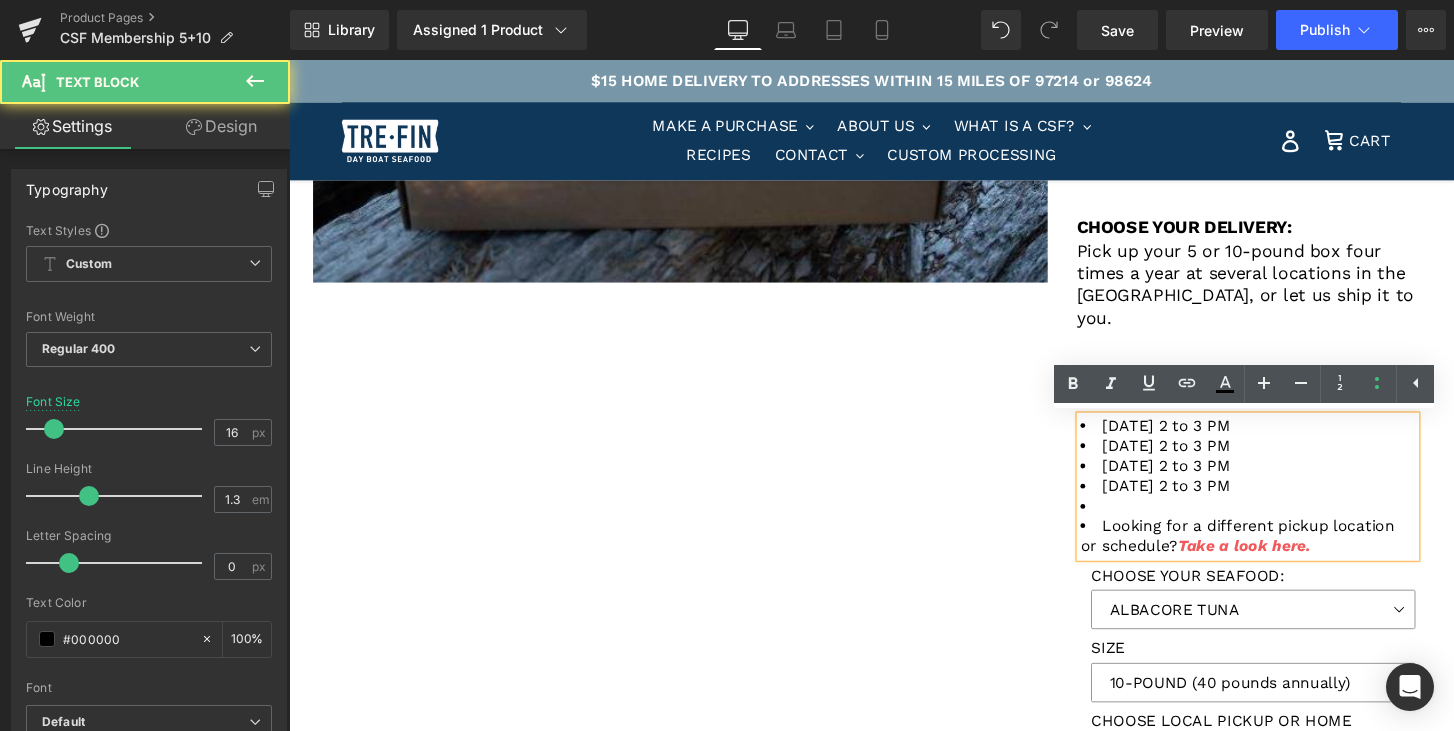click at bounding box center (1285, 524) 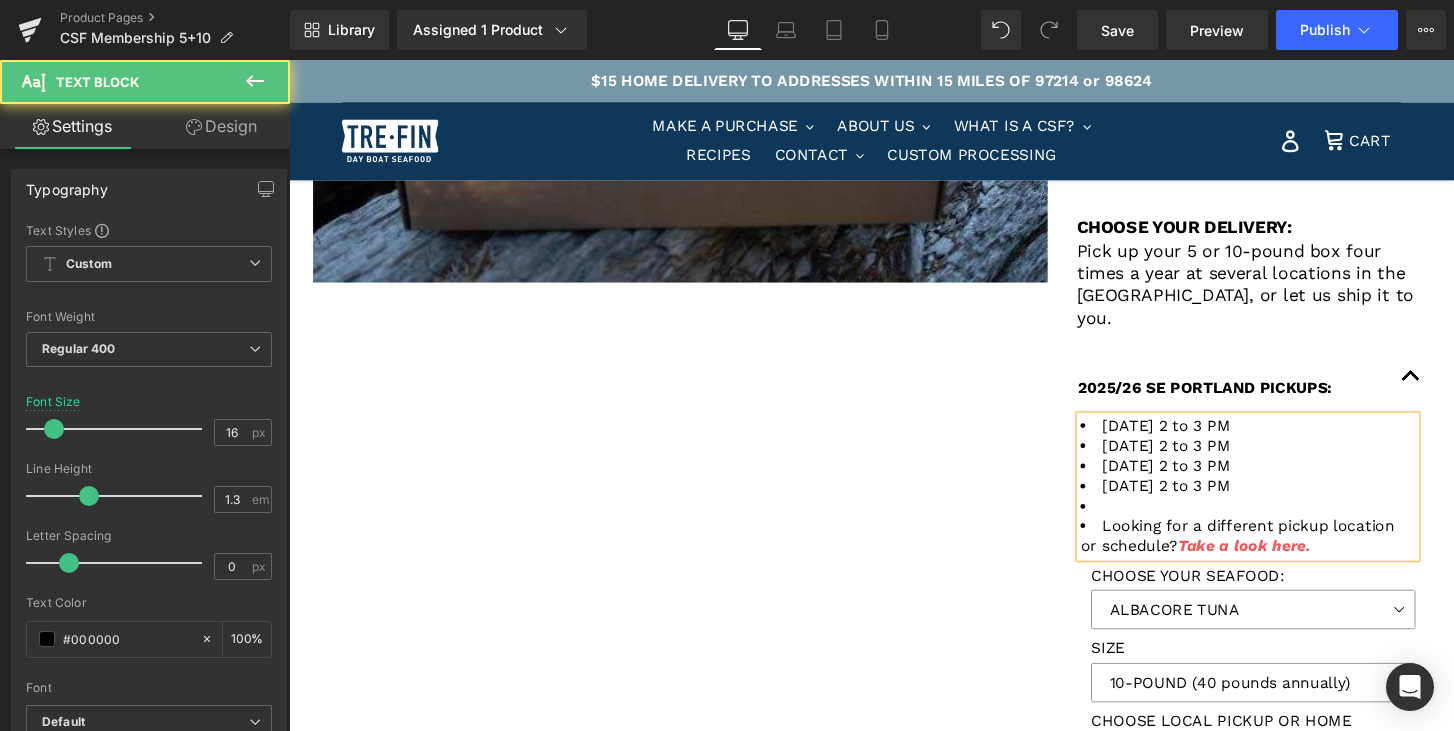 click on "Looking for a different pickup location or schedule?" at bounding box center (1274, 554) 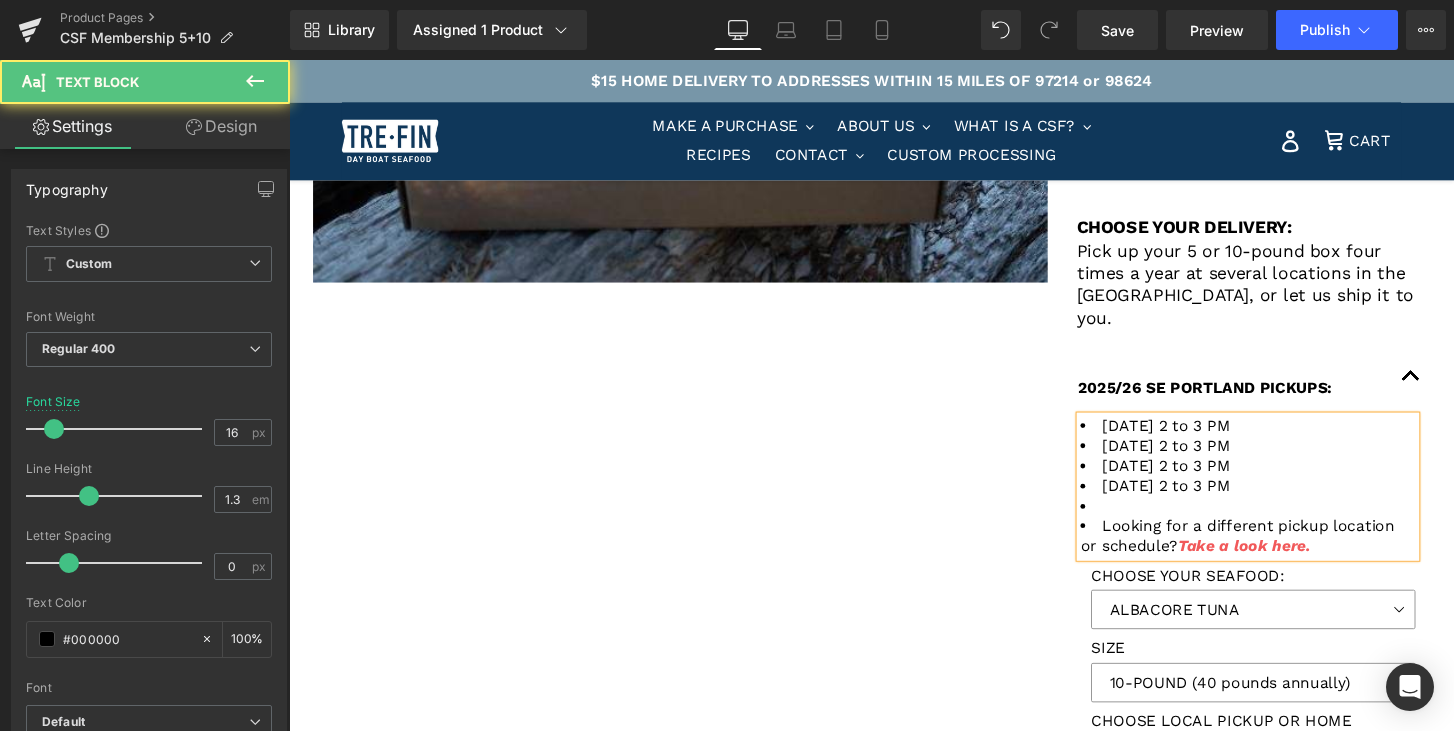 click on "[DATE] 2 to 3 PM [DATE] 2 to 3 PM [DATE] 2 to 3 PM [DATE] 2 to 3 PM Looking for a different pickup location or schedule?  Take a look here." at bounding box center (1285, 503) 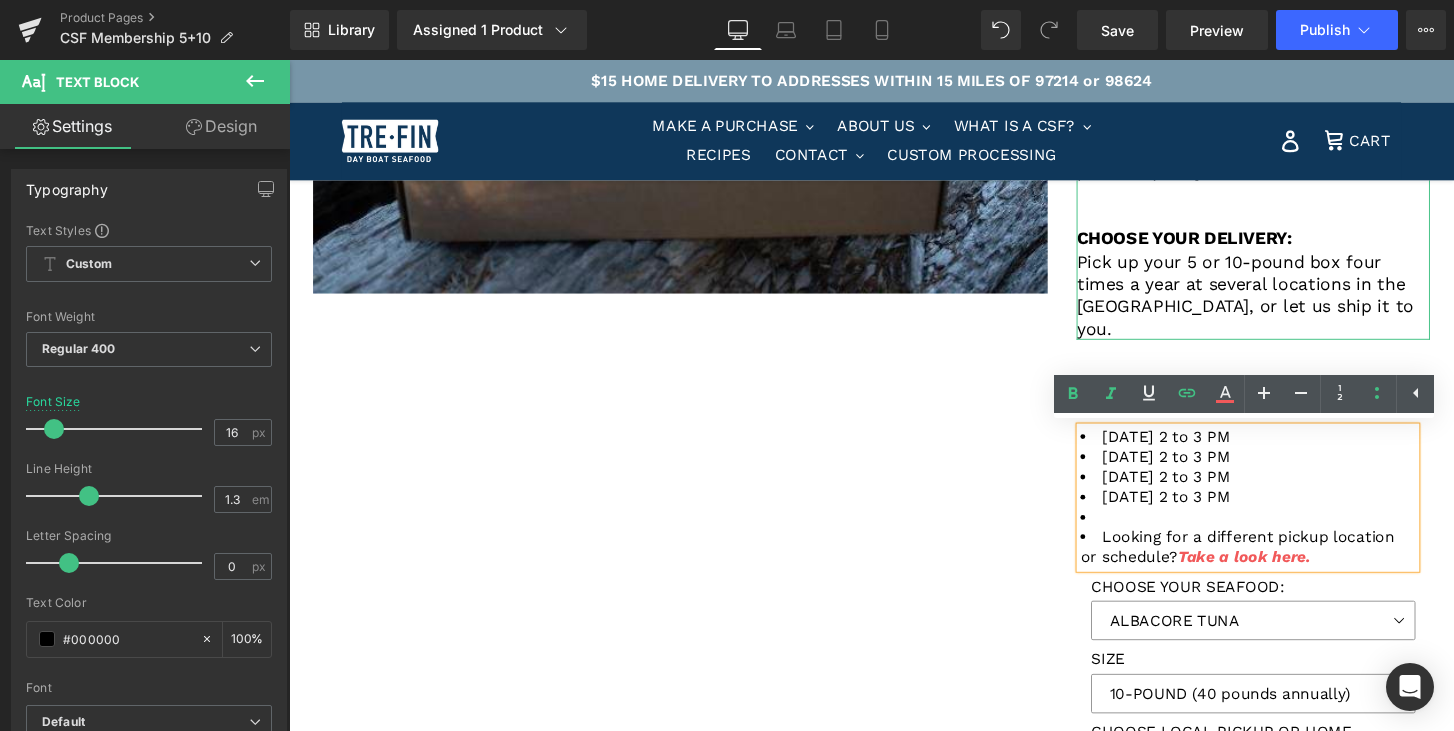 scroll, scrollTop: 955, scrollLeft: 0, axis: vertical 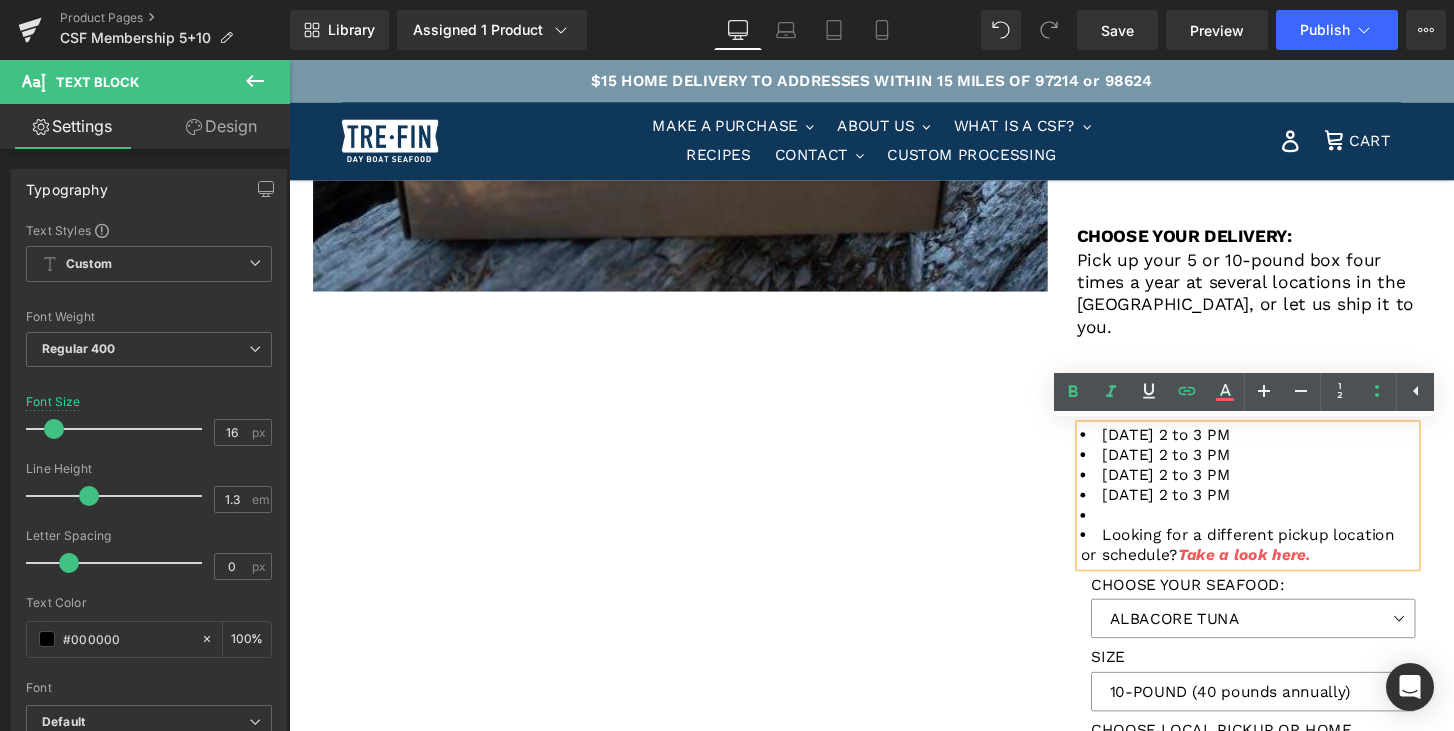 click on "Looking for a different pickup location or schedule?  Take a look here." at bounding box center (1285, 564) 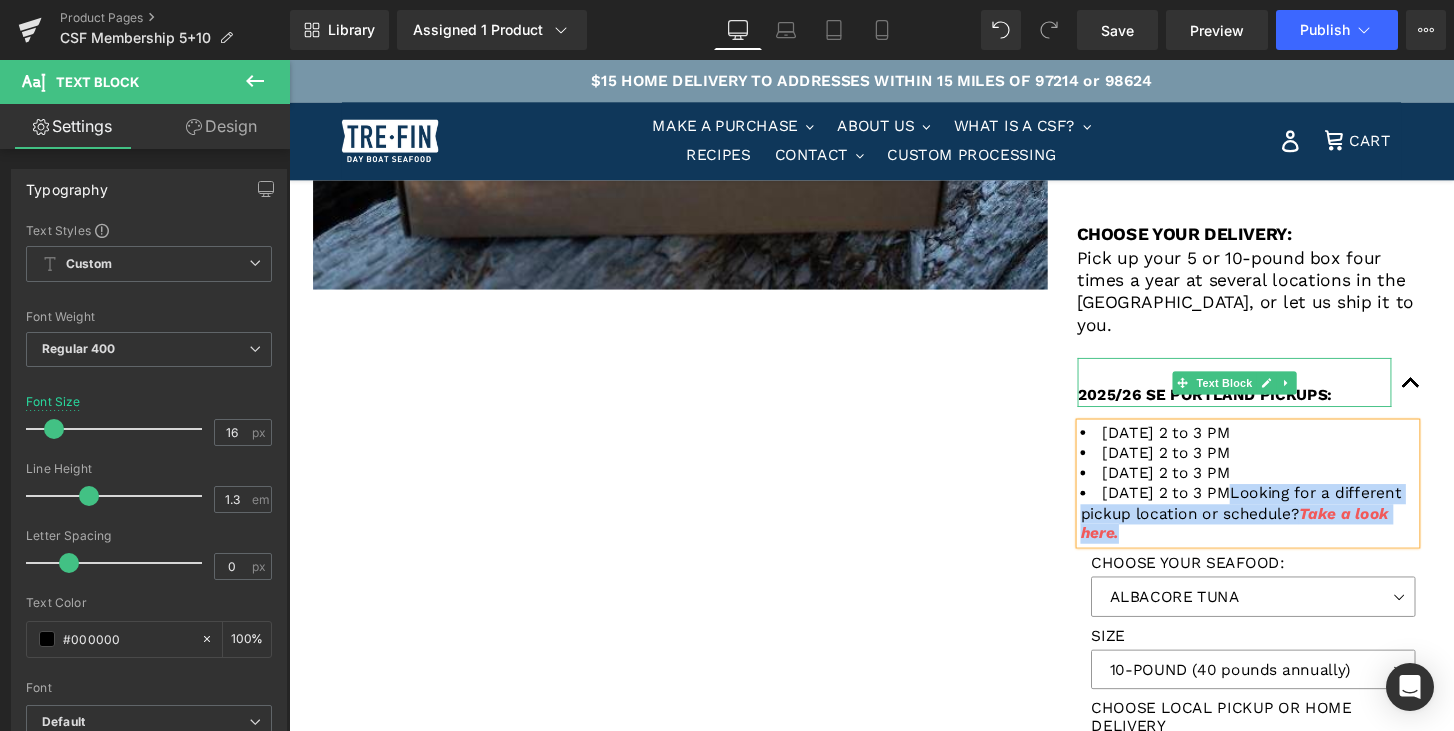 scroll, scrollTop: 963, scrollLeft: 0, axis: vertical 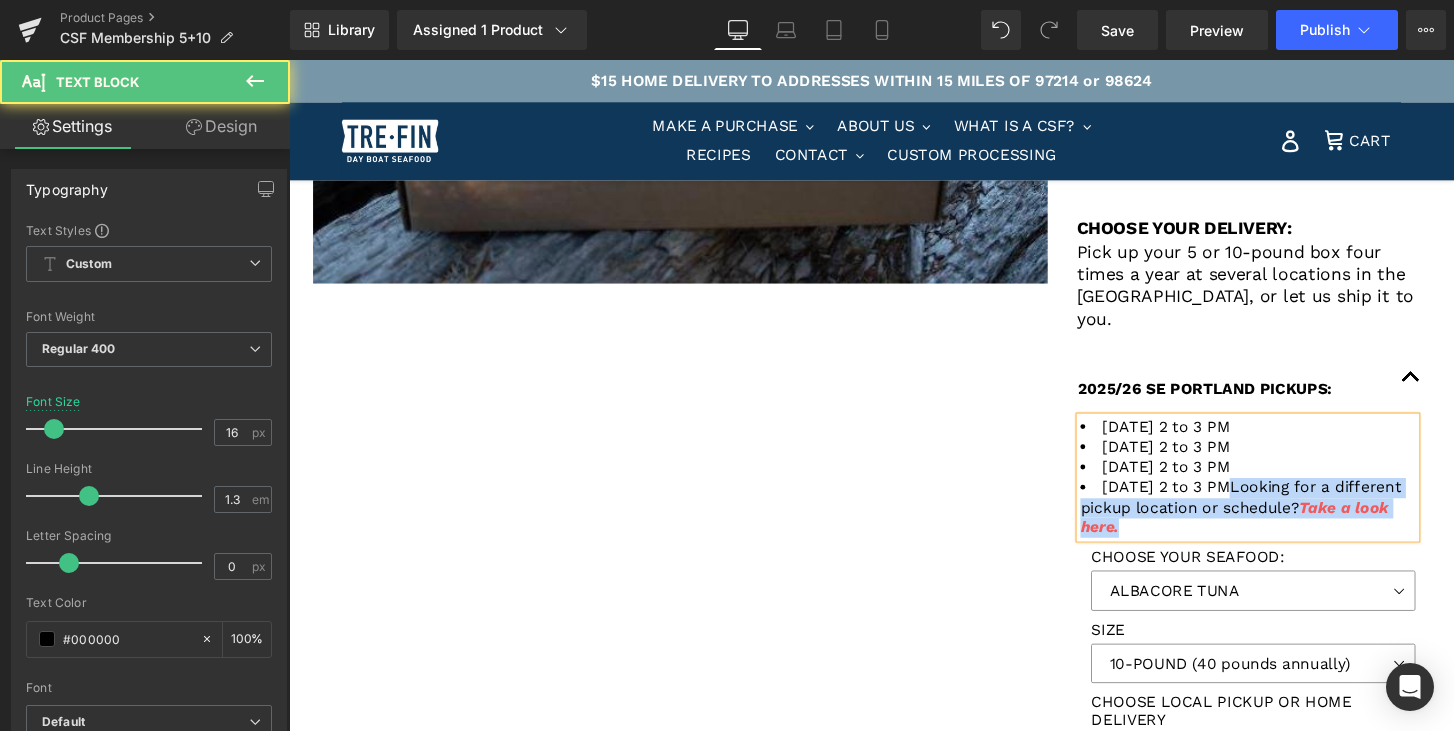 click on "[DATE] 2 to 3 PM Looking for a different pickup location or schedule?  Take a look here." at bounding box center (1285, 525) 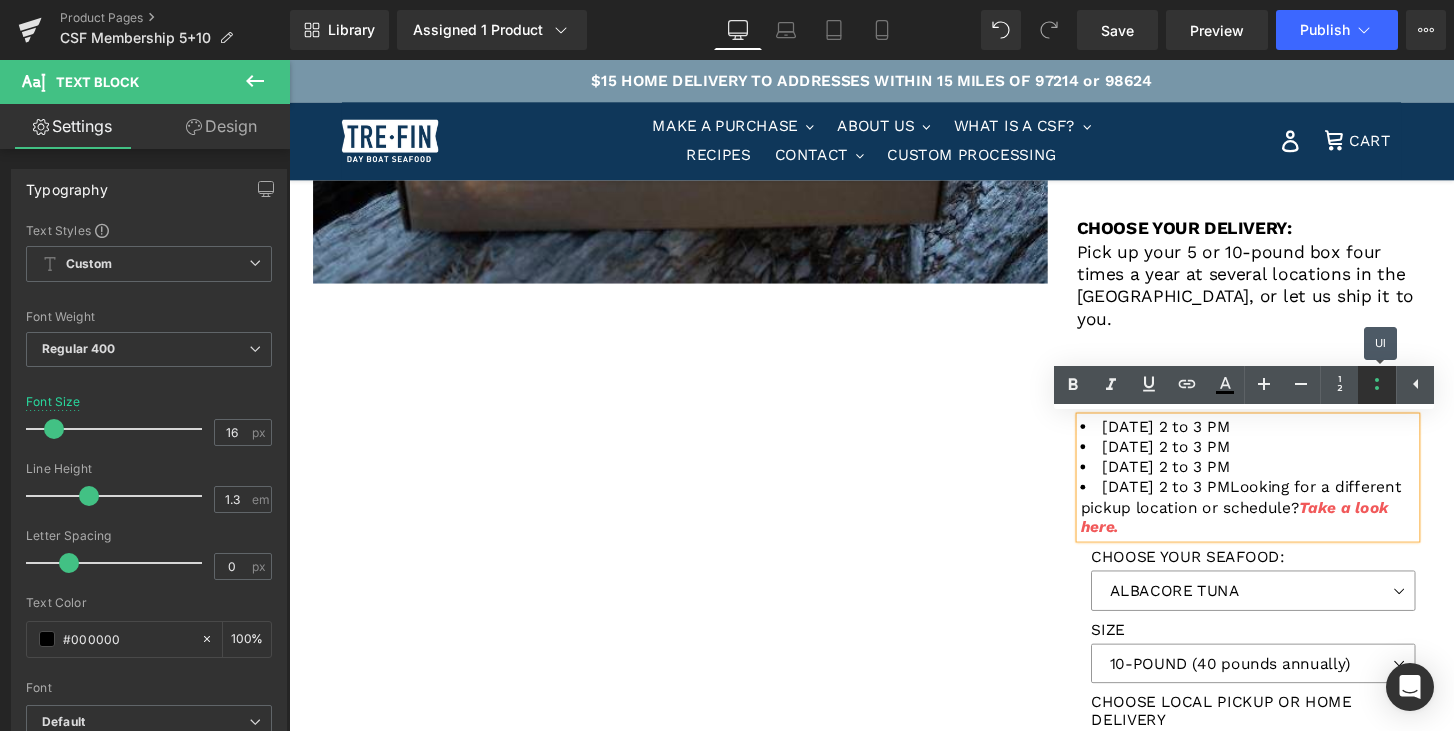 click 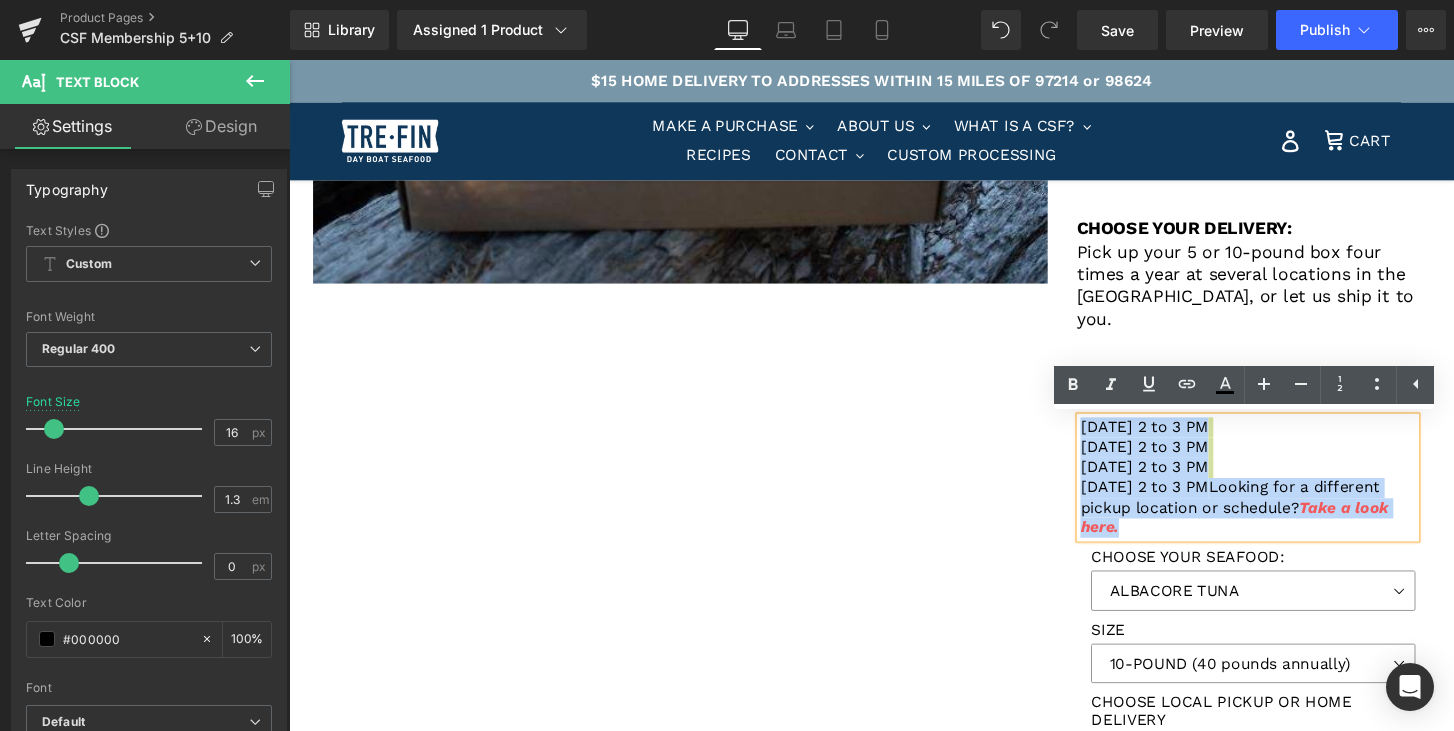 click on "Looking for a different pickup location or schedule?" at bounding box center (1266, 514) 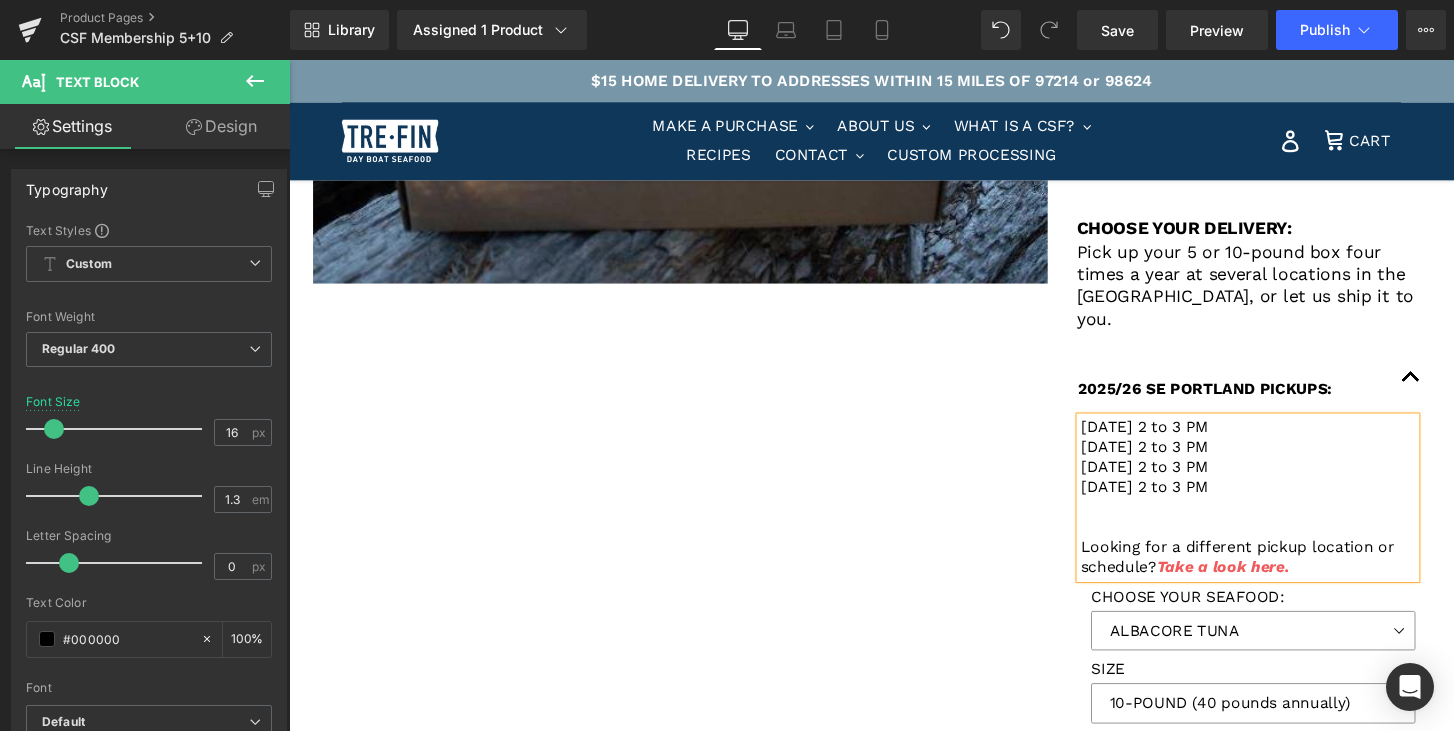 drag, startPoint x: 1315, startPoint y: 508, endPoint x: 1123, endPoint y: 423, distance: 209.9738 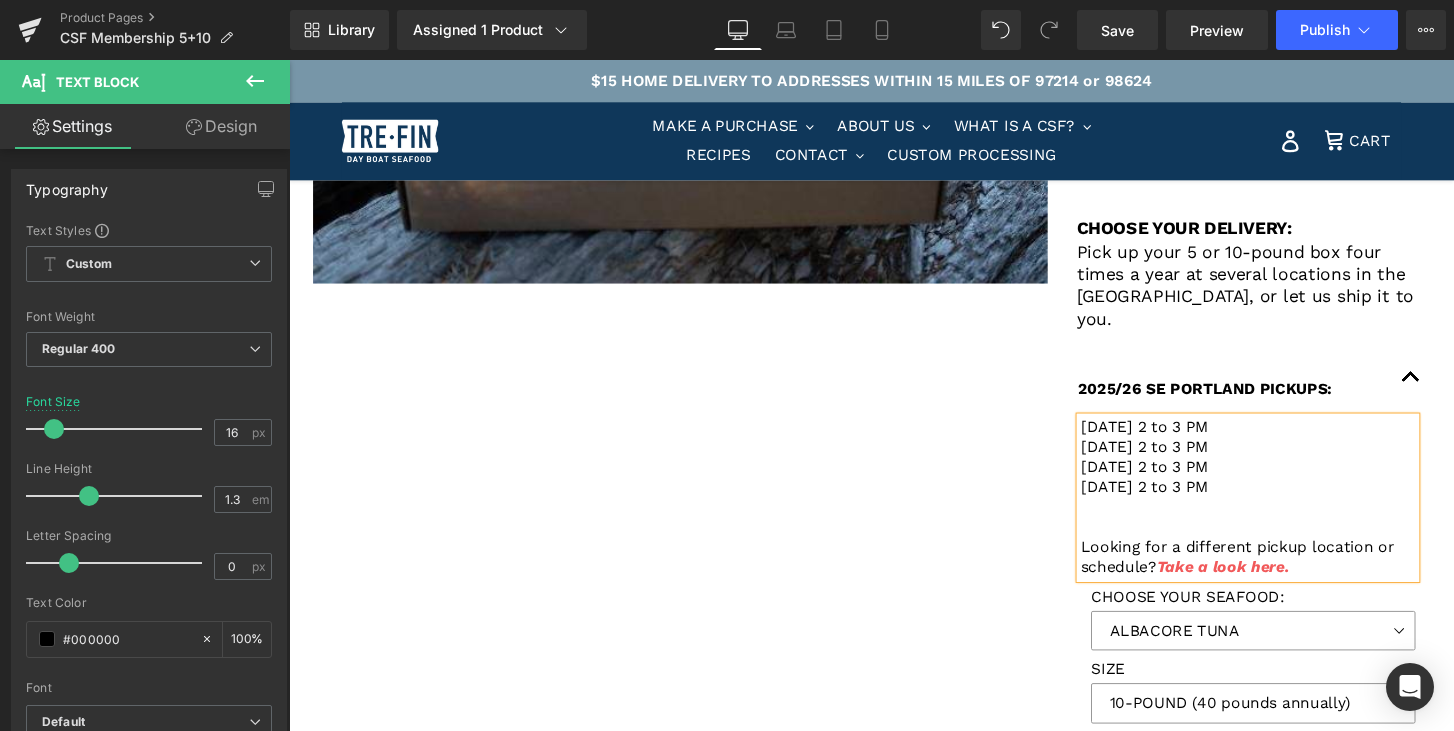 click on "2025/26 SE PORTLAND PICKUPS:
Text Block
[DATE] 2 to 3 PM [DATE] 2 to 3 PM [DATE] 2 to 3 PM [DATE] 2 to 3 PM Looking for a different pickup location or schedule?  Take a look here. Text Block
CHOOSE YOUR SEAFOOD: ALBACORE TUNA BLACK COD SIZE" at bounding box center (1290, 694) 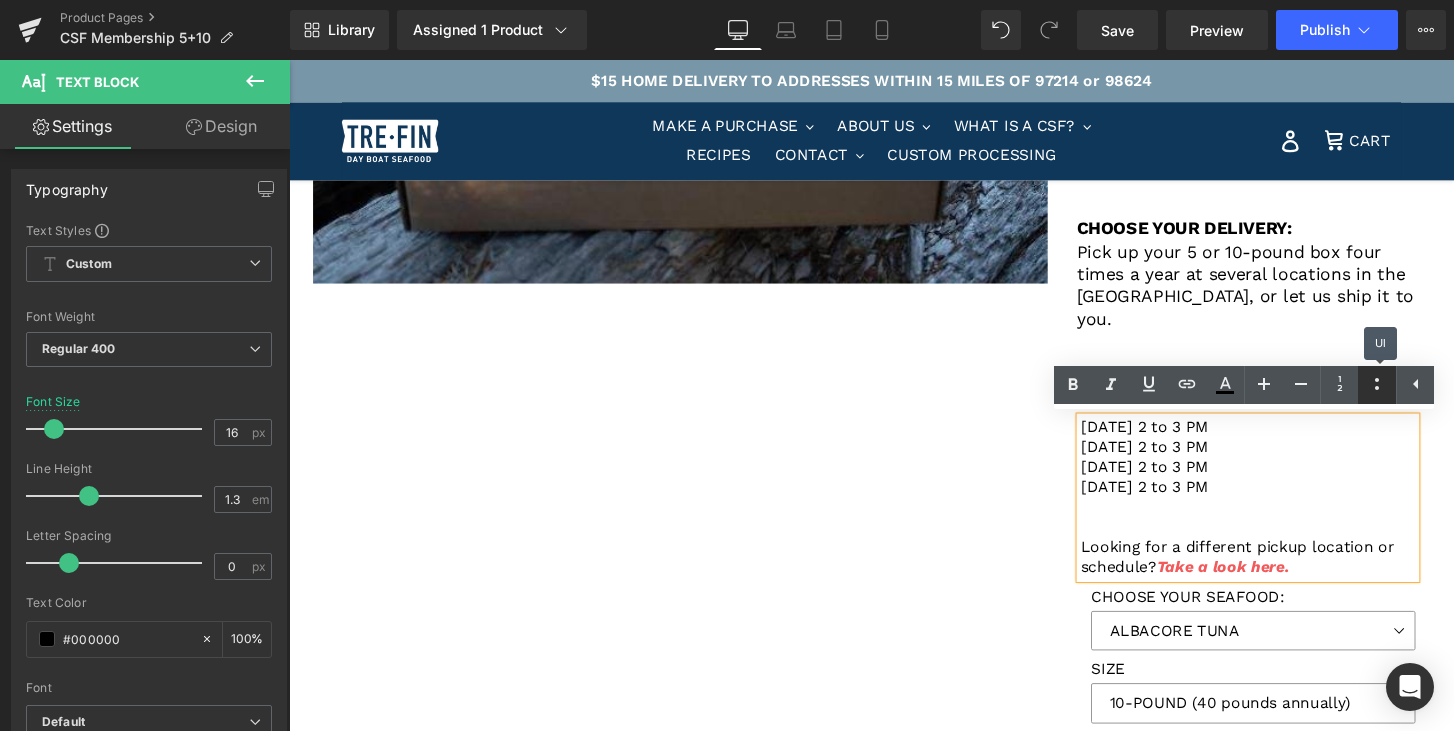 click 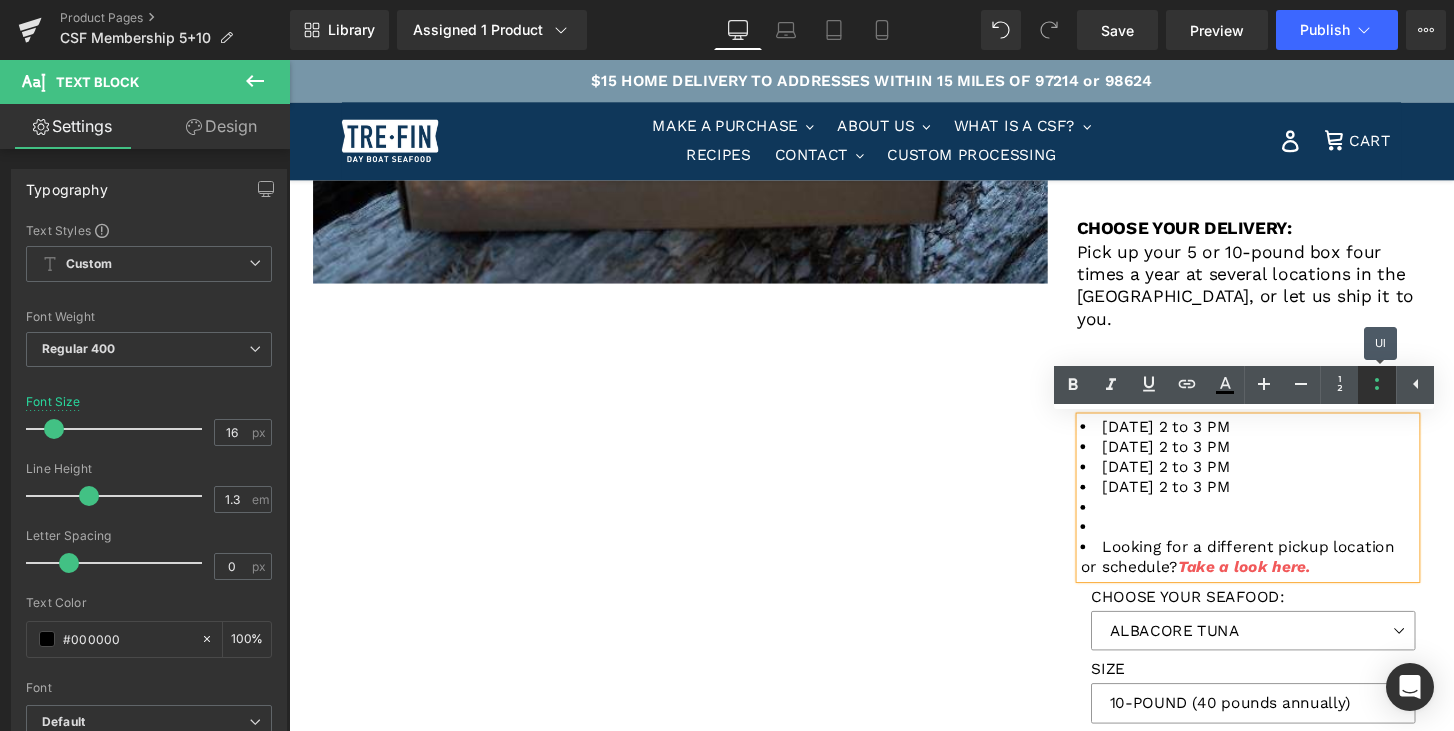 click 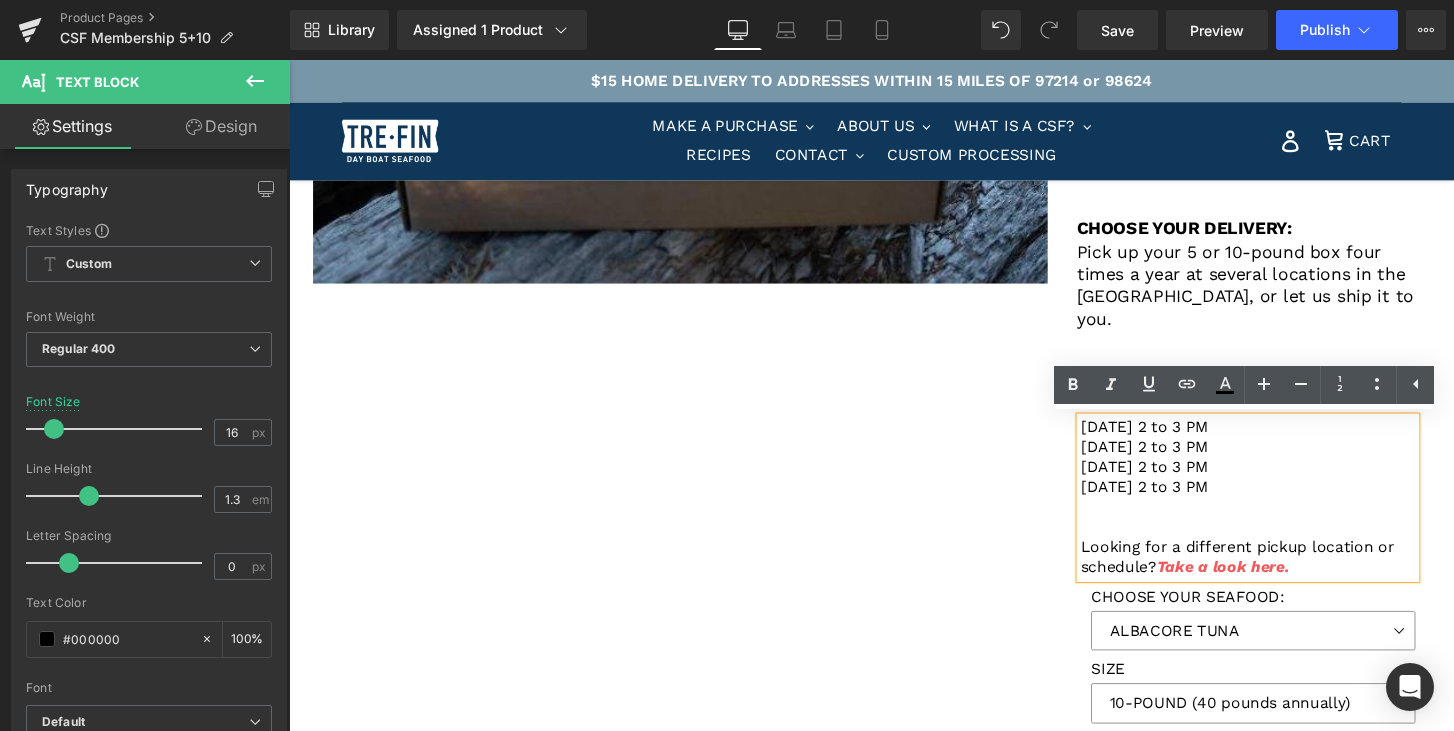 click on "[DATE] 2 to 3 PM [DATE] 2 to 3 PM [DATE] 2 to 3 PM [DATE] 2 to 3 PM Looking for a different pickup location or schedule?  Take a look here." at bounding box center [1285, 514] 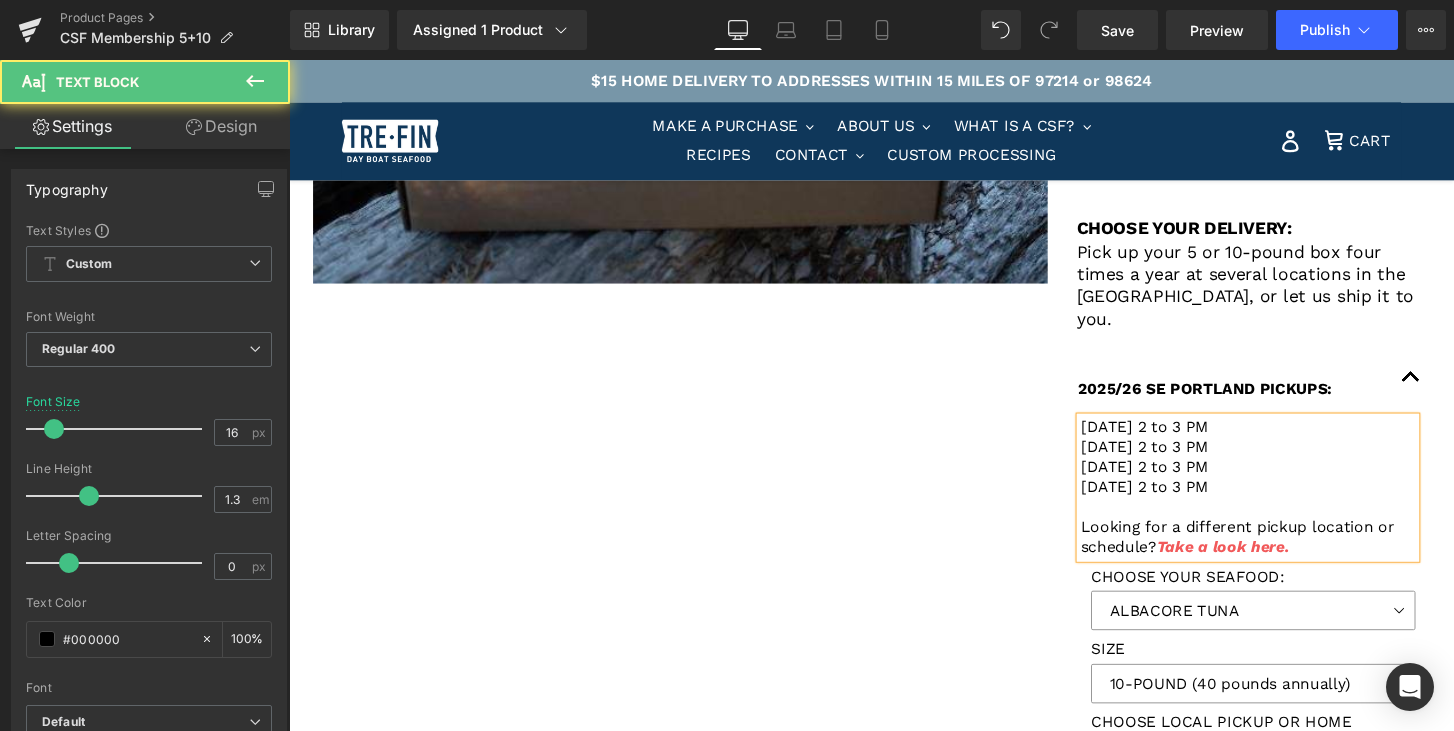 click on "[DATE] 2 to 3 PM [DATE] 2 to 3 PM [DATE] 2 to 3 PM [DATE] 2 to 3 PM Looking for a different pickup location or schedule?  Take a look here." at bounding box center (1285, 504) 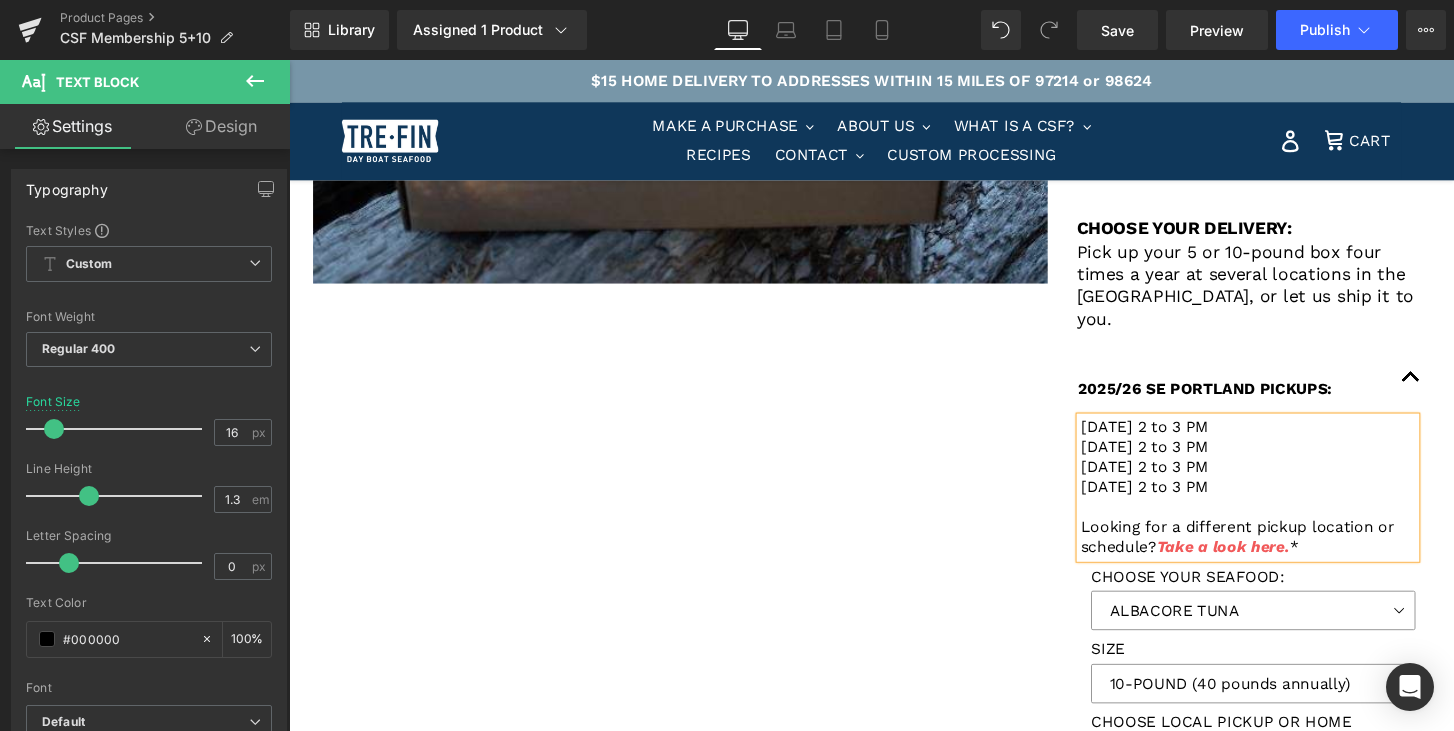 click on "[DATE] 2 to 3 PM" at bounding box center [1177, 440] 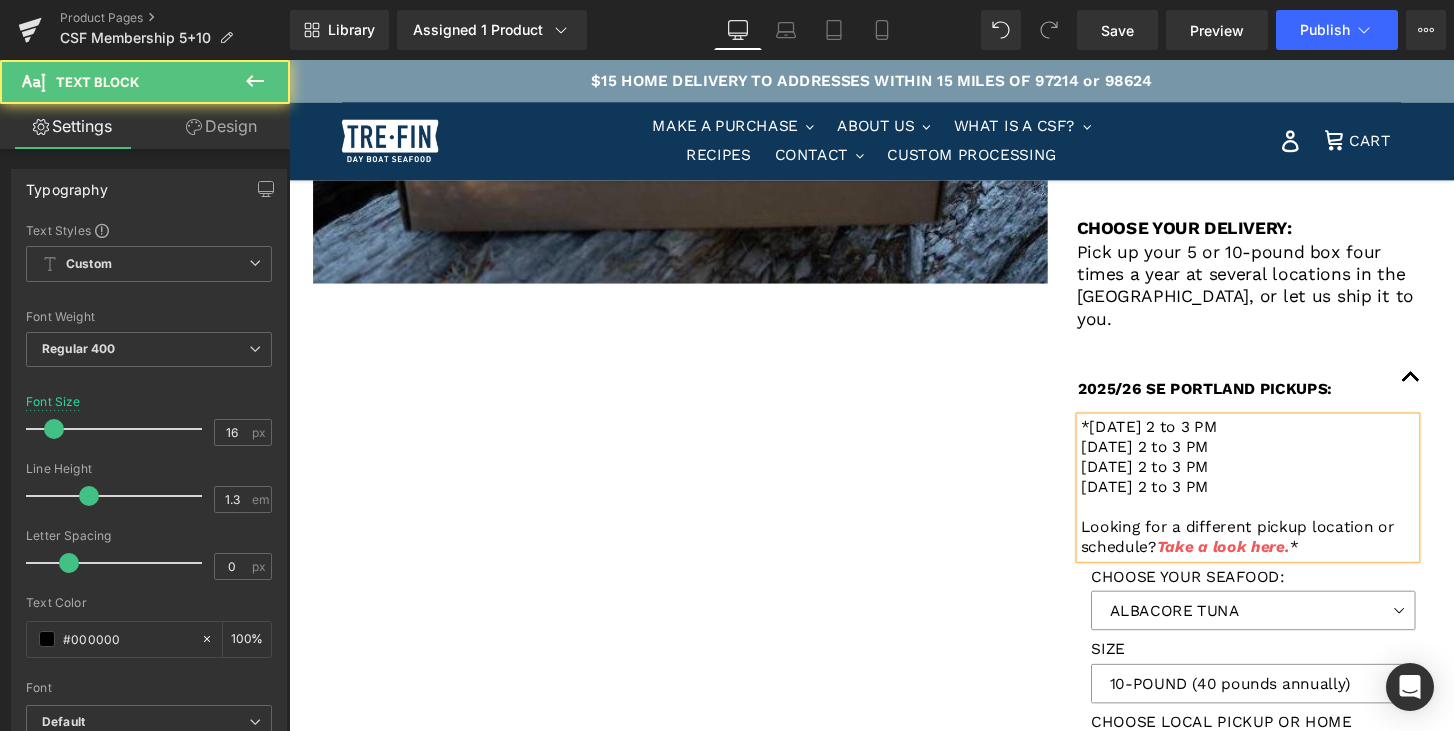 click on "*[DATE] 2 to 3 PM [DATE] 2 to 3 PM [DATE] 2 to 3 PM [DATE] 2 to 3 PM Looking for a different pickup location or schedule?  Take a look here. *" at bounding box center (1285, 504) 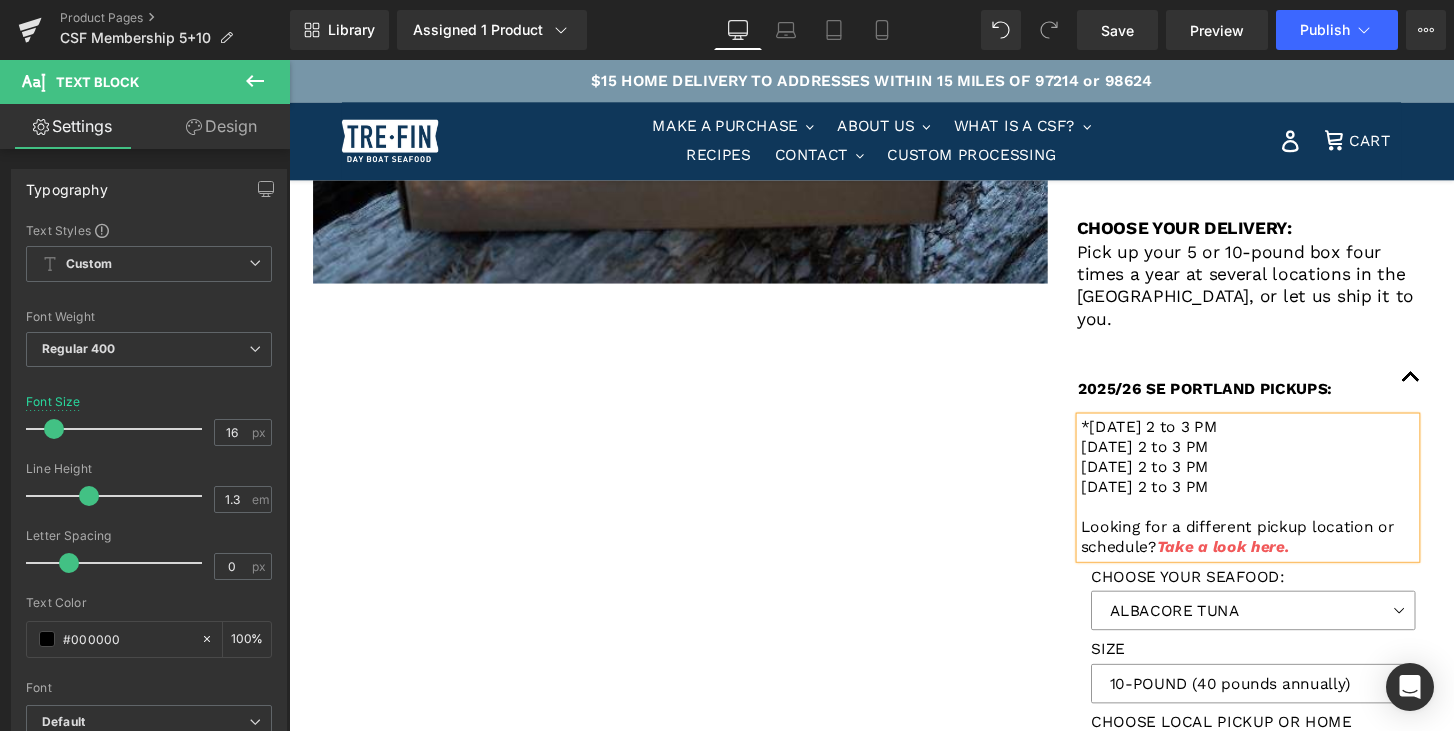click on "[DATE] 2 to 3 PM" at bounding box center [1177, 461] 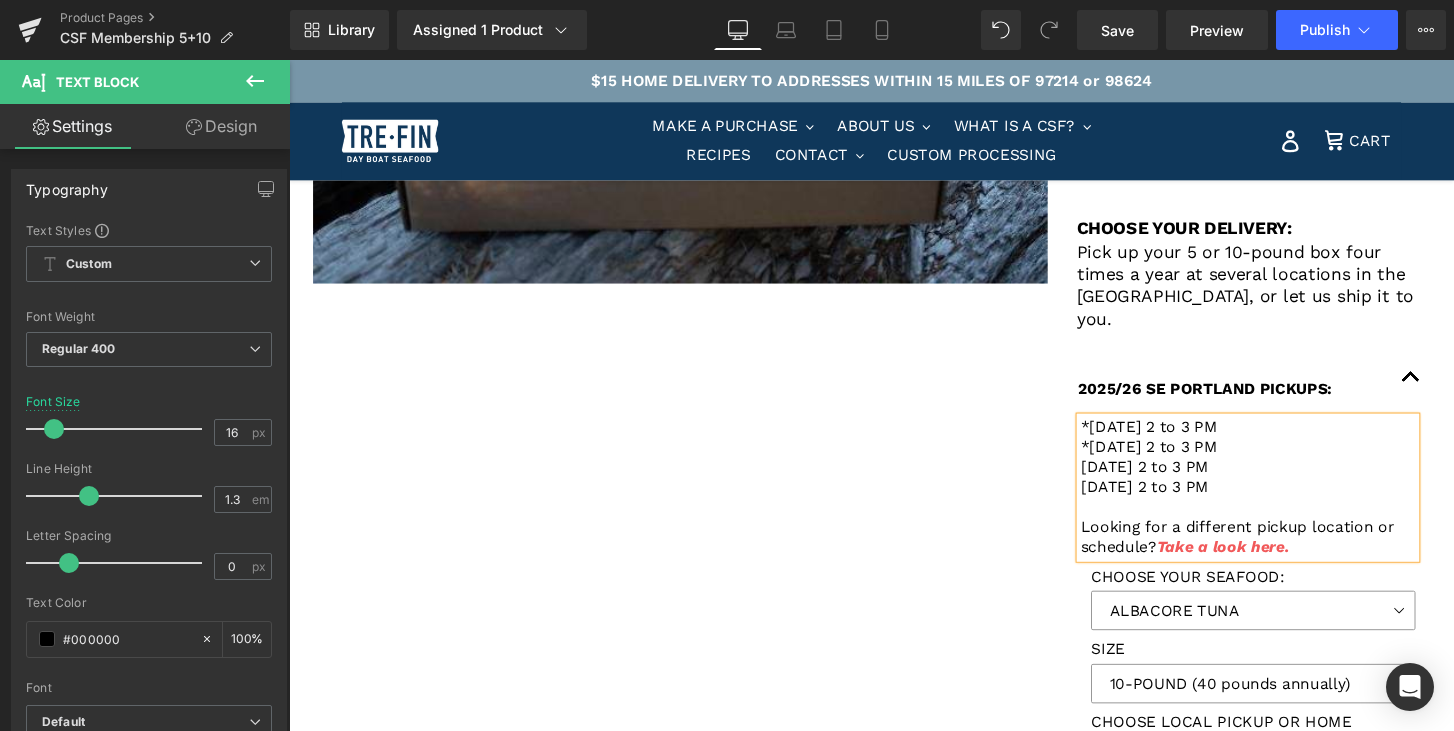 click on "[DATE] 2 to 3 PM" at bounding box center (1177, 482) 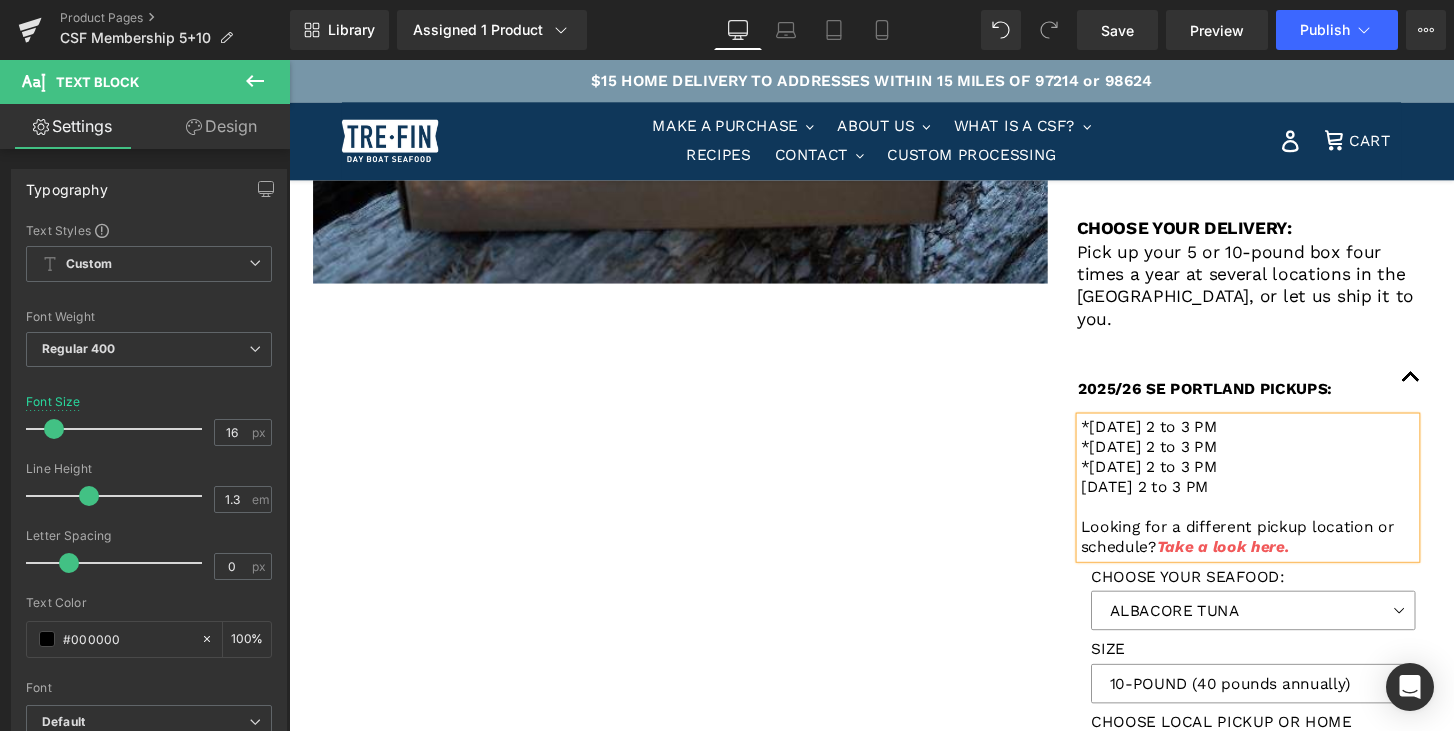 click on "[DATE] 2 to 3 PM" at bounding box center (1177, 503) 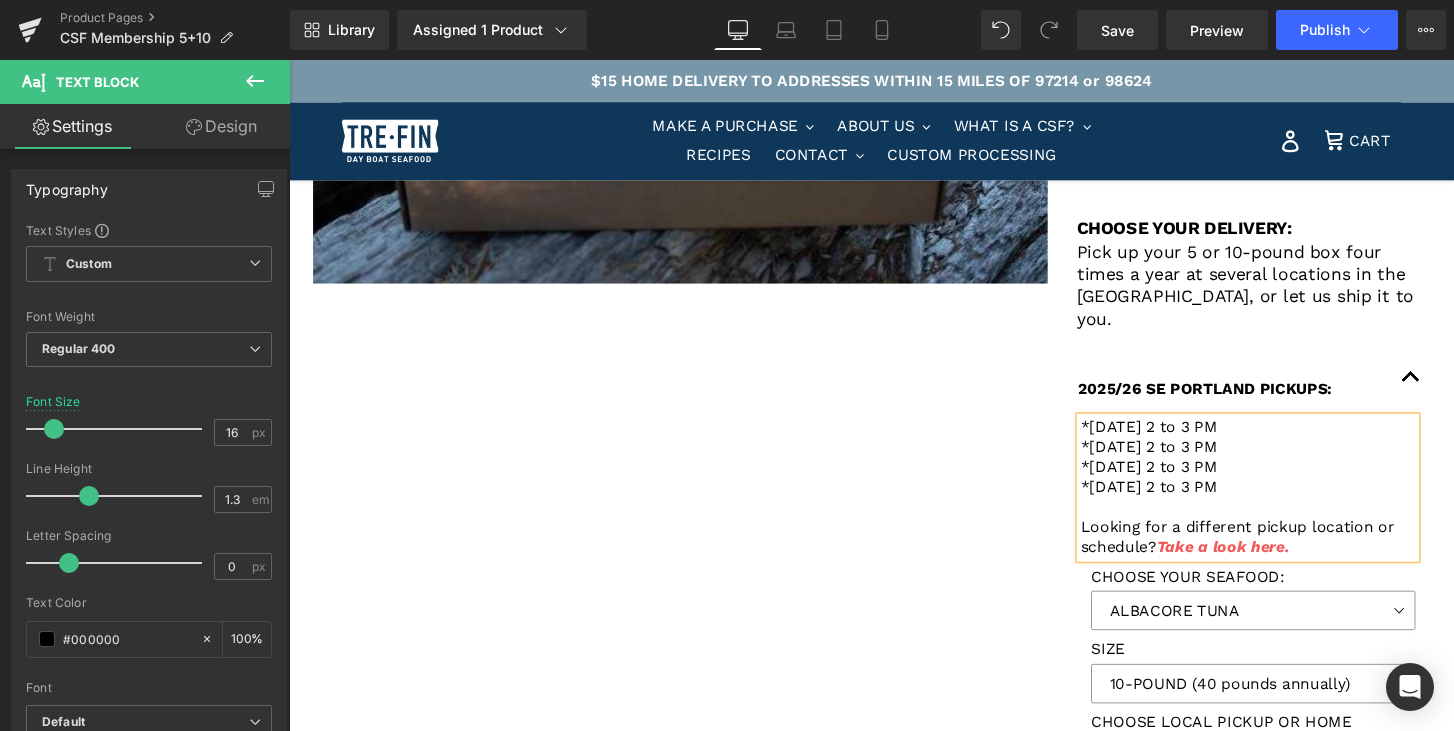 click on "*[DATE] 2 to 3 PM *[DATE] 2 to 3 PM *[DATE] 2 to 3 PM *[DATE] 2 to 3 PM Looking for a different pickup location or schedule?  Take a look here." at bounding box center (1285, 504) 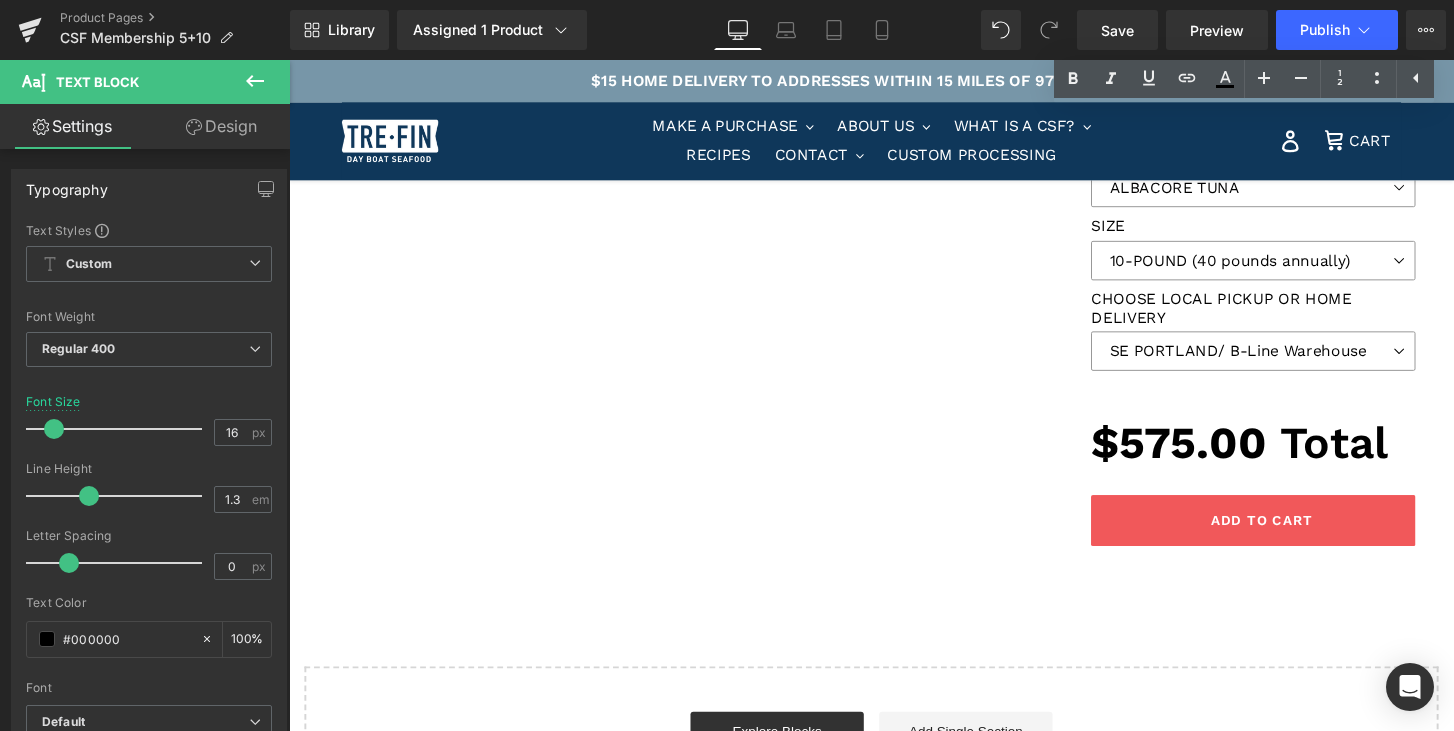 scroll, scrollTop: 1434, scrollLeft: 0, axis: vertical 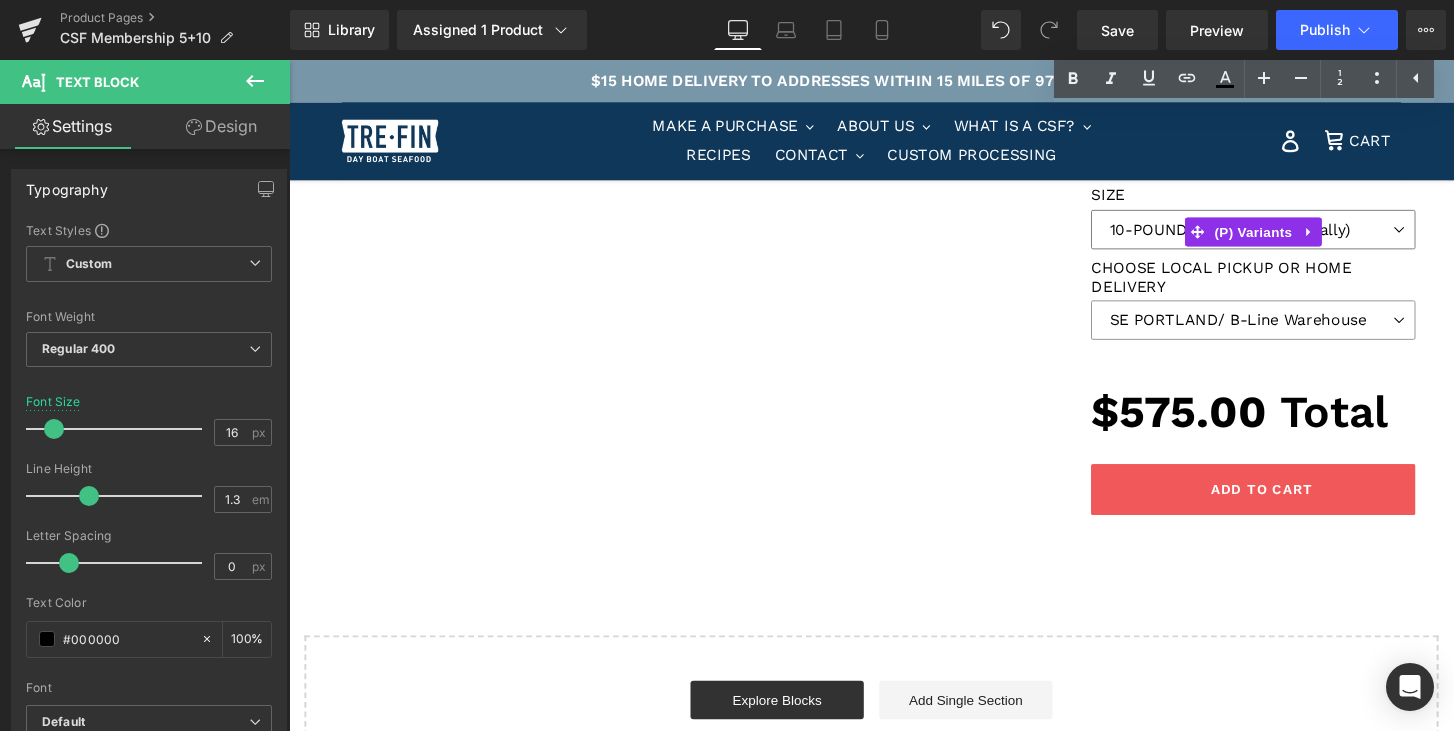 click on "10-POUND (40 pounds annually)
5-POUND (20 pounds annually)" at bounding box center [1290, 236] 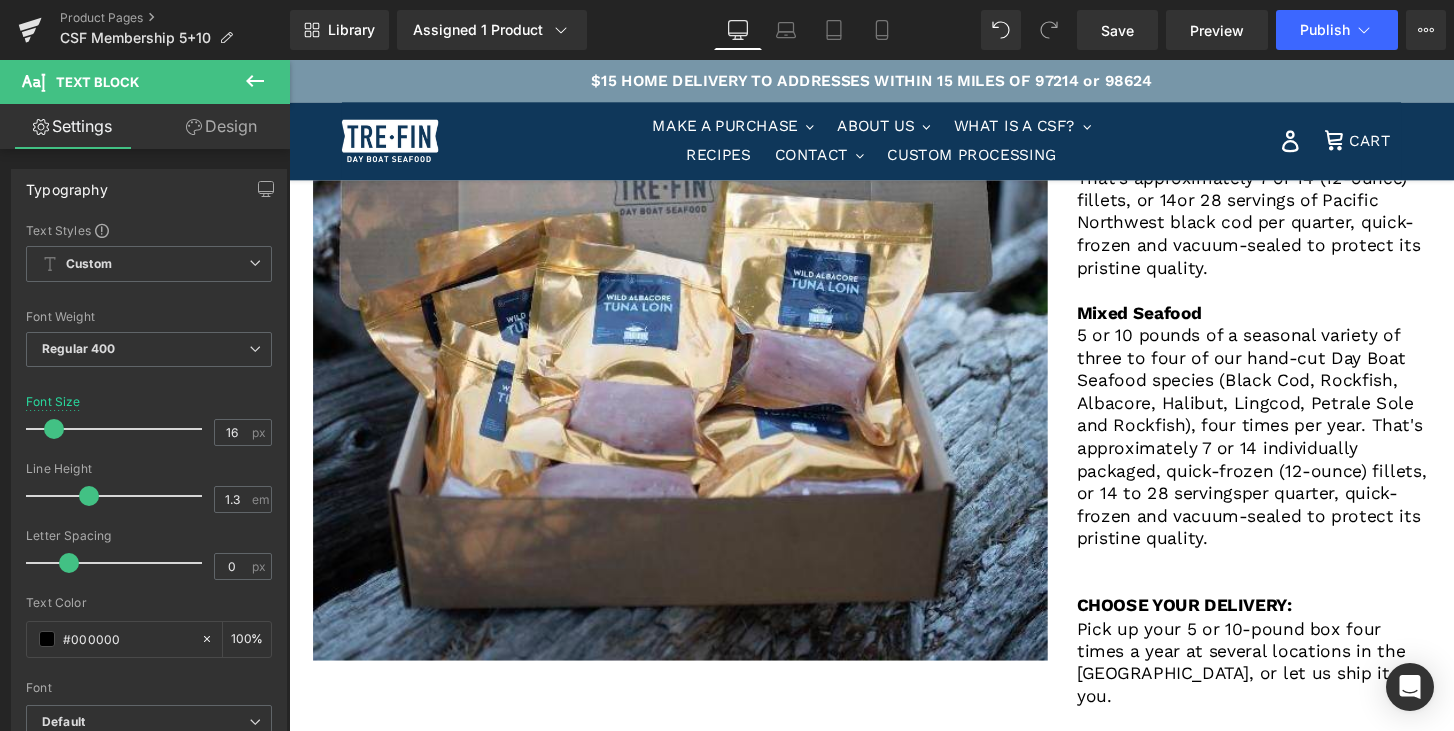 scroll, scrollTop: 572, scrollLeft: 0, axis: vertical 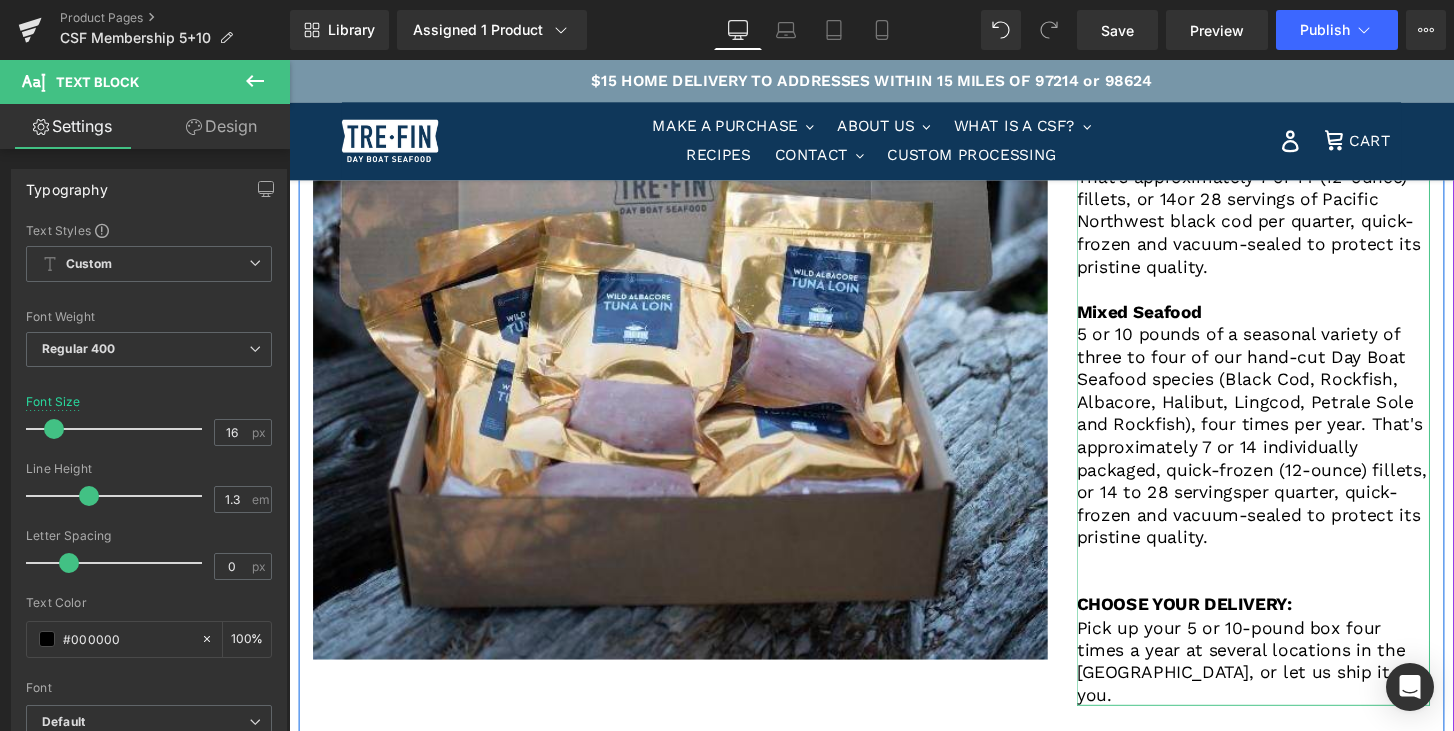 click on "5 or 10 pounds of a seasonal variety of three to four of our hand-cut Day Boat Seafood species (Black Cod, Rockfish, Albacore, Halibut, Lingcod, Petrale Sole and Rockfish), four times per year. That's approximately 7 or 14 individually packaged, quick-frozen (12-ounce) fillets, or 14 to 28 servings  per quarter, quick-frozen and vacuum-sealed to protect its pristine quality." at bounding box center [1290, 450] 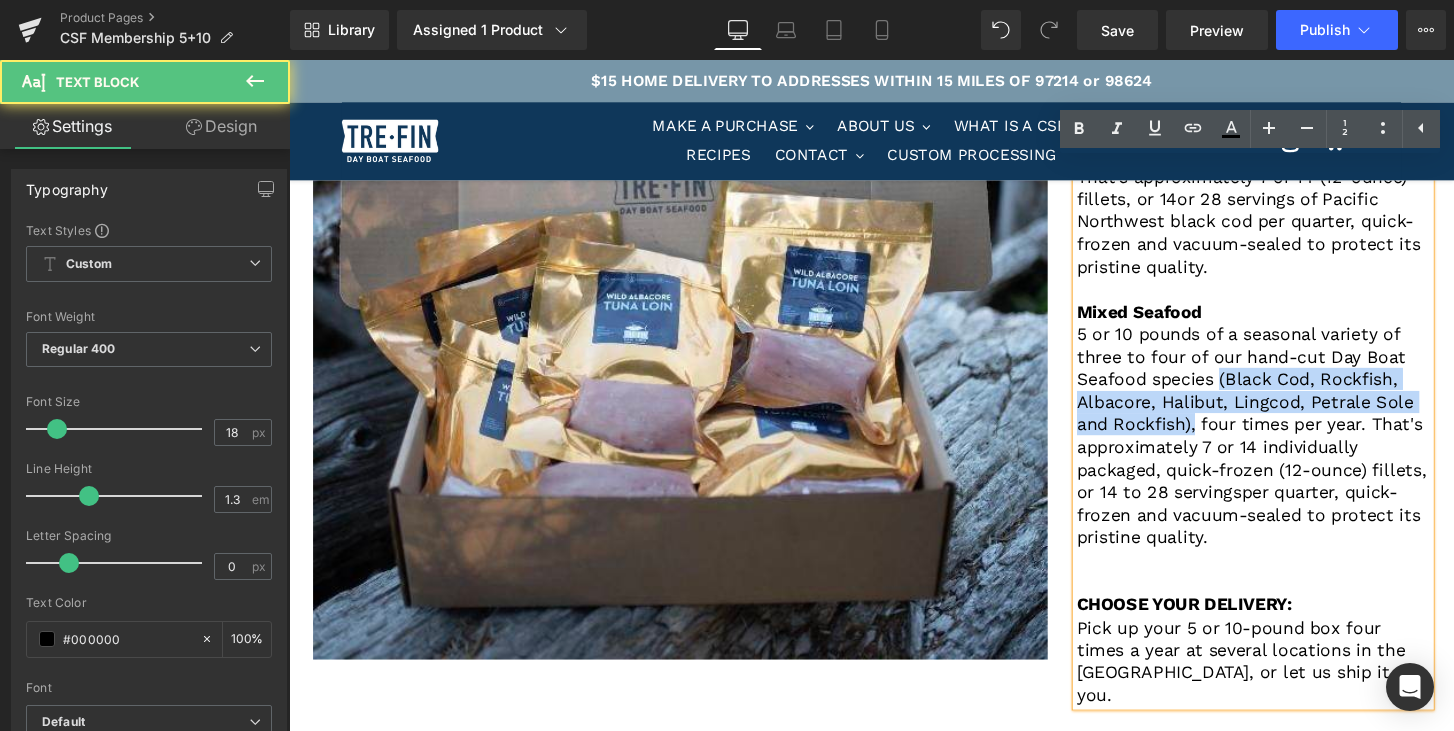 click on "5 or 10 pounds of a seasonal variety of three to four of our hand-cut Day Boat Seafood species (Black Cod, Rockfish, Albacore, Halibut, Lingcod, Petrale Sole and Rockfish), four times per year. That's approximately 7 or 14 individually packaged, quick-frozen (12-ounce) fillets, or 14 to 28 servings  per quarter, quick-frozen and vacuum-sealed to protect its pristine quality." at bounding box center (1290, 450) 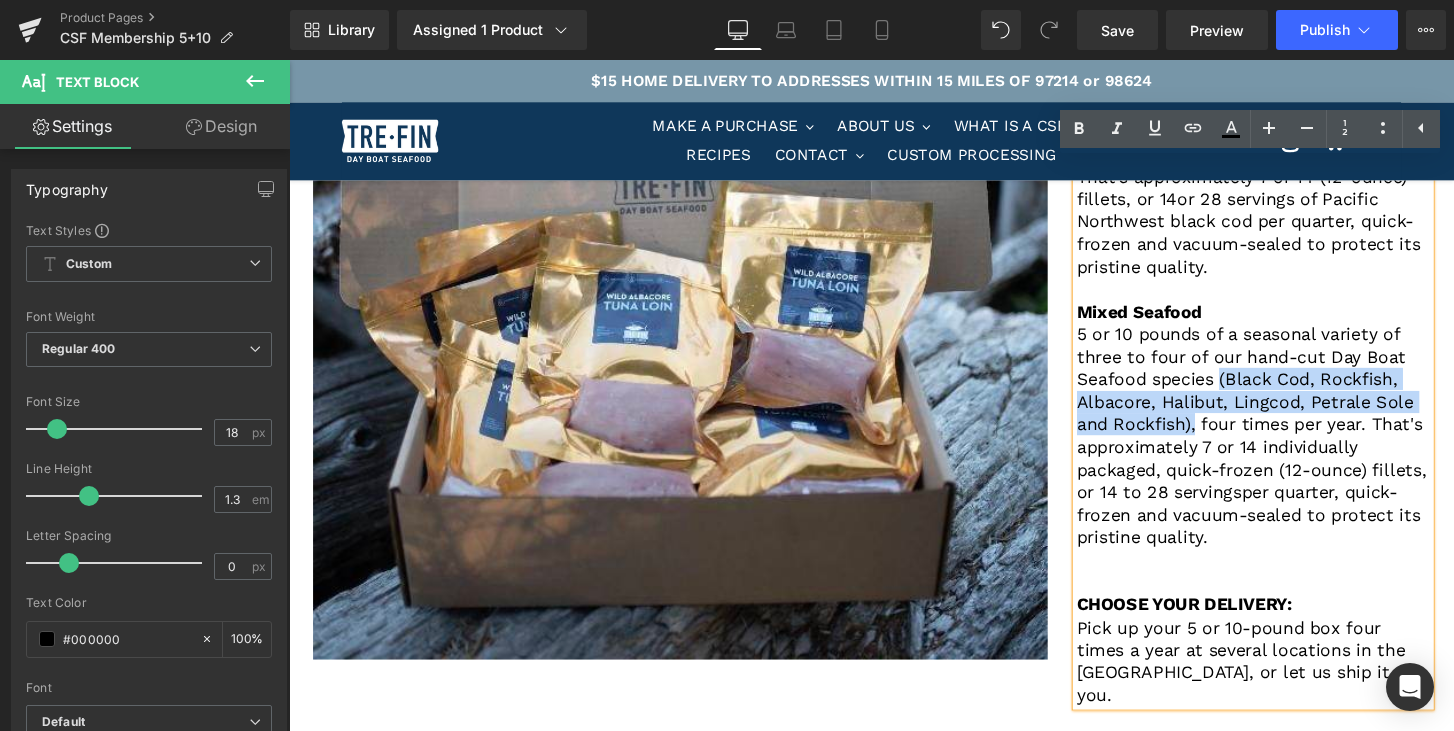 type 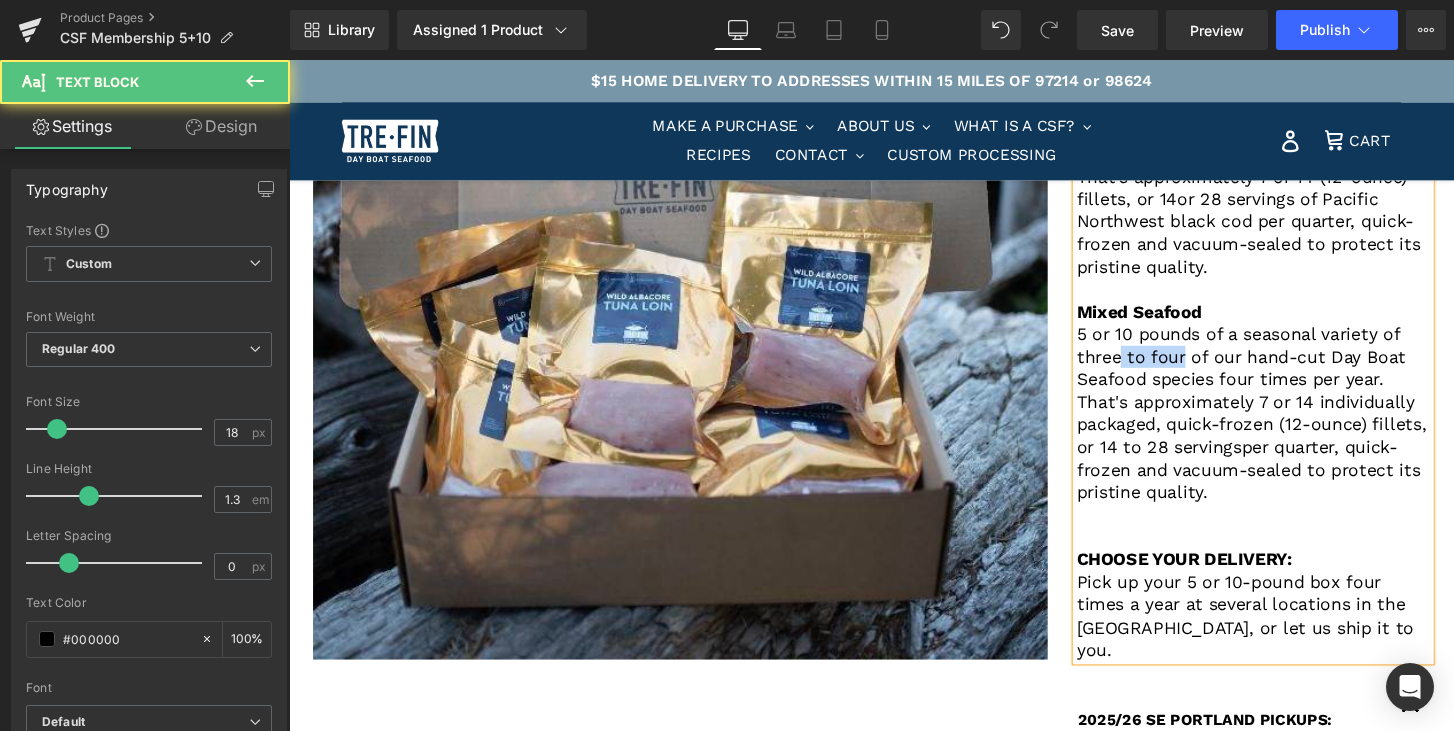 drag, startPoint x: 1220, startPoint y: 367, endPoint x: 1156, endPoint y: 363, distance: 64.12488 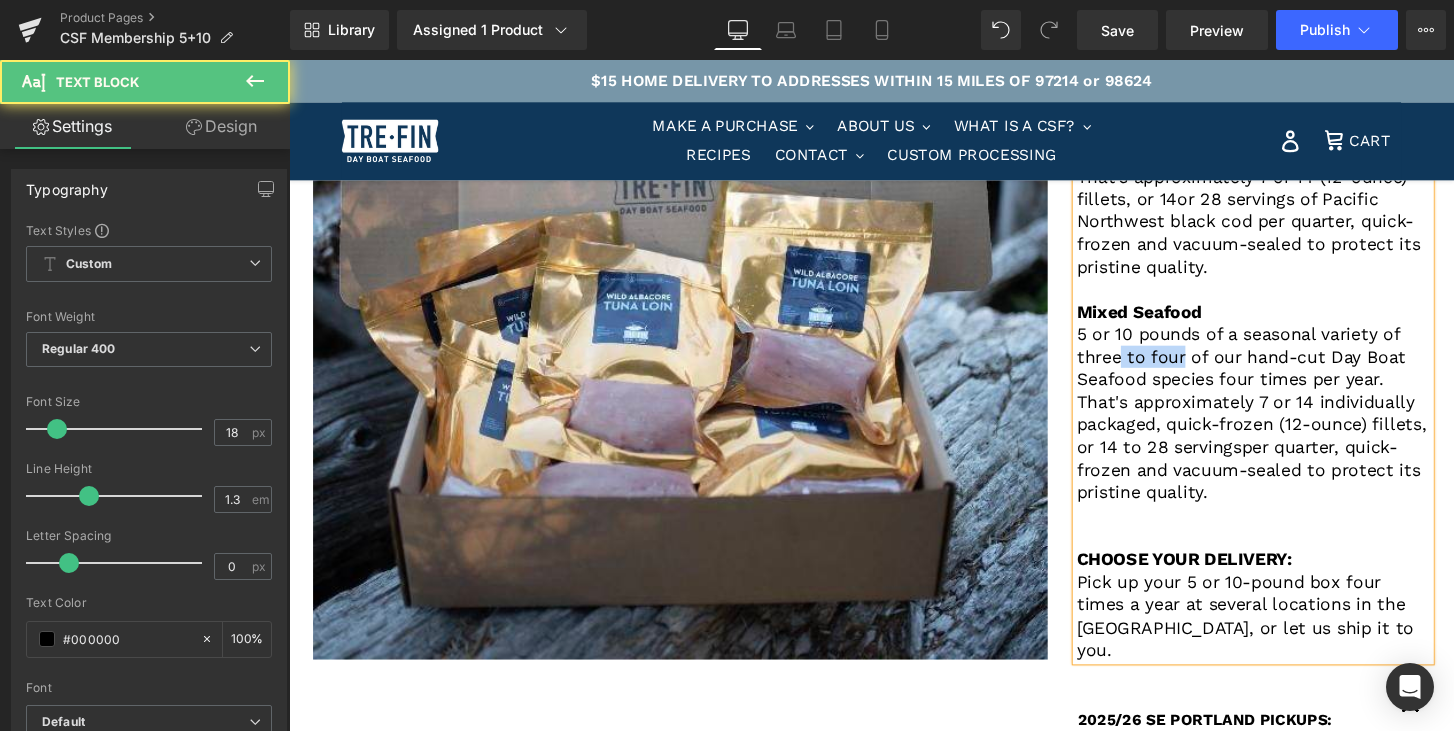 click on "5 or 10 pounds of a seasonal variety of three to four of our hand-cut Day Boat Seafood species four times per year. That's approximately 7 or 14 individually packaged, quick-frozen (12-ounce) fillets, or 14 to 28 servings  per quarter, quick-frozen and vacuum-sealed to protect its pristine quality." at bounding box center (1290, 426) 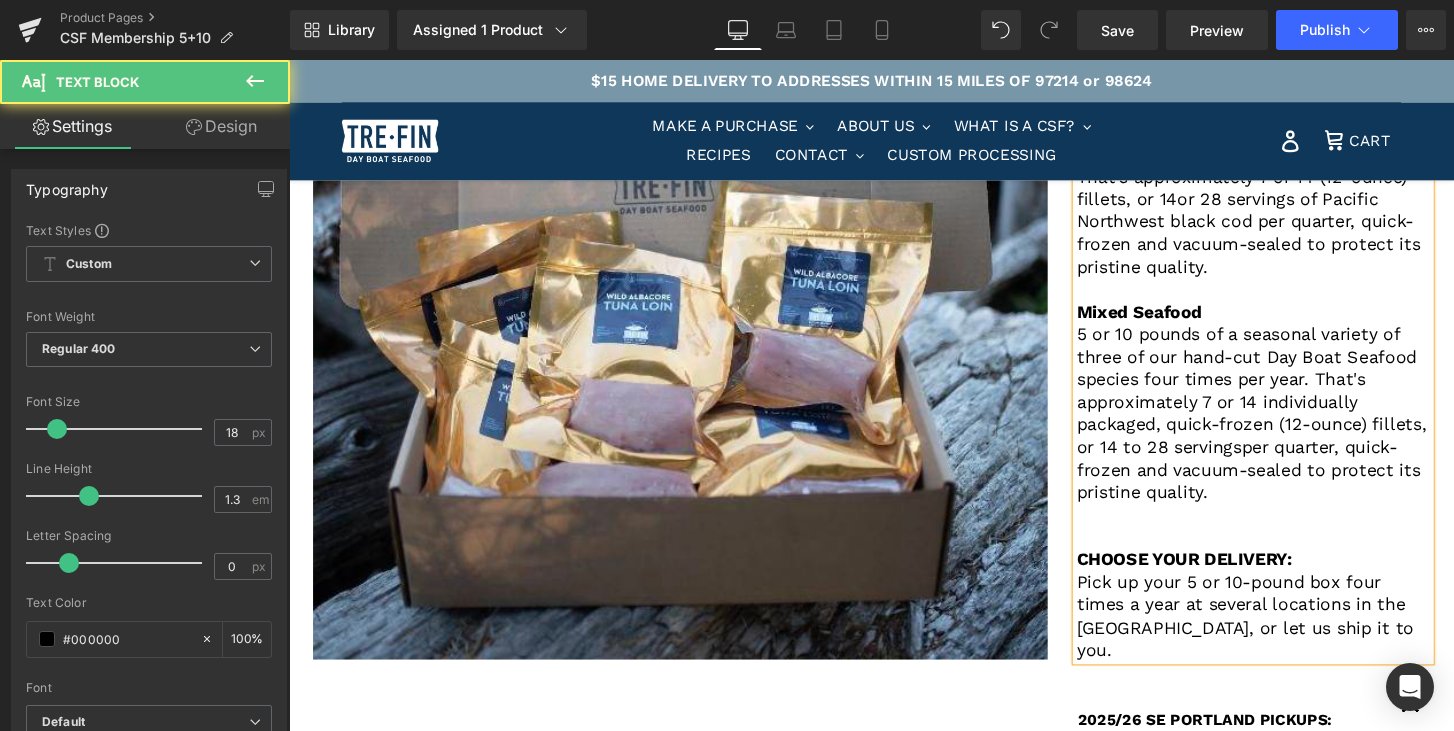 click on "5 or 10 pounds of a seasonal variety of three of our hand-cut Day Boat Seafood species four times per year. That's approximately 7 or 14 individually packaged, quick-frozen (12-ounce) fillets, or 14 to 28 servings  per quarter, quick-frozen and vacuum-sealed to protect its pristine quality." at bounding box center [1290, 426] 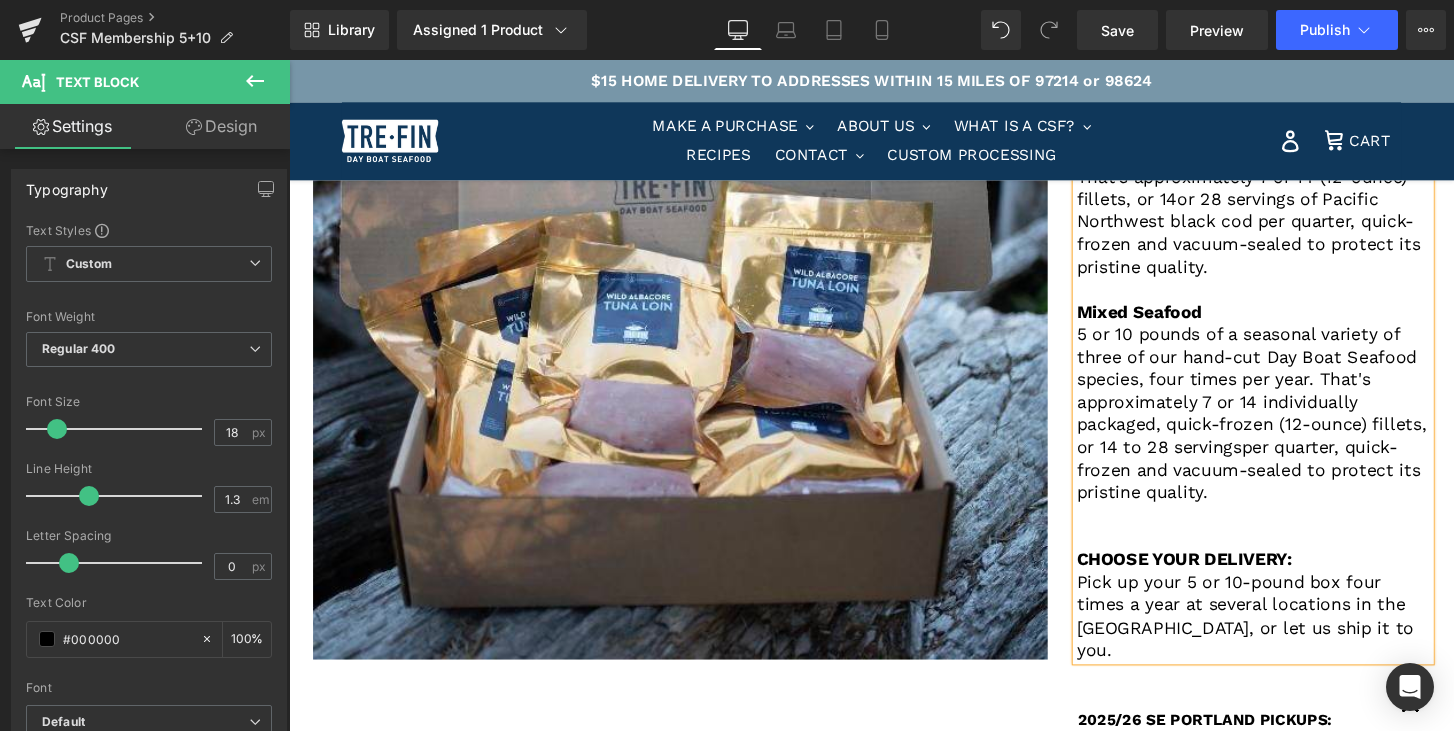 click on "5 or 10 pounds of a seasonal variety of three of our hand-cut Day Boat Seafood species, four times per year. That's approximately 7 or 14 individually packaged, quick-frozen (12-ounce) fillets, or 14 to 28 servings  per quarter, quick-frozen and vacuum-sealed to protect its pristine quality." at bounding box center [1290, 426] 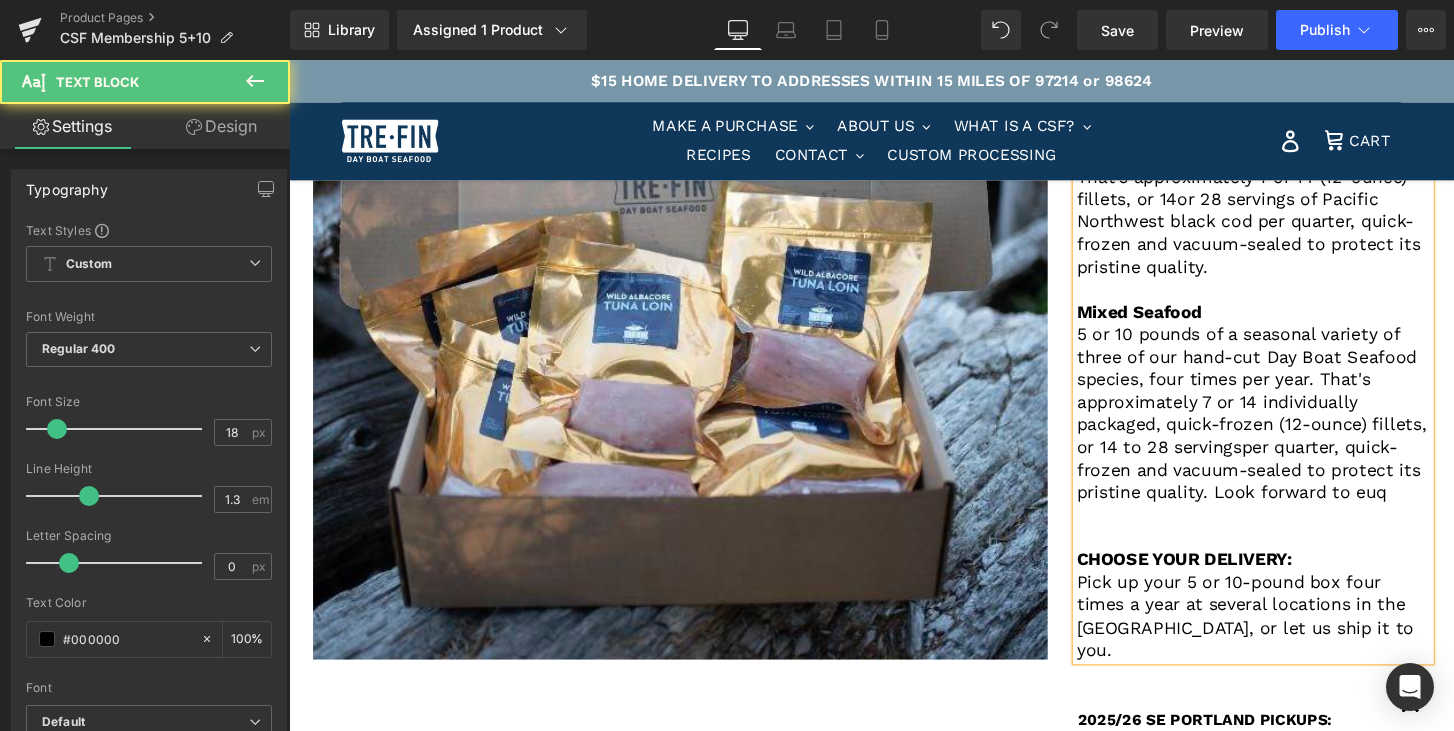 click on "5 or 10 pounds of a seasonal variety of three of our hand-cut Day Boat Seafood species, four times per year. That's approximately 7 or 14 individually packaged, quick-frozen (12-ounce) fillets, or 14 to 28 servings  per quarter, quick-frozen and vacuum-sealed to protect its pristine quality. Look forward to euq" at bounding box center (1290, 426) 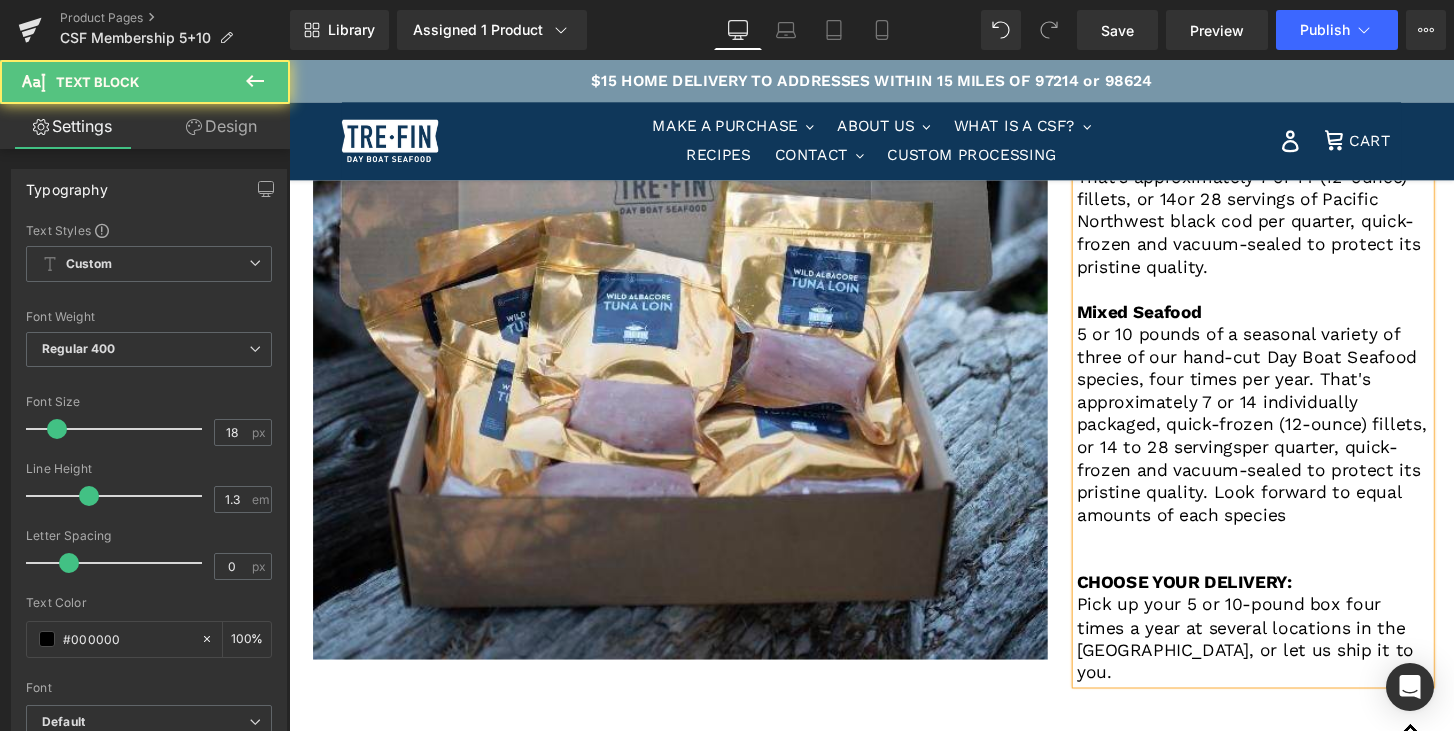 click on "per quarter, quick-frozen and vacuum-sealed to protect its pristine quality. Look forward to equal amounts of each species" at bounding box center [1285, 496] 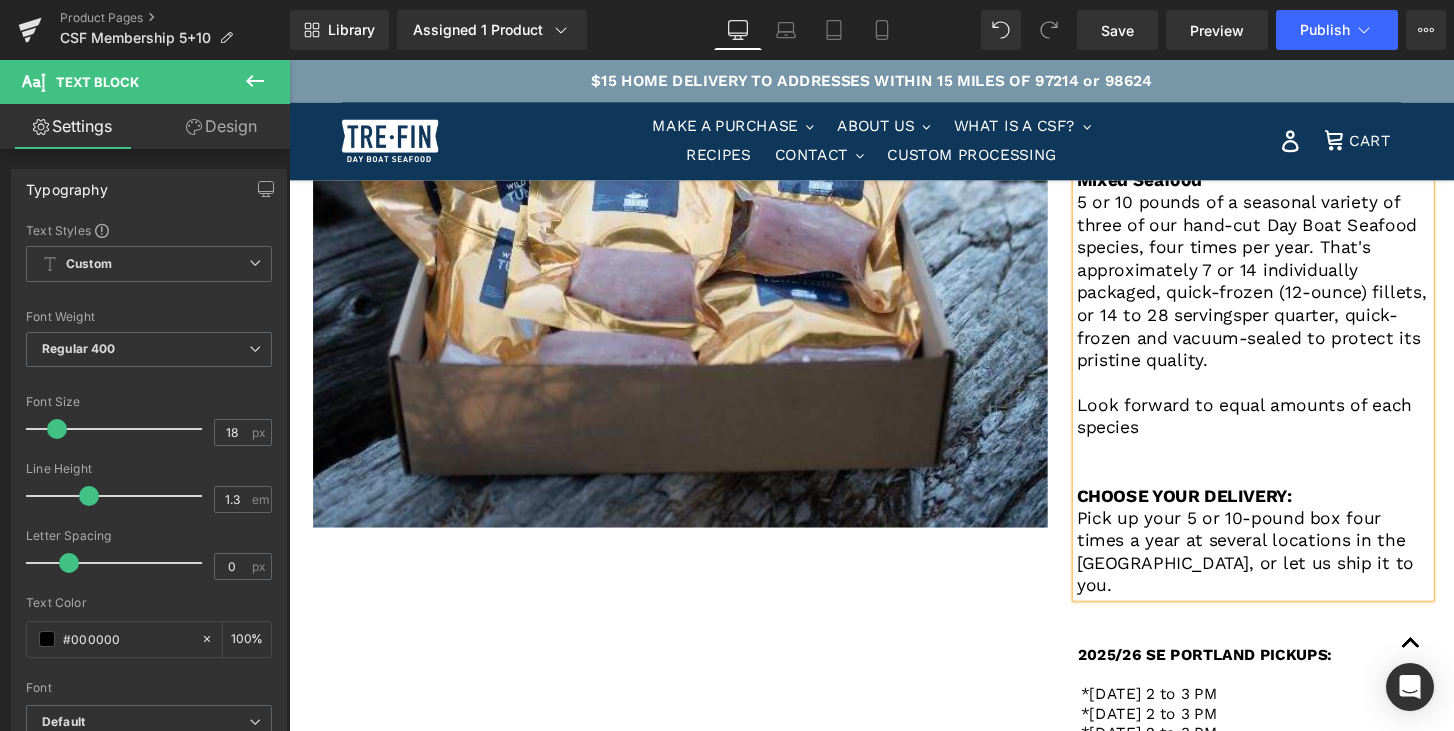 scroll, scrollTop: 786, scrollLeft: 0, axis: vertical 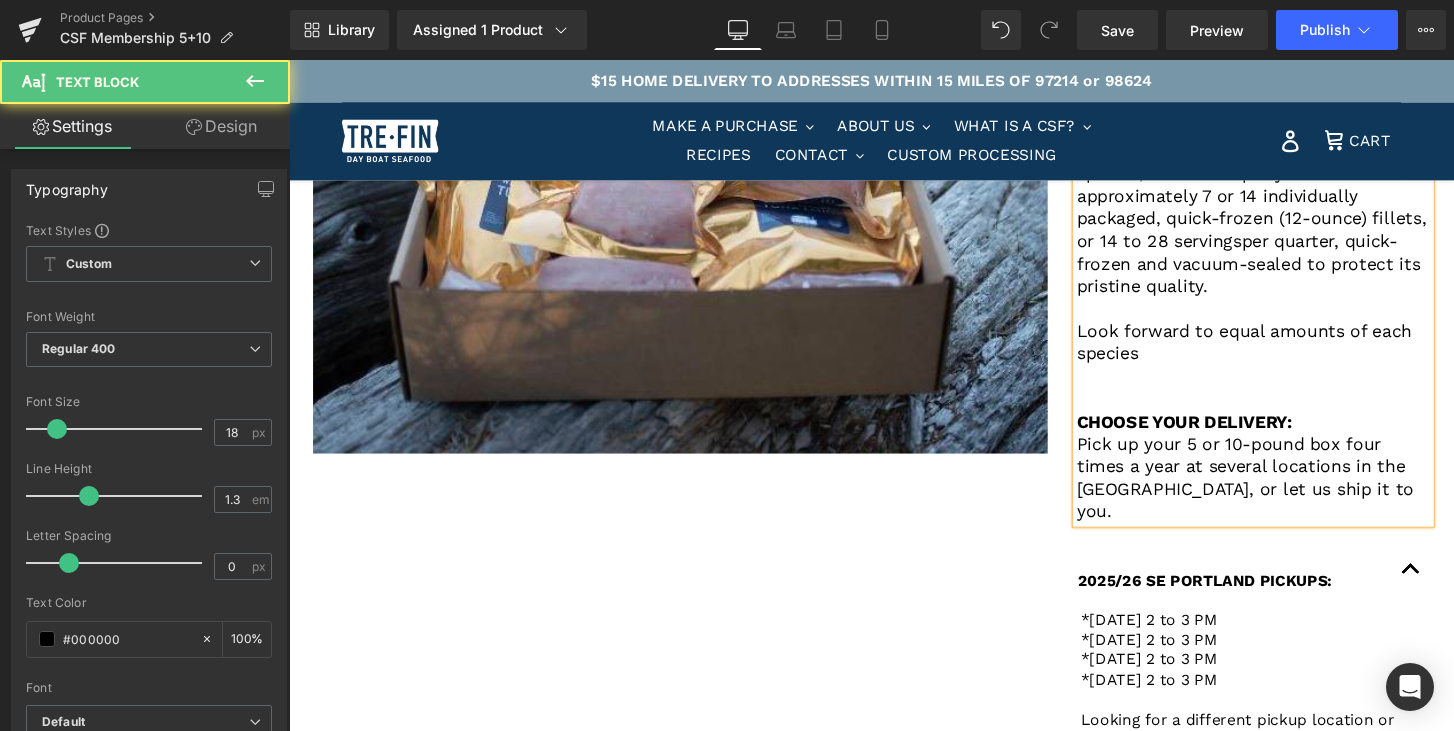 click on "Look forward to equal amounts of each species" at bounding box center [1290, 353] 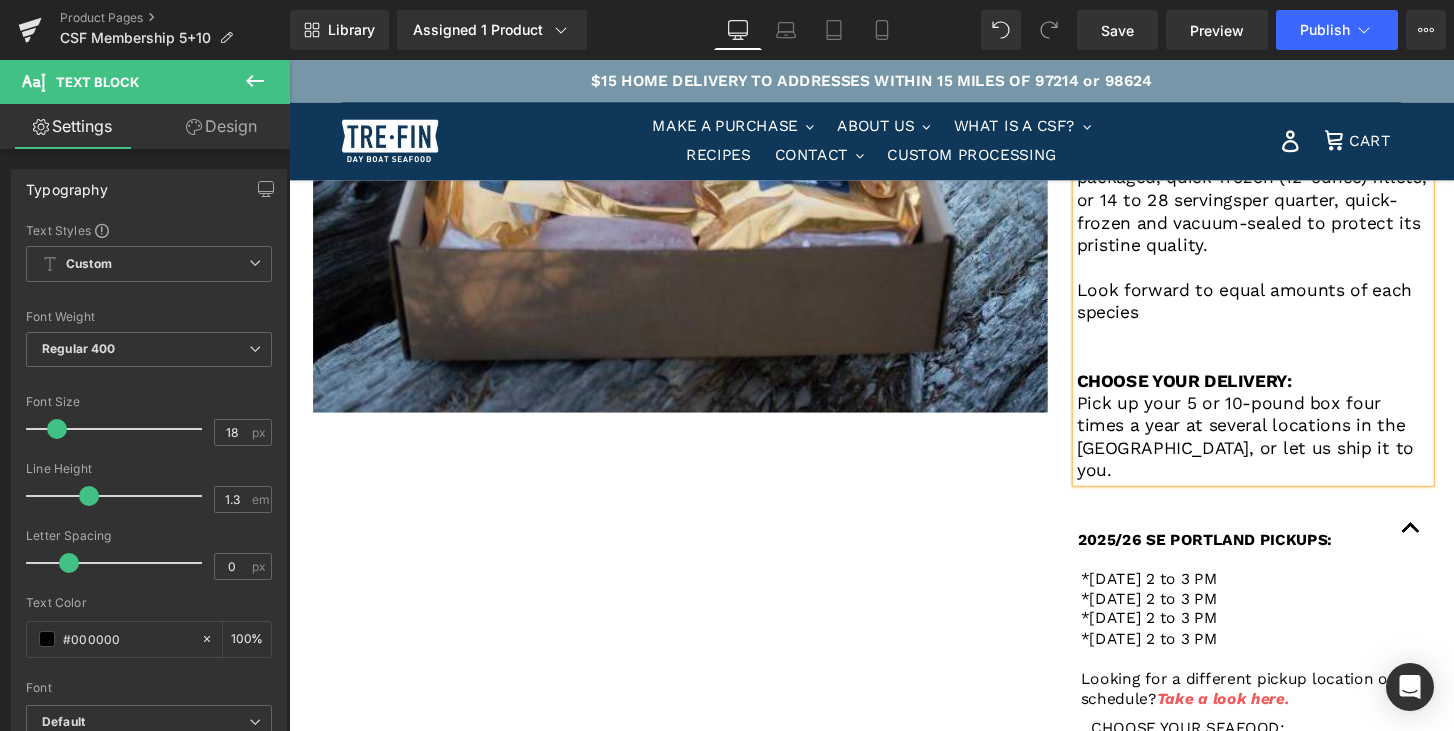 scroll, scrollTop: 850, scrollLeft: 0, axis: vertical 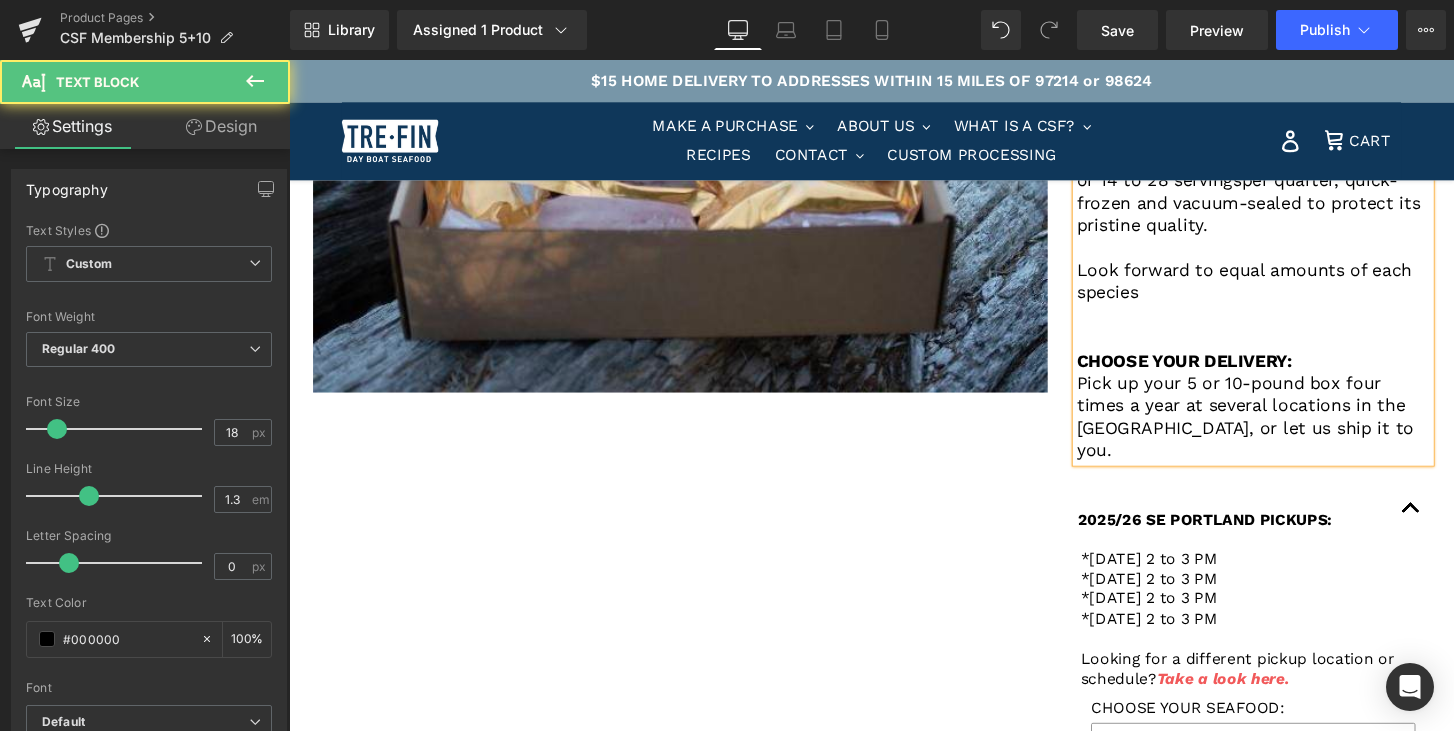 click on "Look forward to equal amounts of each species" at bounding box center [1290, 289] 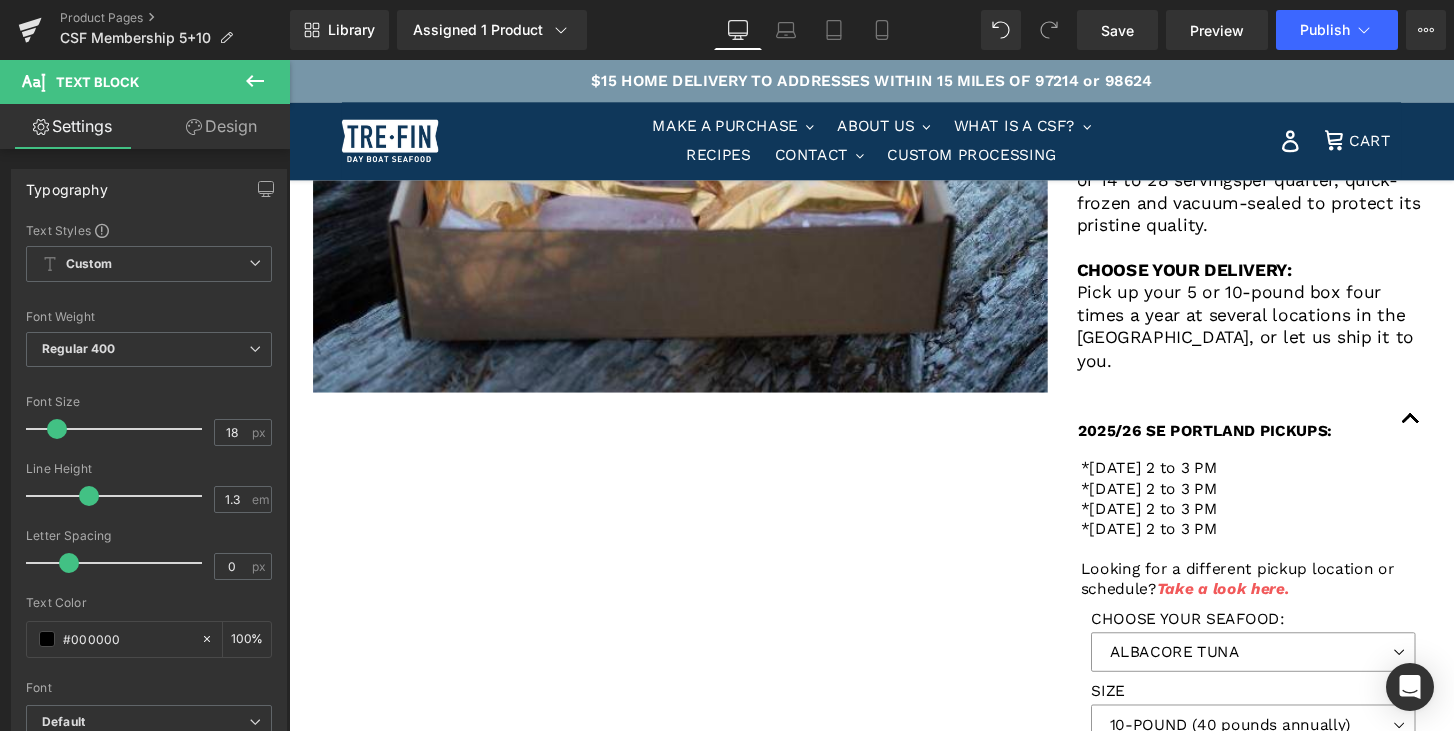 click on "Text Block" at bounding box center [120, 82] 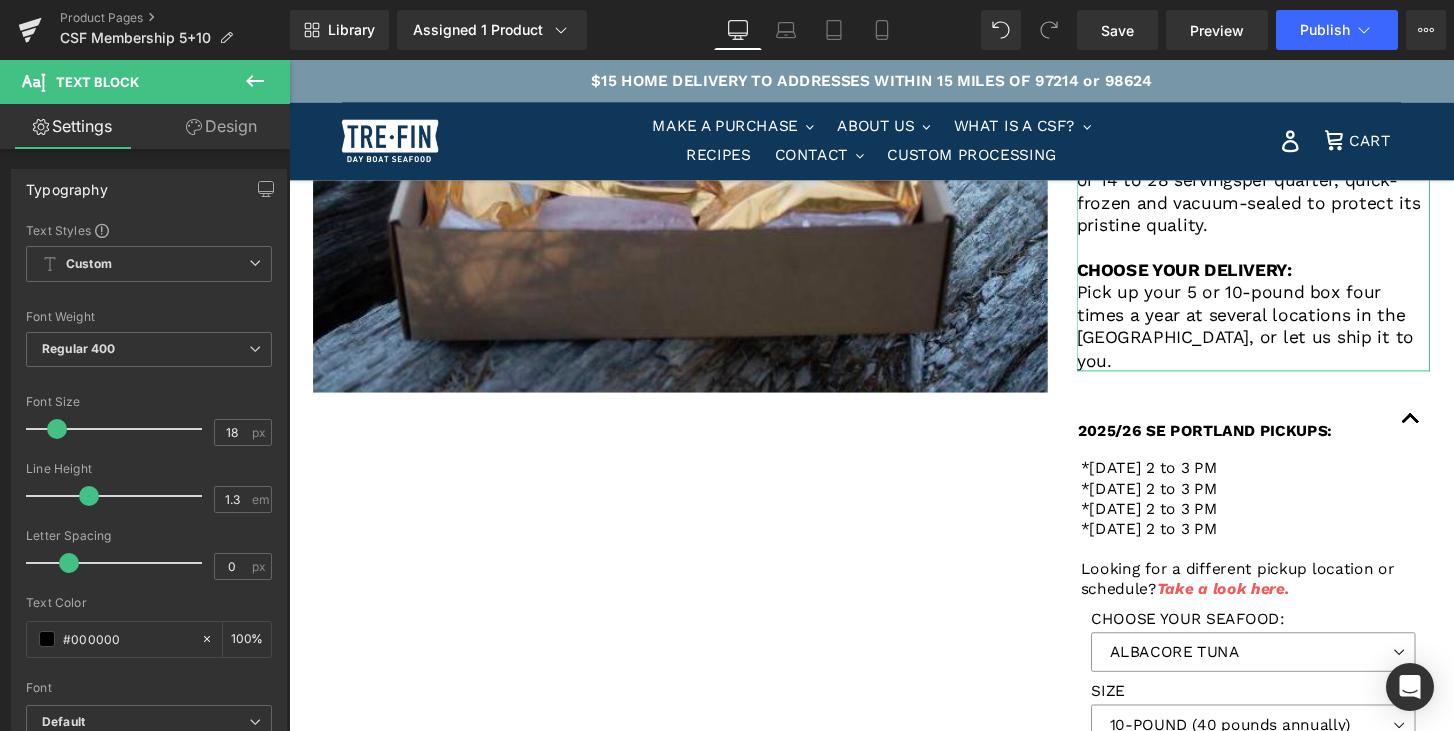 click on "Design" at bounding box center (221, 126) 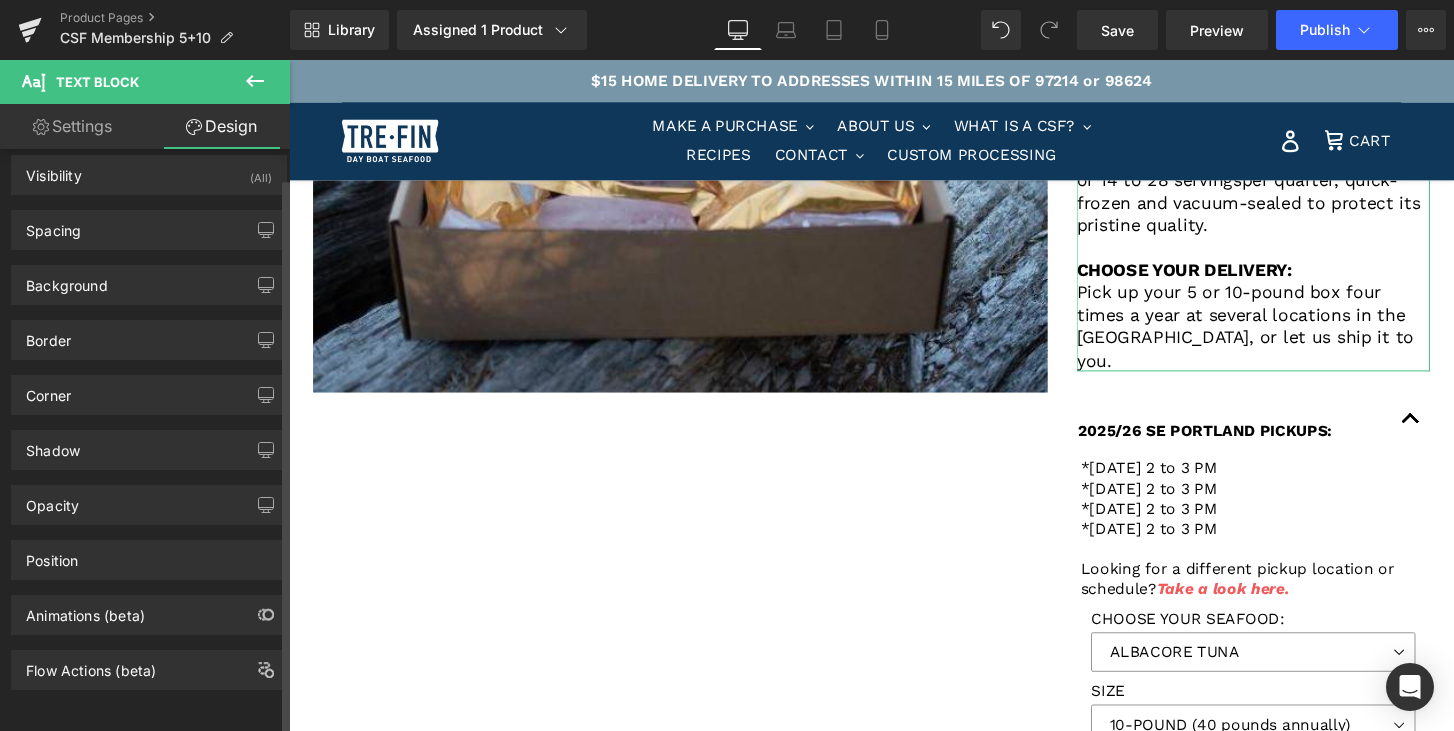 scroll, scrollTop: 0, scrollLeft: 0, axis: both 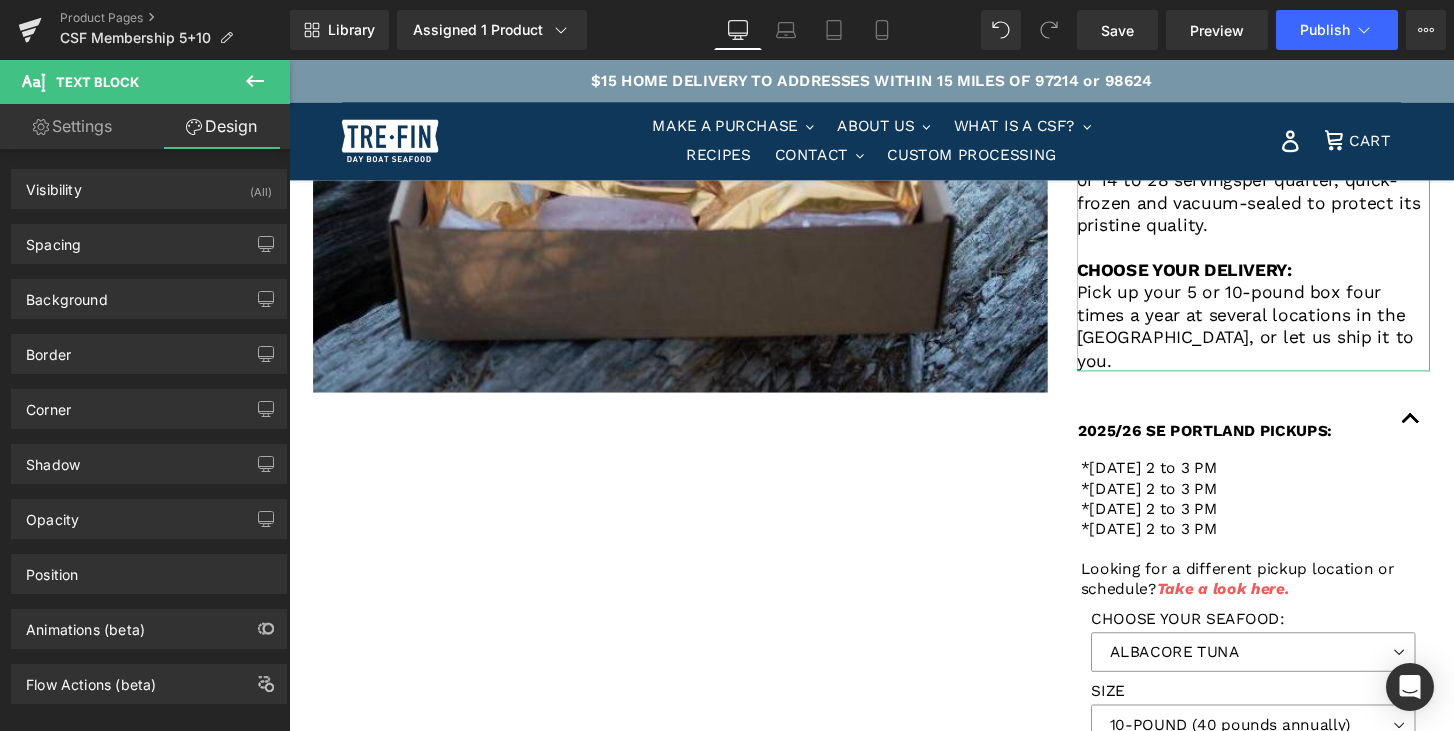 click on "Settings" at bounding box center (72, 126) 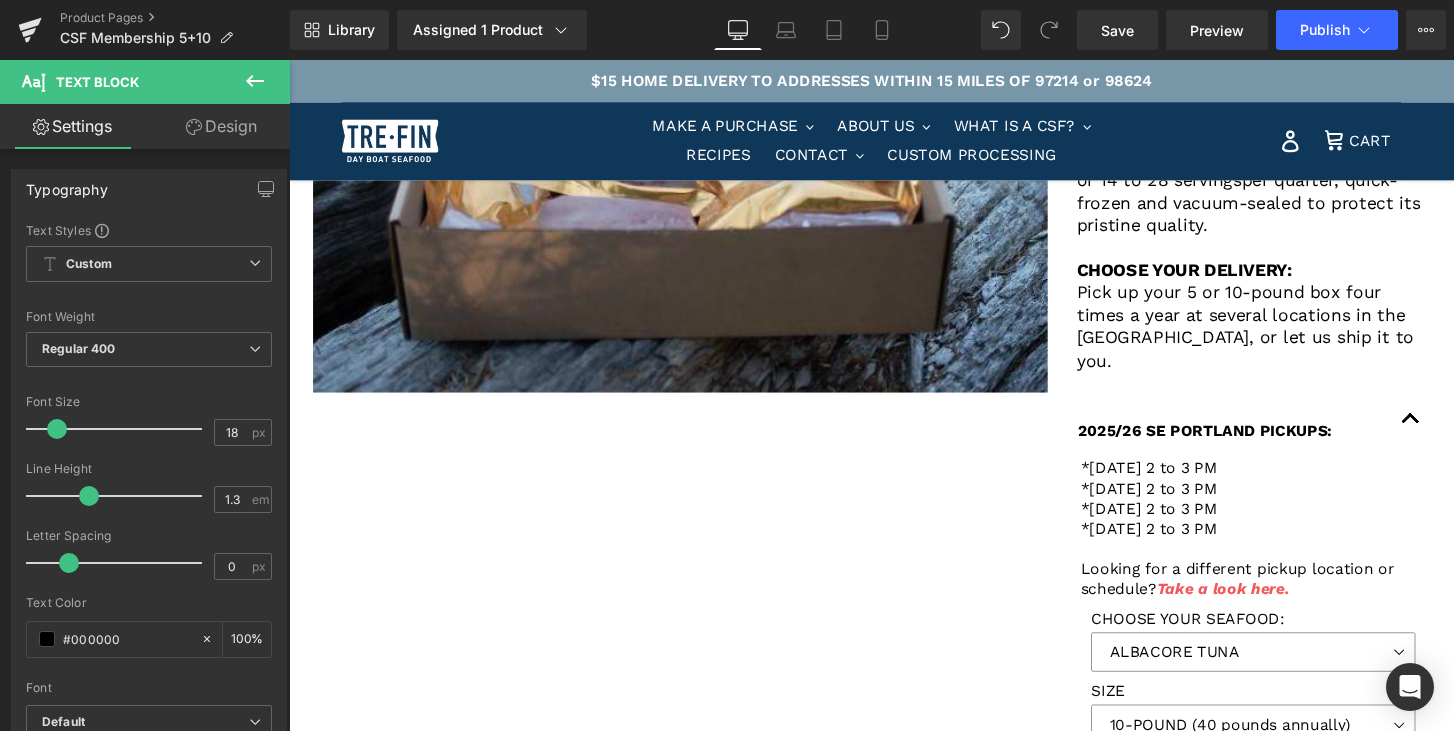 click 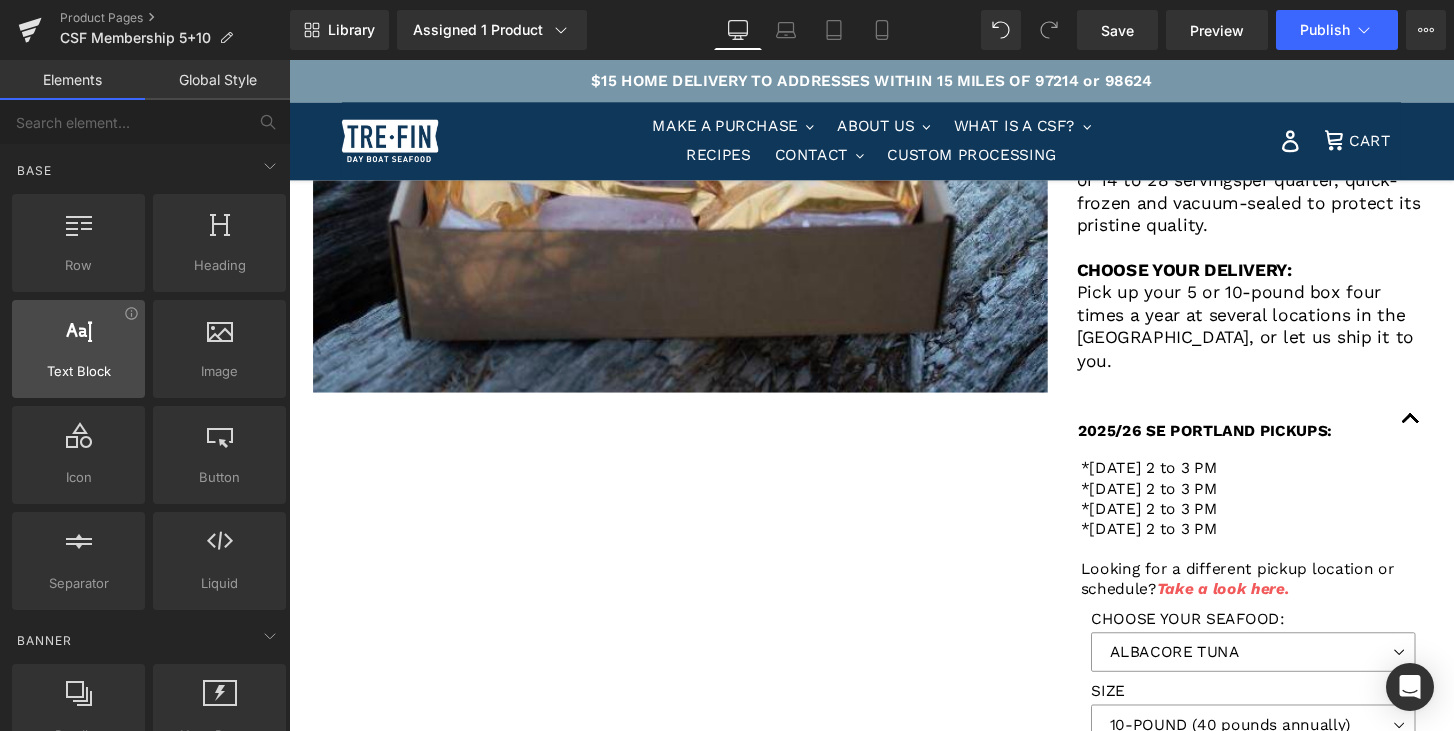 click at bounding box center [78, 338] 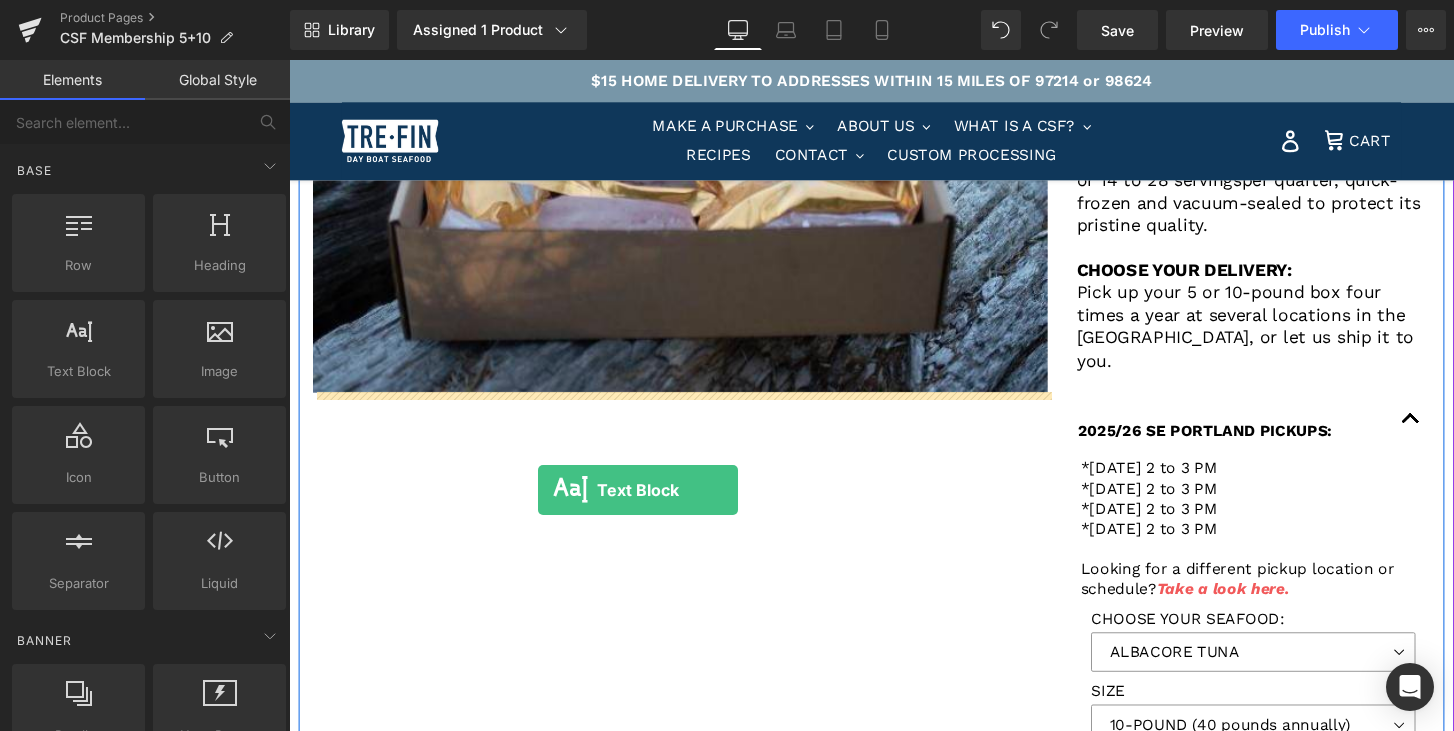 drag, startPoint x: 361, startPoint y: 418, endPoint x: 548, endPoint y: 507, distance: 207.09901 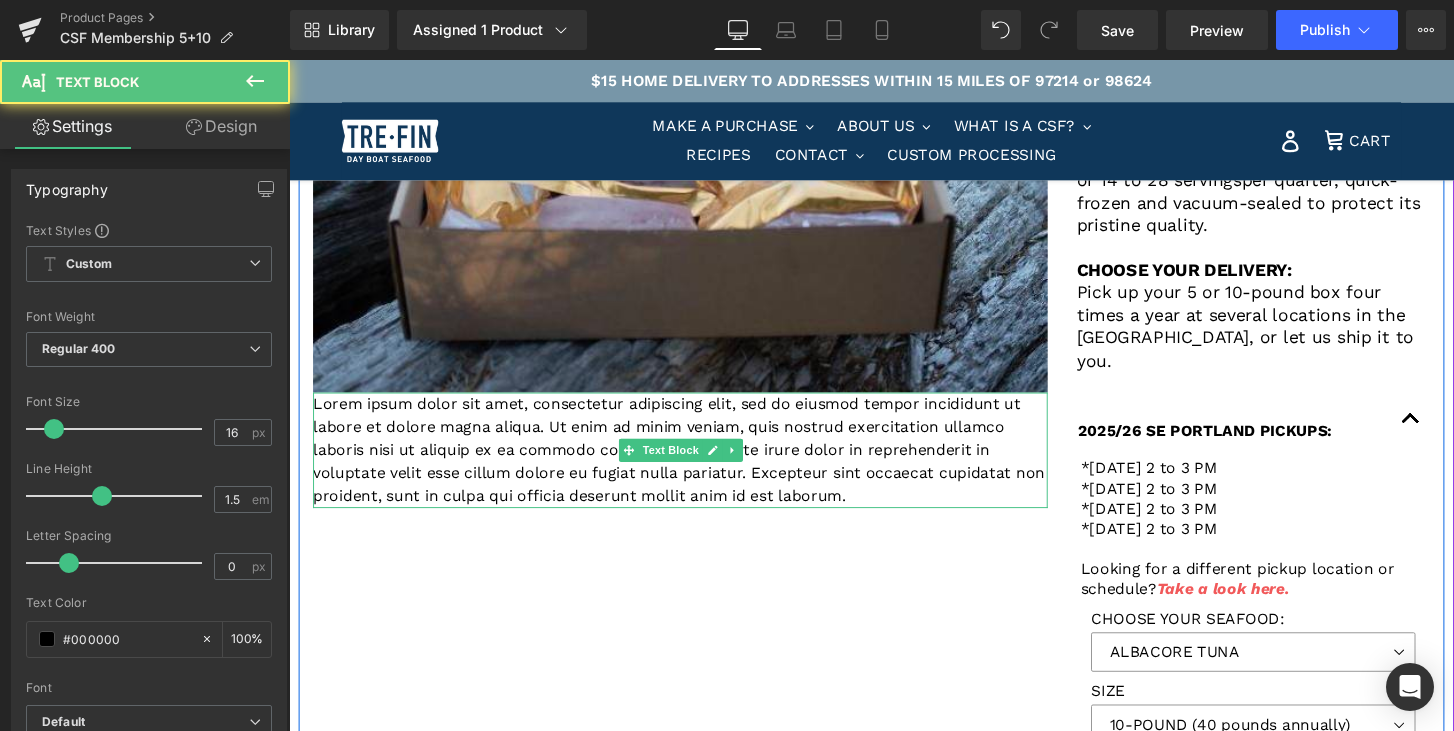 click on "Lorem ipsum dolor sit amet, consectetur adipiscing elit, sed do eiusmod tempor incididunt ut labore et dolore magna aliqua. Ut enim ad minim veniam, quis nostrud exercitation ullamco laboris nisi ut aliquip ex ea commodo consequat. Duis aute irure dolor in reprehenderit in voluptate velit esse cillum dolore eu fugiat nulla pariatur. Excepteur sint occaecat cupidatat non proident, sunt in culpa qui officia deserunt mollit anim id est laborum." at bounding box center (695, 465) 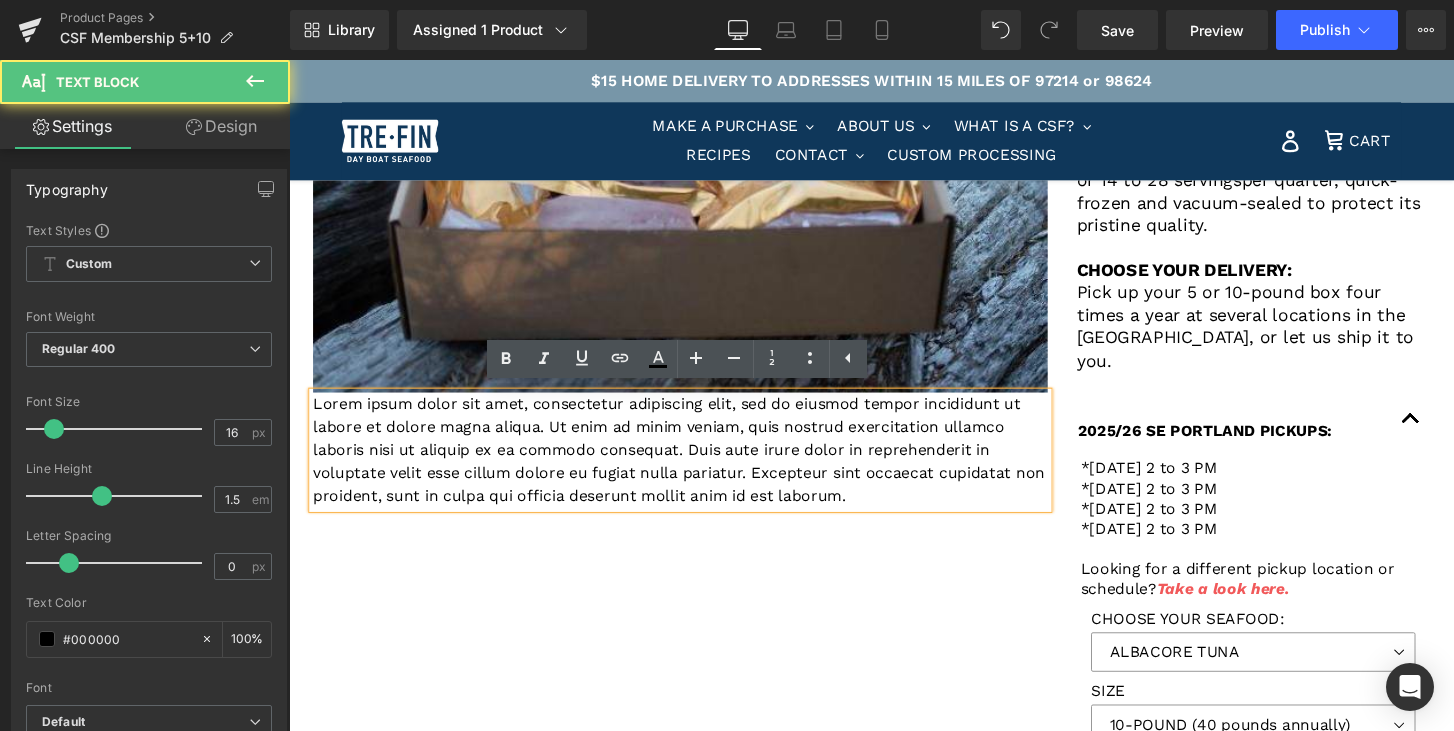 click on "Lorem ipsum dolor sit amet, consectetur adipiscing elit, sed do eiusmod tempor incididunt ut labore et dolore magna aliqua. Ut enim ad minim veniam, quis nostrud exercitation ullamco laboris nisi ut aliquip ex ea commodo consequat. Duis aute irure dolor in reprehenderit in voluptate velit esse cillum dolore eu fugiat nulla pariatur. Excepteur sint occaecat cupidatat non proident, sunt in culpa qui officia deserunt mollit anim id est laborum." at bounding box center [695, 465] 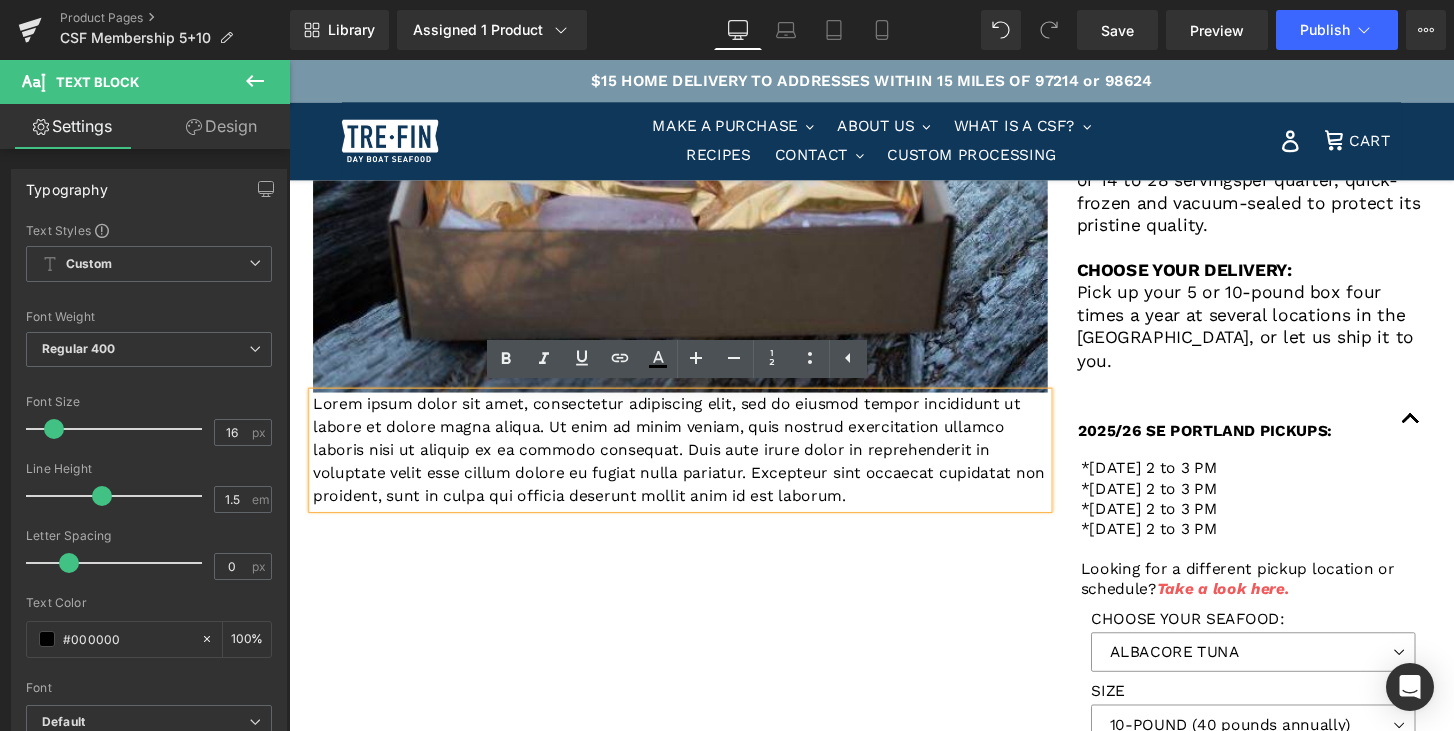 type 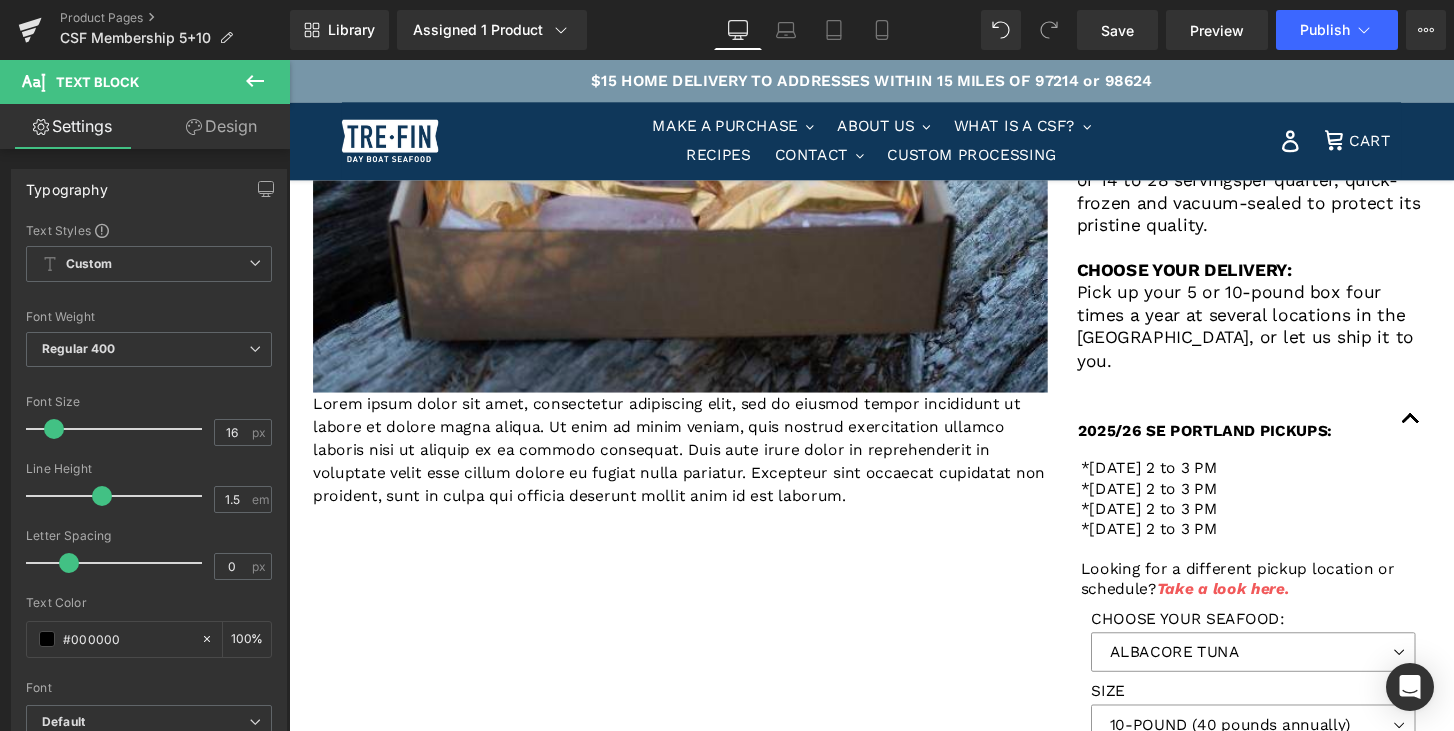 click 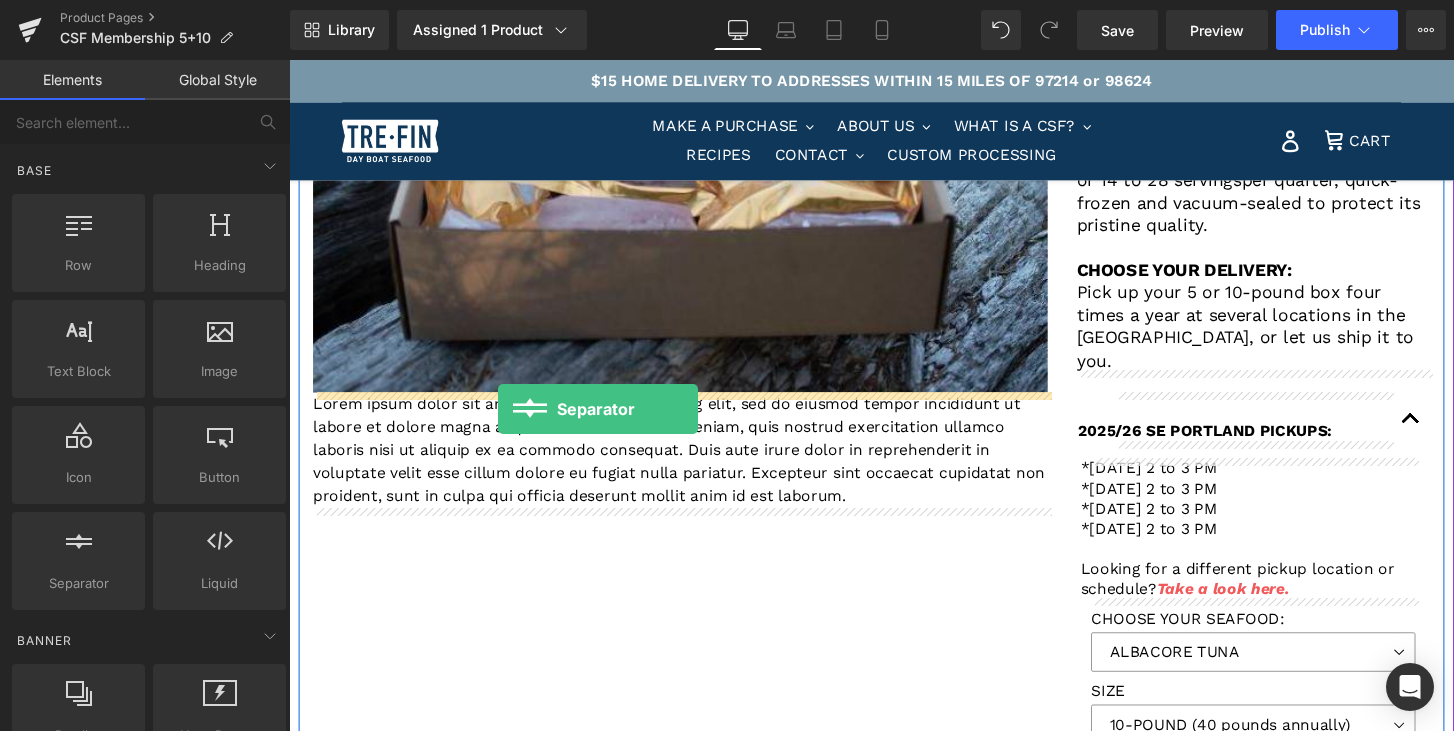 drag, startPoint x: 377, startPoint y: 630, endPoint x: 506, endPoint y: 422, distance: 244.75497 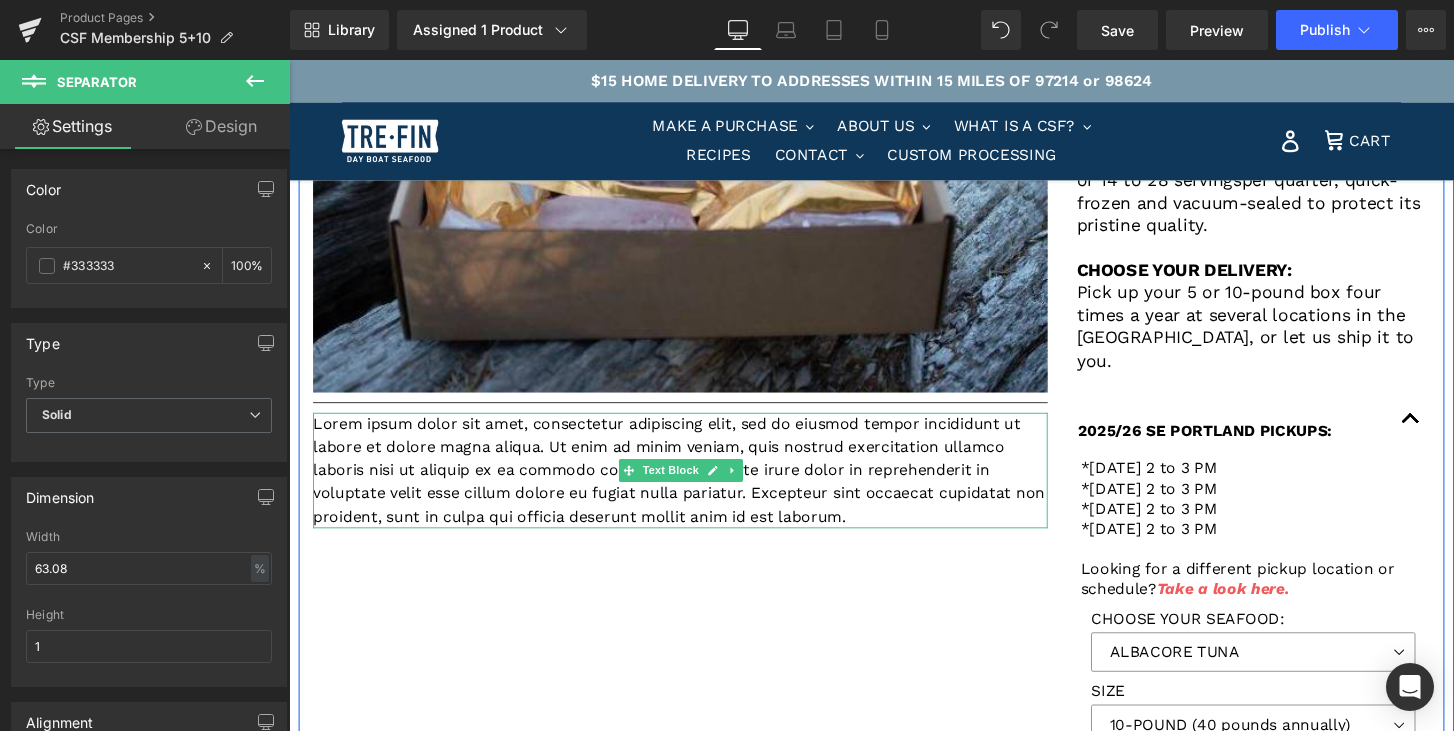 click on "Lorem ipsum dolor sit amet, consectetur adipiscing elit, sed do eiusmod tempor incididunt ut labore et dolore magna aliqua. Ut enim ad minim veniam, quis nostrud exercitation ullamco laboris nisi ut aliquip ex ea commodo consequat. Duis aute irure dolor in reprehenderit in voluptate velit esse cillum dolore eu fugiat nulla pariatur. Excepteur sint occaecat cupidatat non proident, sunt in culpa qui officia deserunt mollit anim id est laborum." at bounding box center (695, 486) 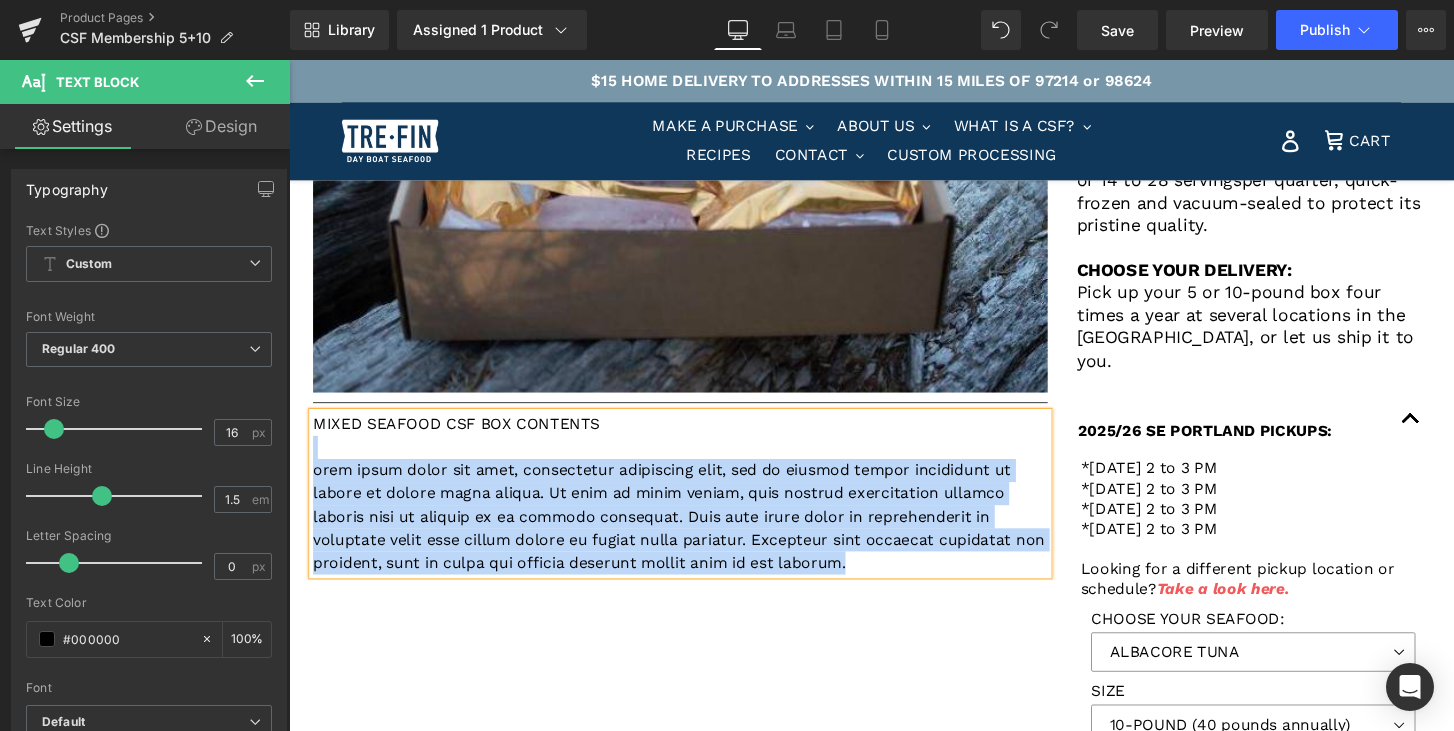 drag, startPoint x: 612, startPoint y: 439, endPoint x: 310, endPoint y: 427, distance: 302.2383 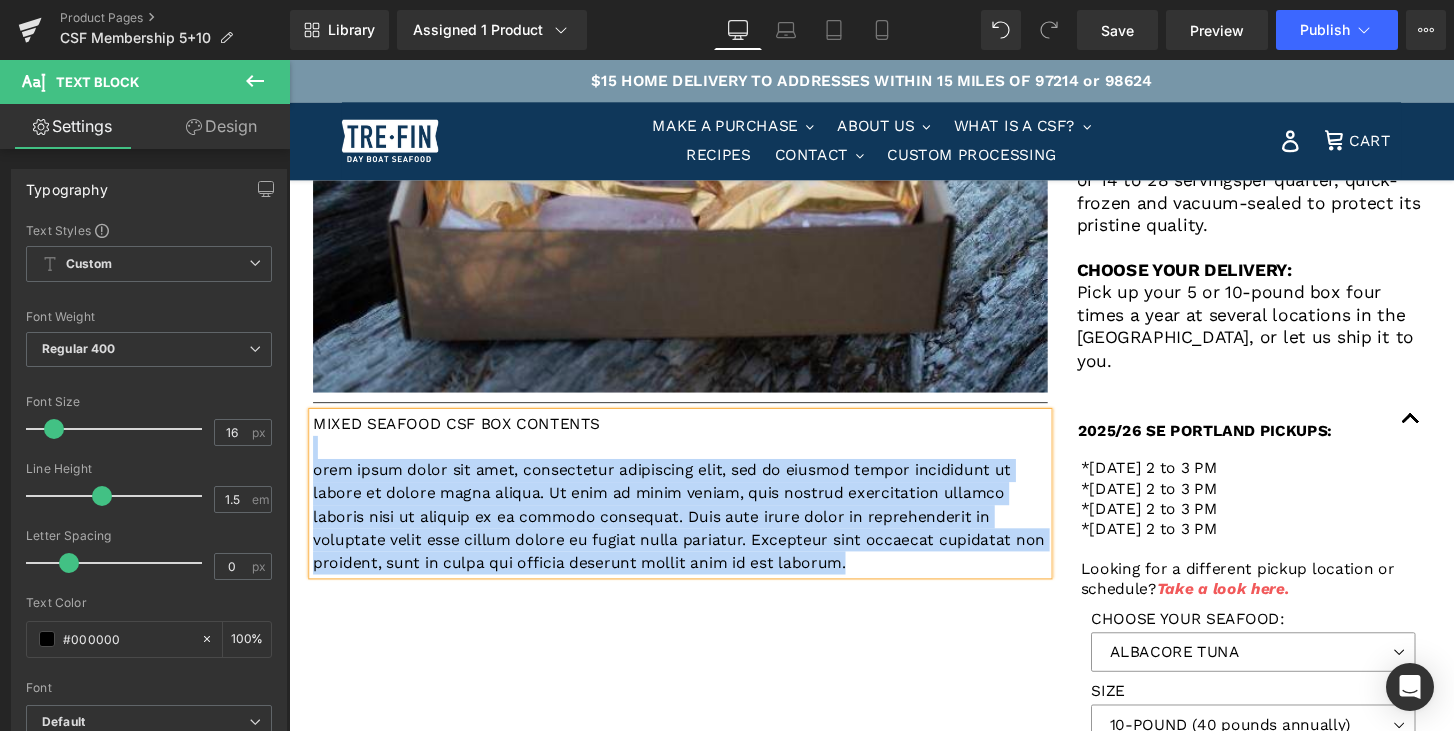 click on "MIXED SEAFOOD CSF BOX CONTENTS orem ipsum dolor sit amet, consectetur adipiscing elit, sed do eiusmod tempor incididunt ut labore et dolore magna aliqua. Ut enim ad minim veniam, quis nostrud exercitation ullamco laboris nisi ut aliquip ex ea commodo consequat. Duis aute irure dolor in reprehenderit in voluptate velit esse cillum dolore eu fugiat nulla pariatur. Excepteur sint occaecat cupidatat non proident, sunt in culpa qui officia deserunt mollit anim id est laborum." at bounding box center [695, 510] 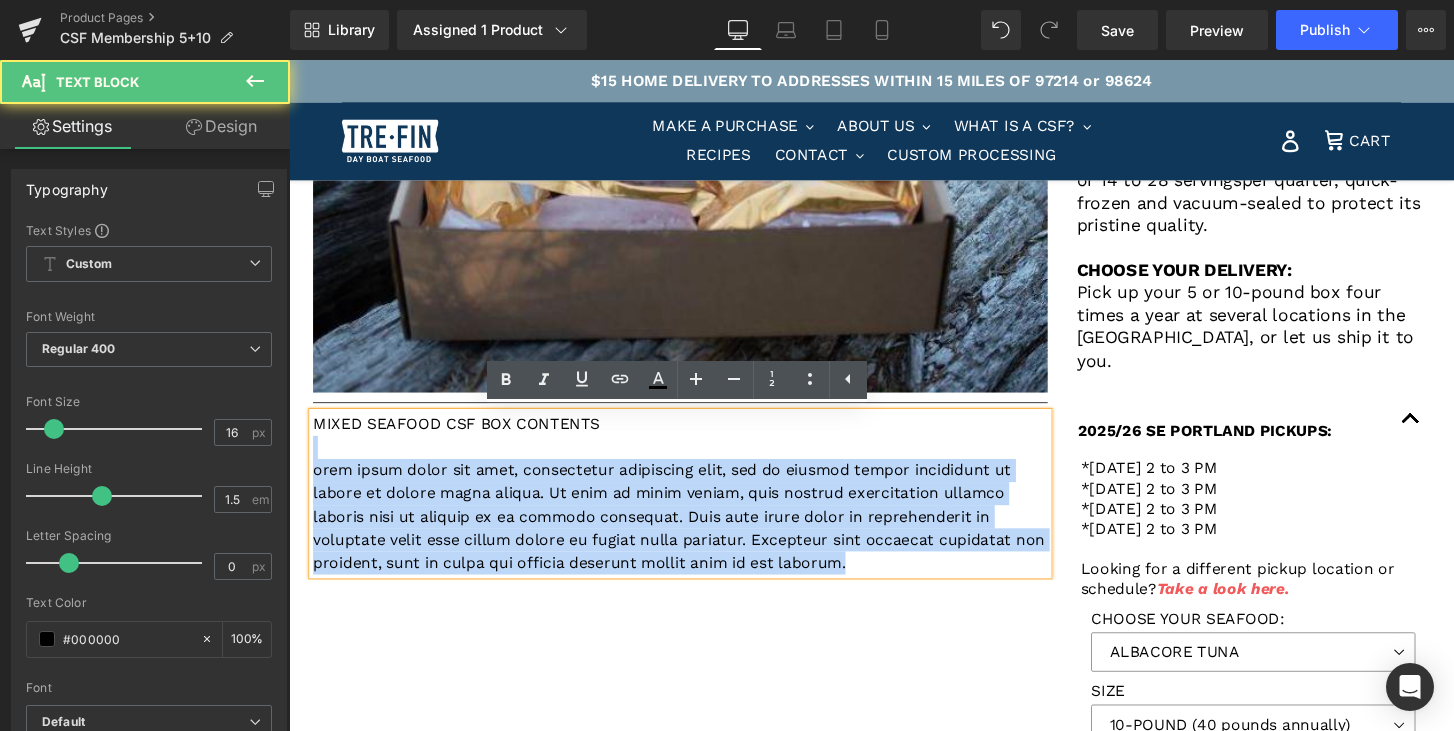 click on "MIXED SEAFOOD CSF BOX CONTENTS" at bounding box center [695, 438] 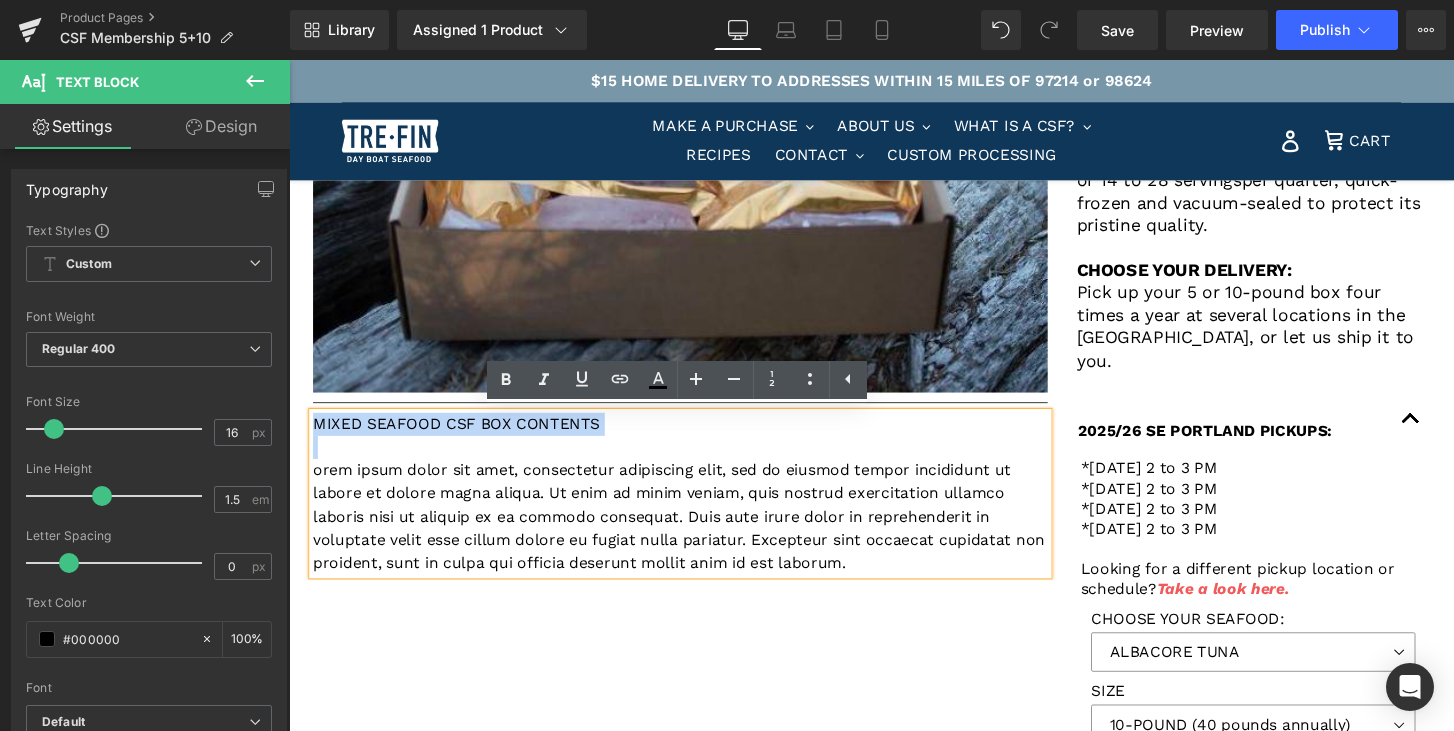 drag, startPoint x: 609, startPoint y: 431, endPoint x: 325, endPoint y: 438, distance: 284.08624 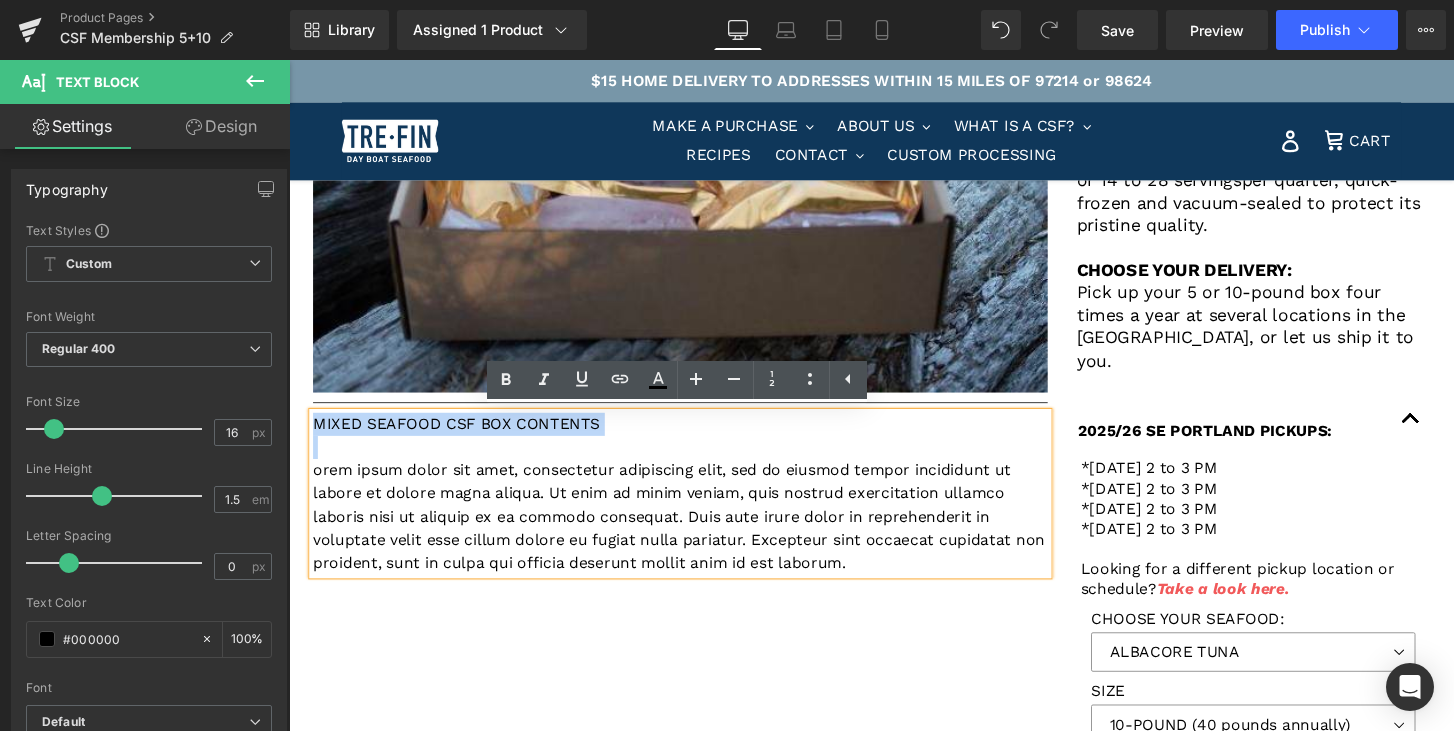 click on "MIXED SEAFOOD CSF BOX CONTENTS" at bounding box center [695, 438] 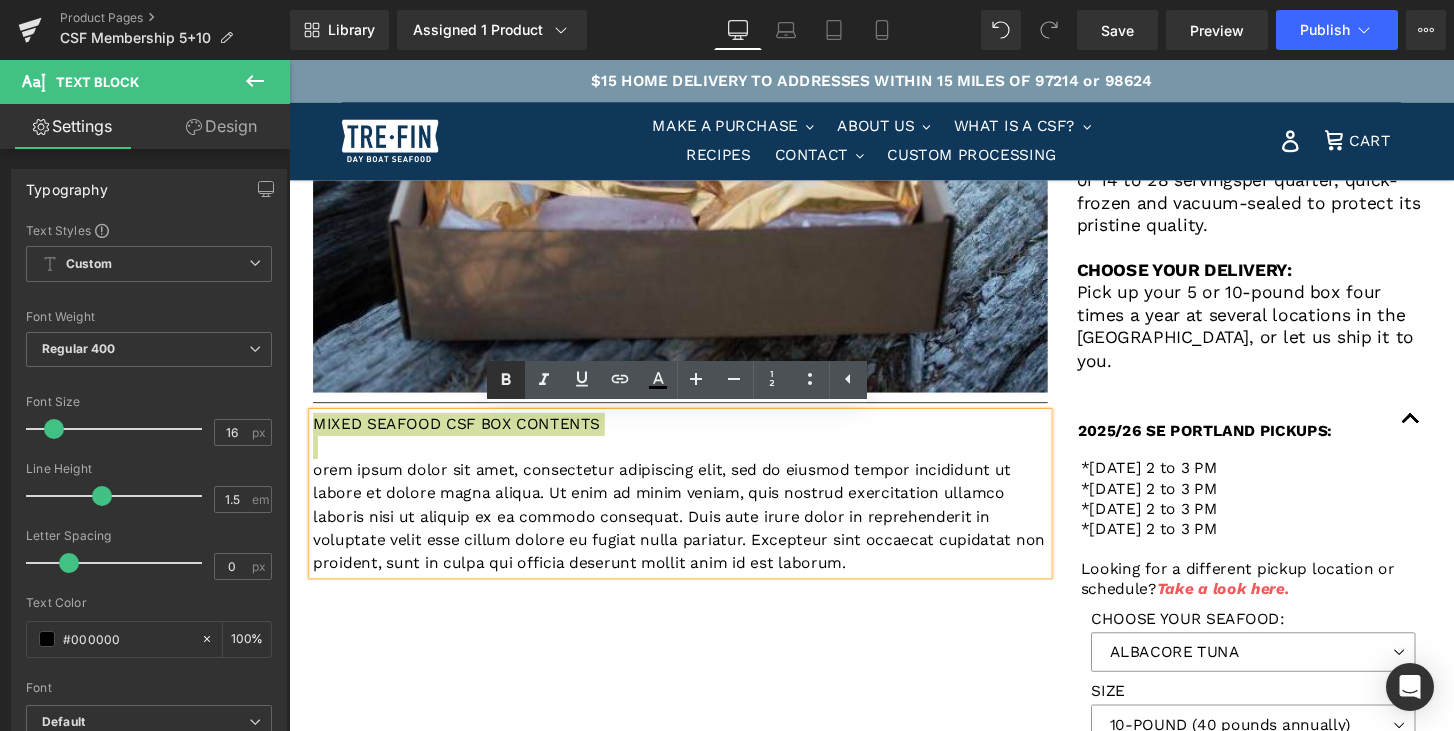 click 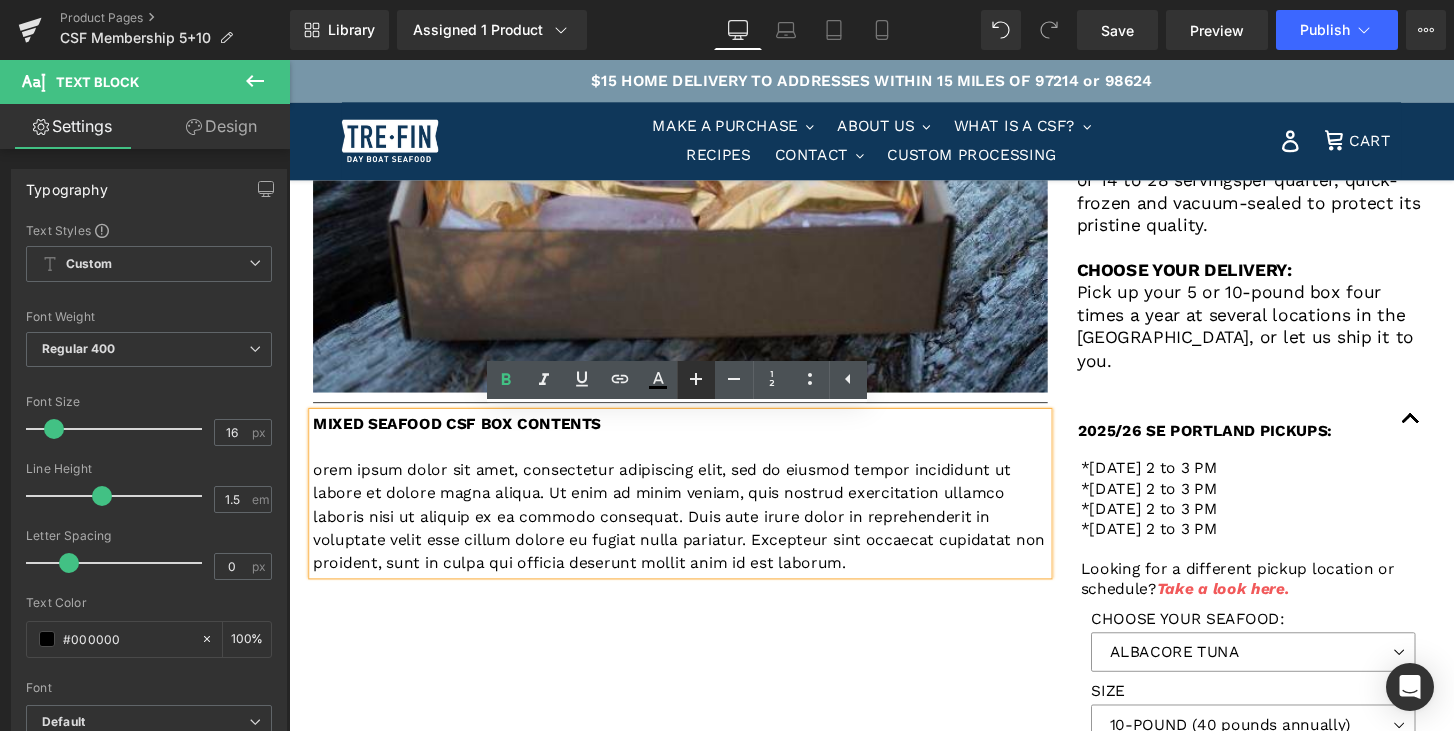 click 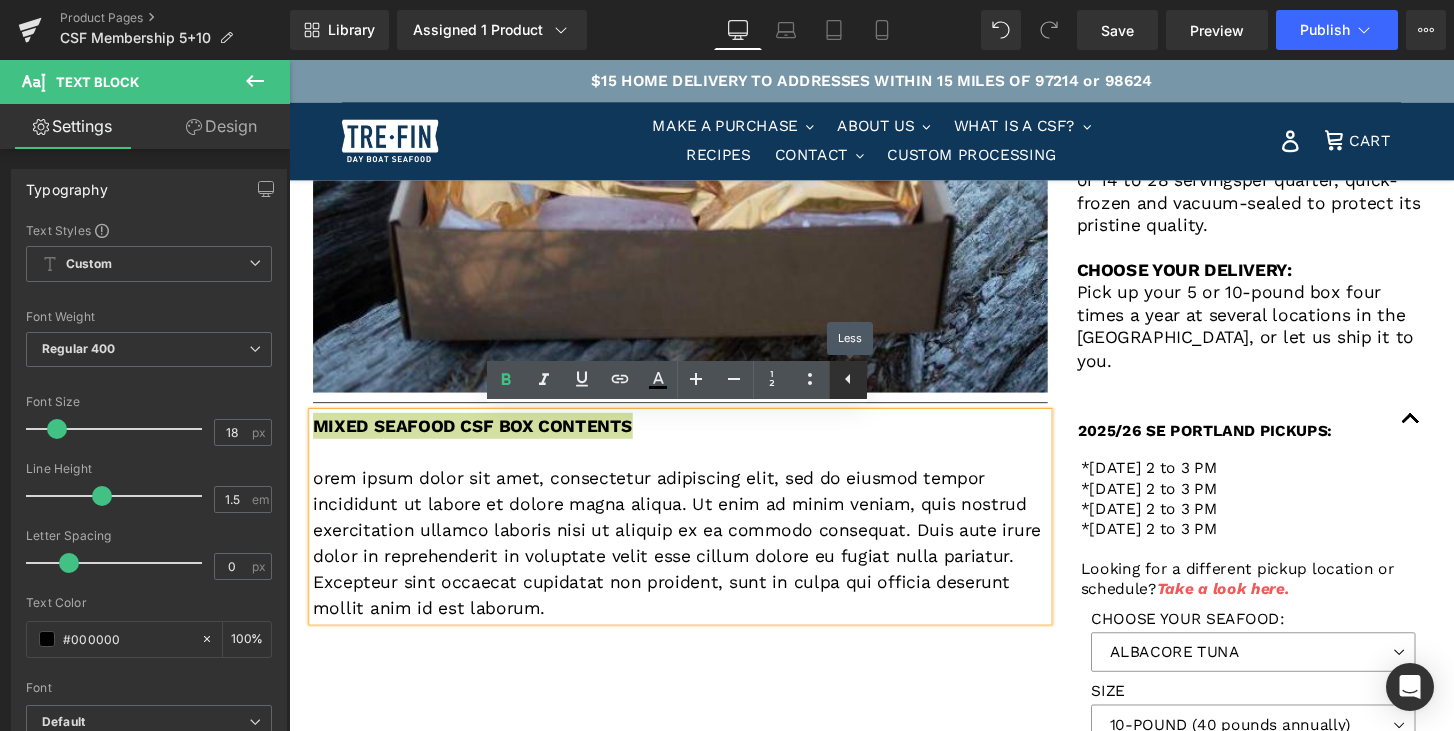 click 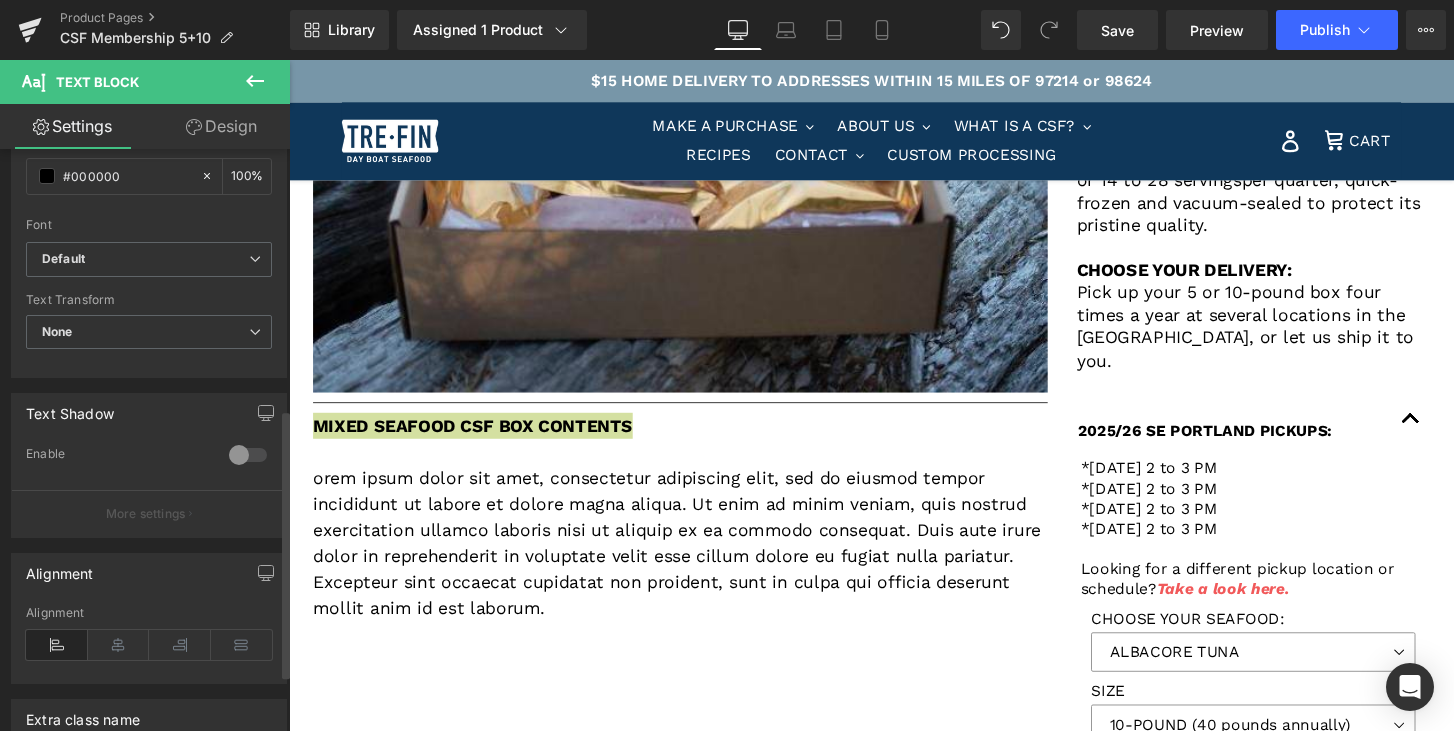 scroll, scrollTop: 684, scrollLeft: 0, axis: vertical 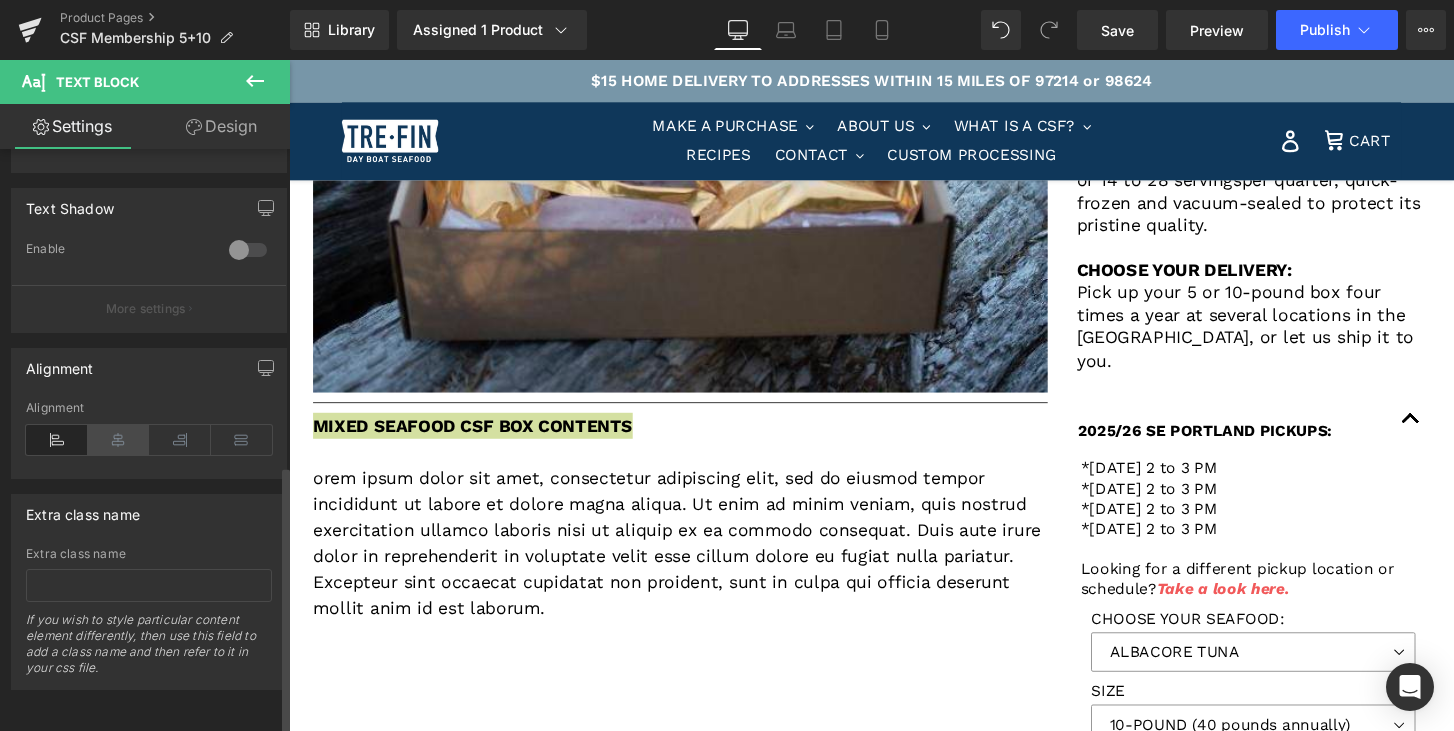 click at bounding box center (119, 440) 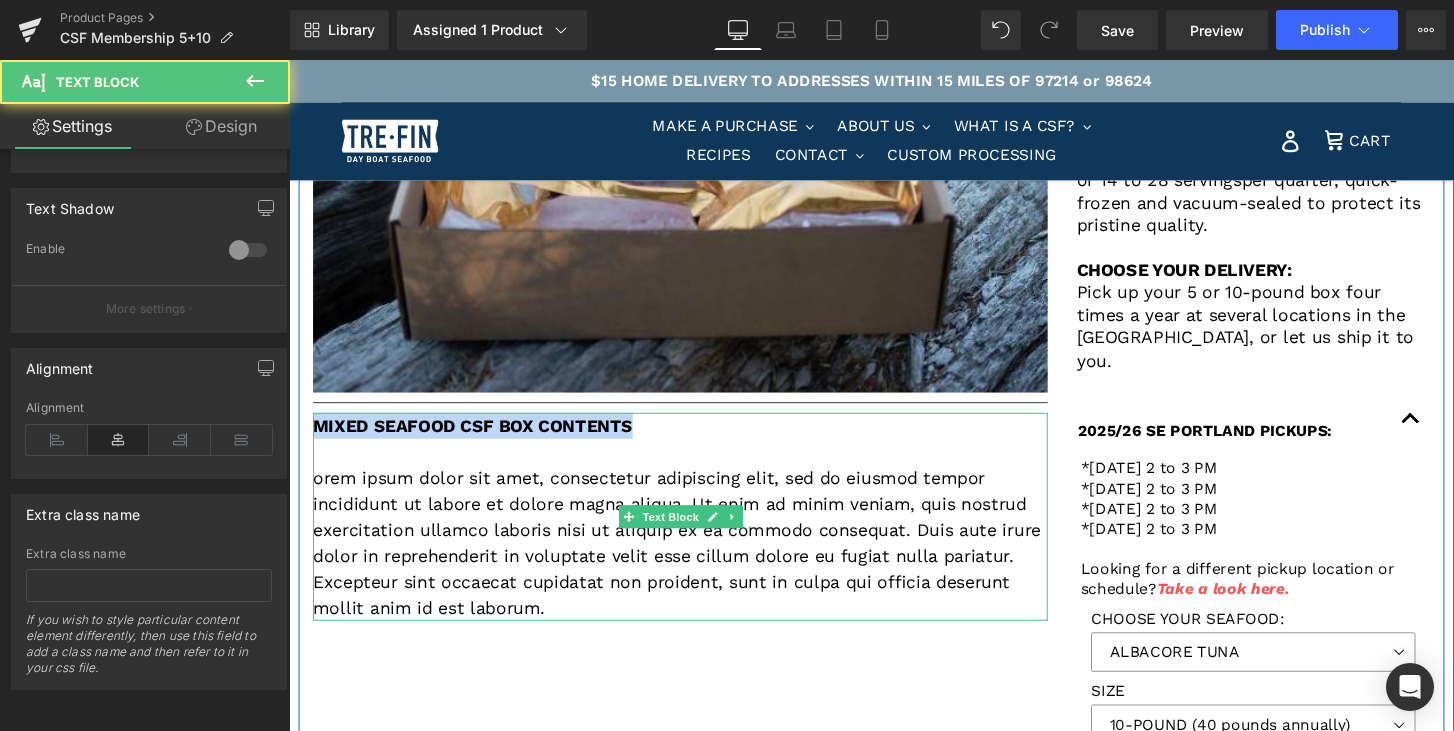 click on "MIXED SEAFOOD CSF BOX CONTENTS" at bounding box center (695, 439) 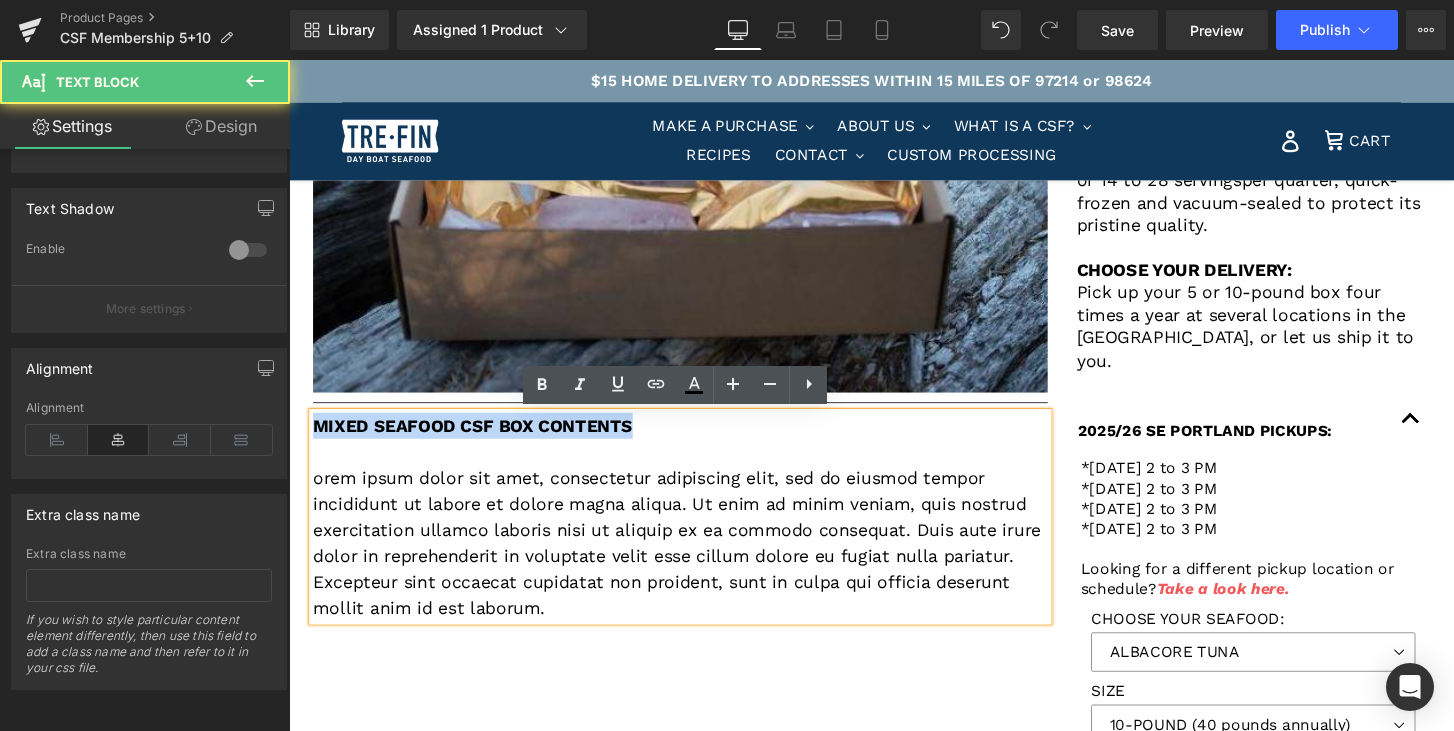 click on "MIXED SEAFOOD CSF BOX CONTENTS" at bounding box center [480, 439] 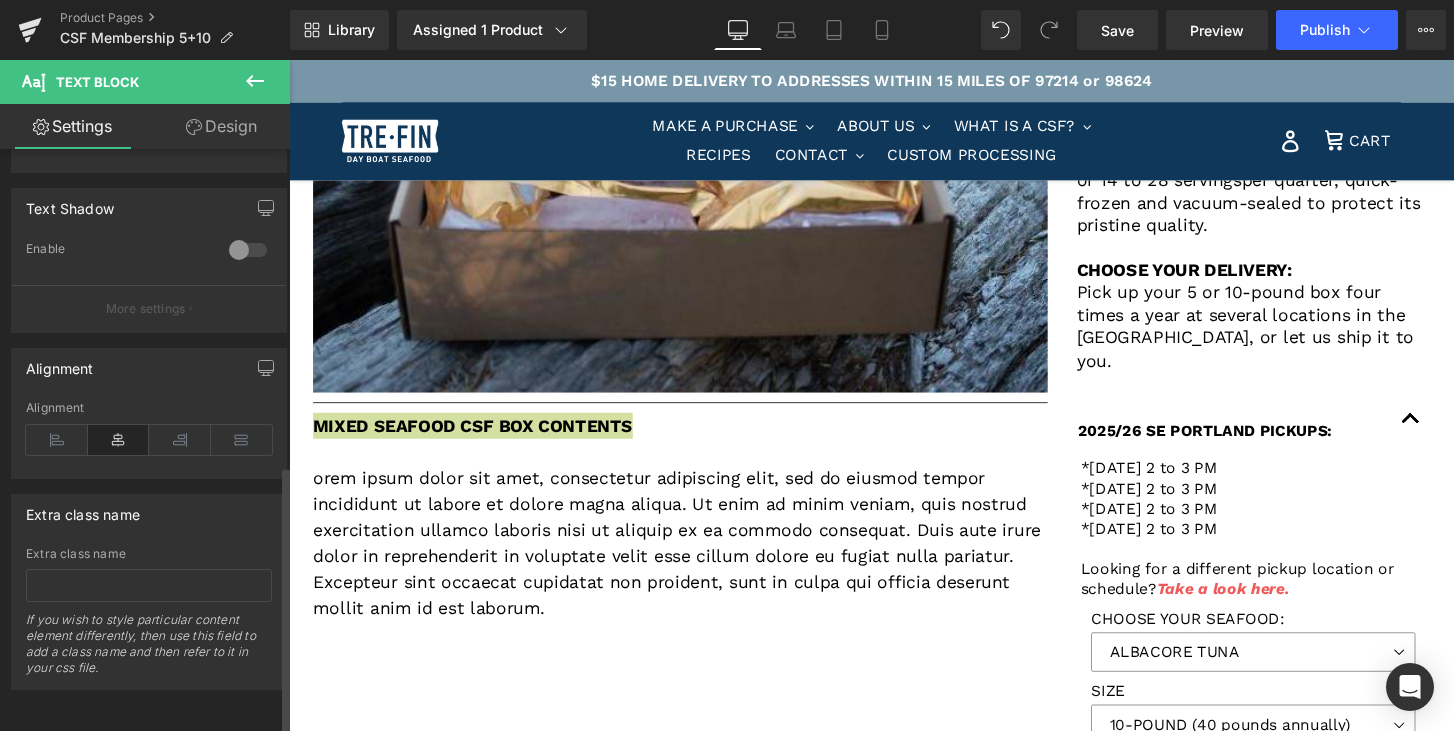 click at bounding box center (119, 440) 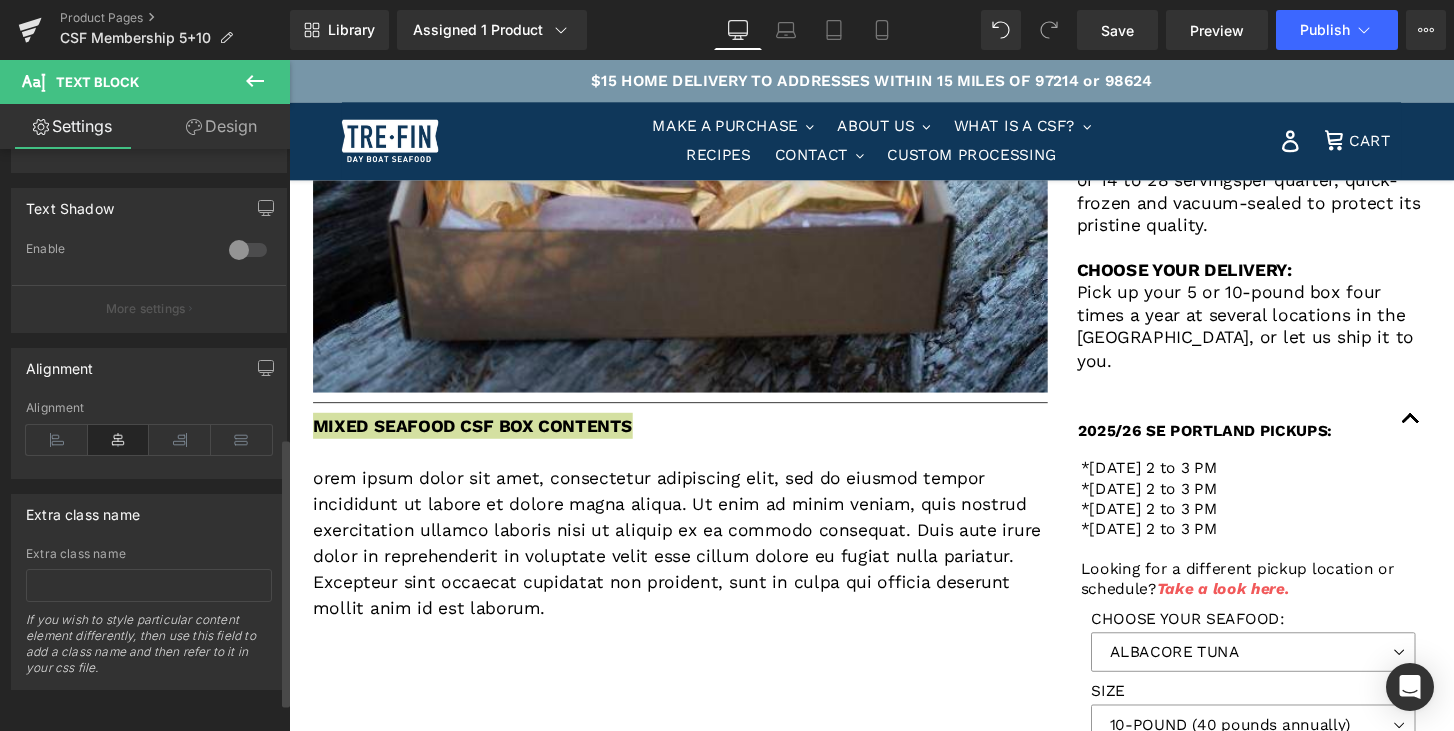 scroll, scrollTop: 0, scrollLeft: 0, axis: both 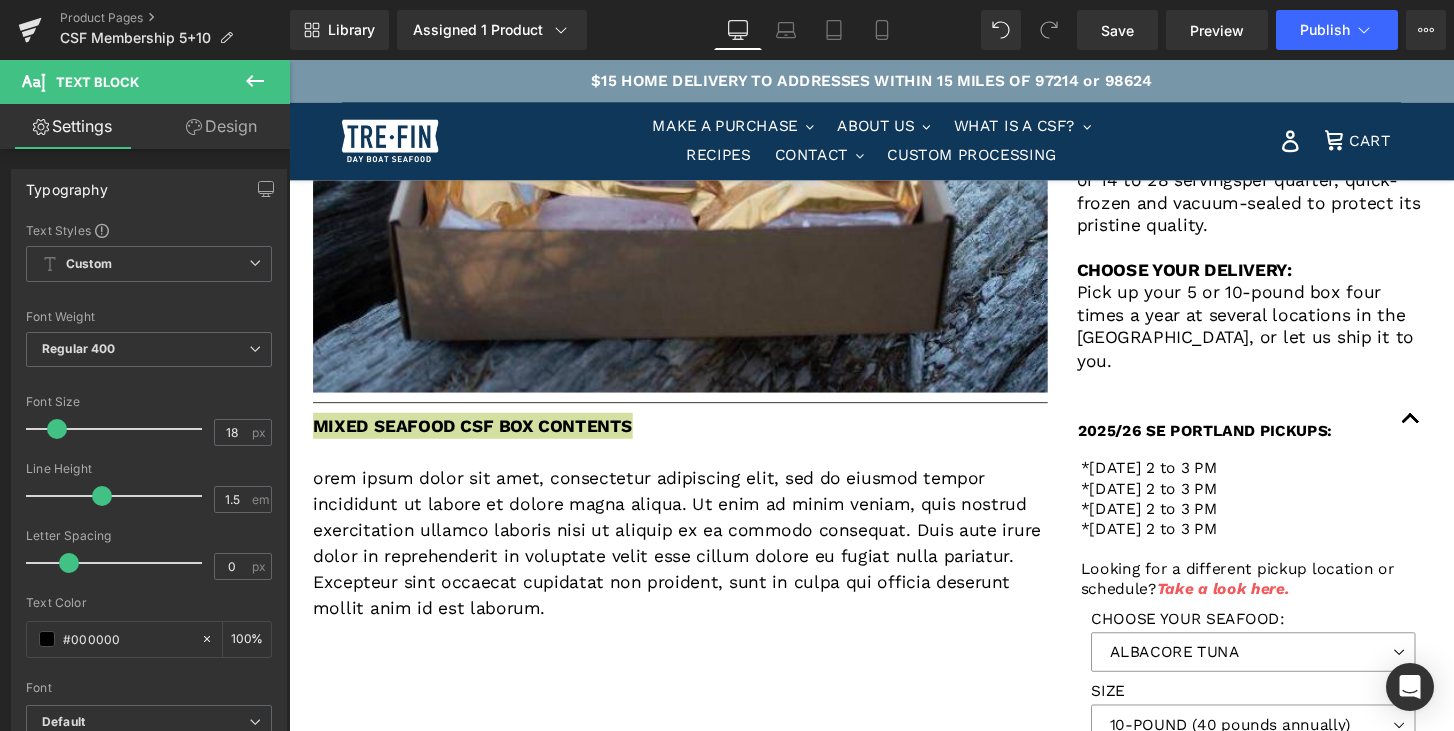 click 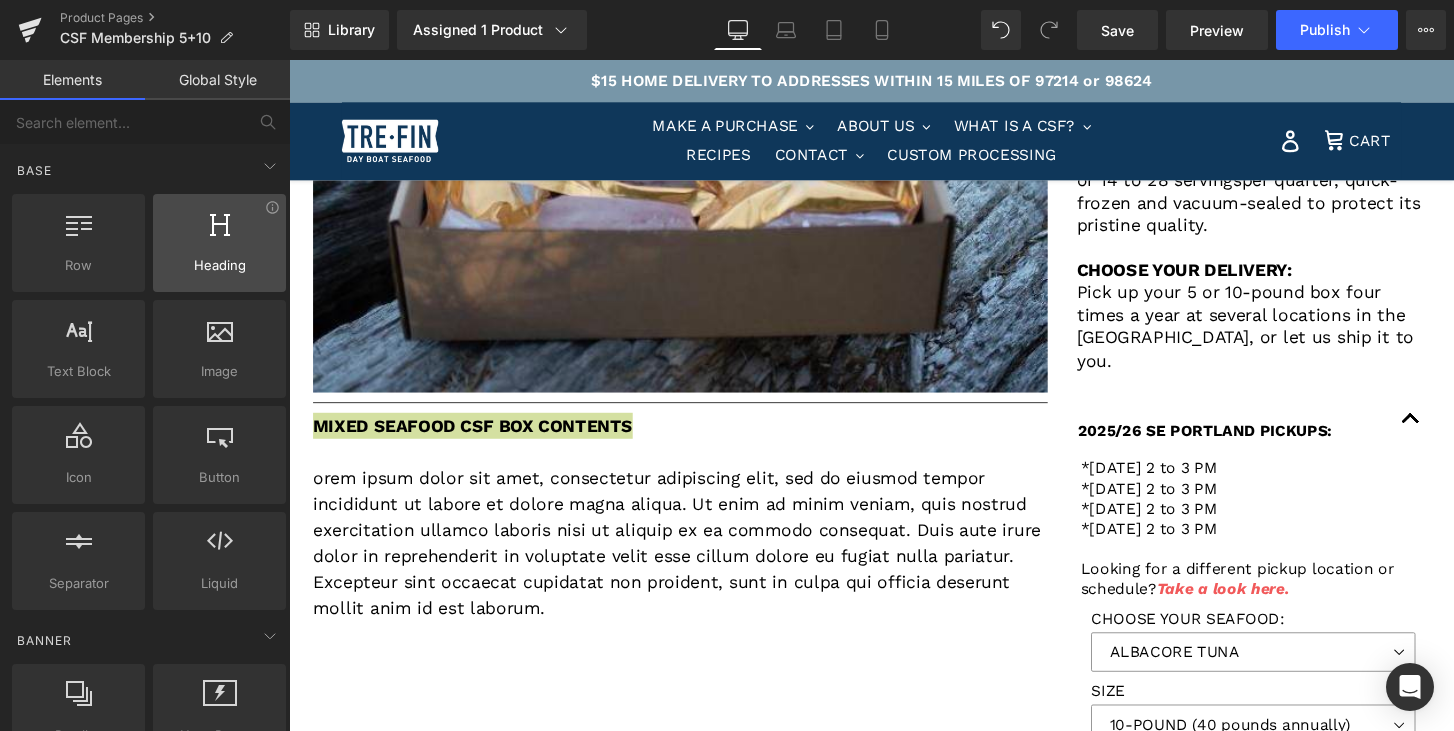 click at bounding box center (219, 232) 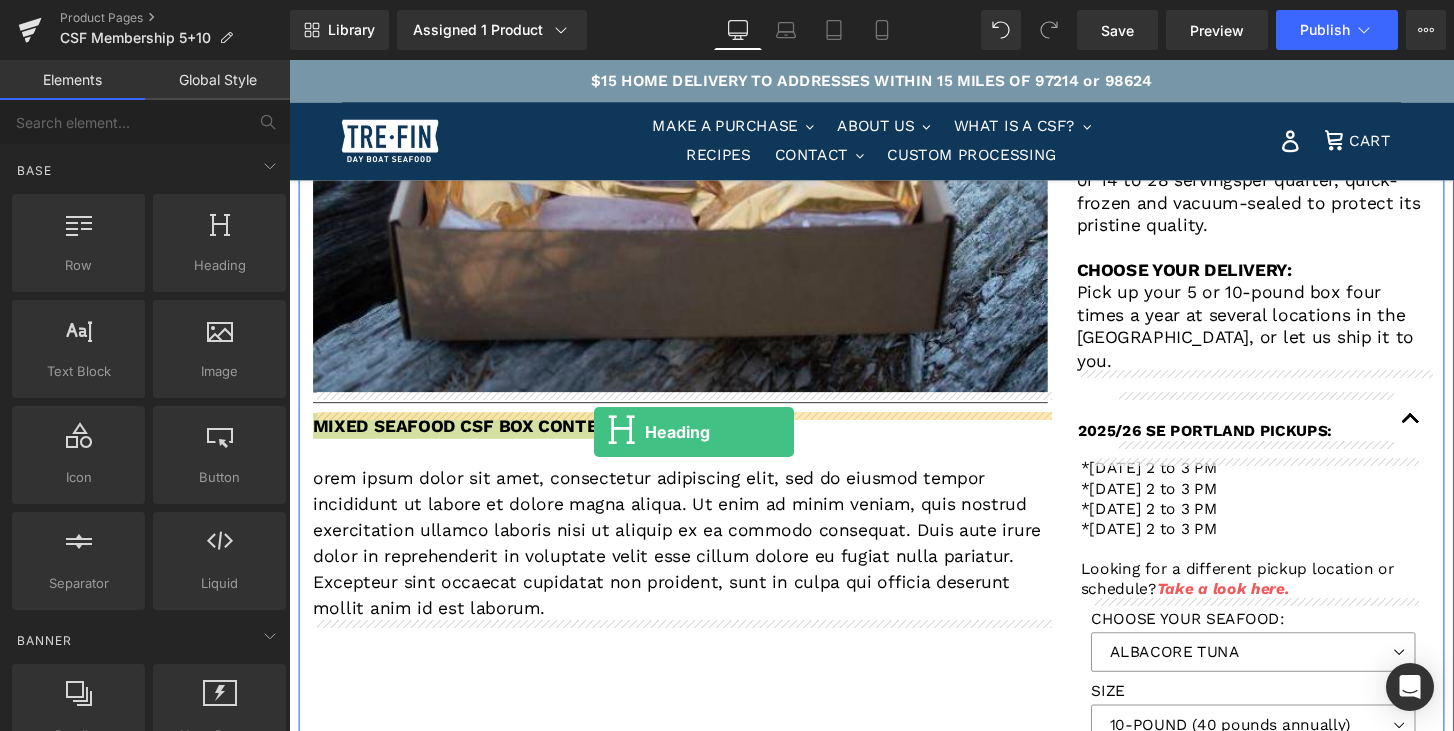 drag, startPoint x: 525, startPoint y: 304, endPoint x: 606, endPoint y: 445, distance: 162.60997 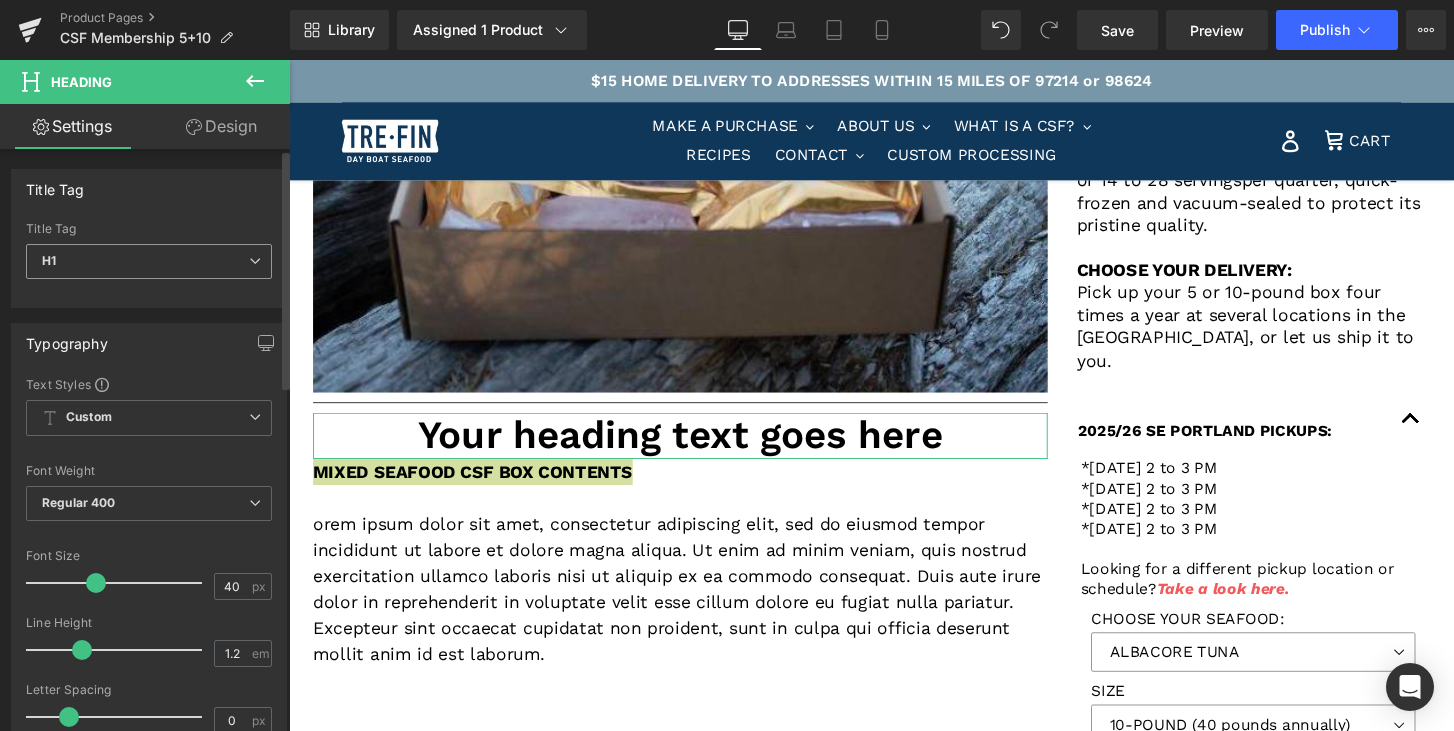 click at bounding box center (255, 261) 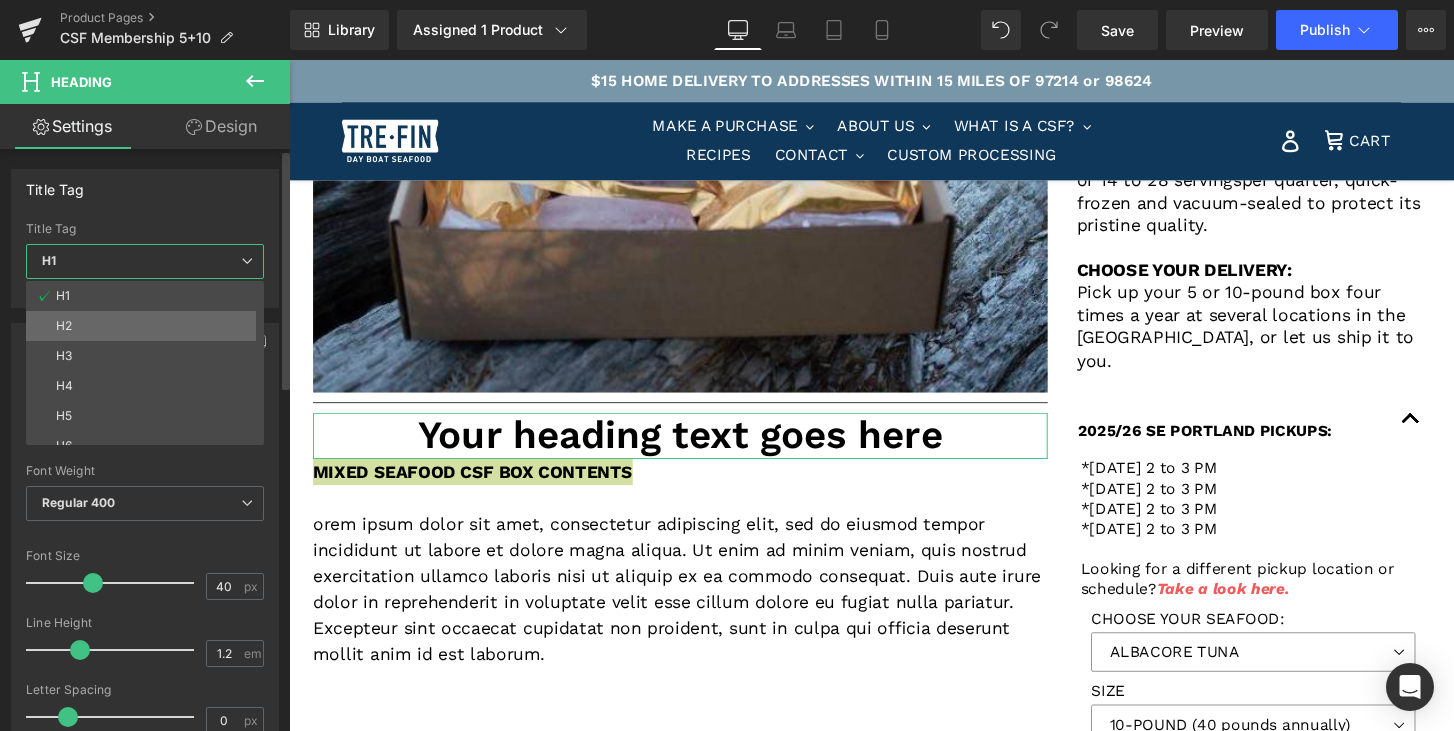 click on "H2" at bounding box center [149, 326] 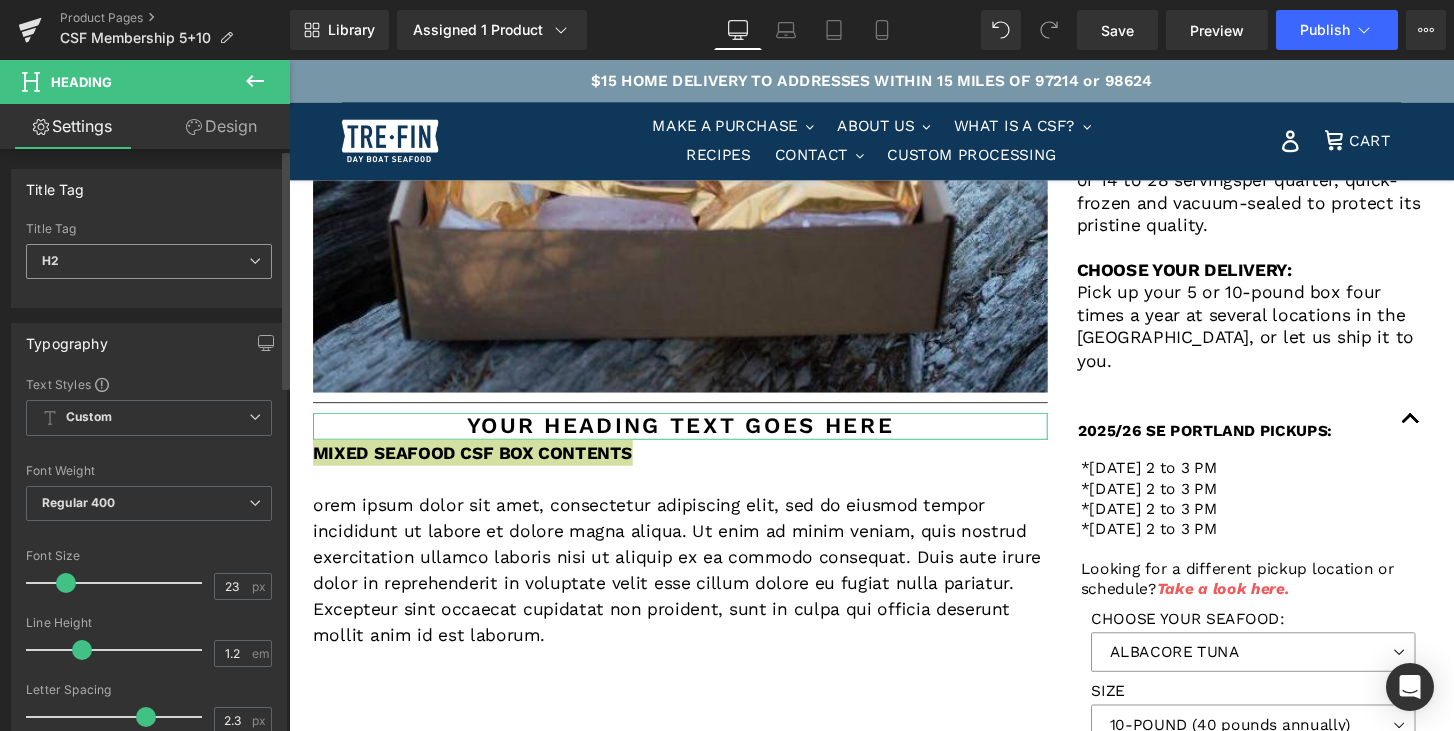 click at bounding box center [255, 261] 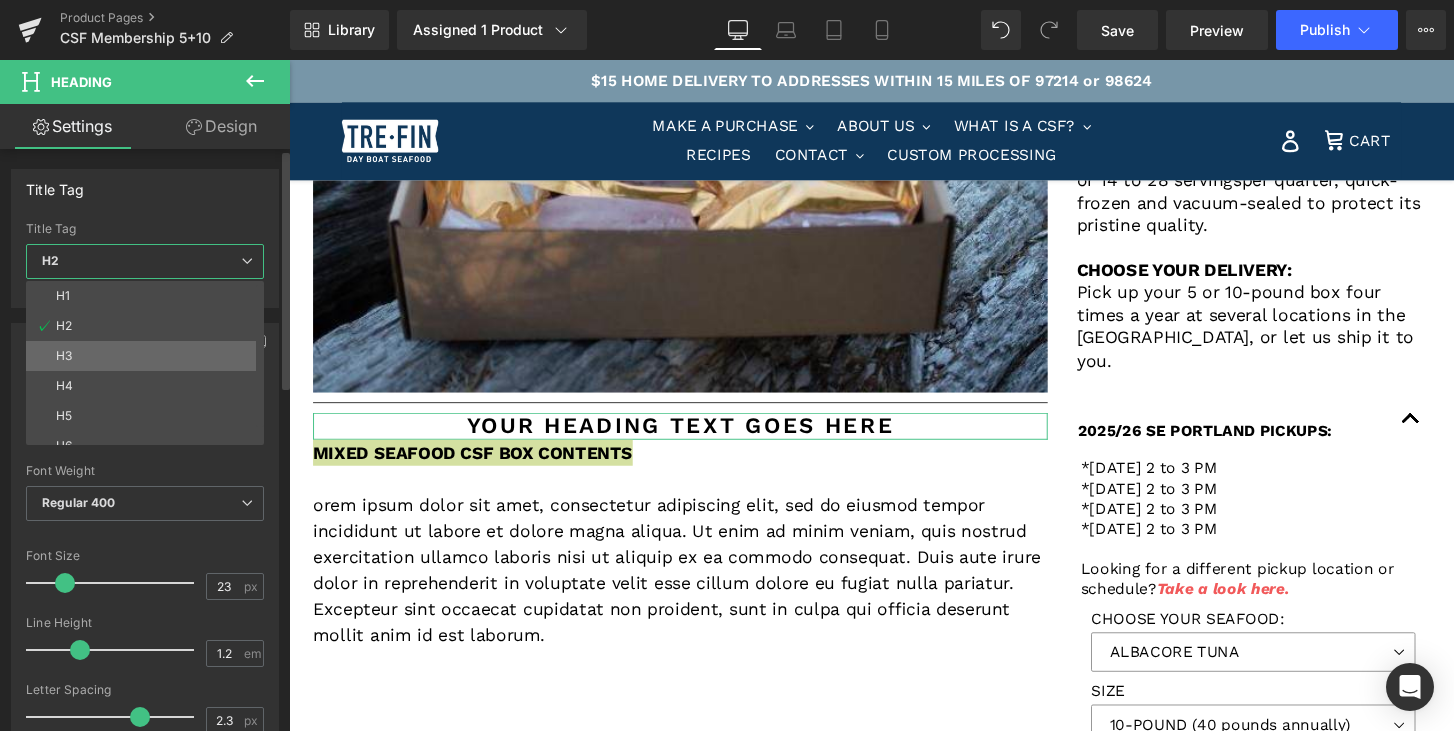 click on "H3" at bounding box center [149, 356] 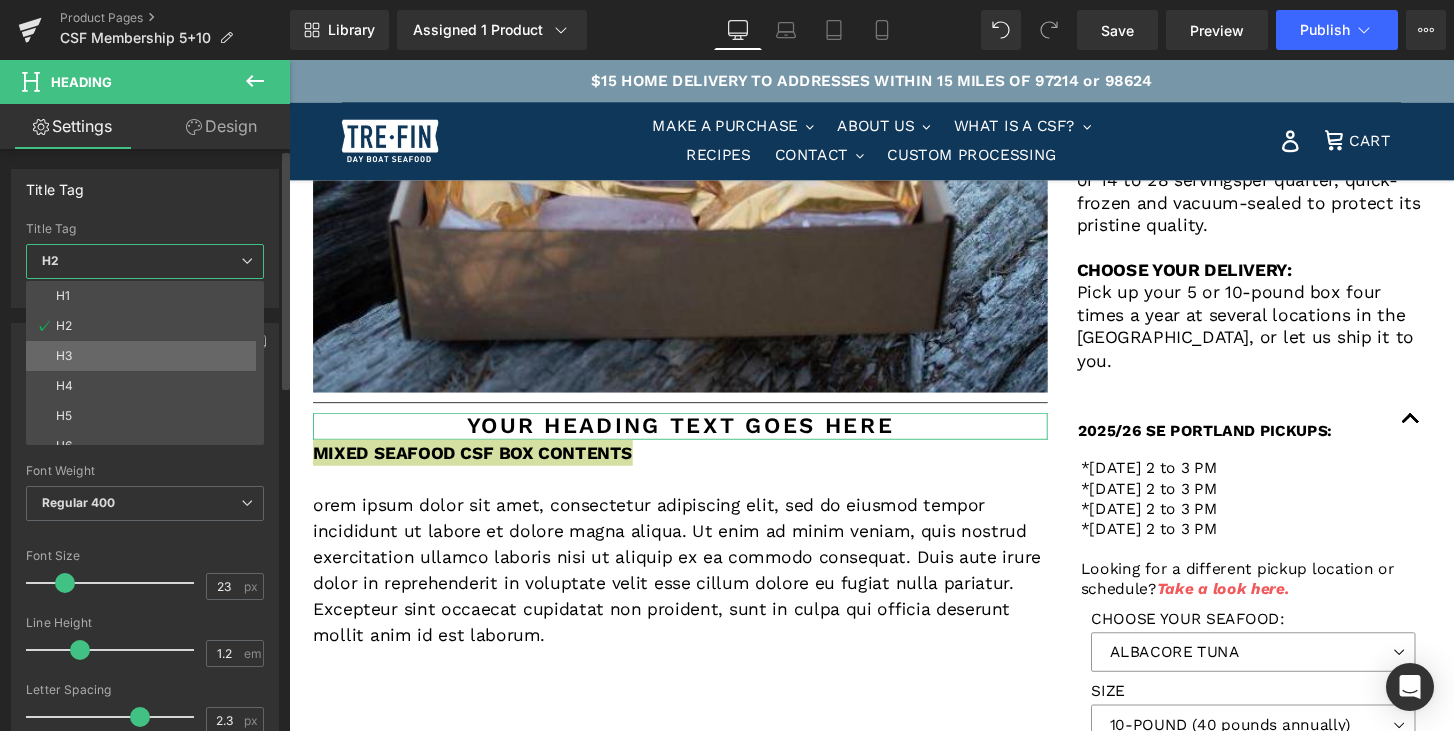 type on "30" 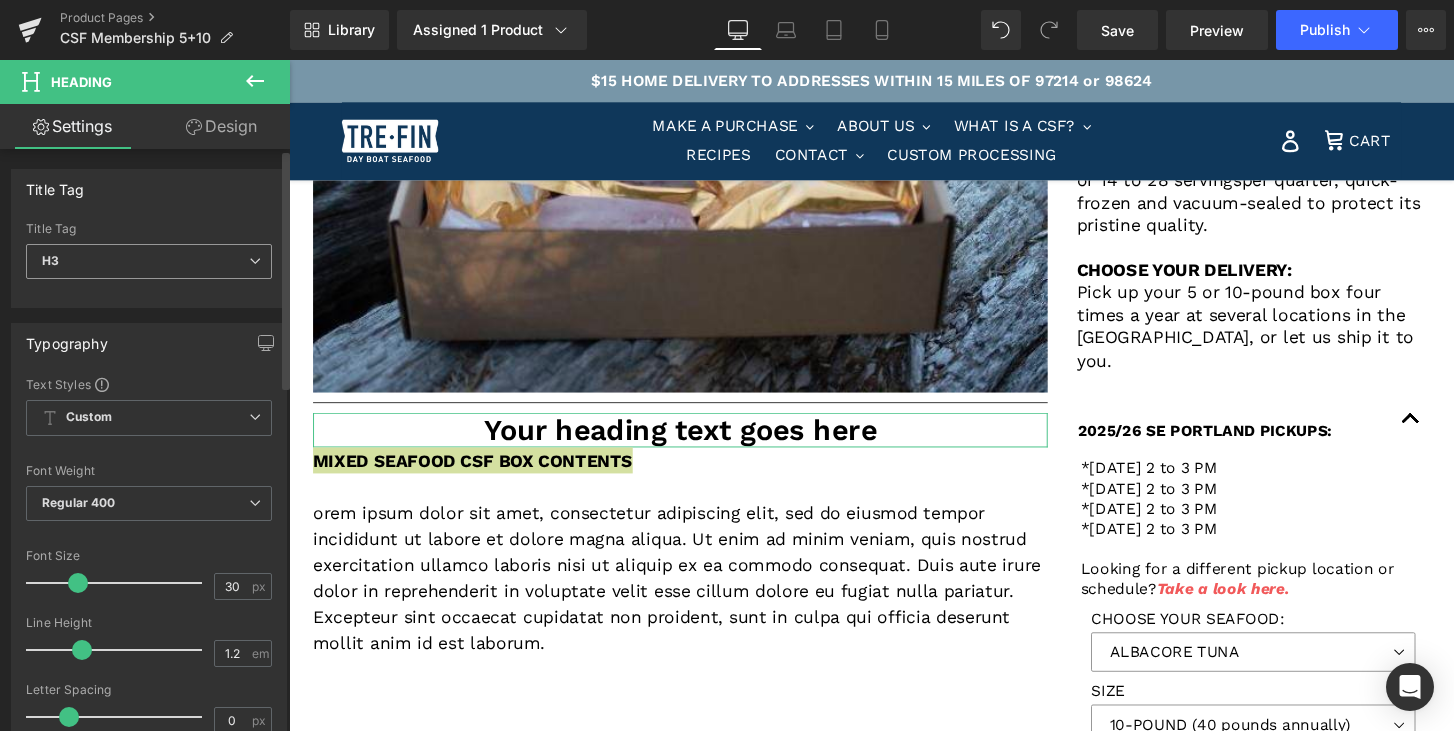 click at bounding box center [255, 261] 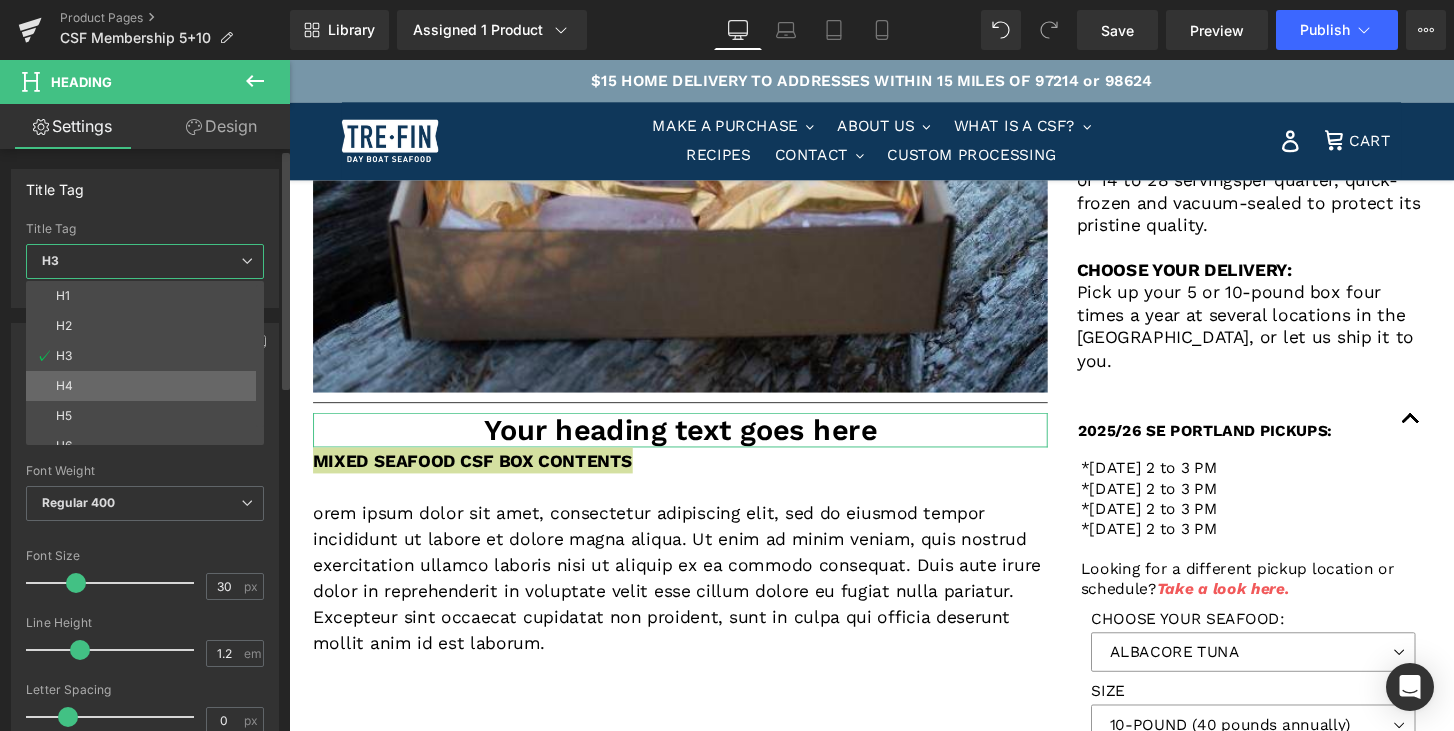 click on "H4" at bounding box center (149, 386) 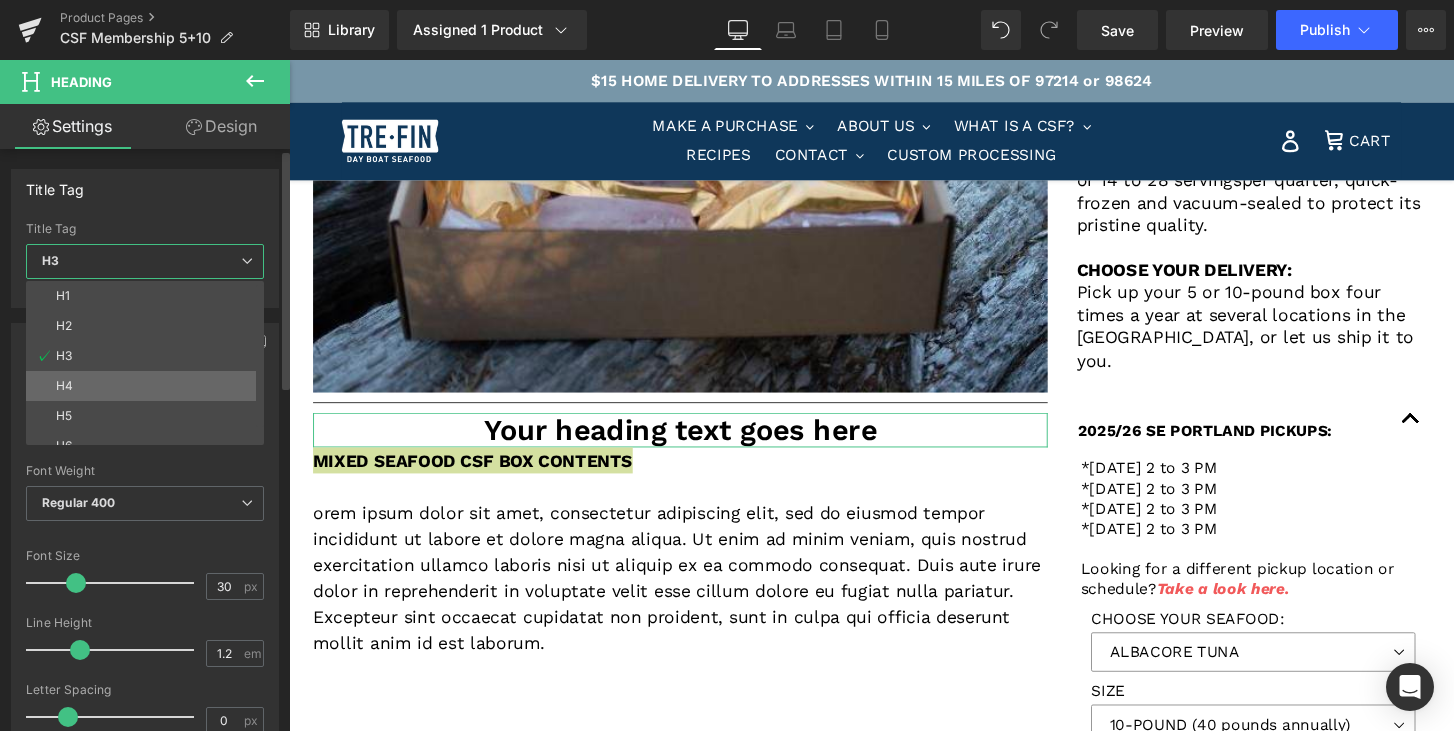 type on "20" 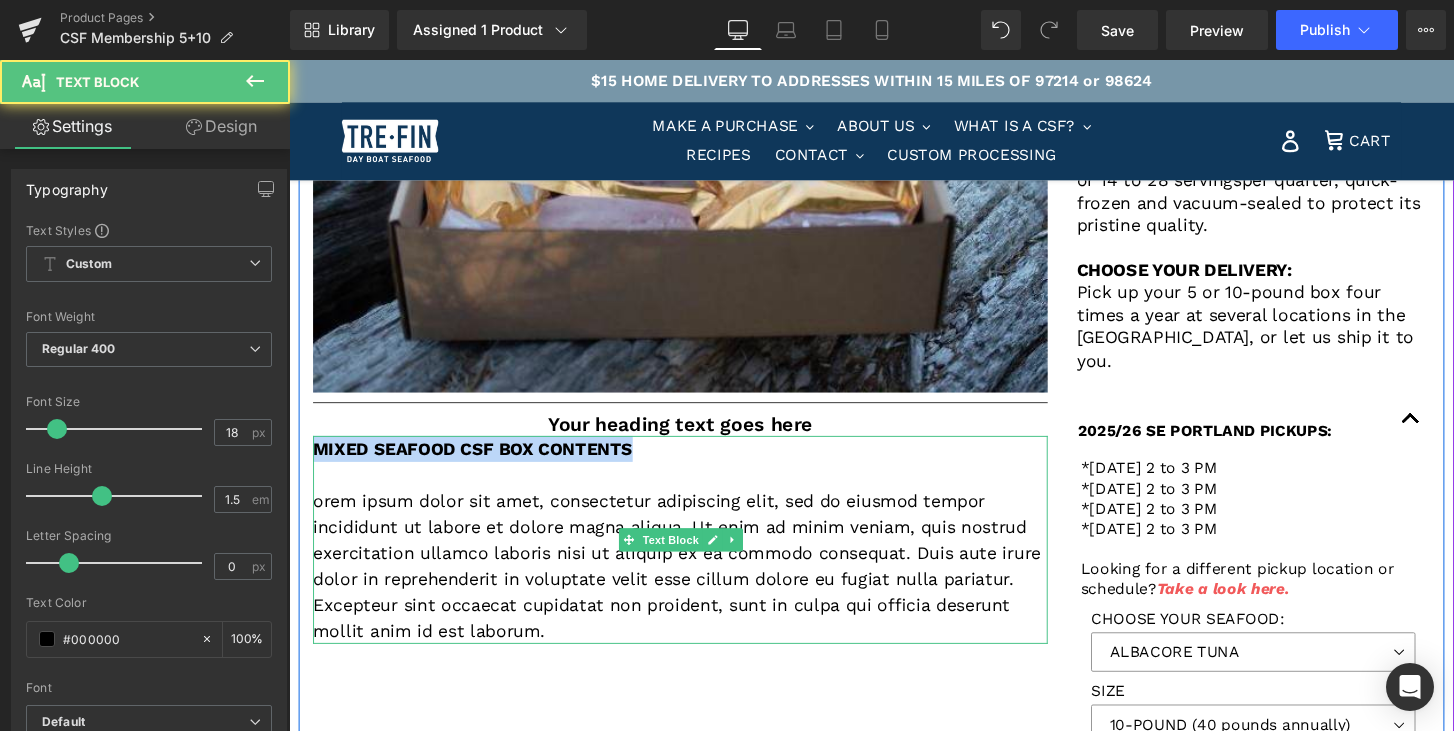 type 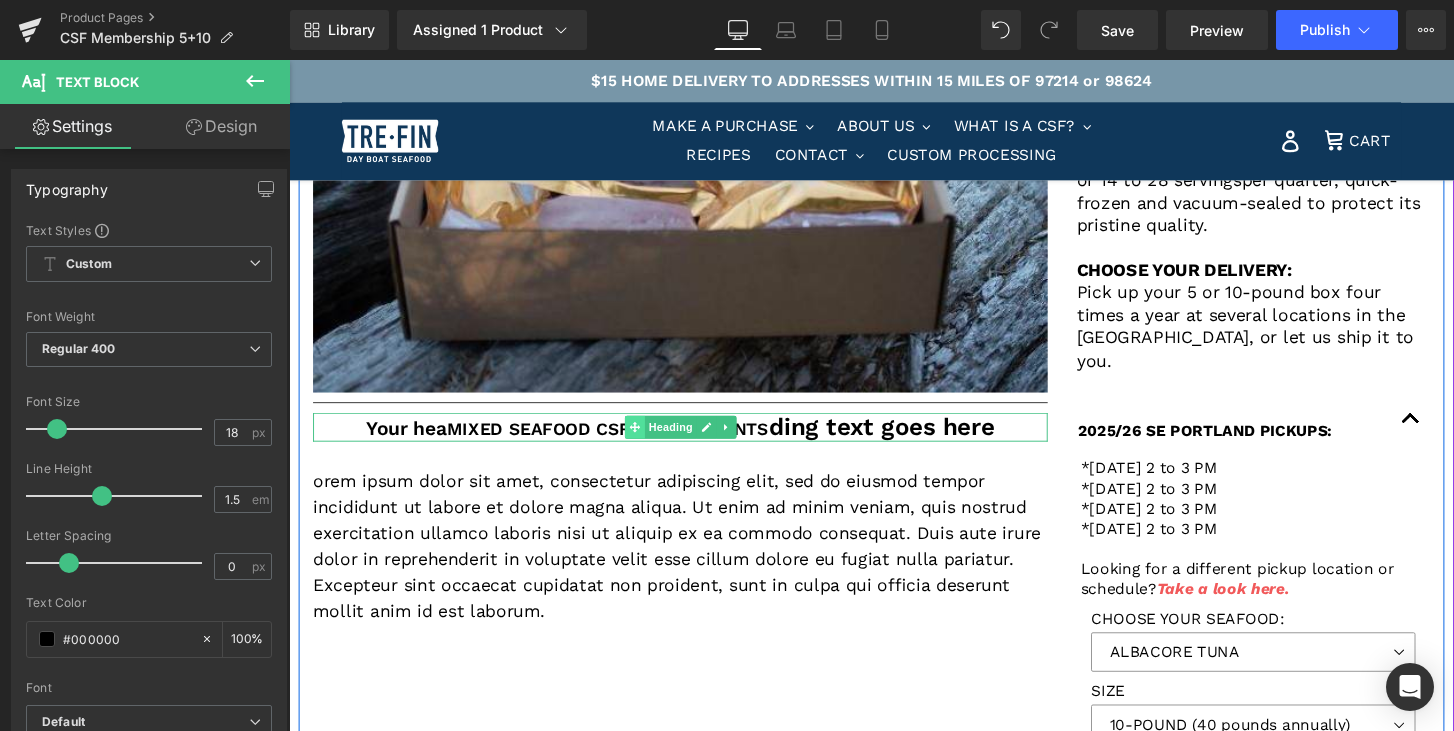 click 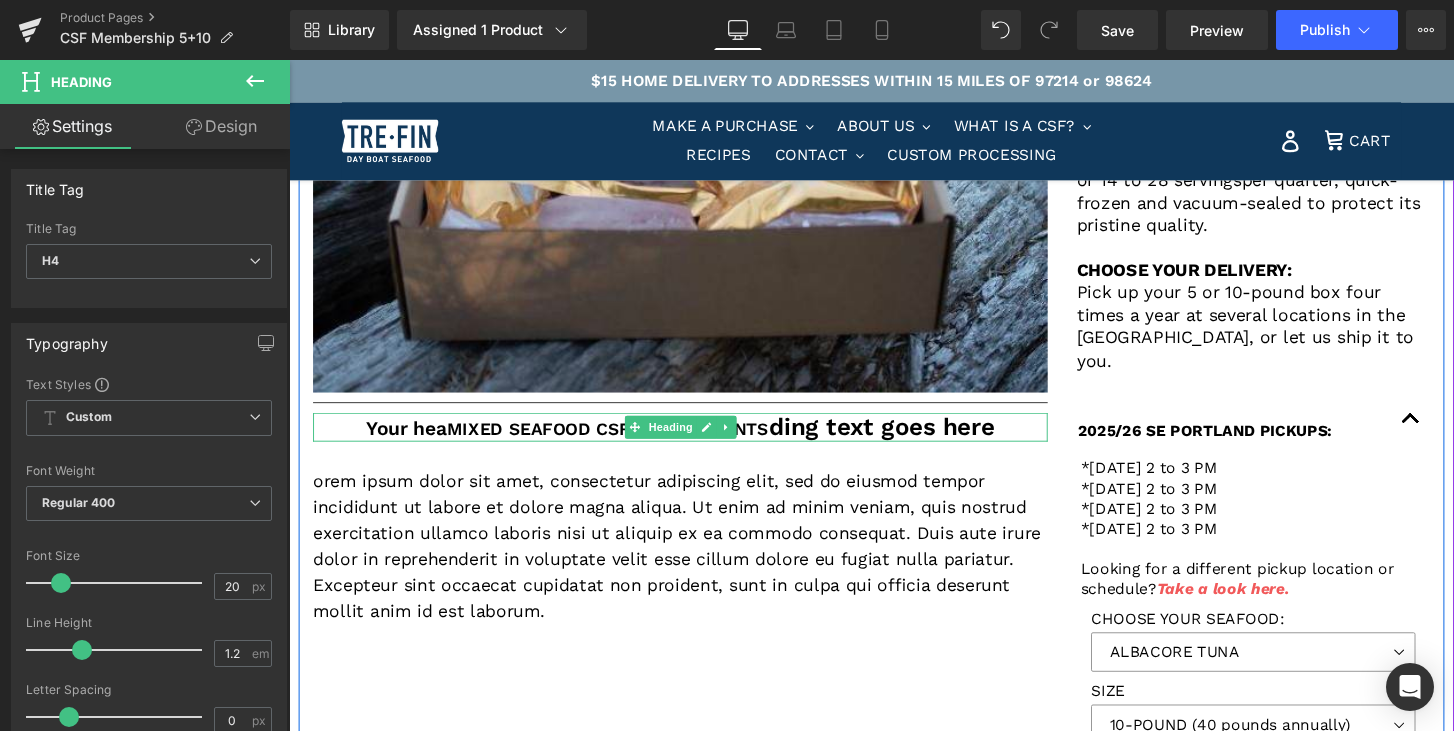 click on "MIXED SEAFOOD CSF BOX CONTENTS" at bounding box center [620, 442] 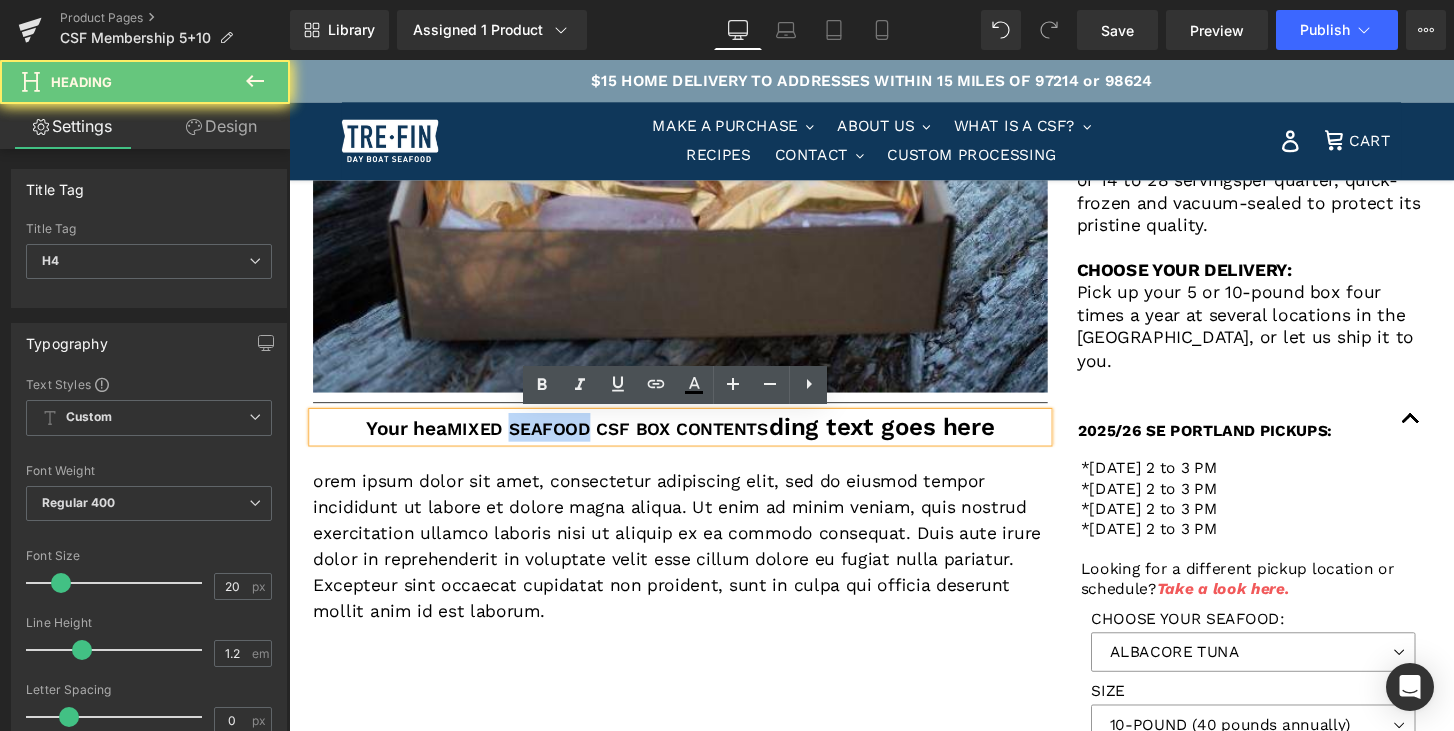 click on "MIXED SEAFOOD CSF BOX CONTENTS" at bounding box center (620, 442) 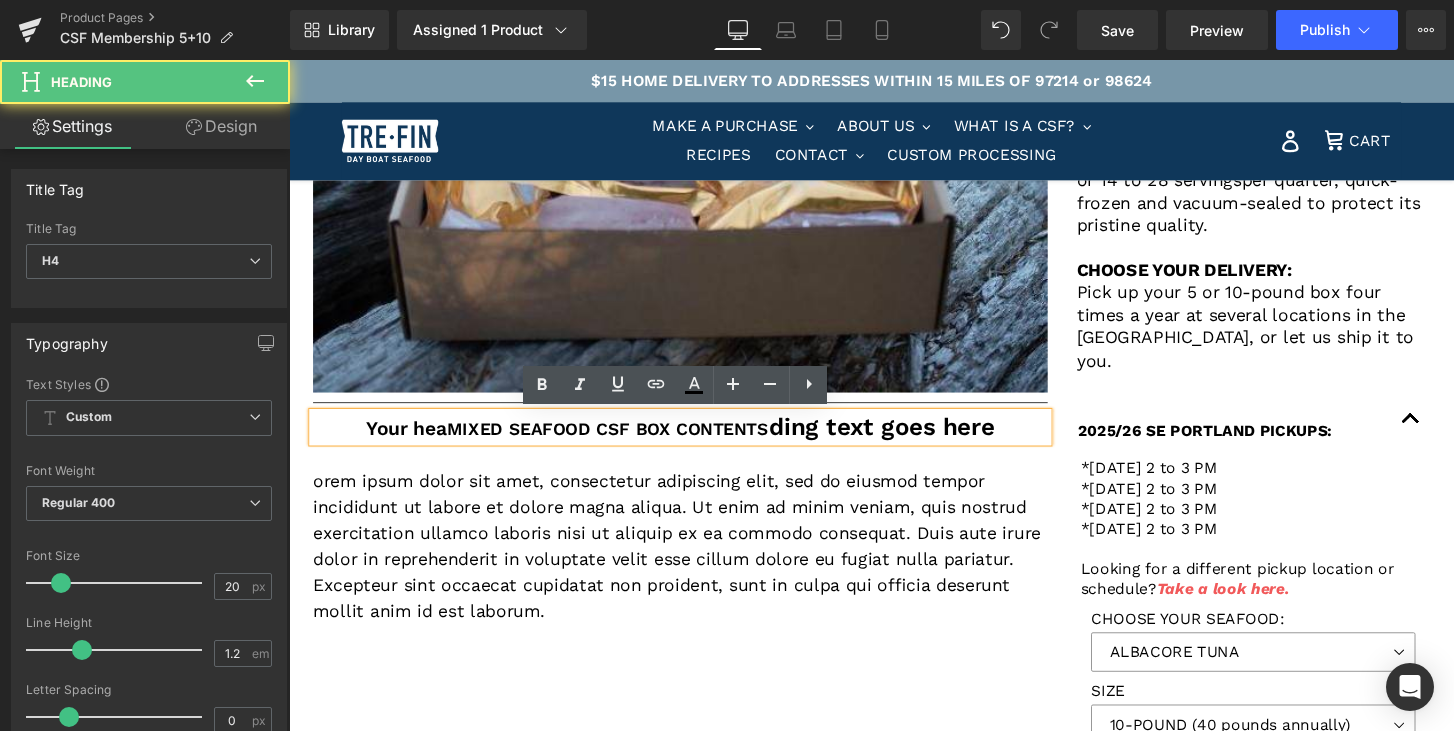 click on "Your hea MIXED SEAFOOD CSF BOX CONTENTS ding text goes here" at bounding box center [695, 441] 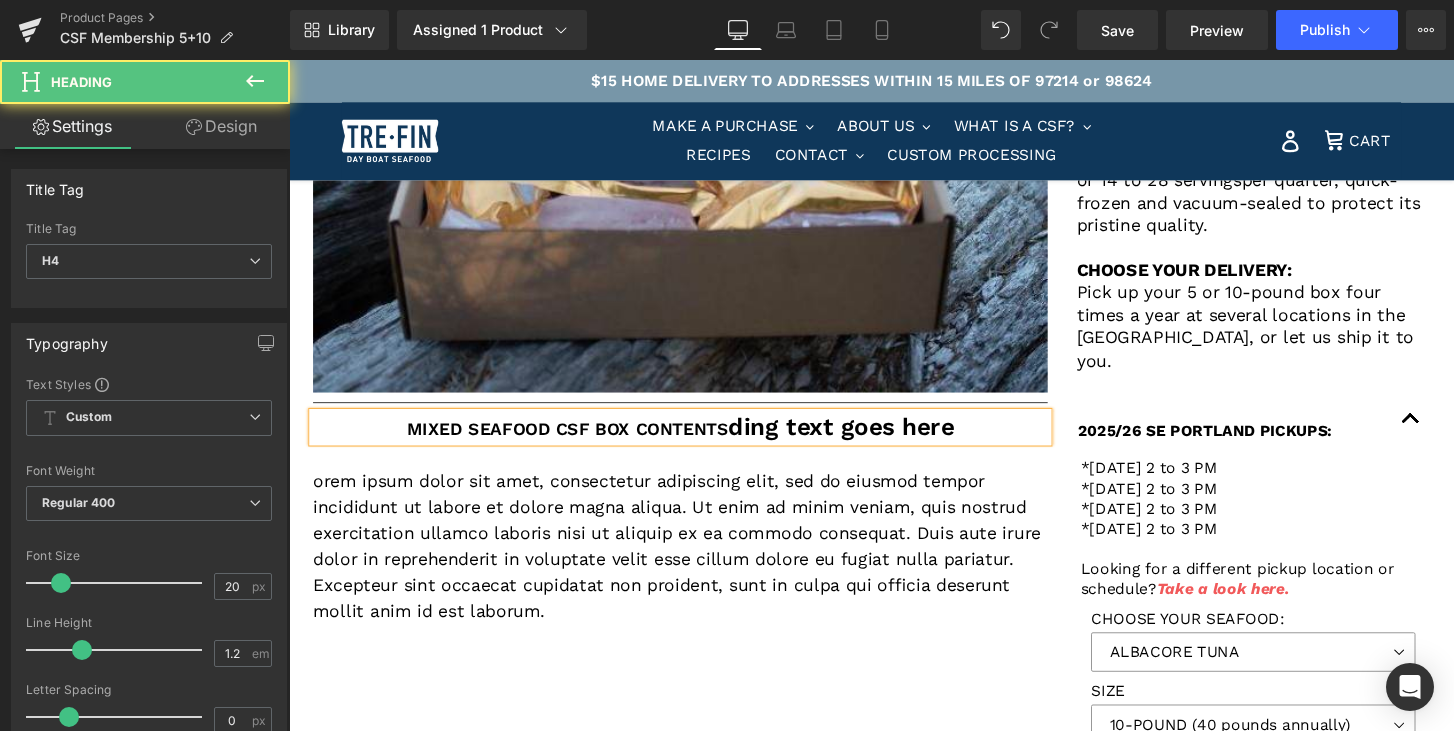 click on "ding text goes here" at bounding box center [862, 440] 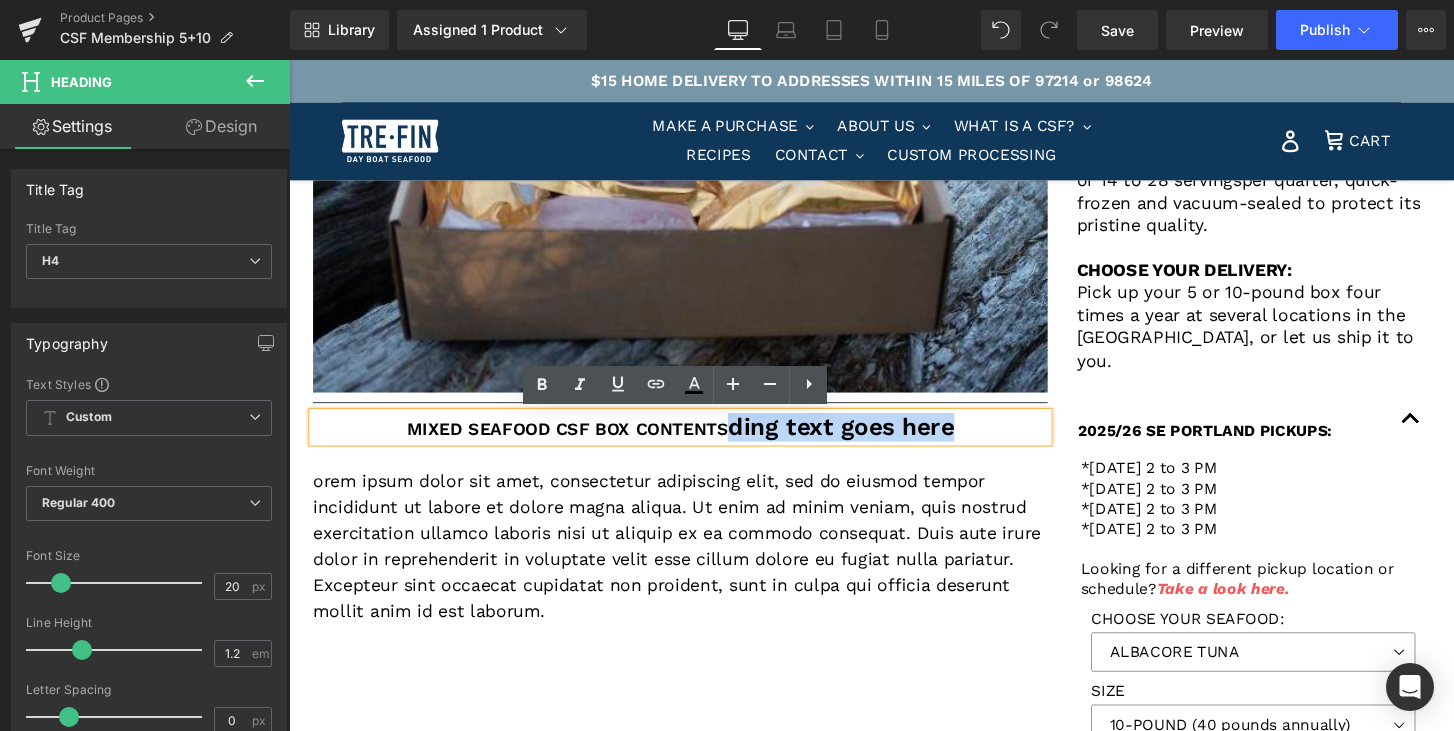 click on "MIXED SEAFOOD CSF BOX CONTENTS ding text goes here" at bounding box center [695, 441] 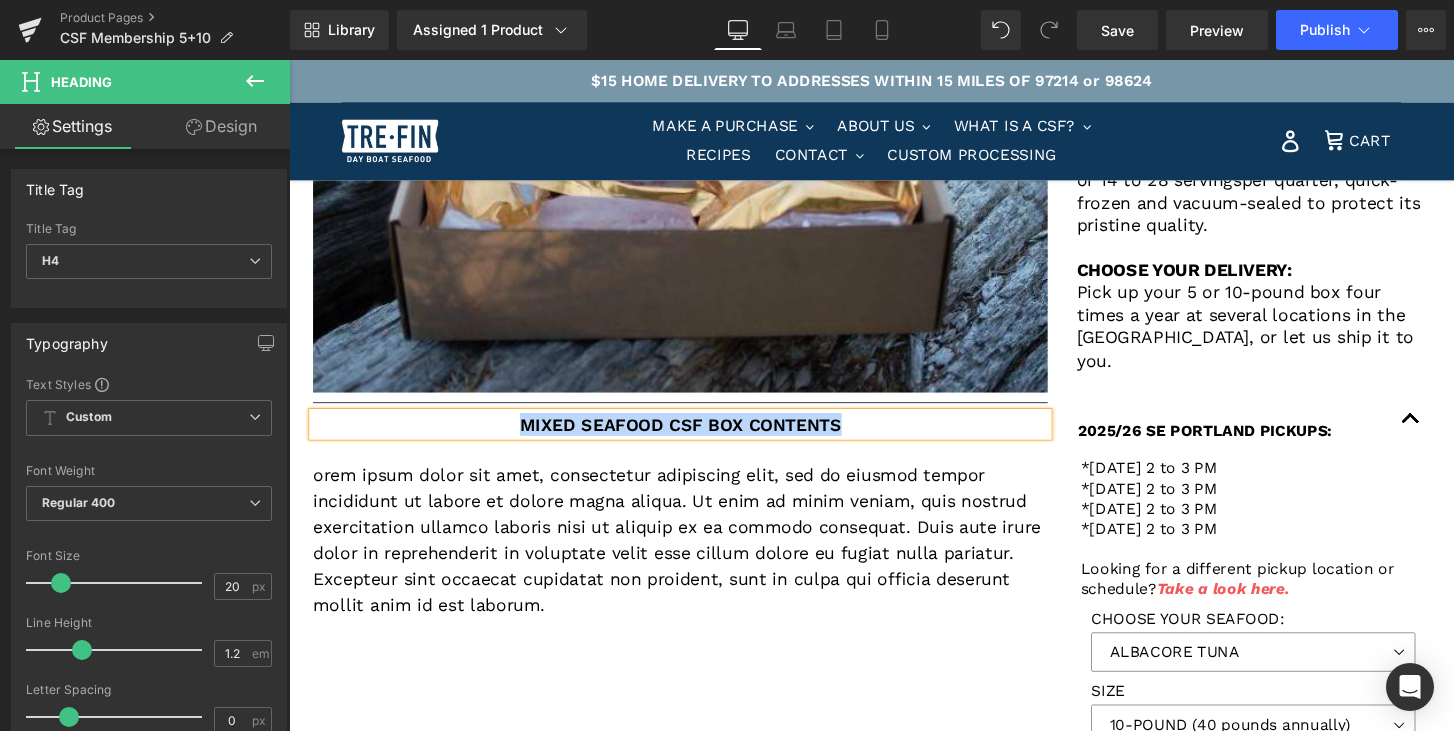 click on "MIXED SEAFOOD CSF BOX CONTENTS" at bounding box center (696, 438) 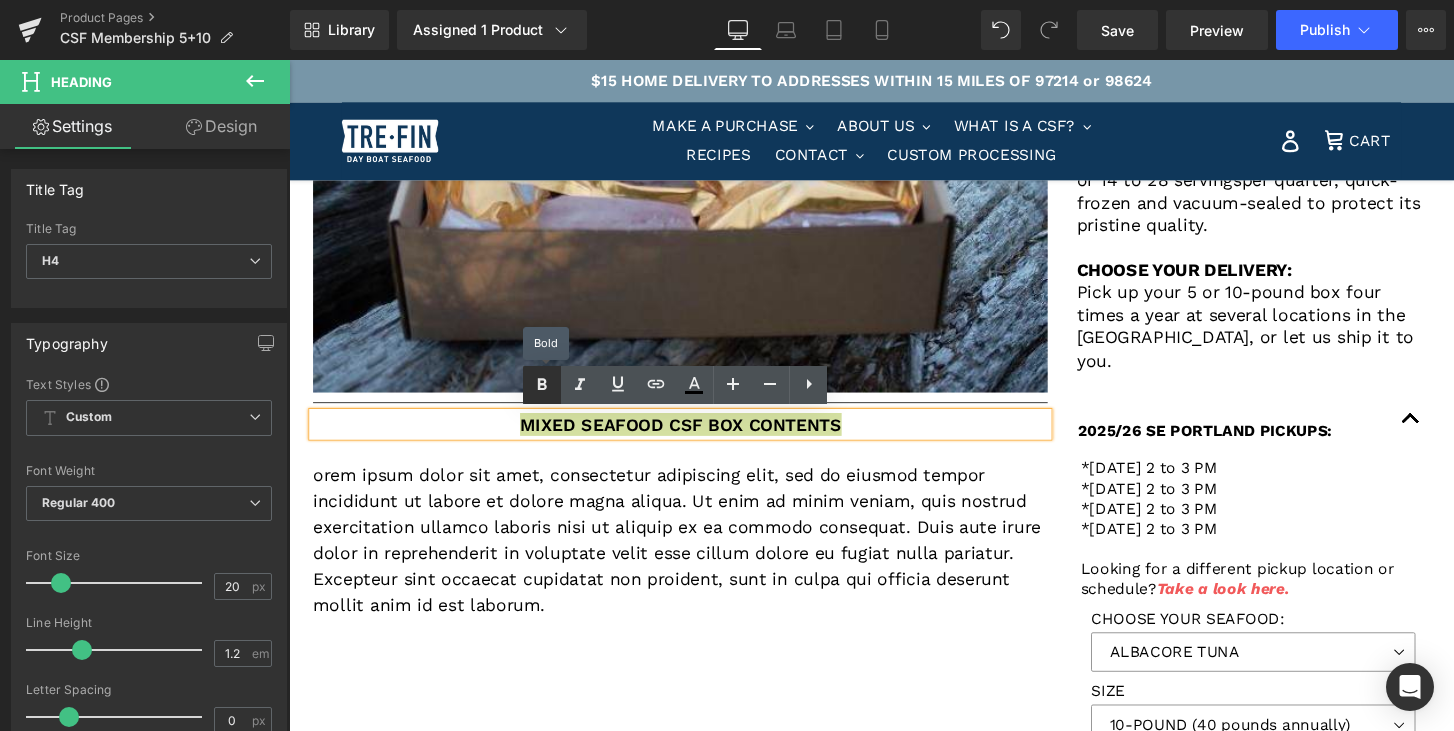 click 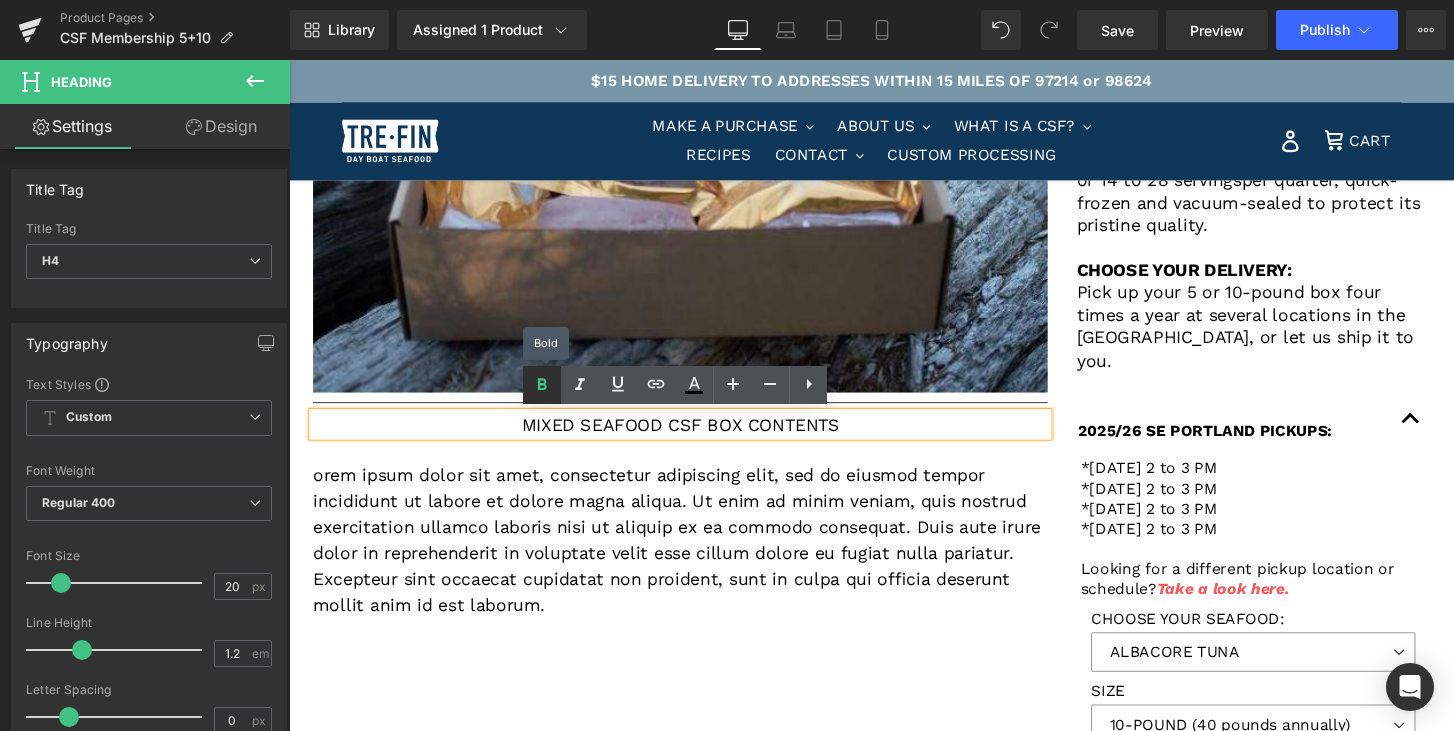 click 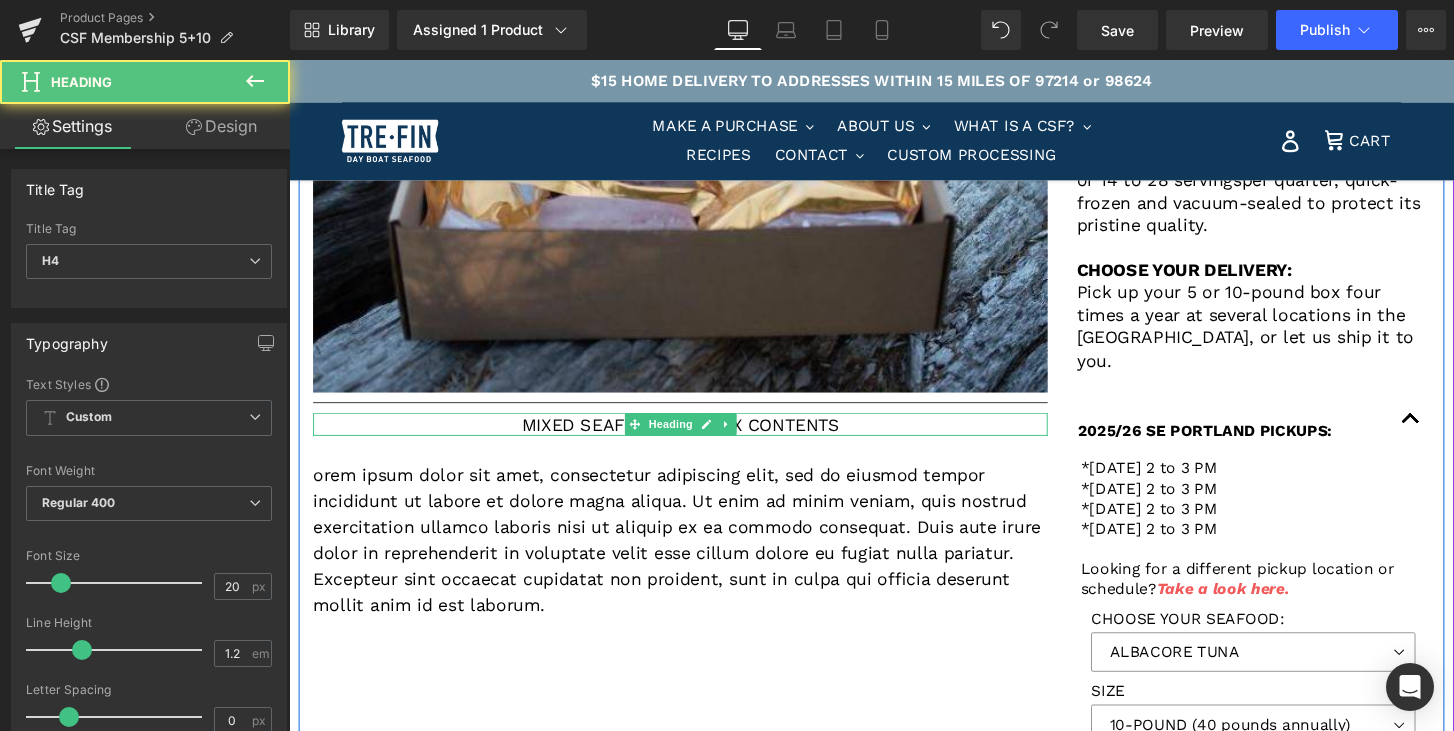 click on "MIXED SEAFOOD CSF BOX CONTENTS" at bounding box center (696, 438) 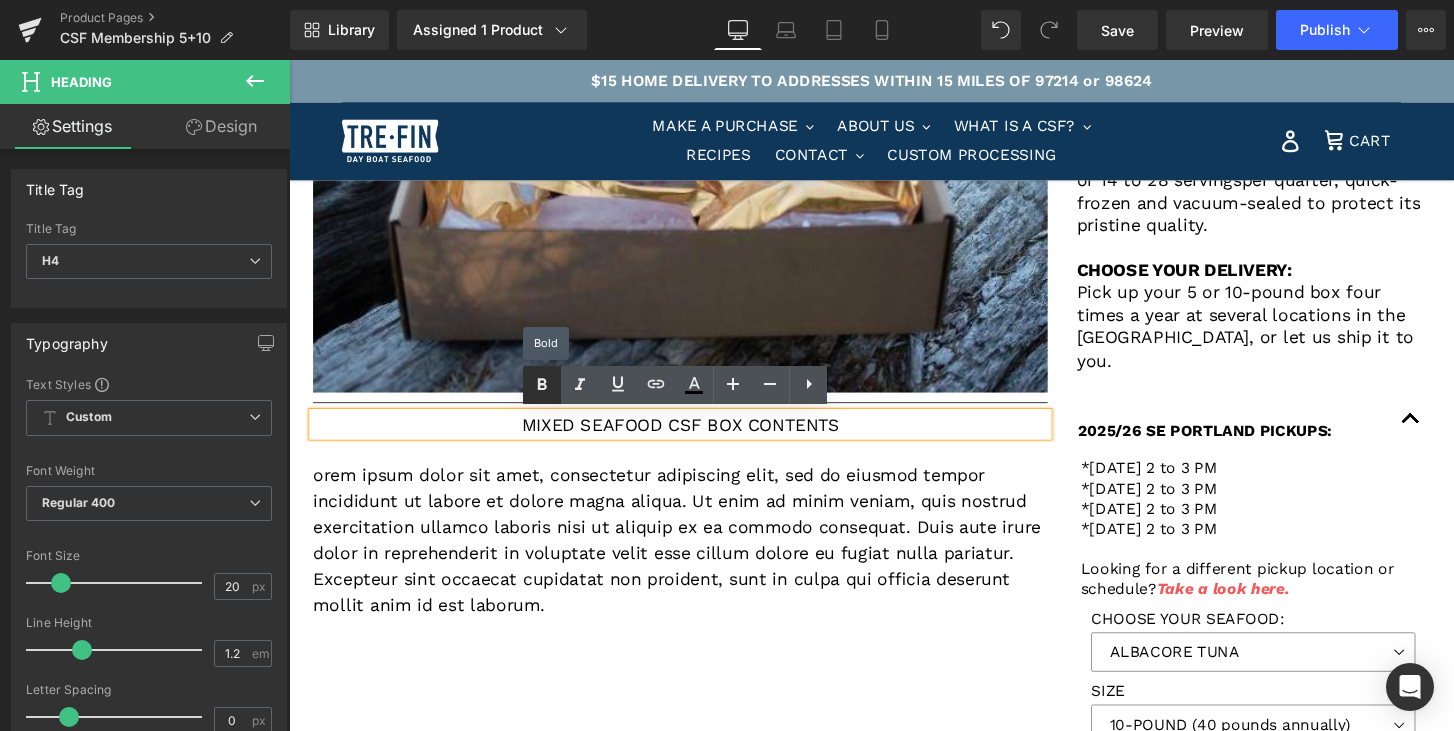 click 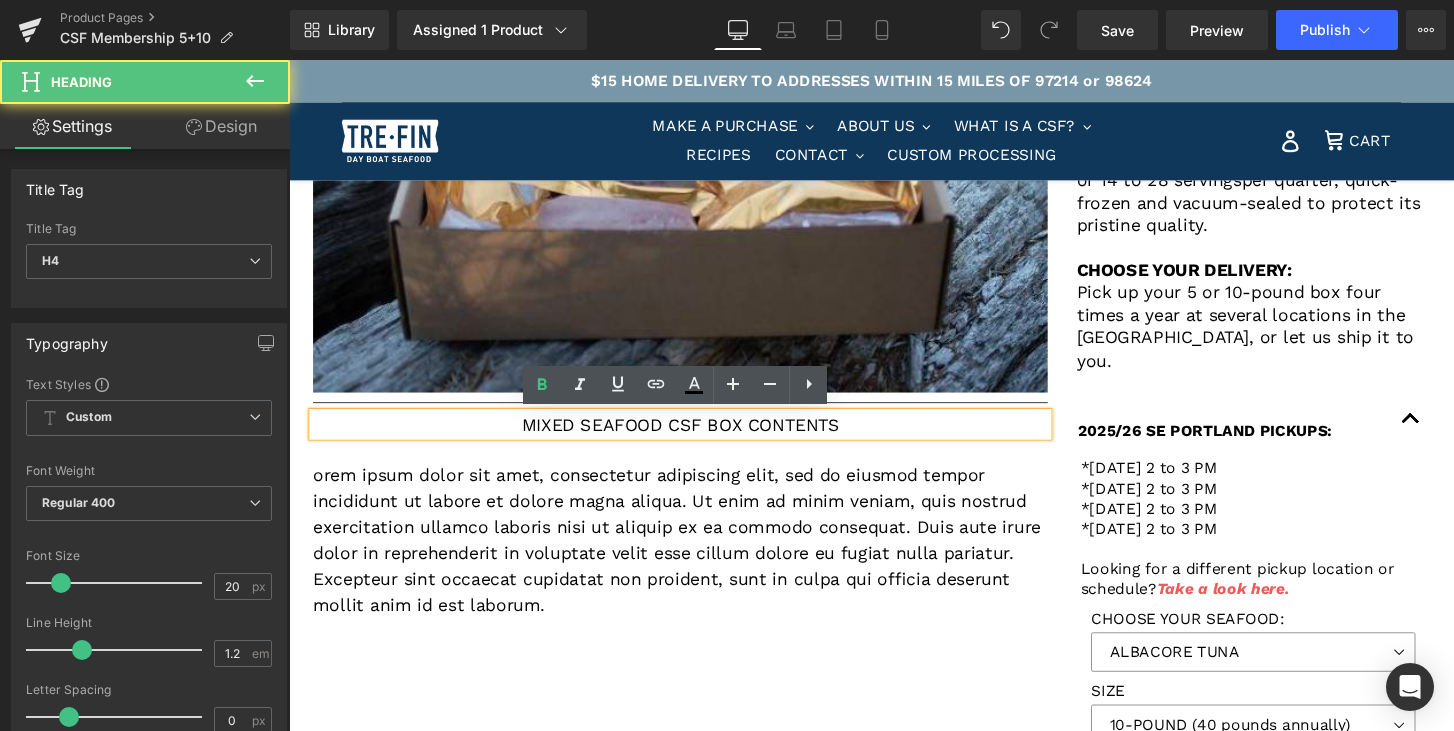 click on "MIXED SEAFOOD CSF BOX CONTENTS" at bounding box center (695, 438) 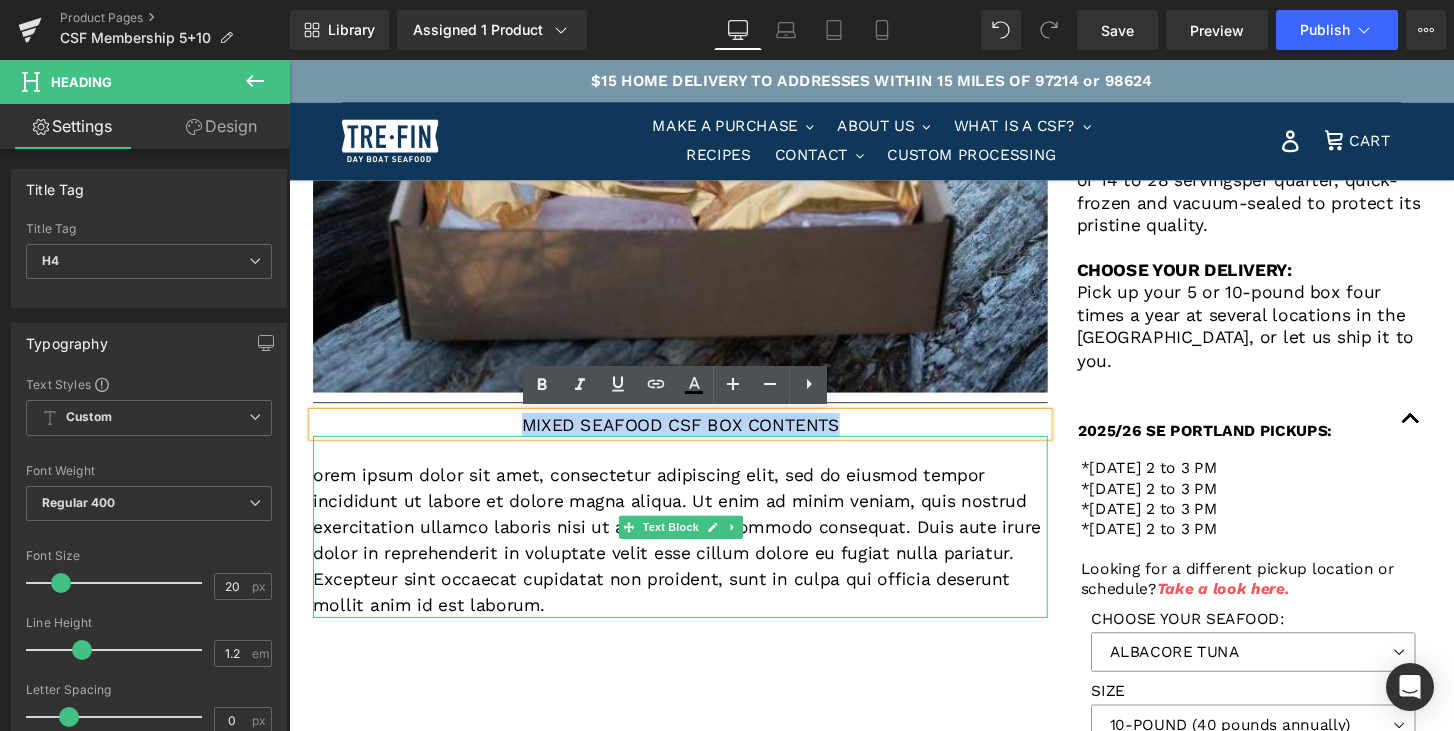 drag, startPoint x: 862, startPoint y: 427, endPoint x: 785, endPoint y: 463, distance: 85 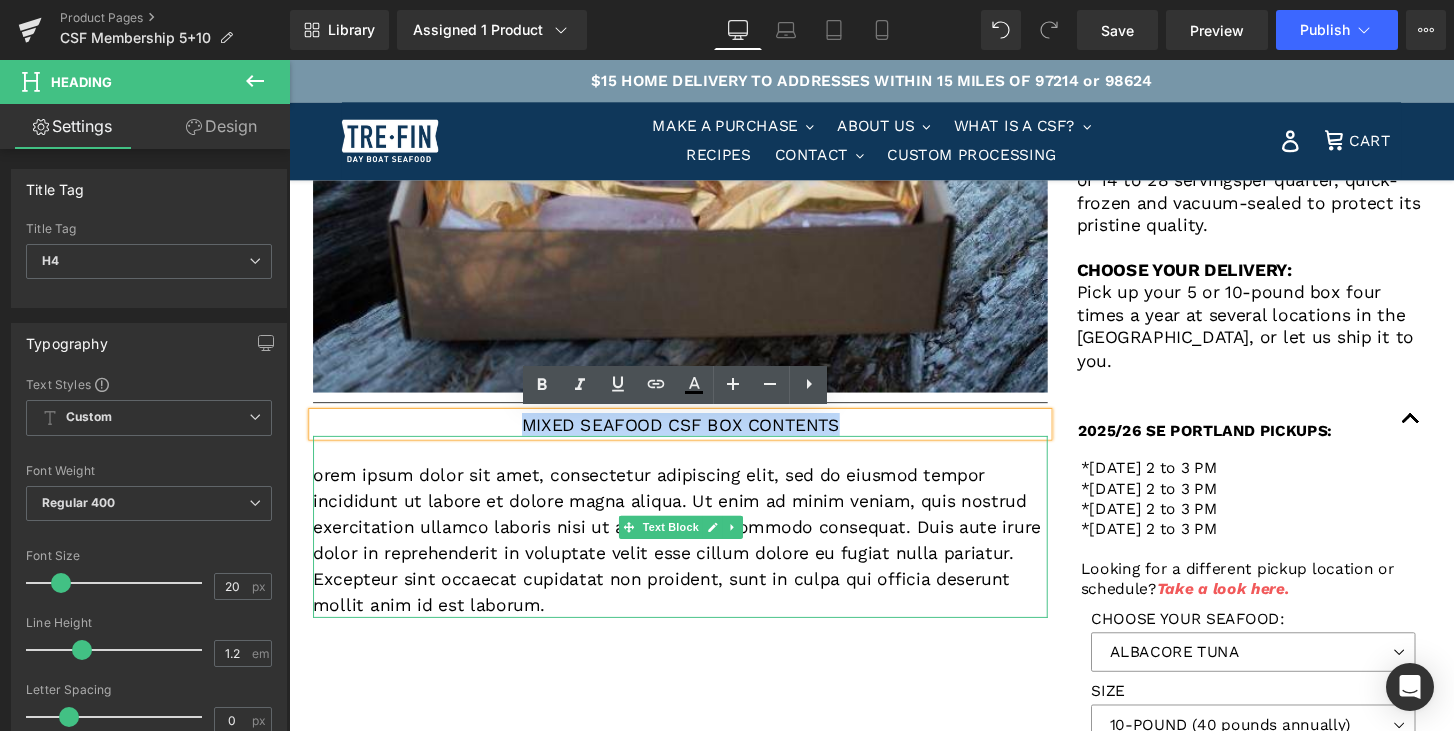 click on "If you care, share.
Heading
Whether your household is large or small, you can  shop from your freezer  with a share of Tre-Fin Day Boat Seafood. When you join our CSF you connect with a larger, like-minded community that supports local, sustainable, family-run, values-driven businesses.
Text Block
Row
Row
Image
Separator
MIXED SEAFOOD CSF BOX CONTENTS
Heading
Text Block" at bounding box center [695, 19] 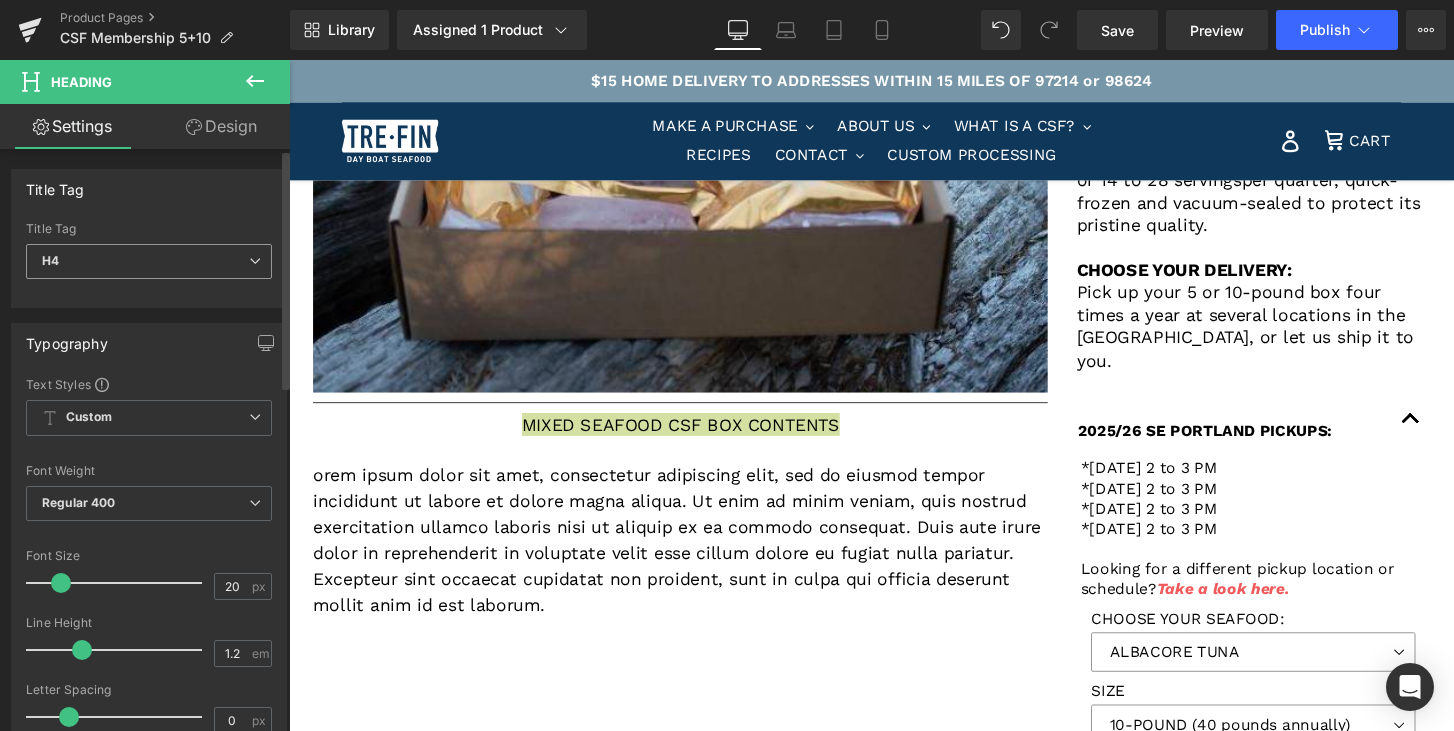 click at bounding box center (255, 261) 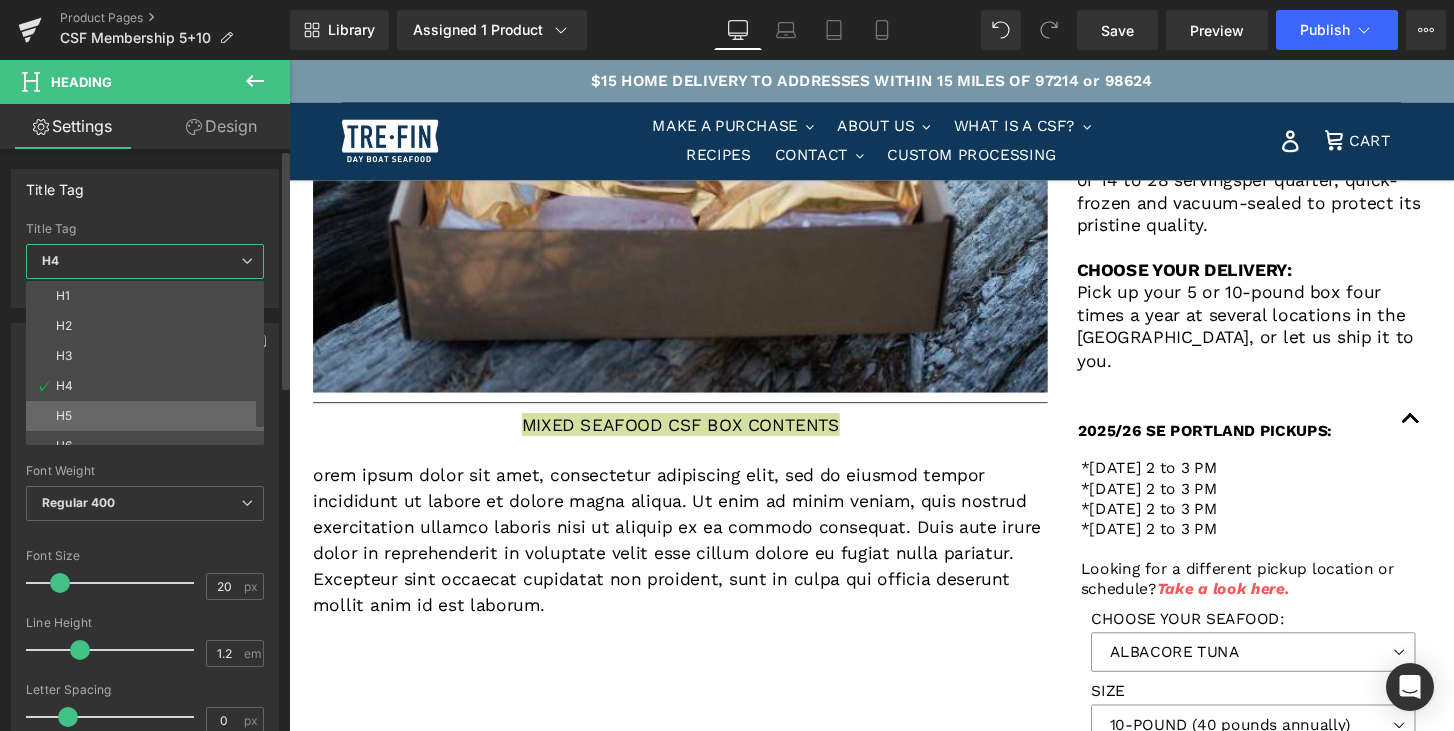 click on "H5" at bounding box center [149, 416] 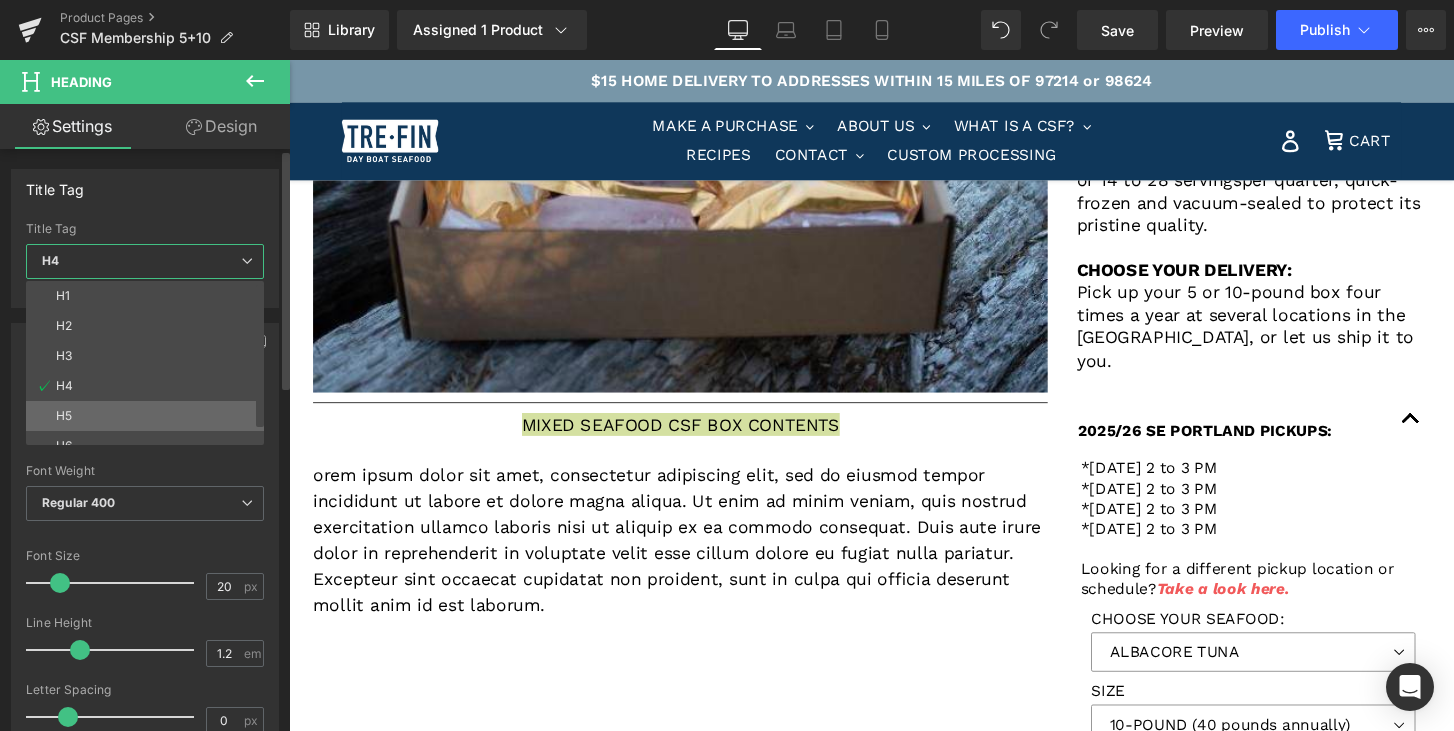 type 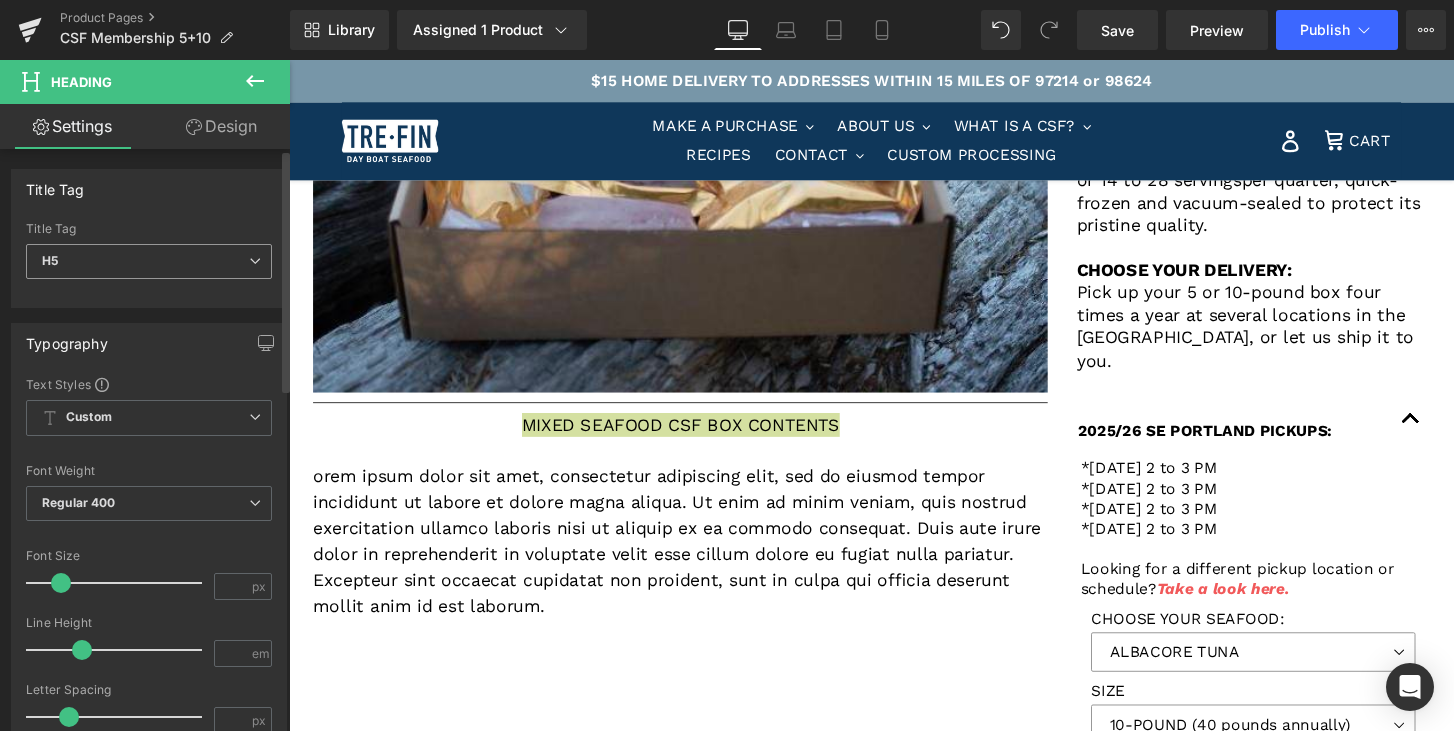 click on "H5" at bounding box center [149, 261] 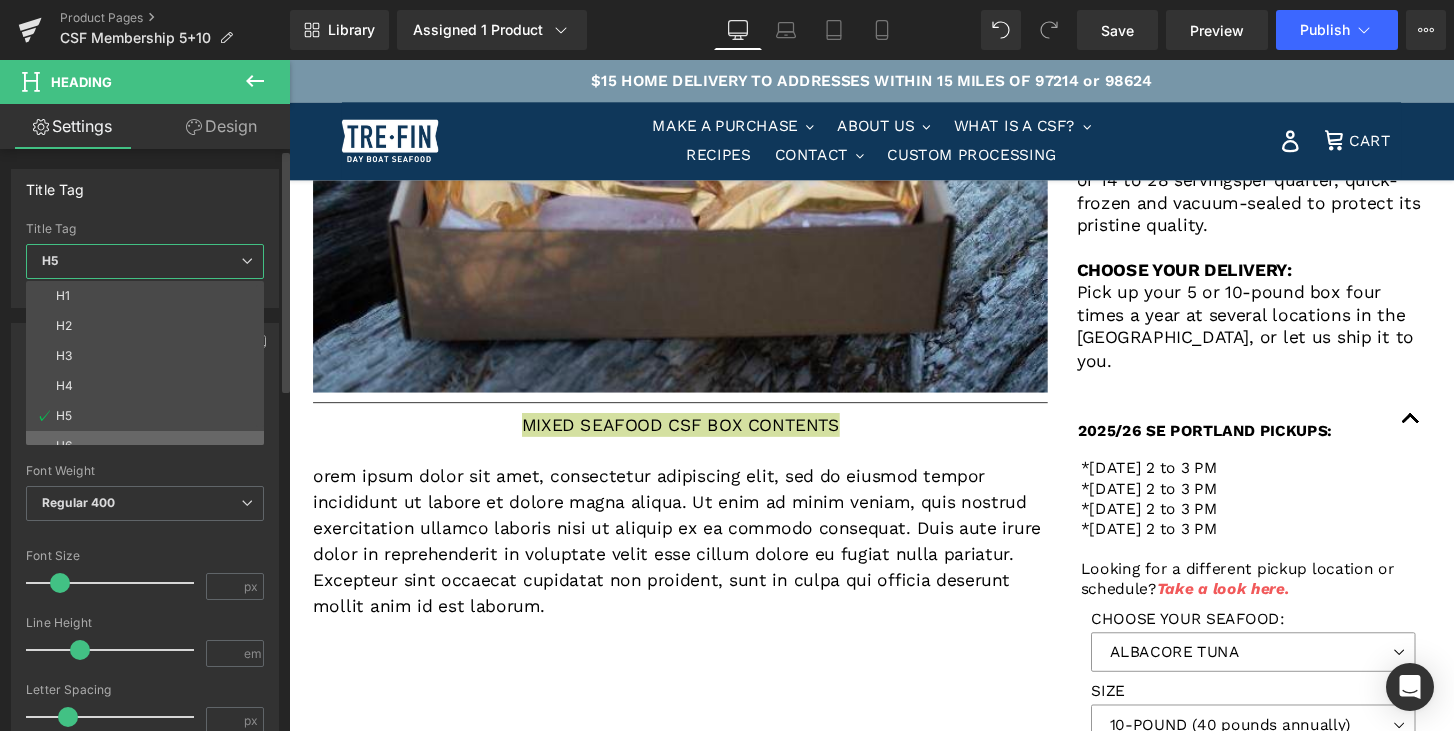 click on "H6" at bounding box center (149, 446) 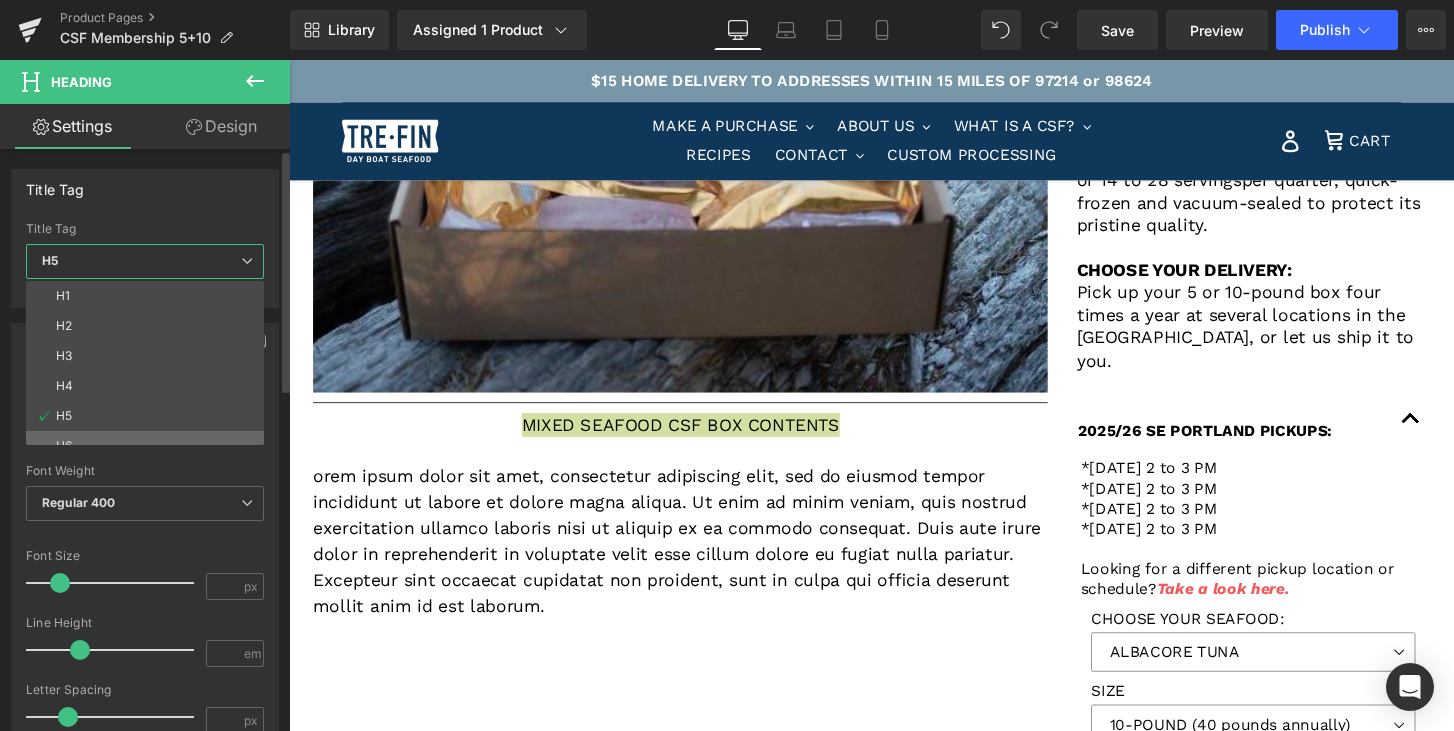 type 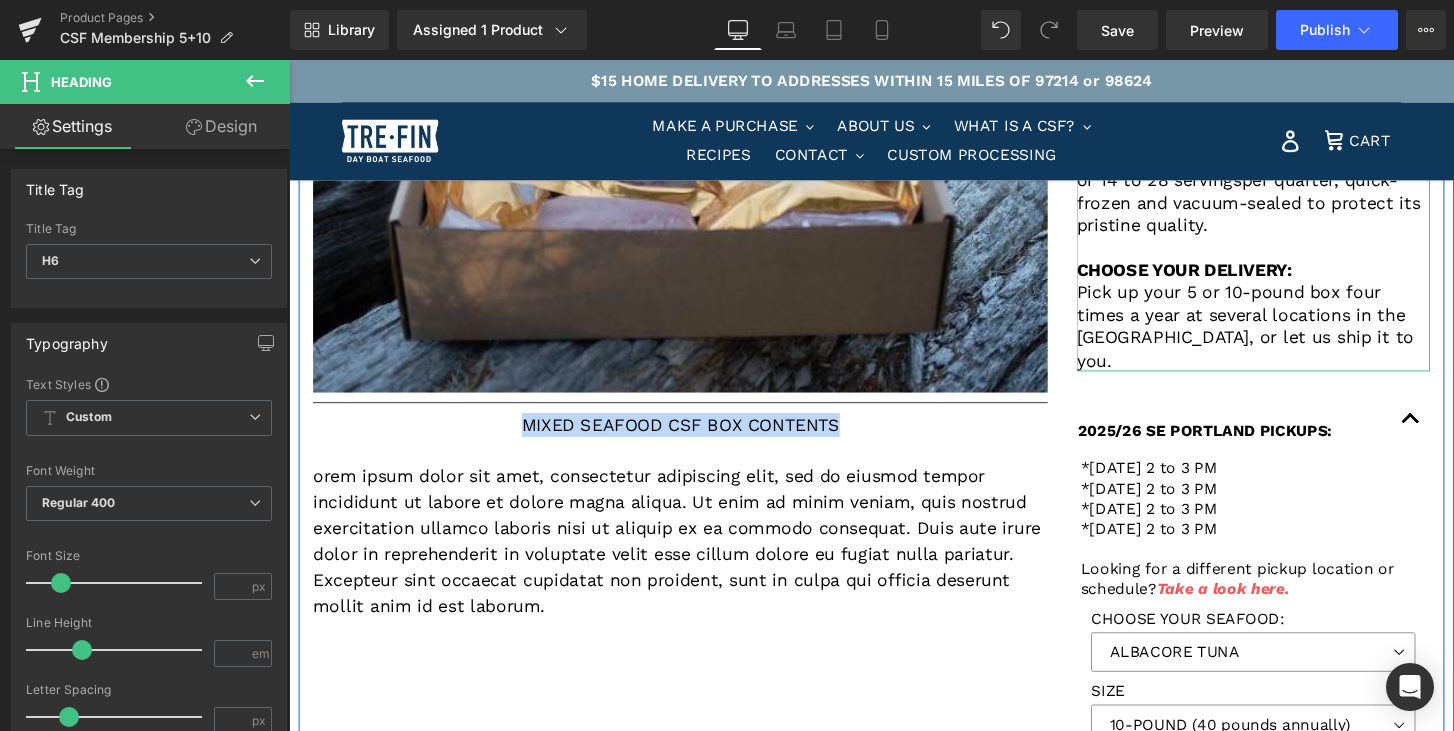 click on "CHOOSE YOUR DELIVERY:" at bounding box center [1218, 277] 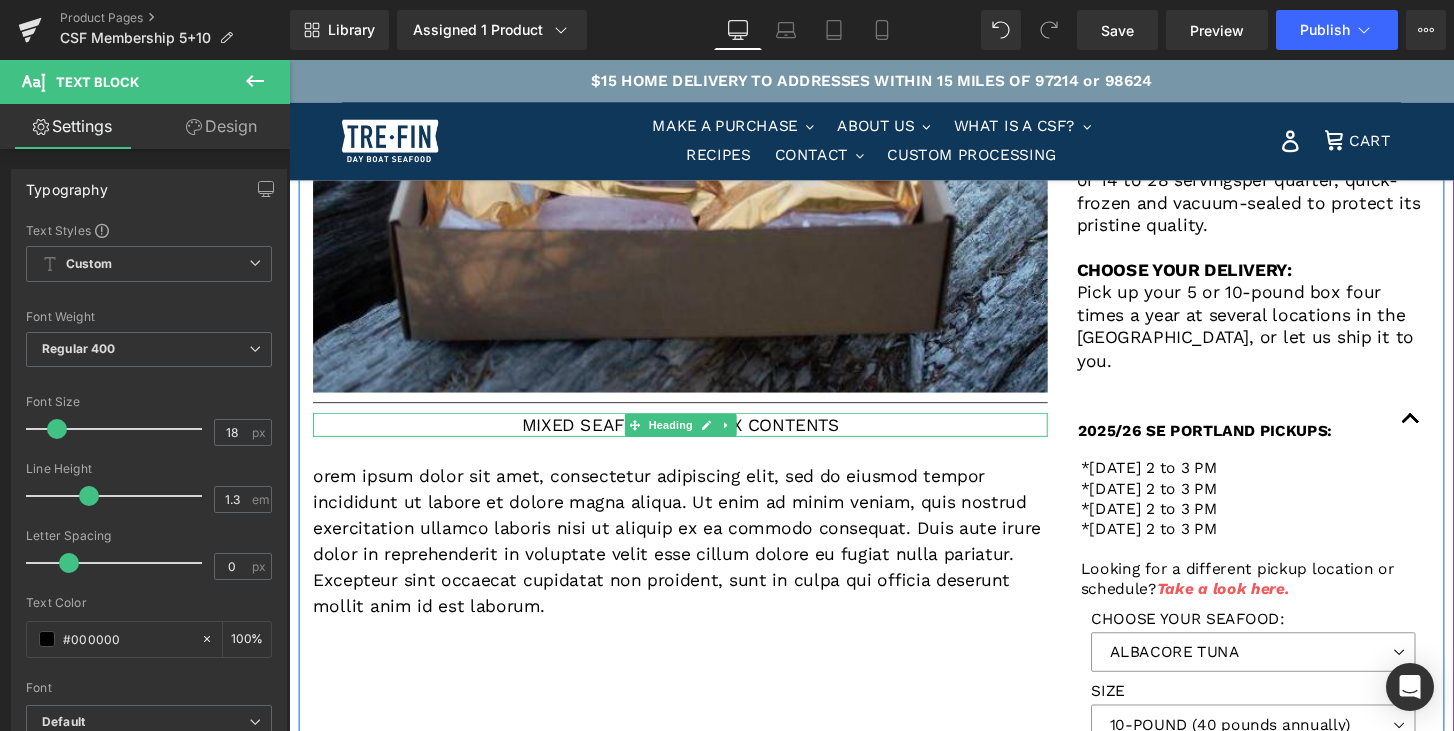 click on "MIXED SEAFOOD CSF BOX CONTENTS" at bounding box center [695, 438] 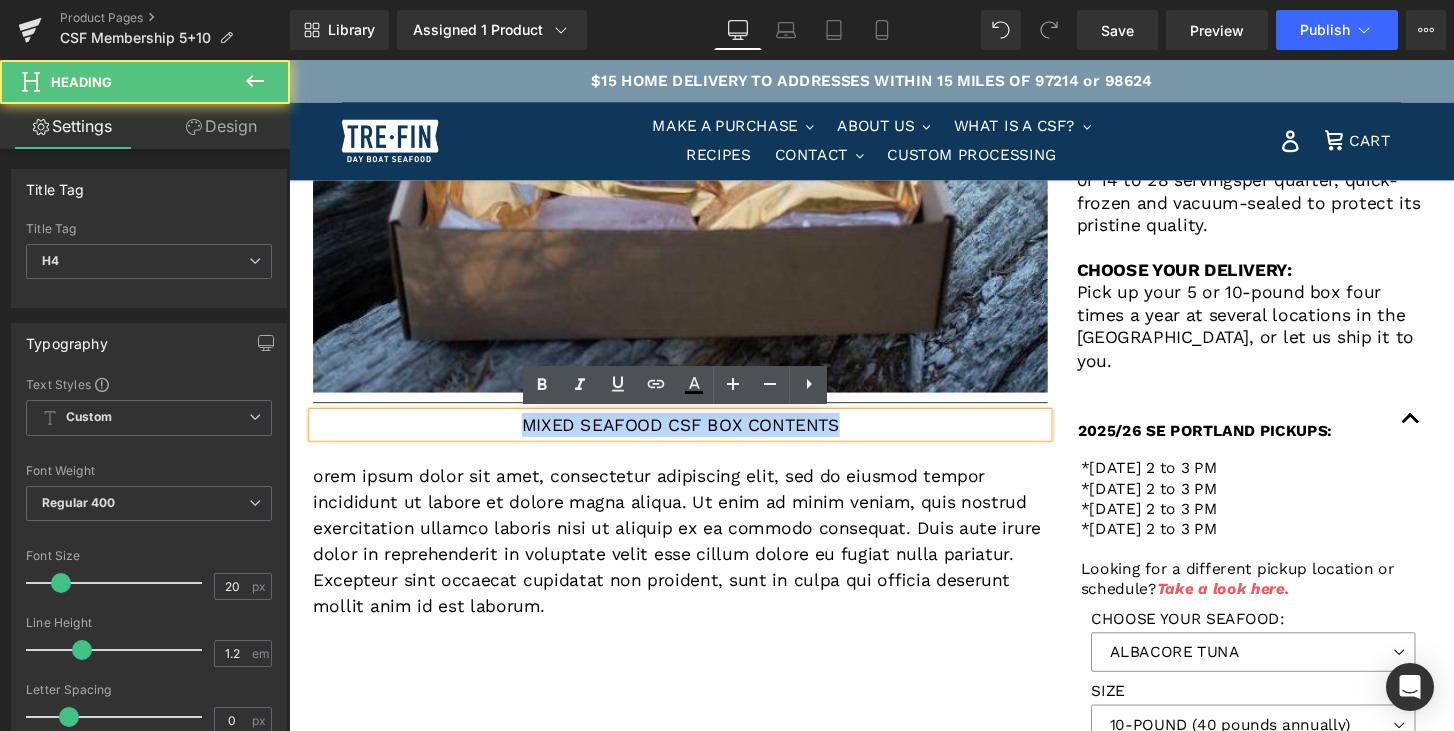 click on "MIXED SEAFOOD CSF BOX CONTENTS" at bounding box center [696, 438] 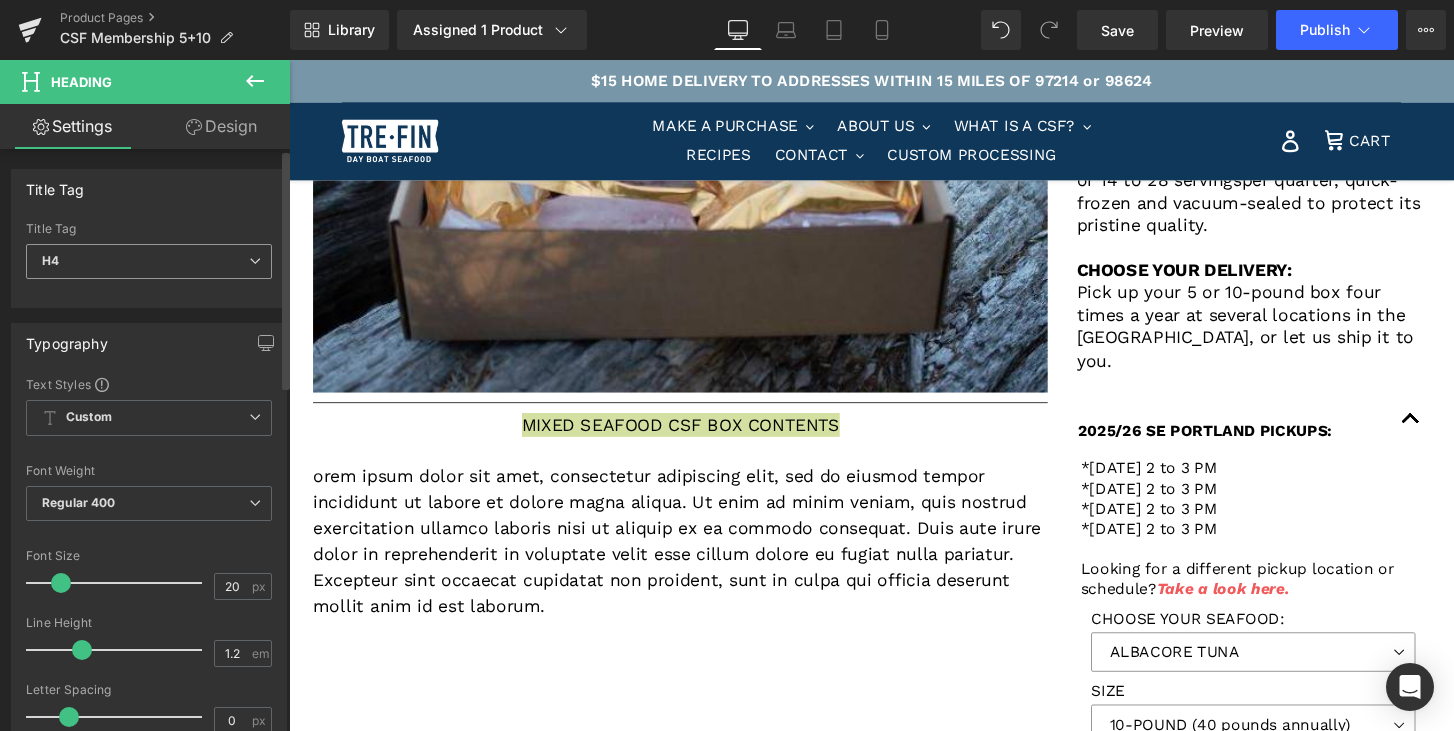 click at bounding box center (255, 261) 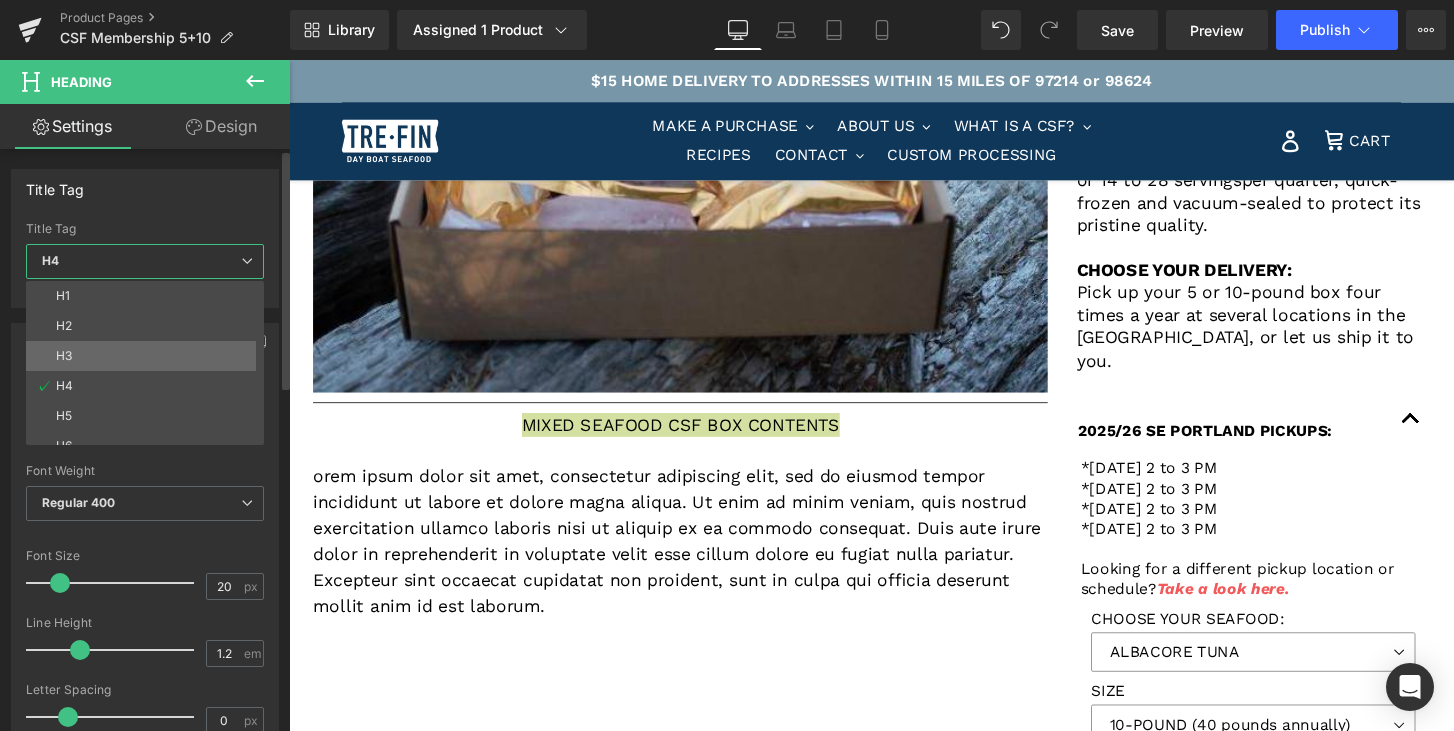 click on "H3" at bounding box center (149, 356) 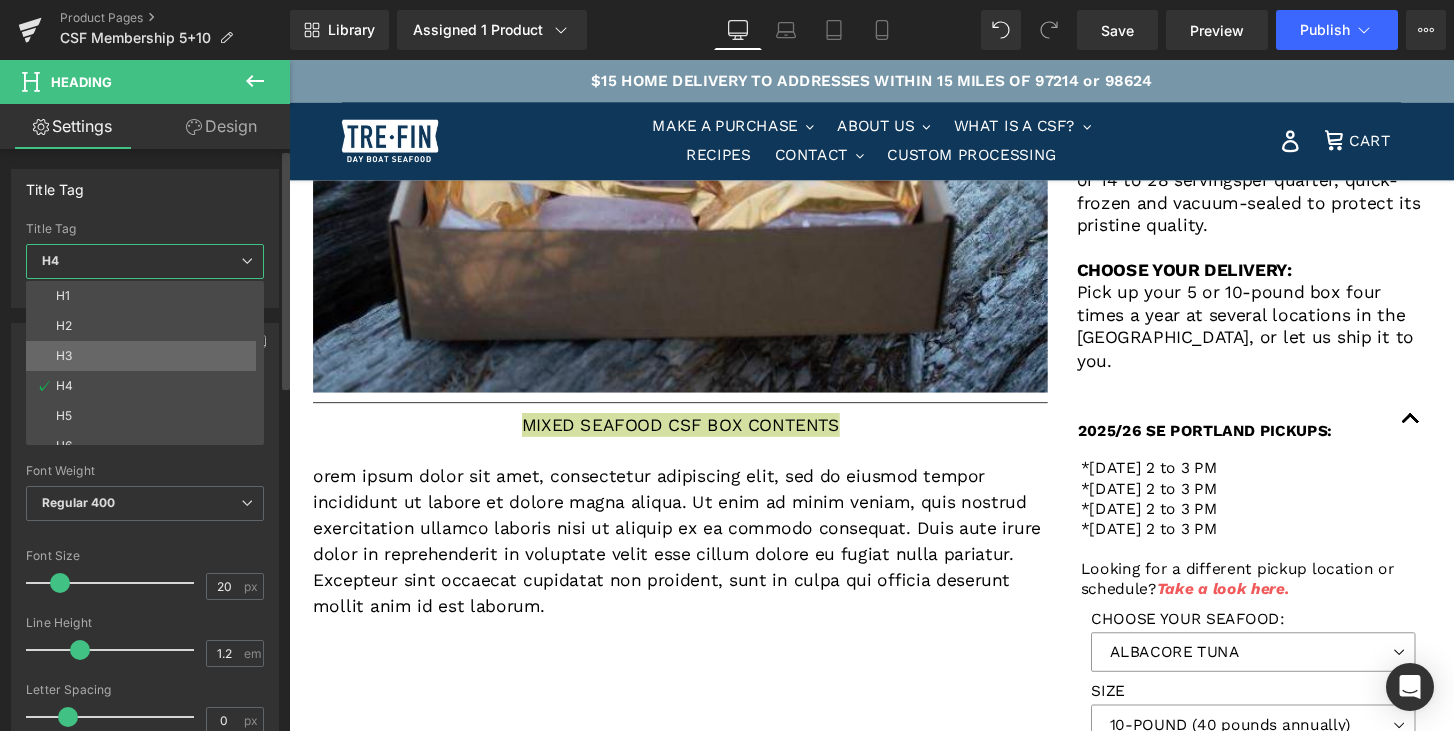 type on "30" 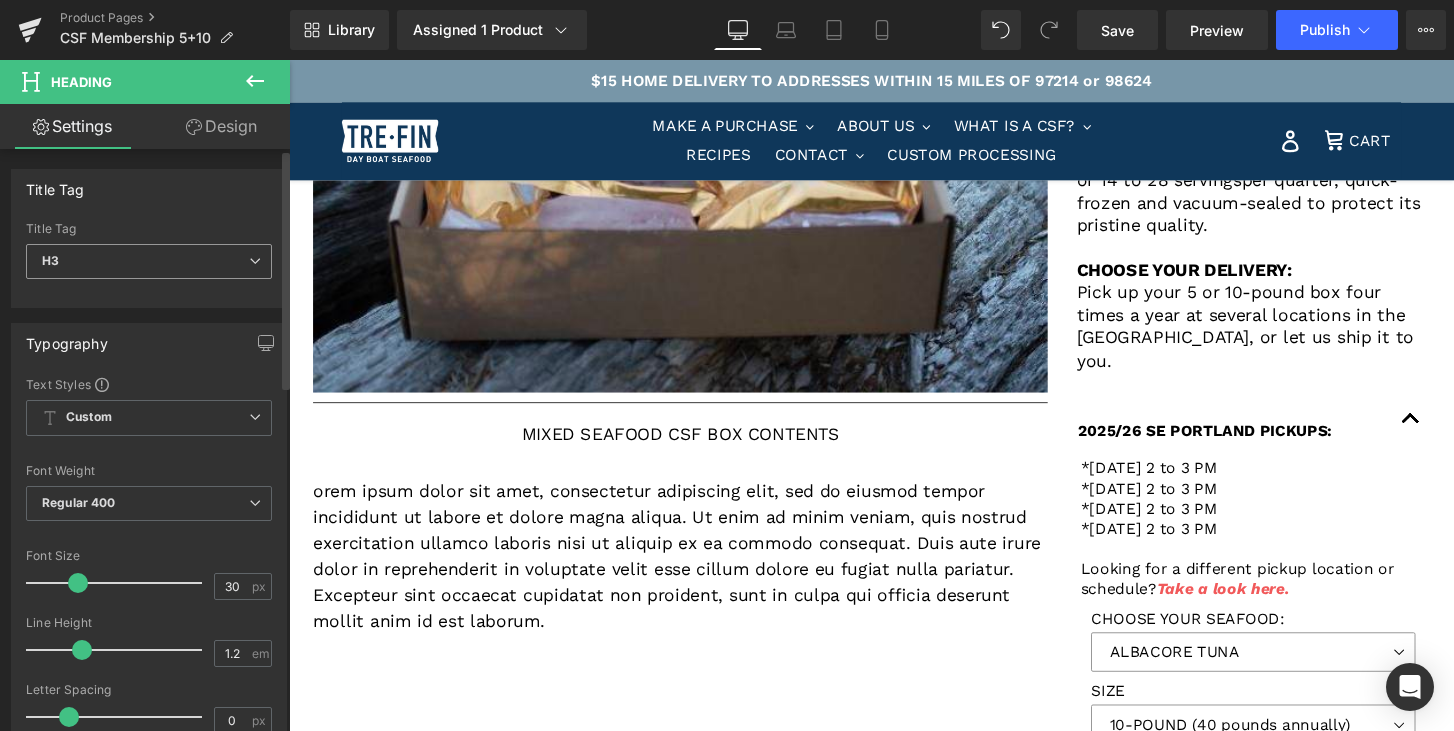 click at bounding box center [255, 261] 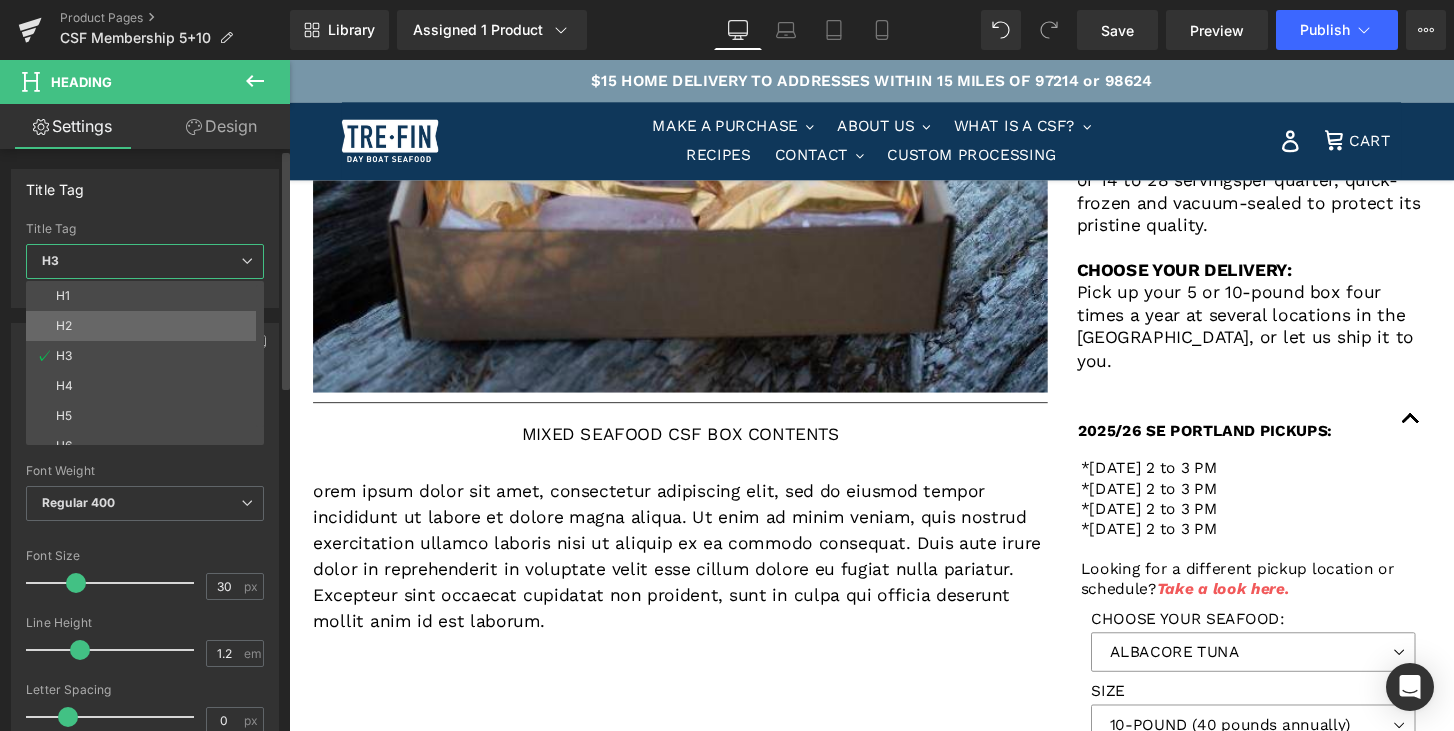 click on "H2" at bounding box center (149, 326) 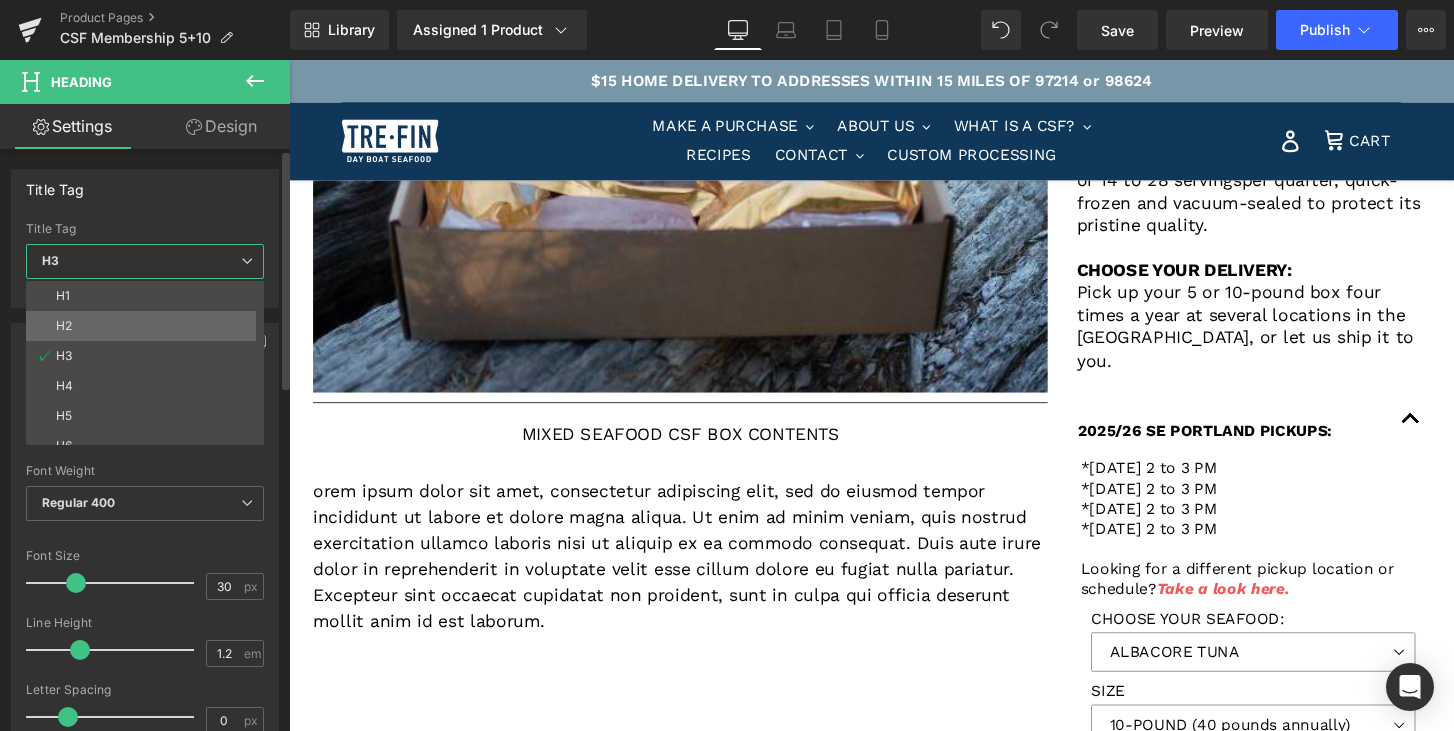type on "23" 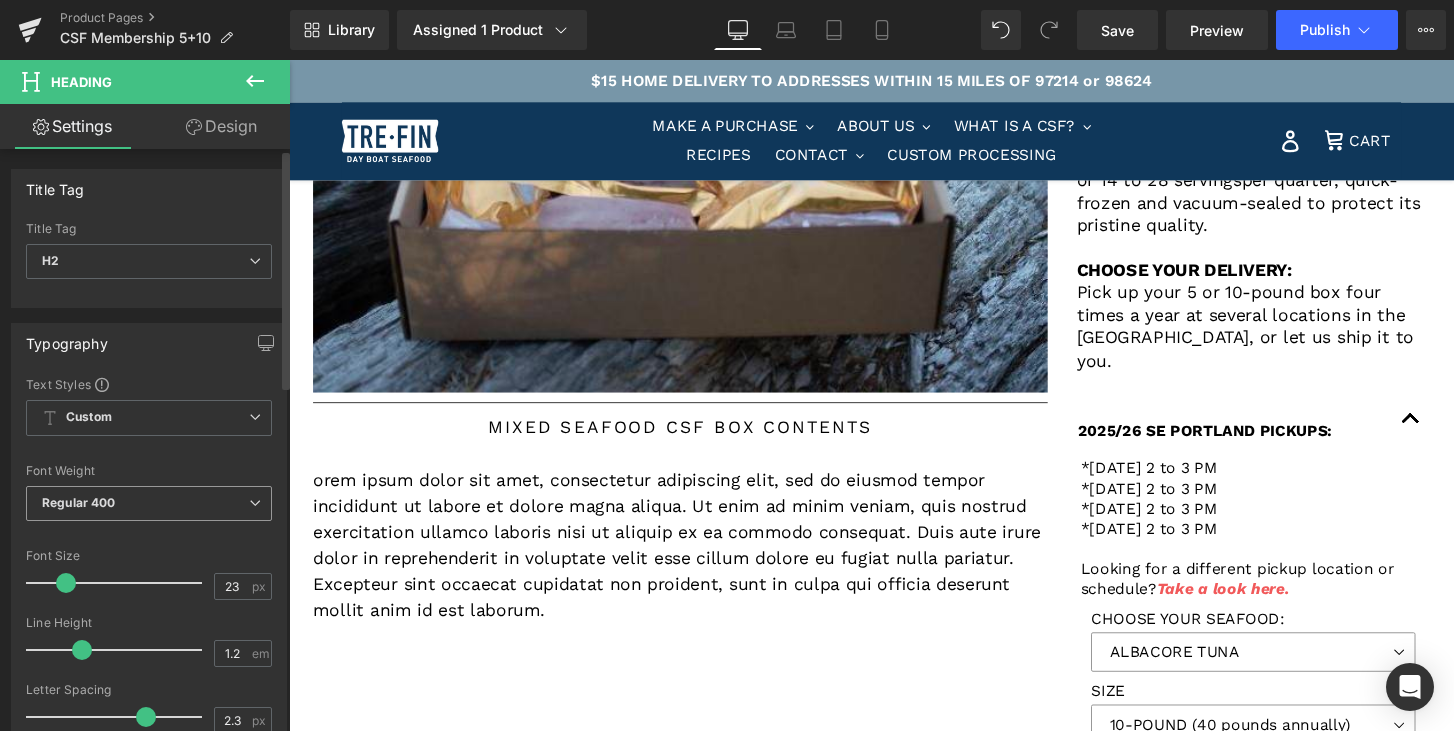 click at bounding box center [255, 503] 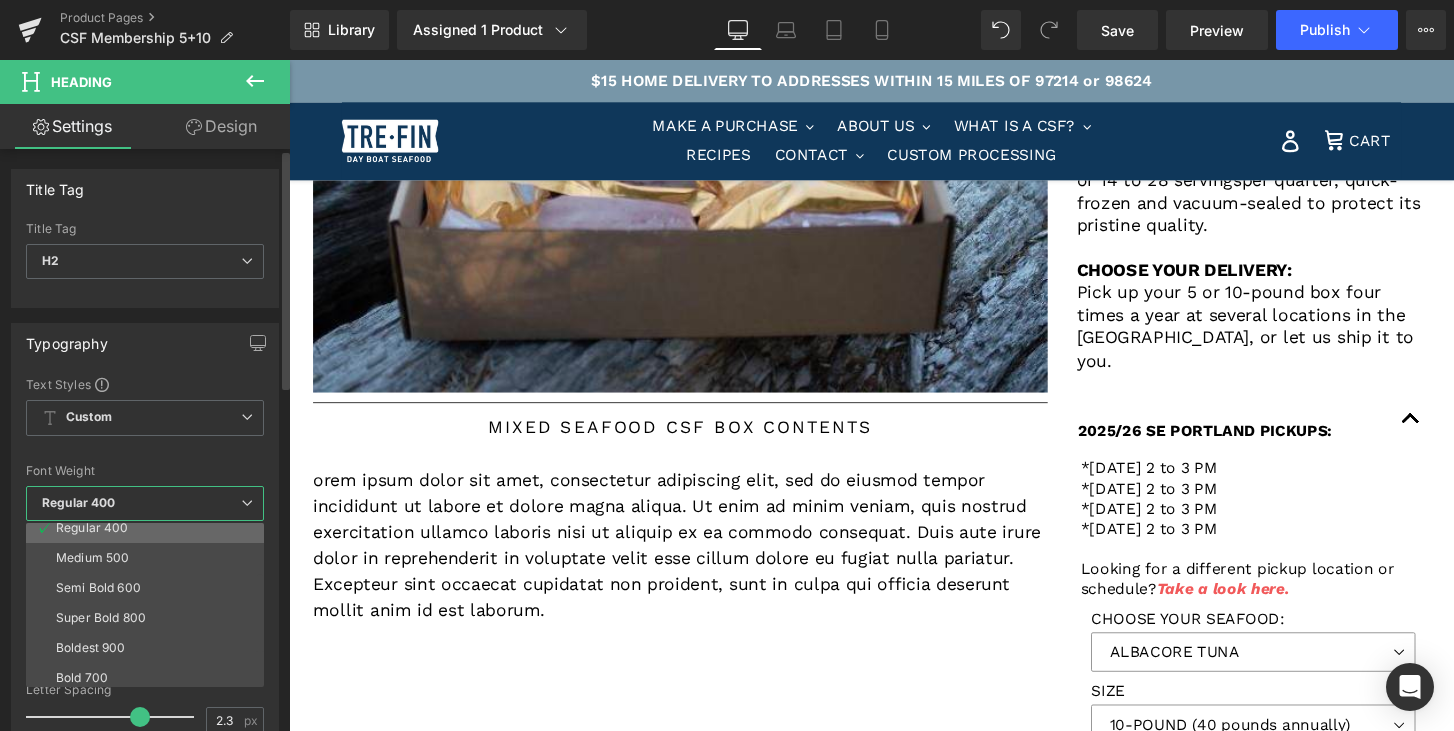 scroll, scrollTop: 101, scrollLeft: 0, axis: vertical 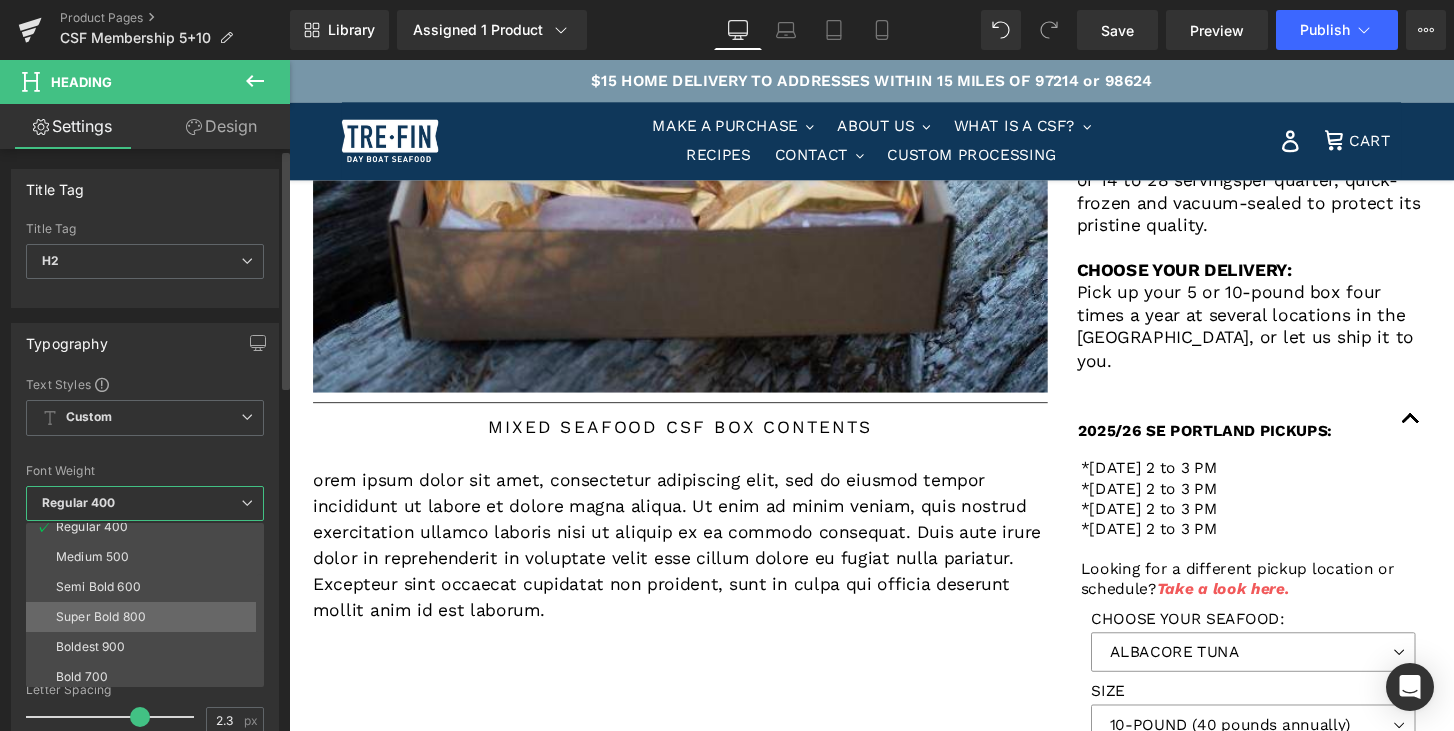 click on "Super Bold 800" at bounding box center (149, 617) 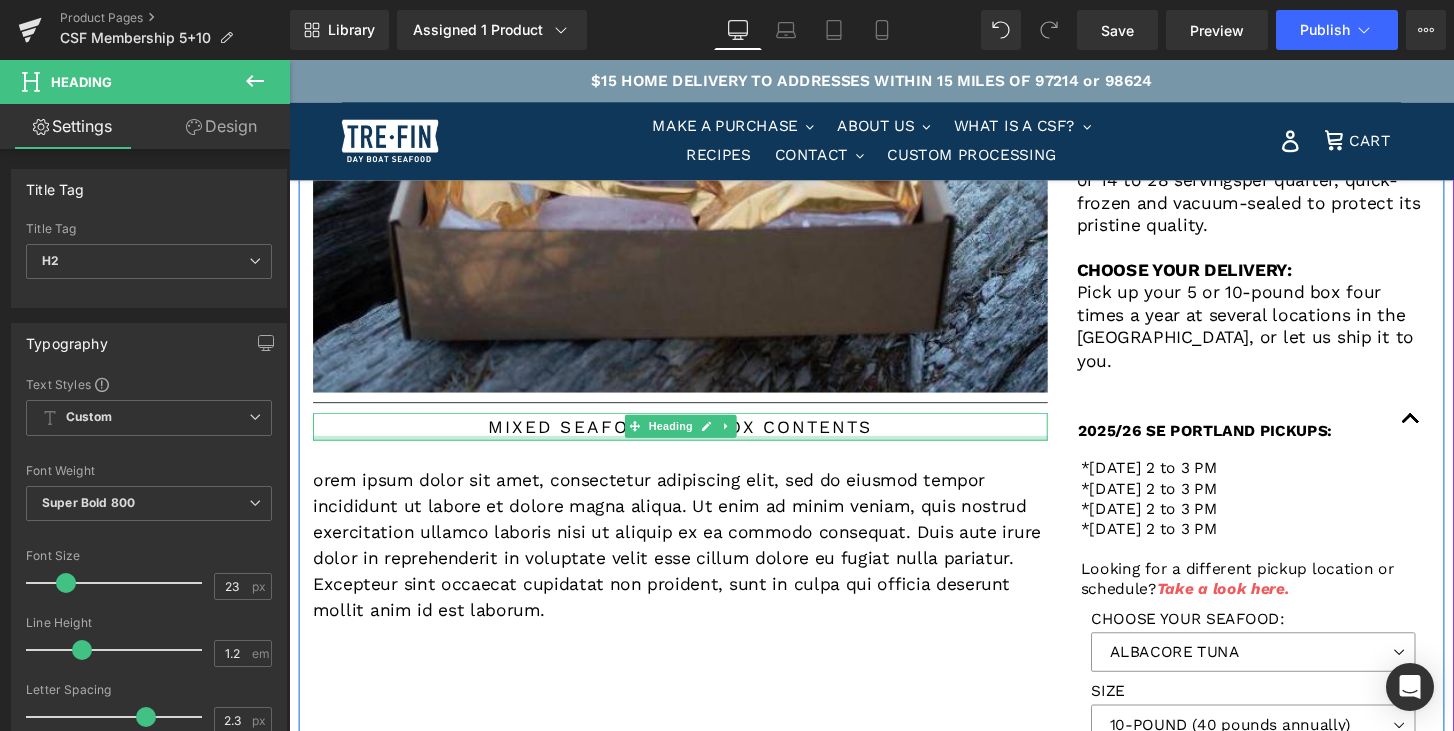 drag, startPoint x: 948, startPoint y: 450, endPoint x: 635, endPoint y: 443, distance: 313.07828 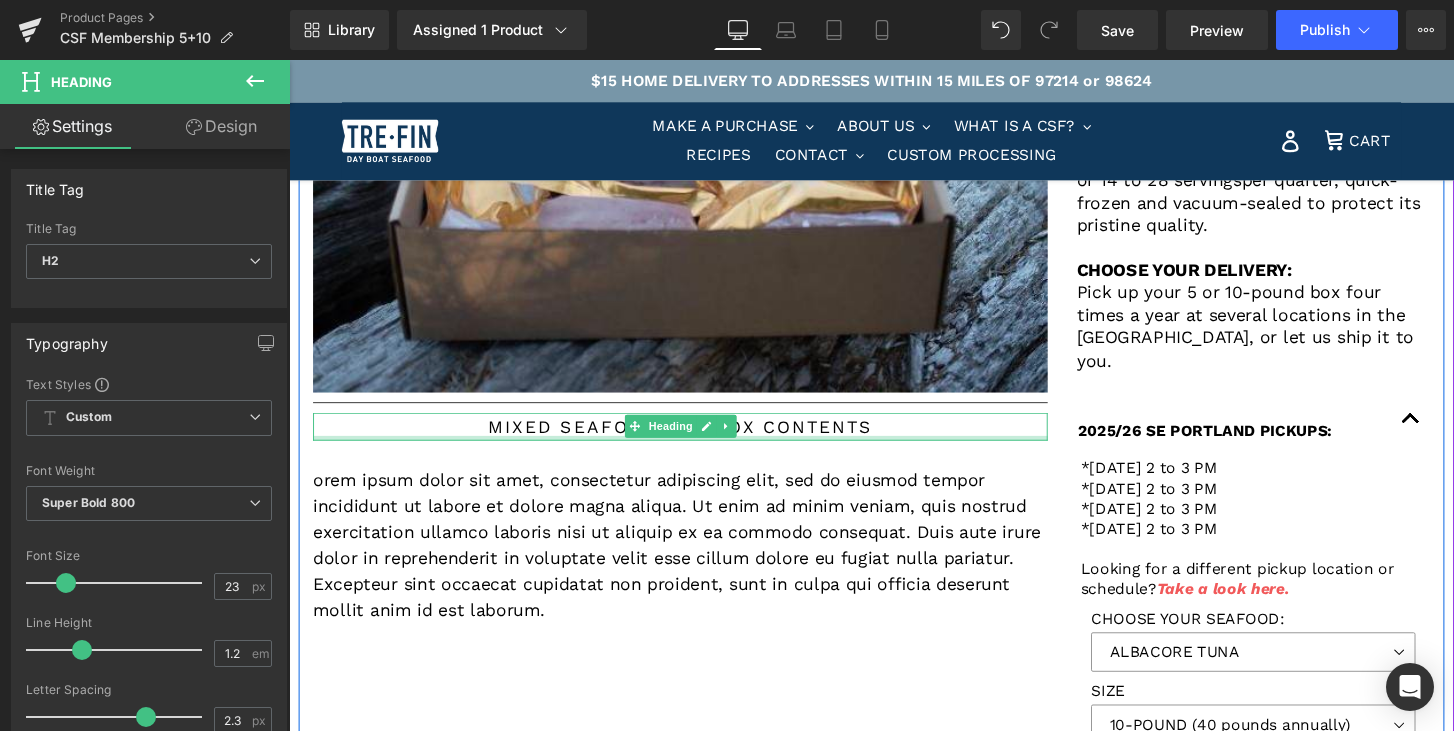 click on "MIXED SEAFOOD CSF BOX CONTENTS
Heading" at bounding box center [695, 440] 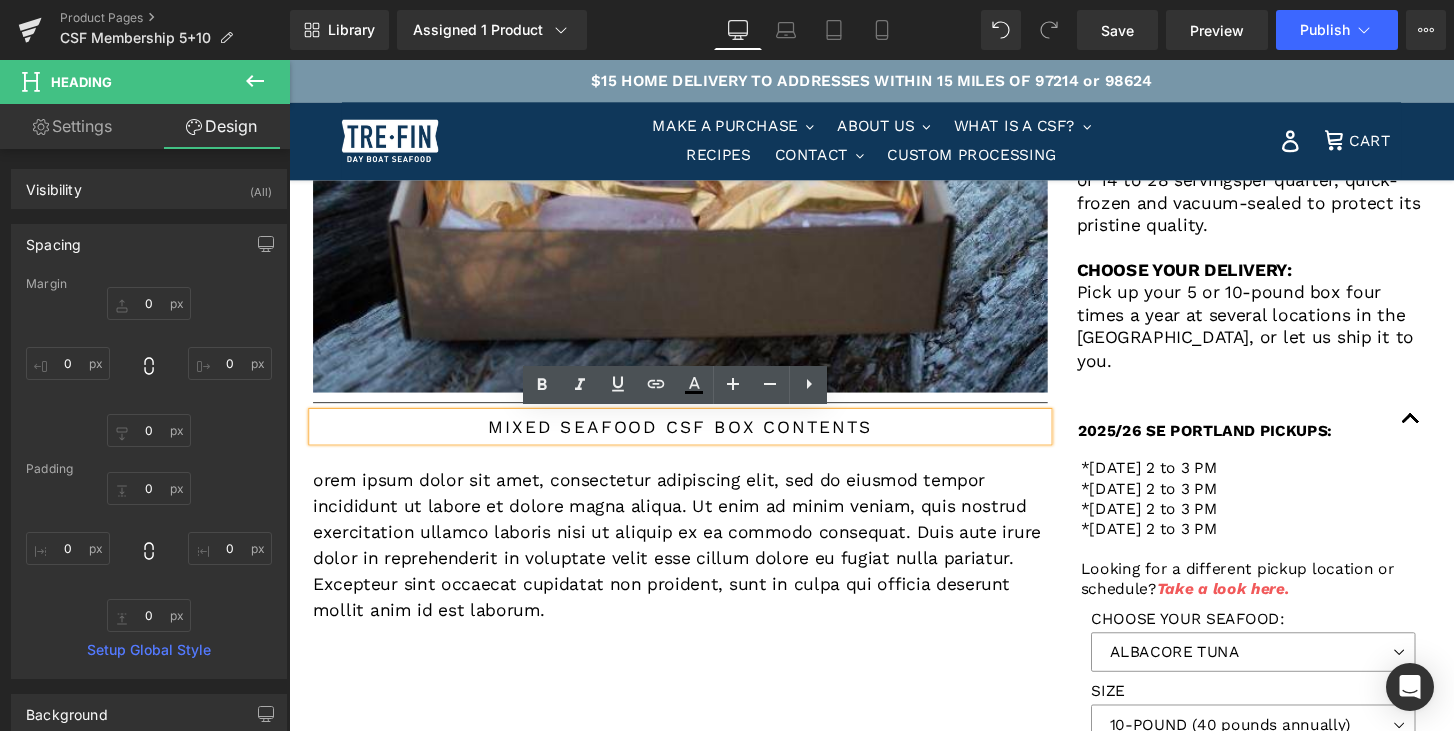 click on "MIXED SEAFOOD CSF BOX CONTENTS" at bounding box center [695, 440] 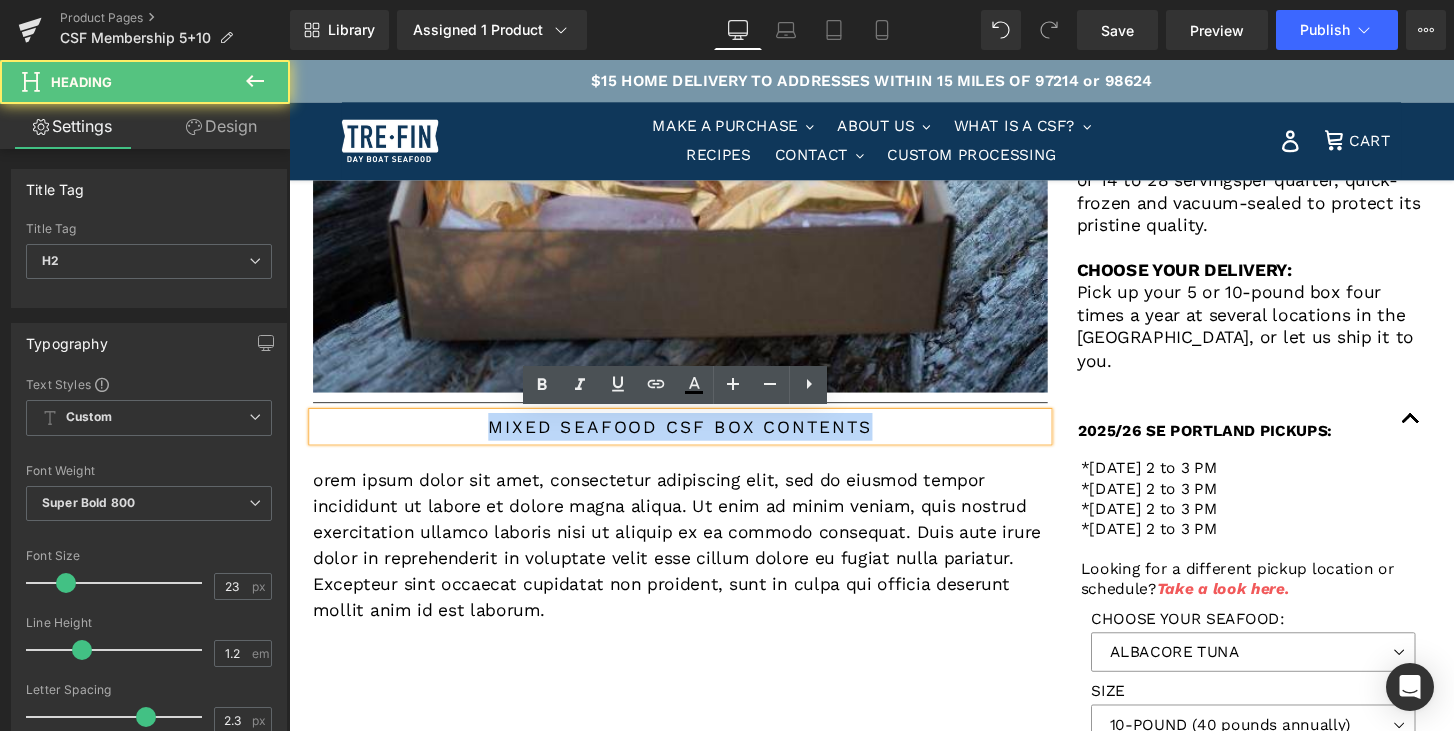 click on "MIXED SEAFOOD CSF BOX CONTENTS" at bounding box center [695, 440] 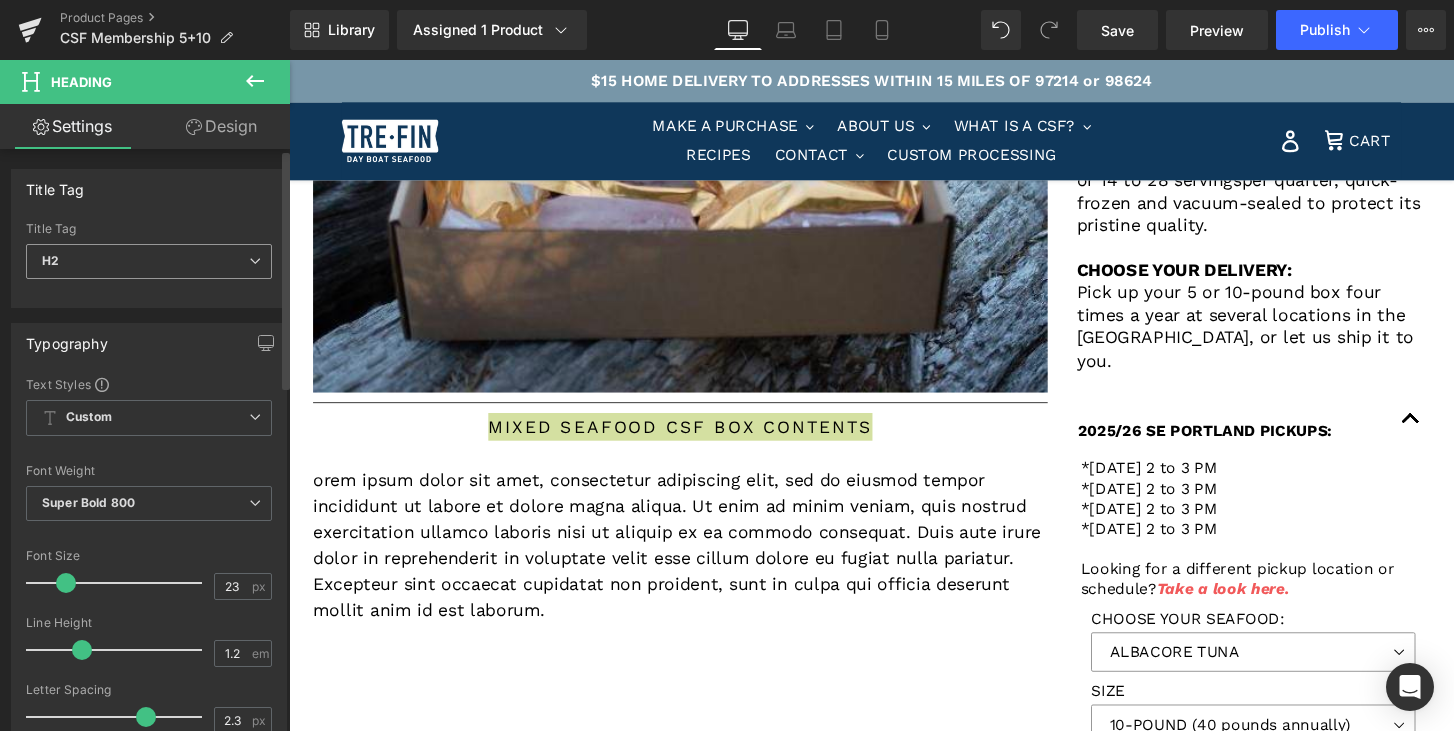 click at bounding box center (255, 261) 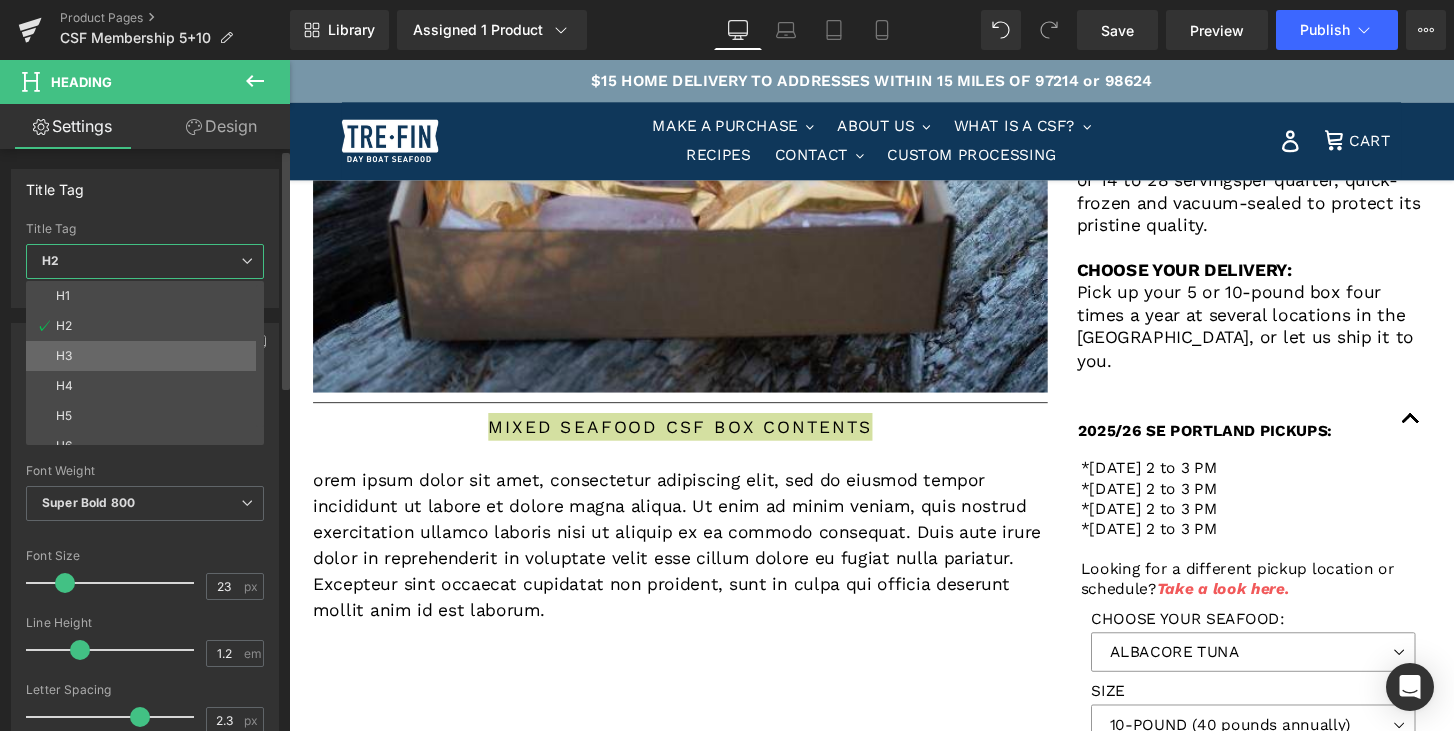 click on "H3" at bounding box center (149, 356) 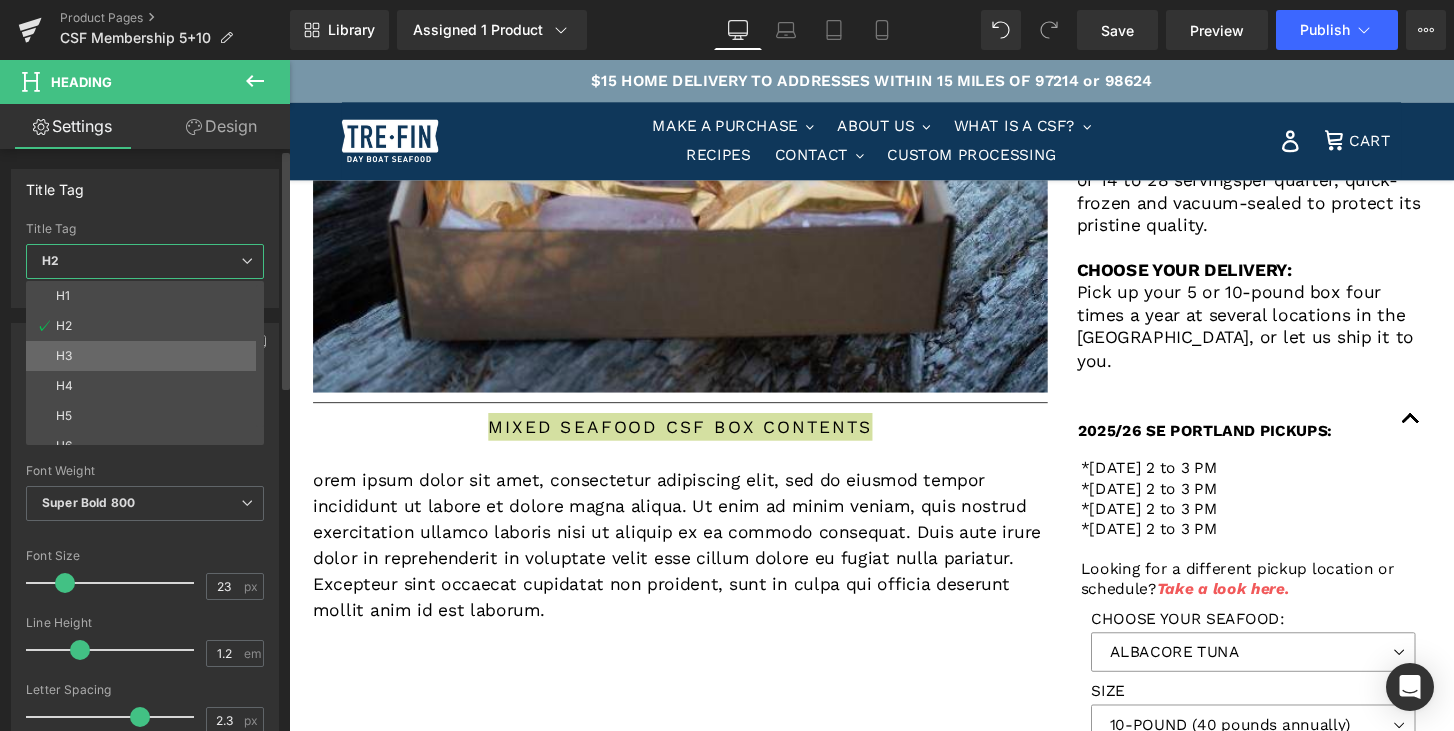 type on "30" 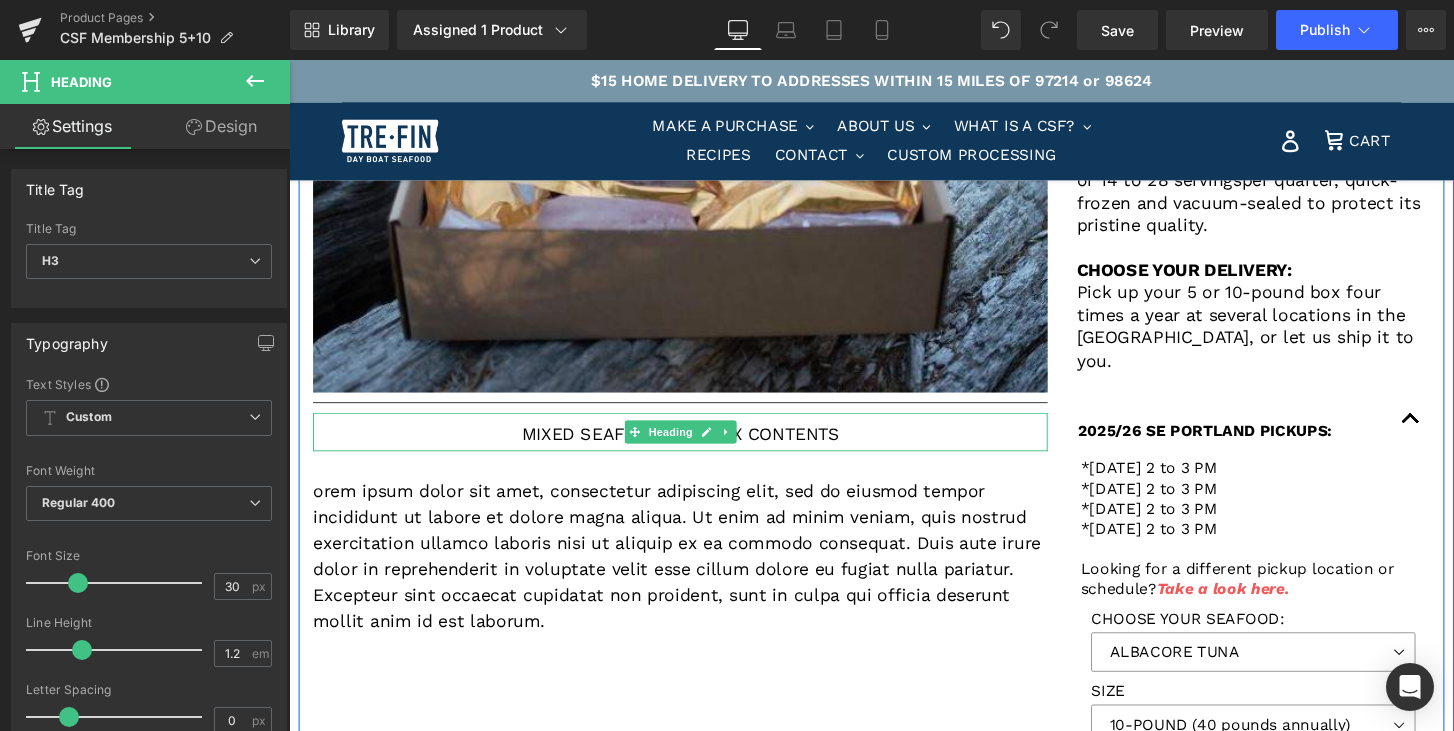 click on "MIXED SEAFOOD CSF BOX CONTENTS" at bounding box center (696, 447) 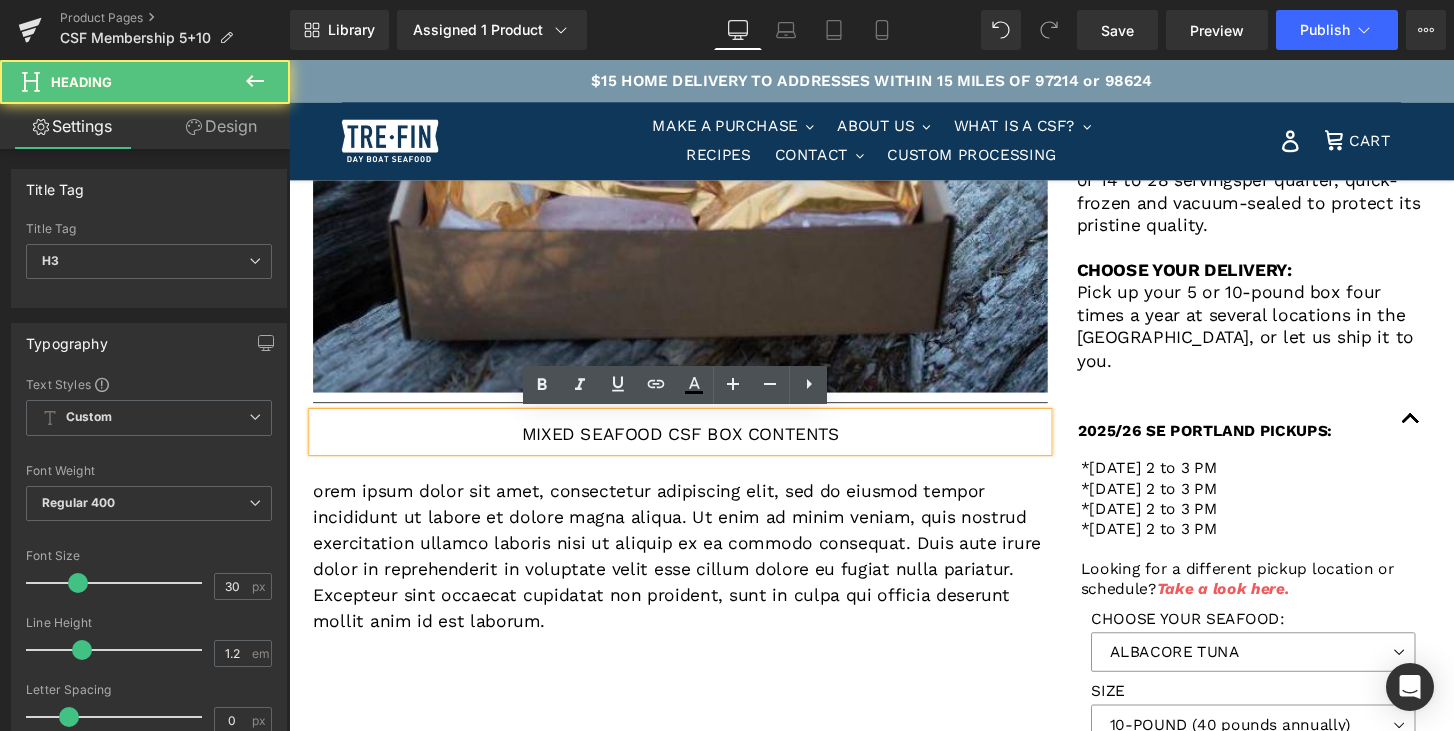 click on "MIXED SEAFOOD CSF BOX CONTENTS" at bounding box center [696, 447] 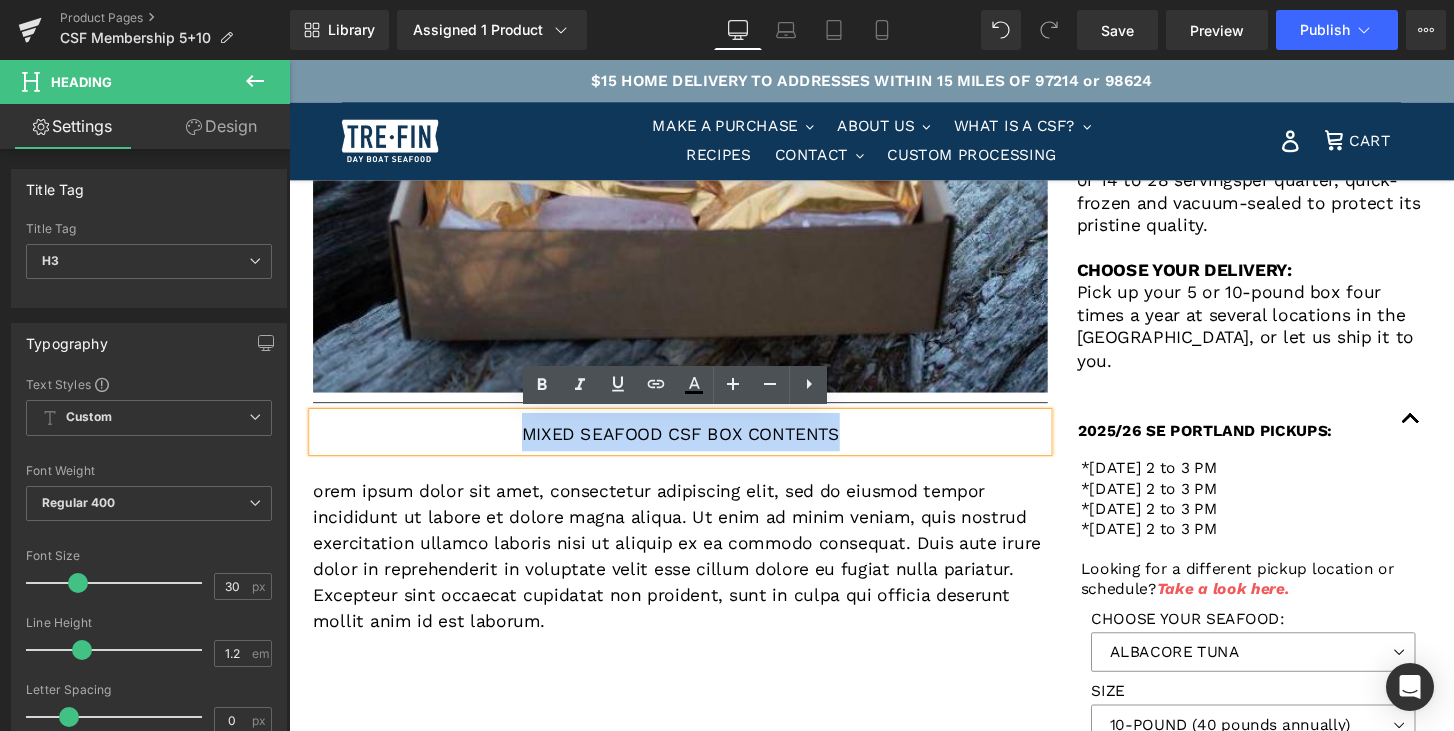 click on "MIXED SEAFOOD CSF BOX CONTENTS" at bounding box center [695, 446] 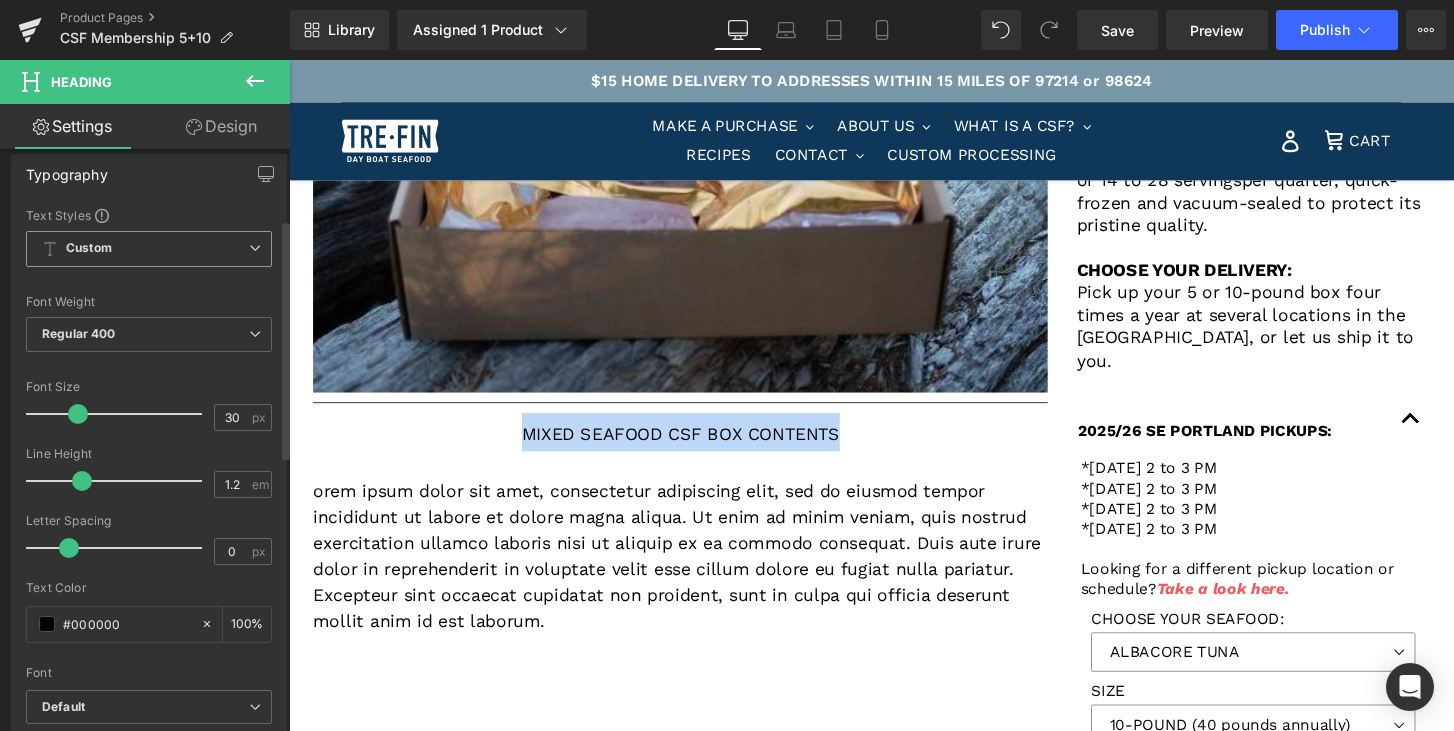 scroll, scrollTop: 170, scrollLeft: 0, axis: vertical 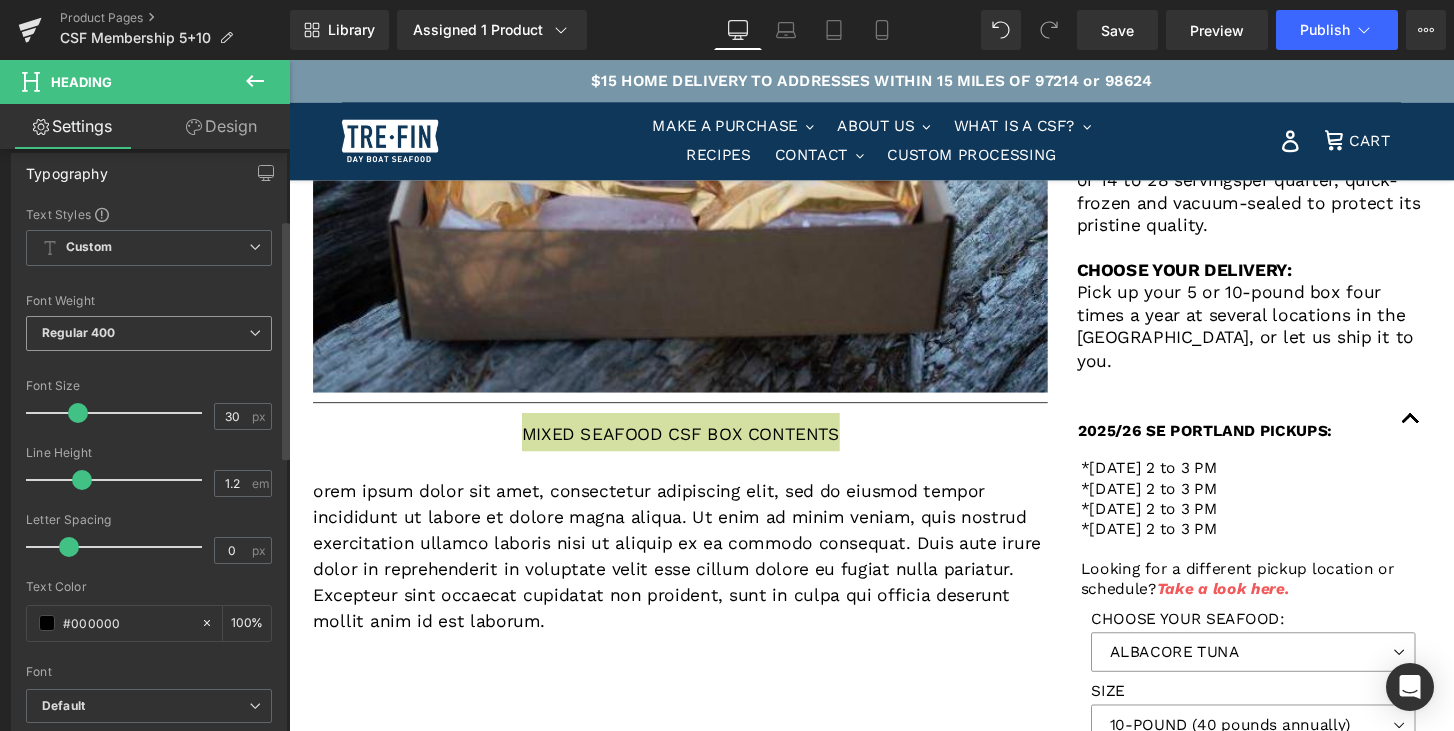 click at bounding box center [255, 333] 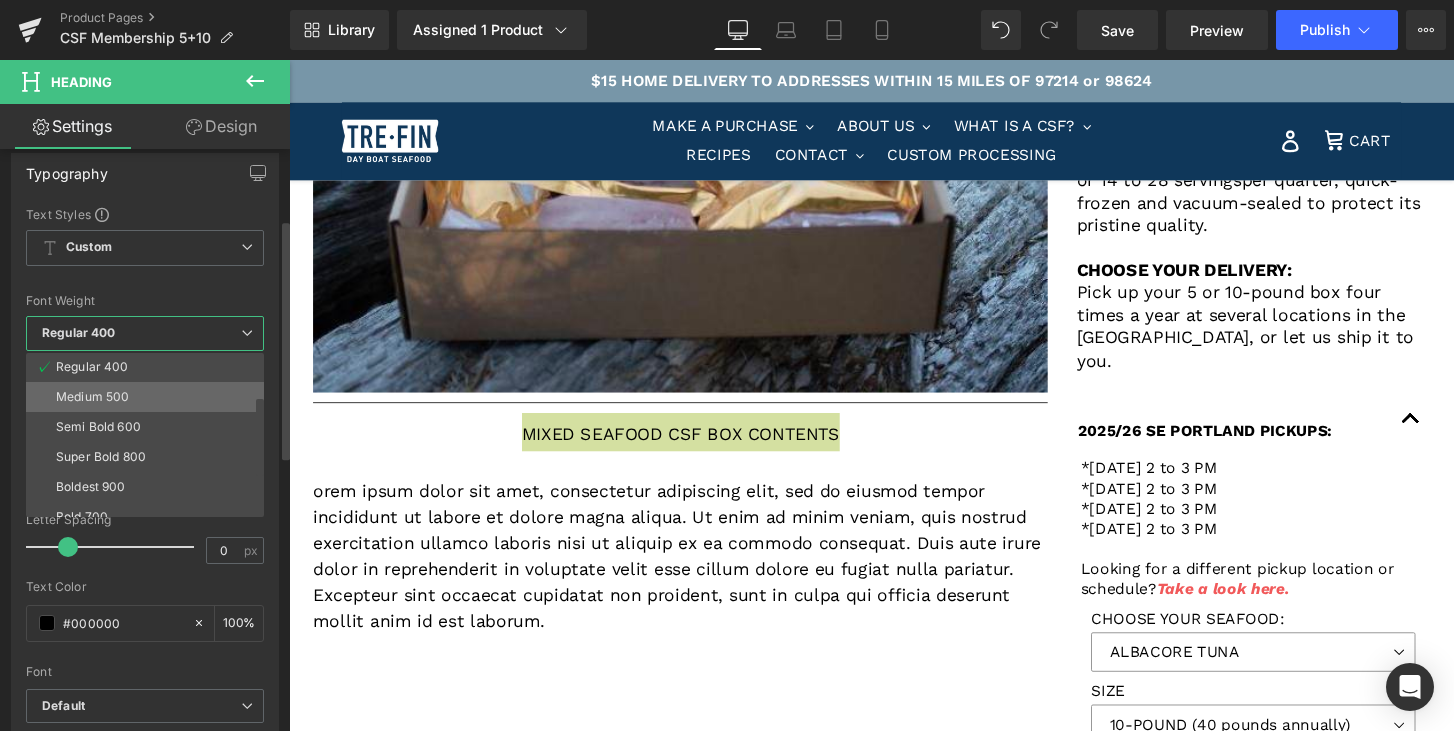 scroll, scrollTop: 96, scrollLeft: 0, axis: vertical 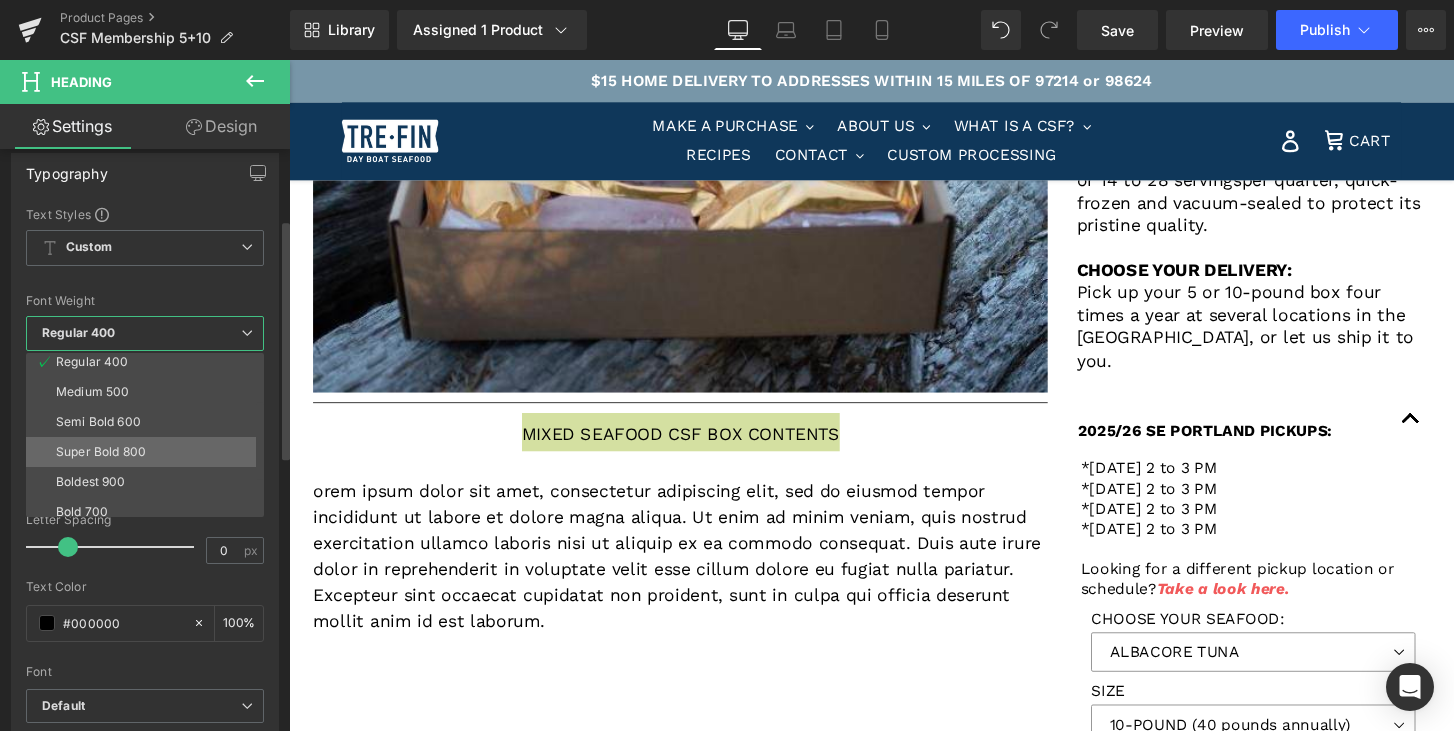 click on "Super Bold 800" at bounding box center (149, 452) 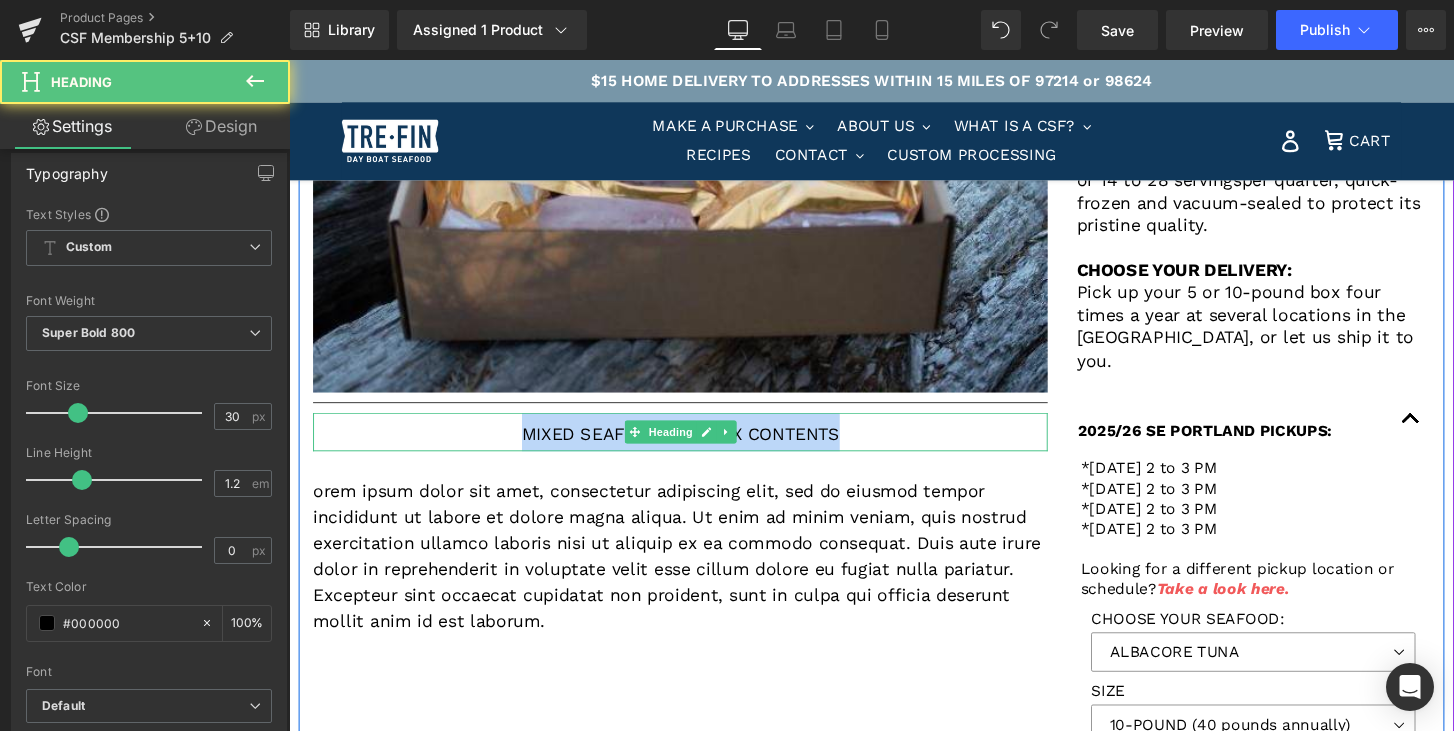 drag, startPoint x: 529, startPoint y: 447, endPoint x: 877, endPoint y: 443, distance: 348.02298 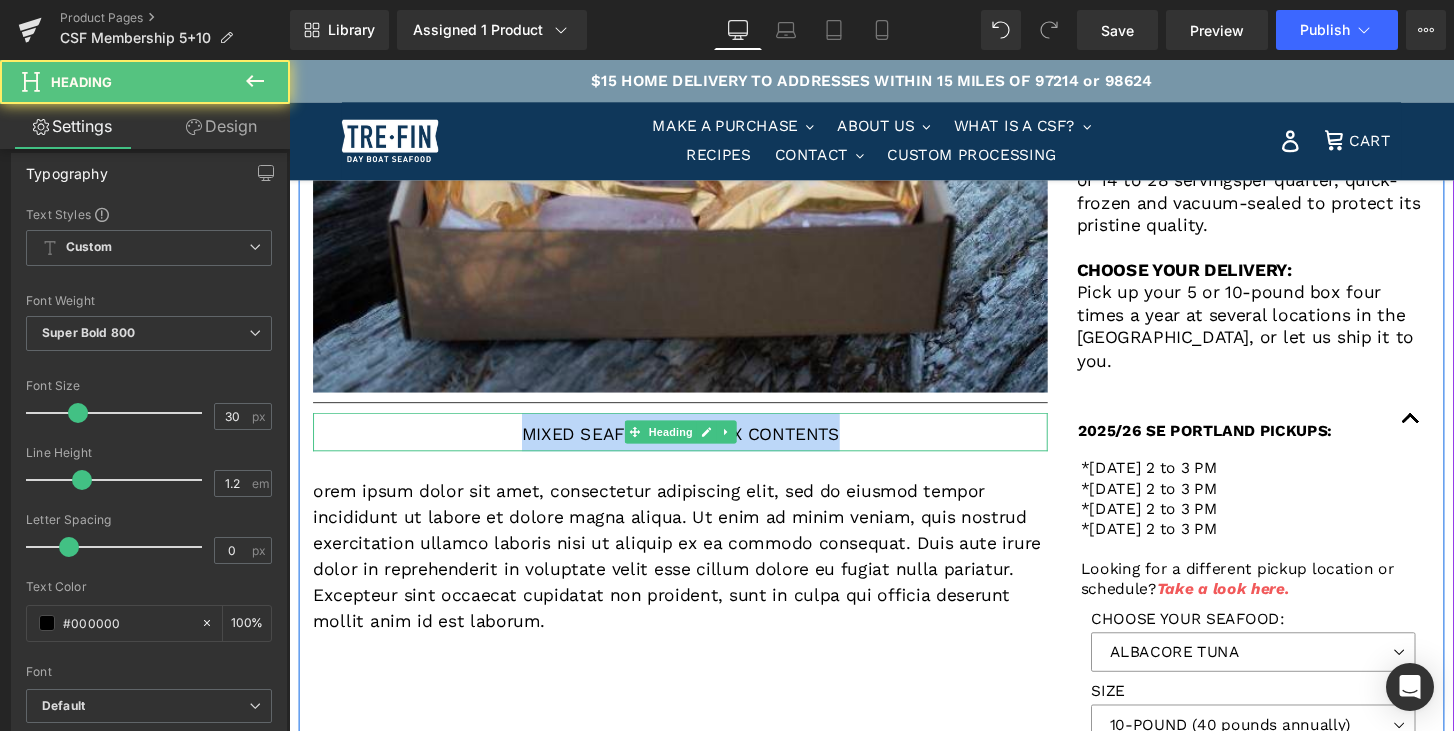 click on "MIXED SEAFOOD CSF BOX CONTENTS" at bounding box center [695, 446] 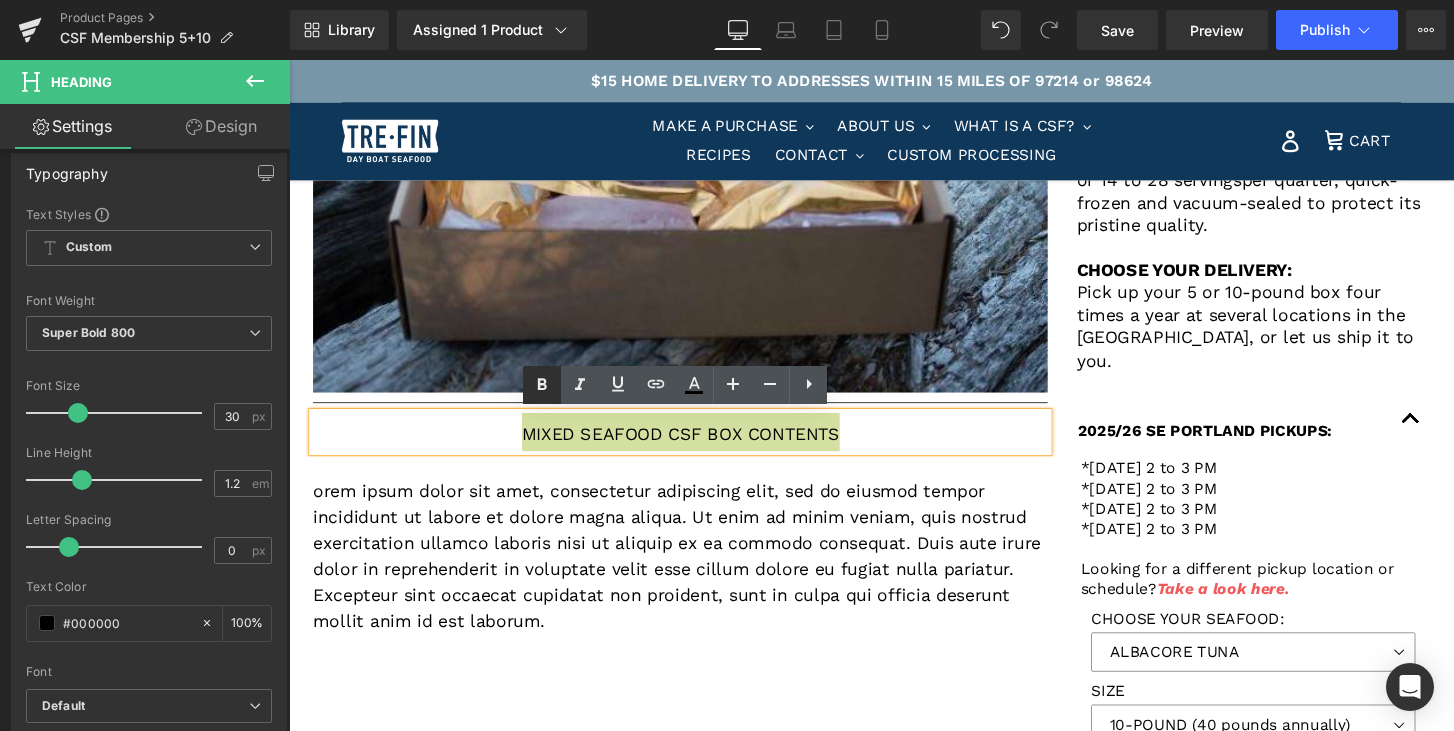 click 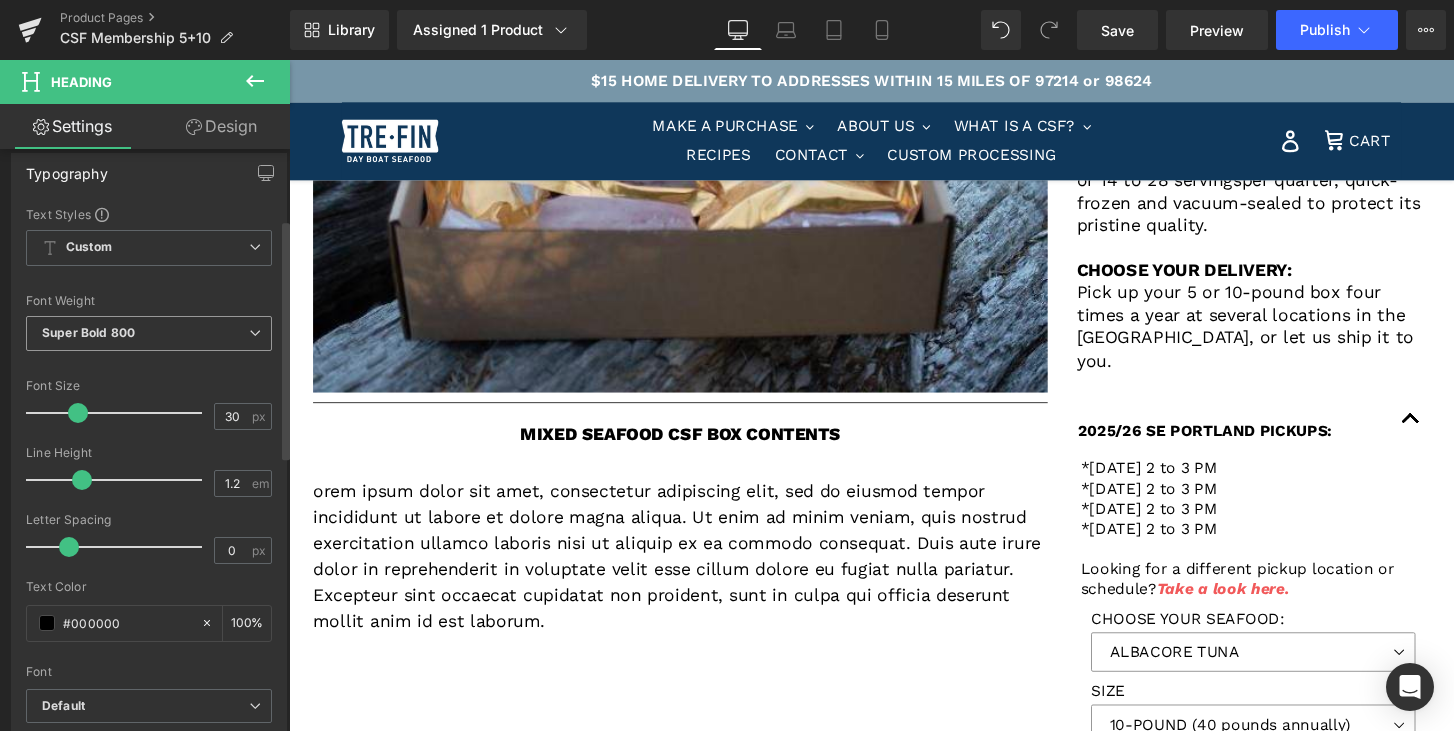 click at bounding box center [255, 333] 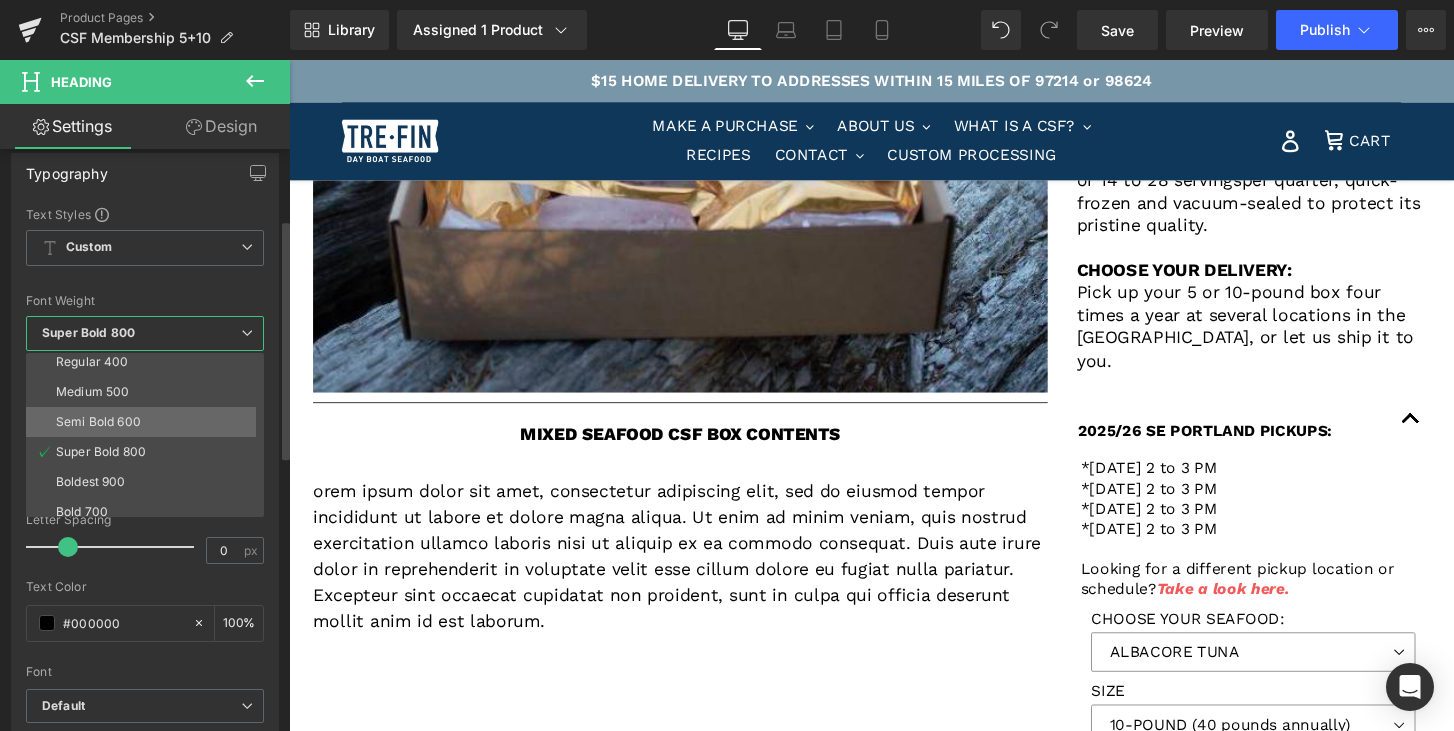click on "Semi Bold 600" at bounding box center (149, 422) 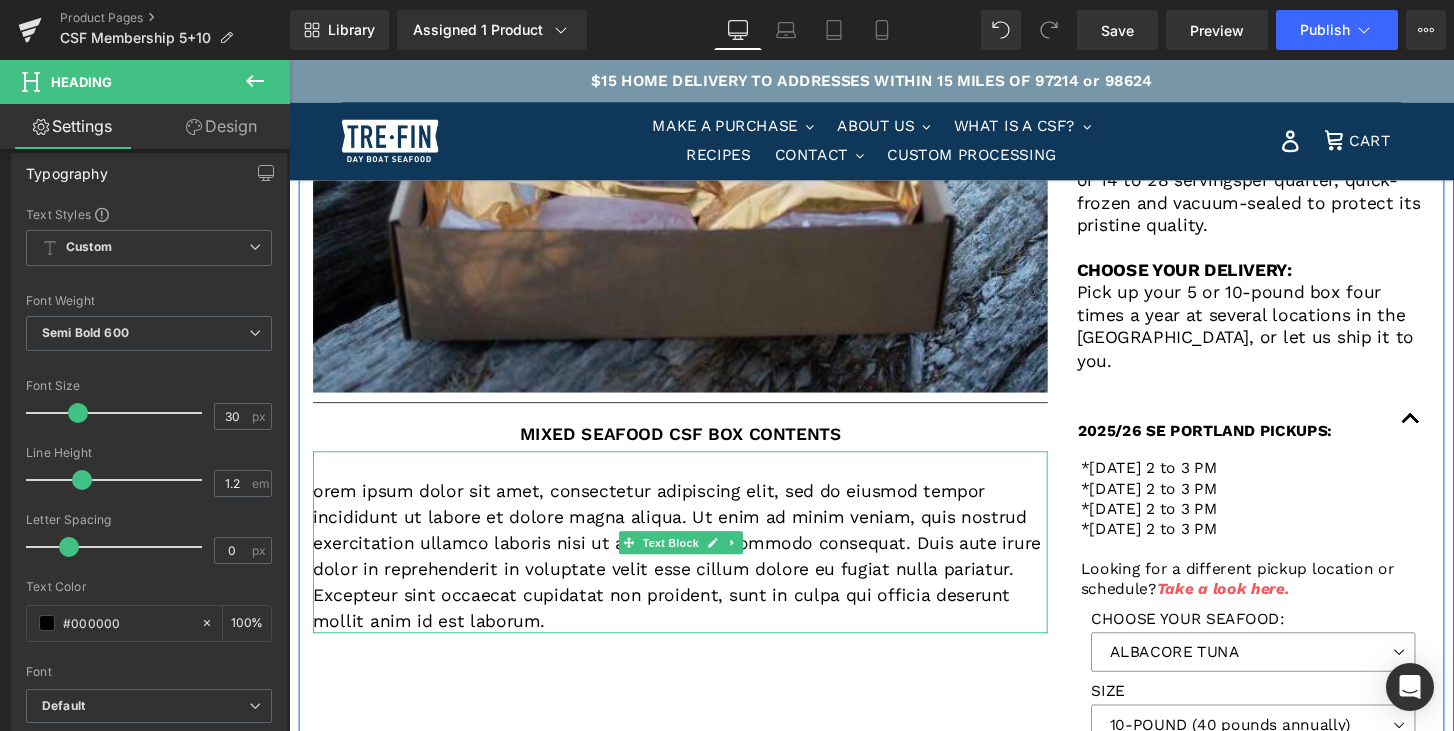 click on "orem ipsum dolor sit amet, consectetur adipiscing elit, sed do eiusmod tempor incididunt ut labore et dolore magna aliqua. Ut enim ad minim veniam, quis nostrud exercitation ullamco laboris nisi ut aliquip ex ea commodo consequat. Duis aute irure dolor in reprehenderit in voluptate velit esse cillum dolore eu fugiat nulla pariatur. Excepteur sint occaecat cupidatat non proident, sunt in culpa qui officia deserunt mollit anim id est laborum." at bounding box center (695, 574) 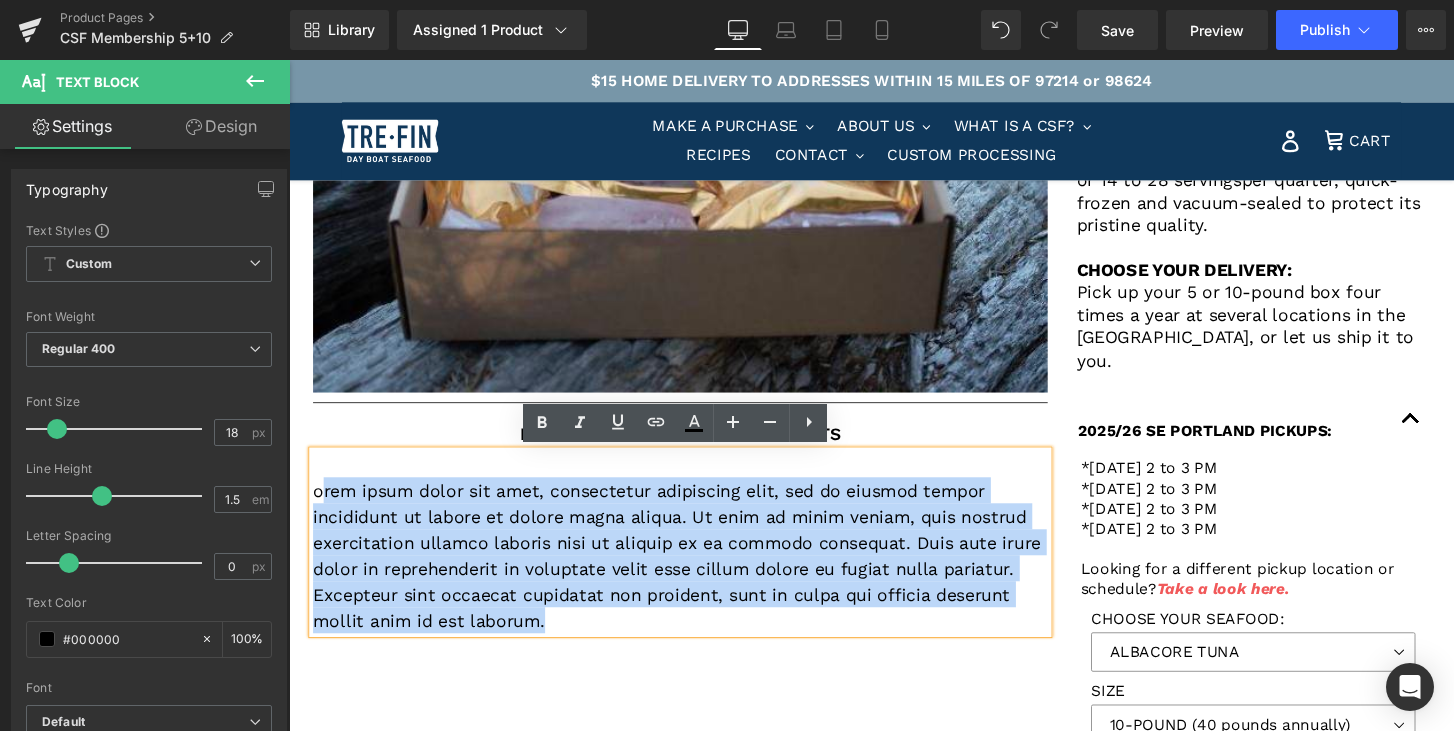 click on "orem ipsum dolor sit amet, consectetur adipiscing elit, sed do eiusmod tempor incididunt ut labore et dolore magna aliqua. Ut enim ad minim veniam, quis nostrud exercitation ullamco laboris nisi ut aliquip ex ea commodo consequat. Duis aute irure dolor in reprehenderit in voluptate velit esse cillum dolore eu fugiat nulla pariatur. Excepteur sint occaecat cupidatat non proident, sunt in culpa qui officia deserunt mollit anim id est laborum." at bounding box center [695, 574] 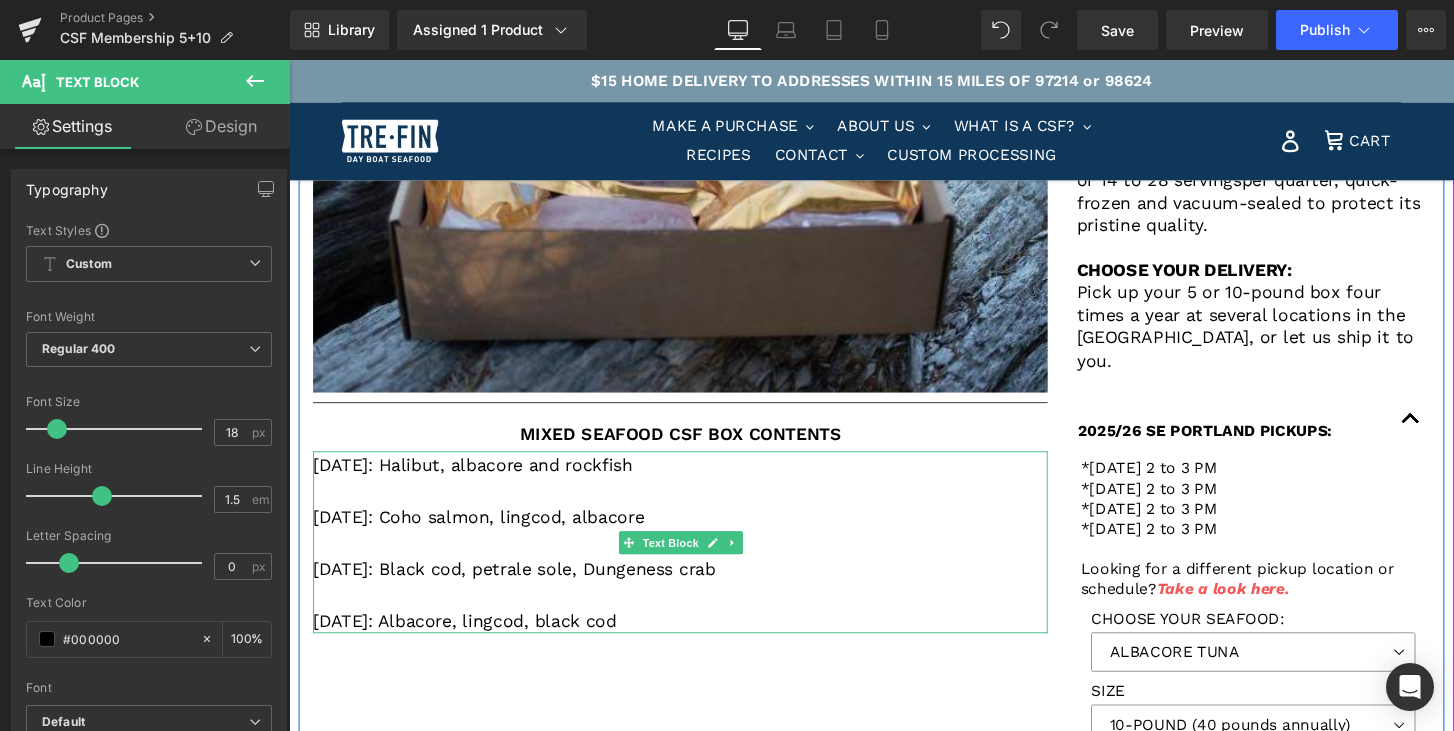 click on "[DATE]: Halibut, albacore and rockfish" at bounding box center (695, 479) 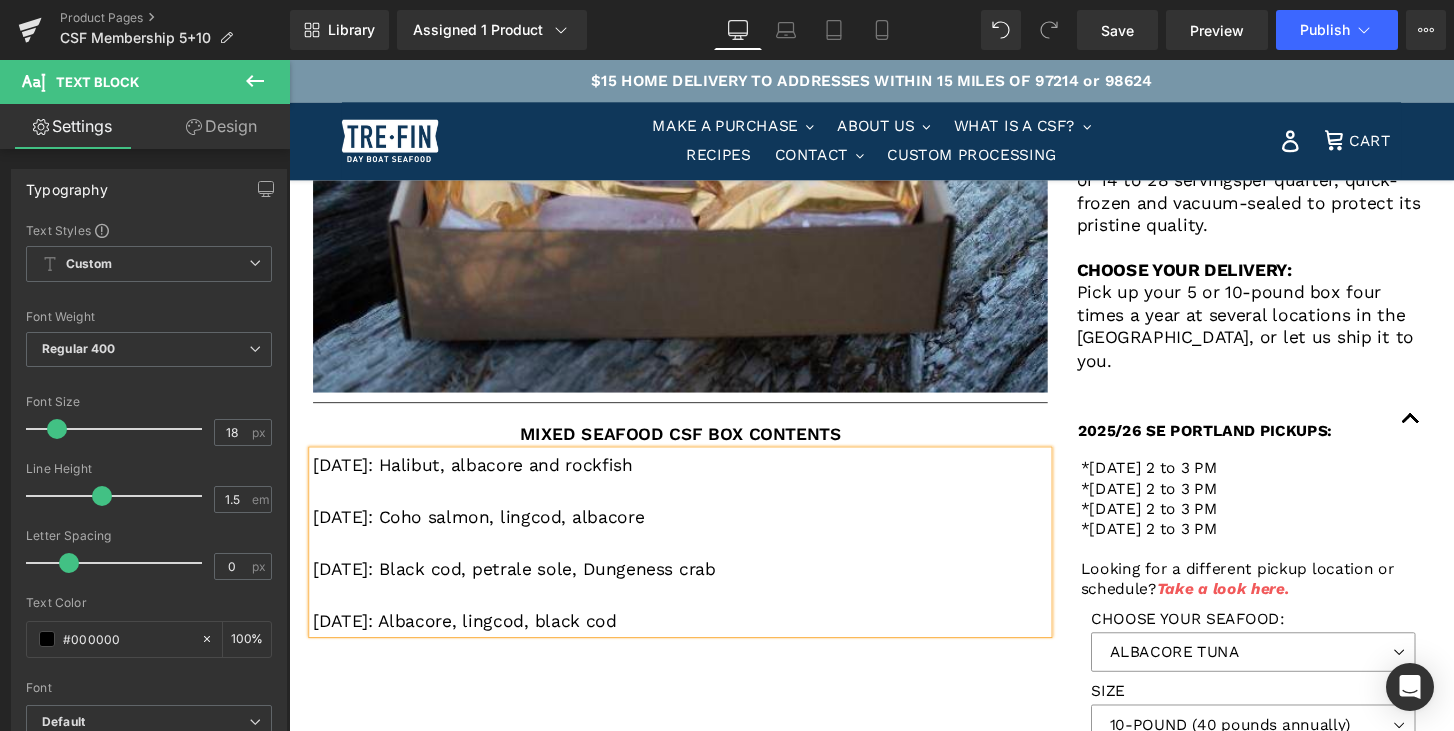 click on "[DATE]: Albacore, lingcod, black cod" at bounding box center (695, 641) 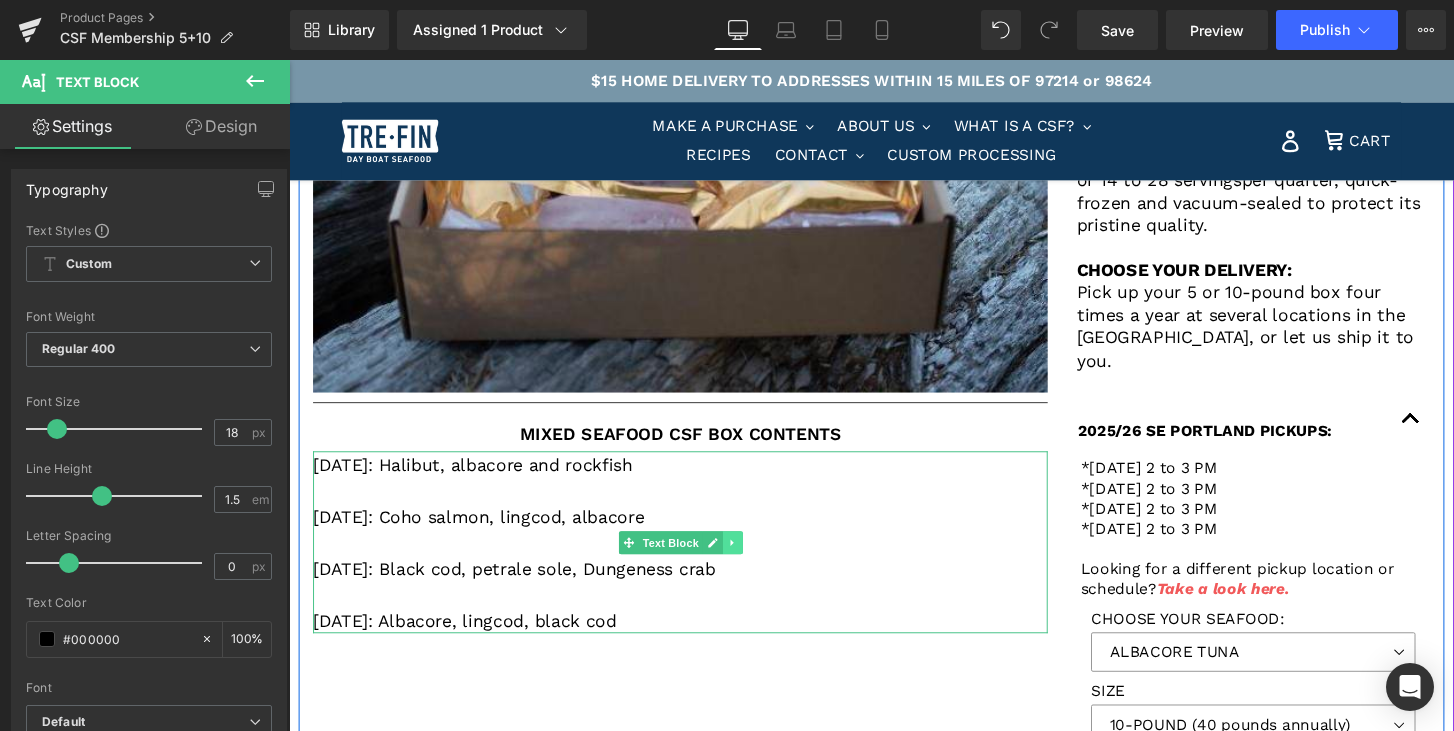 click 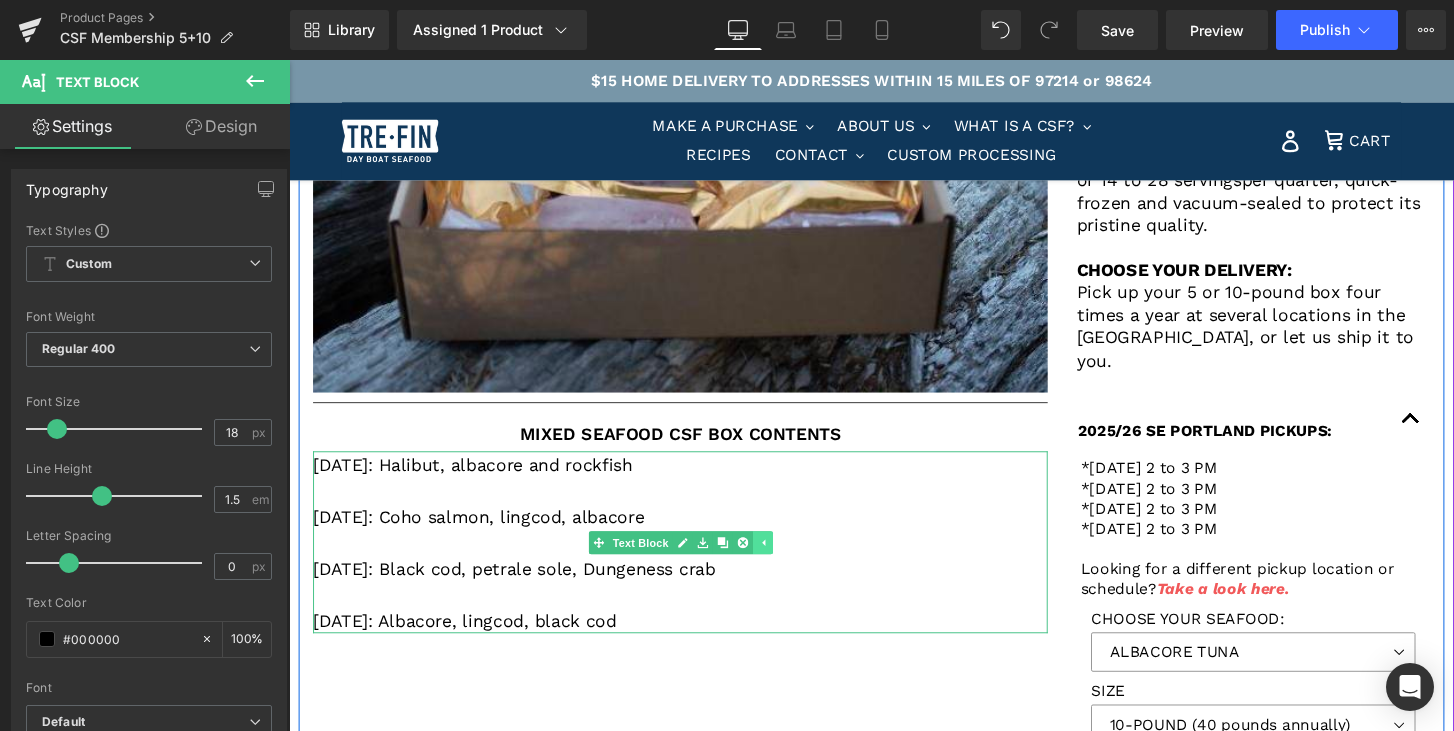 click 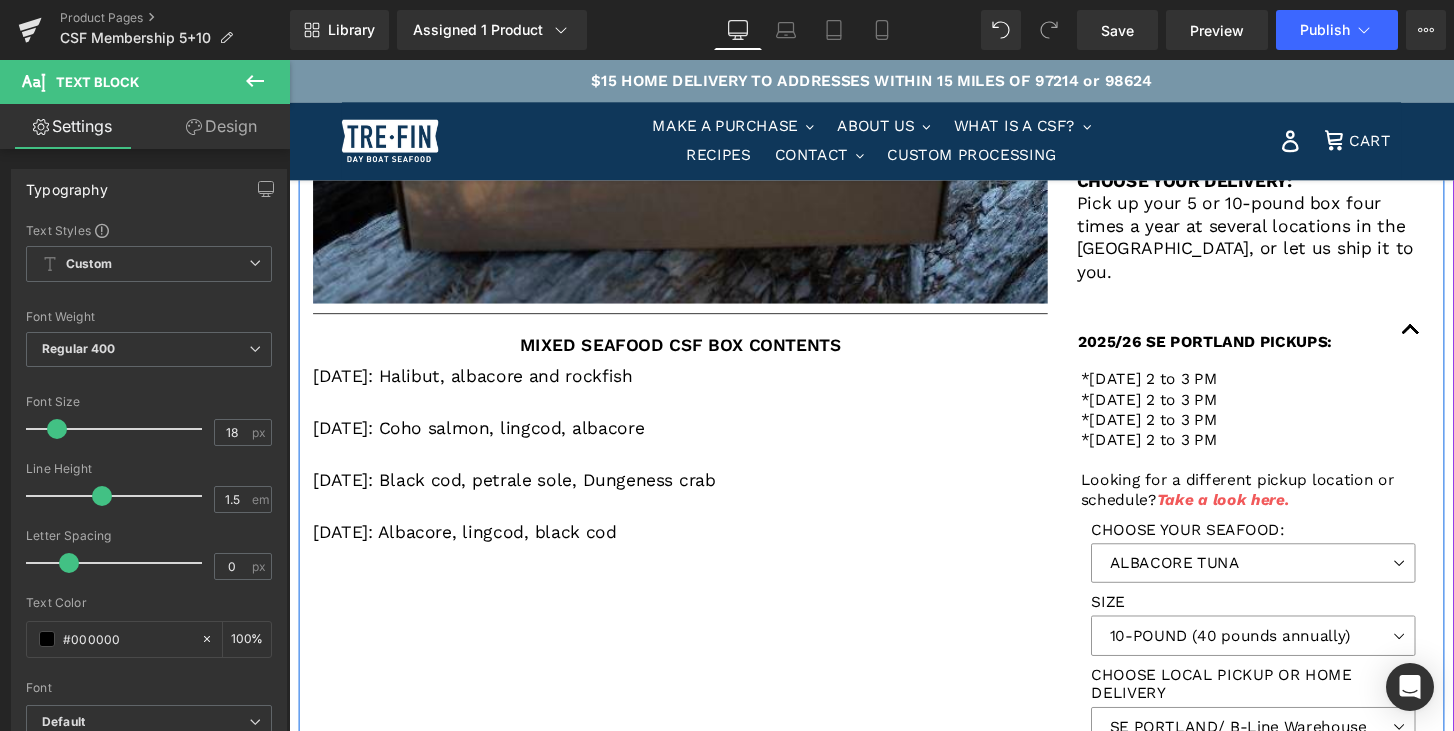 scroll, scrollTop: 945, scrollLeft: 0, axis: vertical 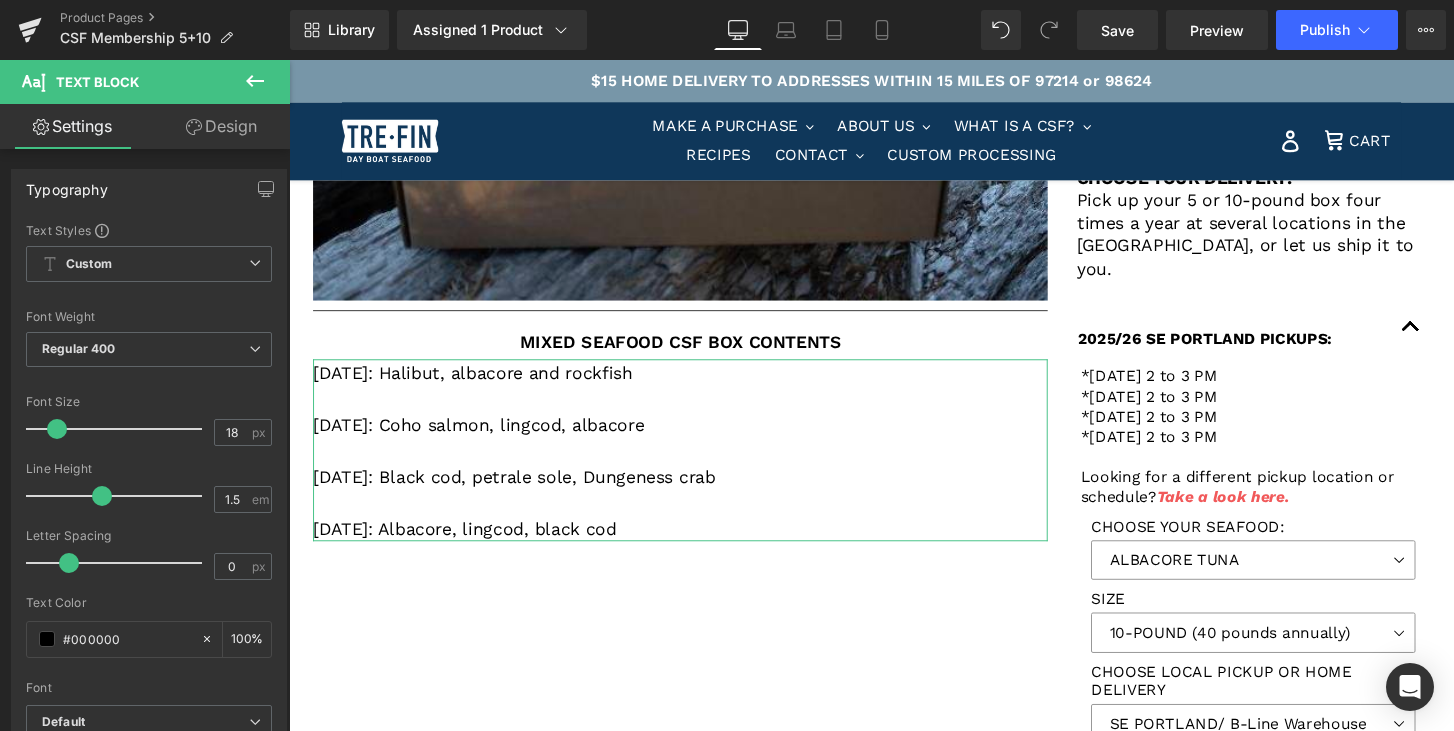 click on "Design" at bounding box center [221, 126] 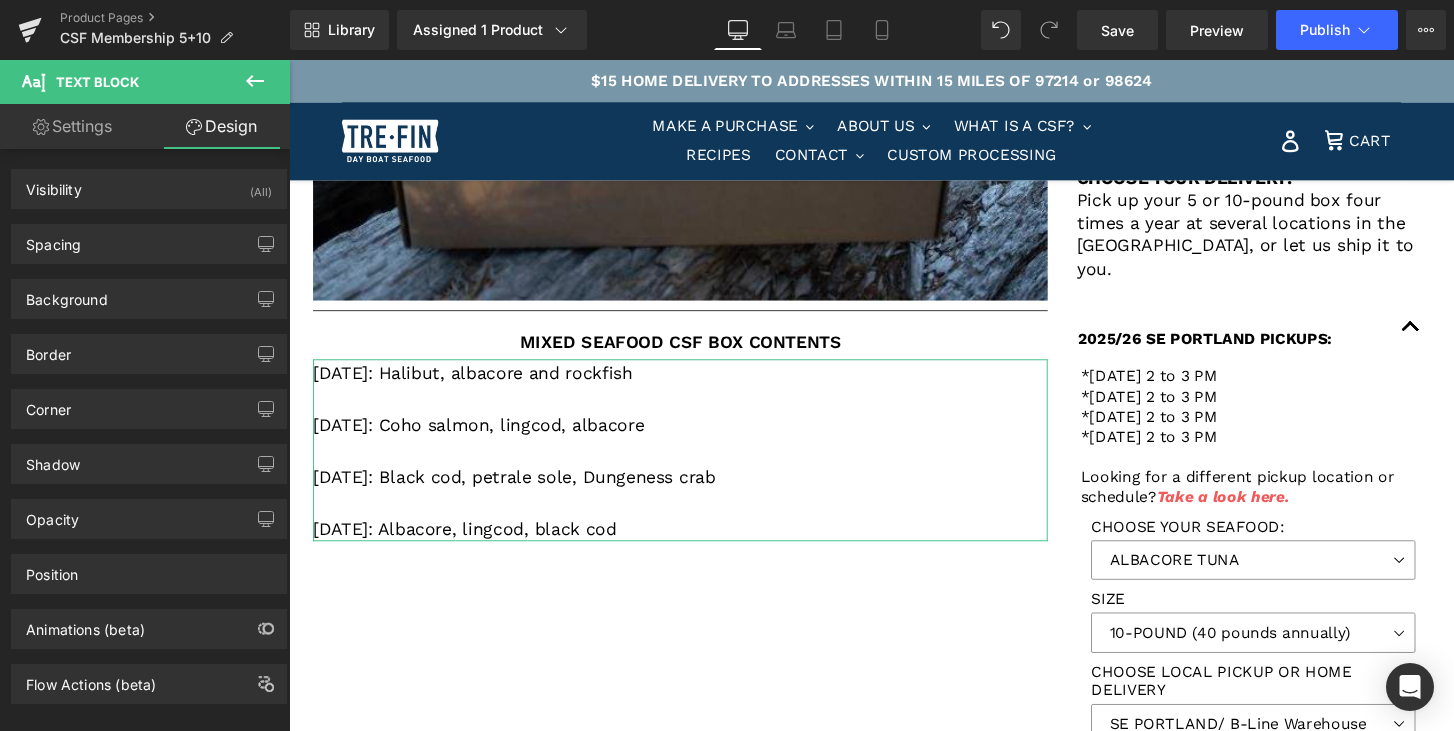 click on "Settings" at bounding box center [72, 126] 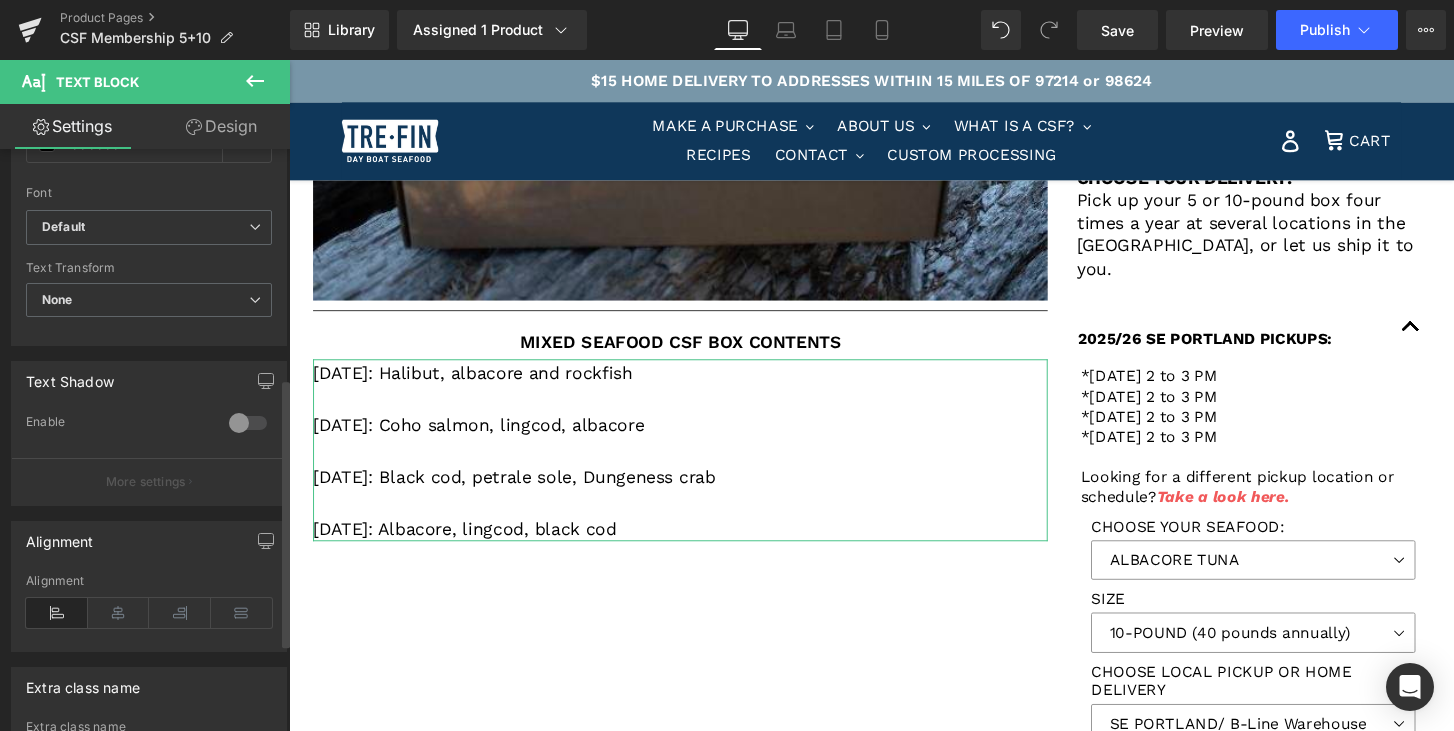 scroll, scrollTop: 684, scrollLeft: 0, axis: vertical 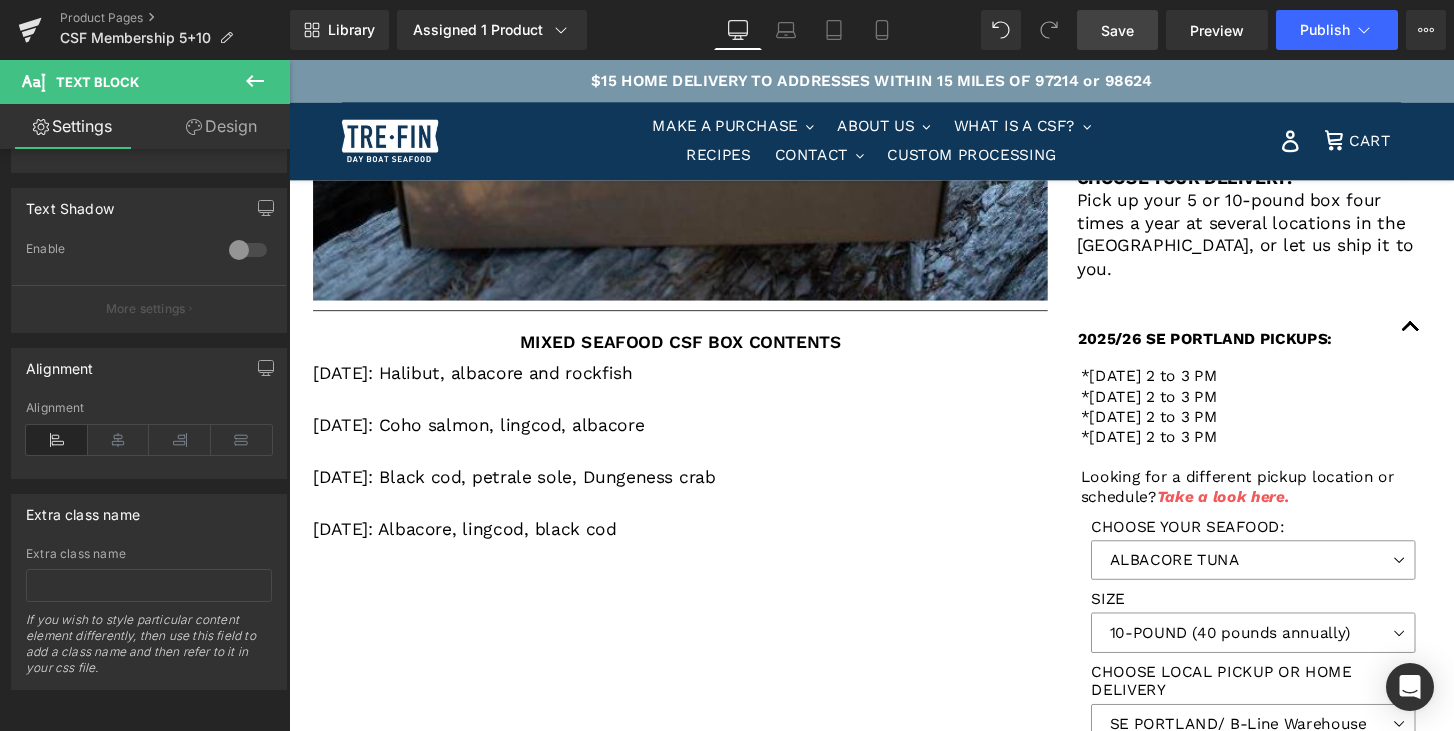 click on "Save" at bounding box center (1117, 30) 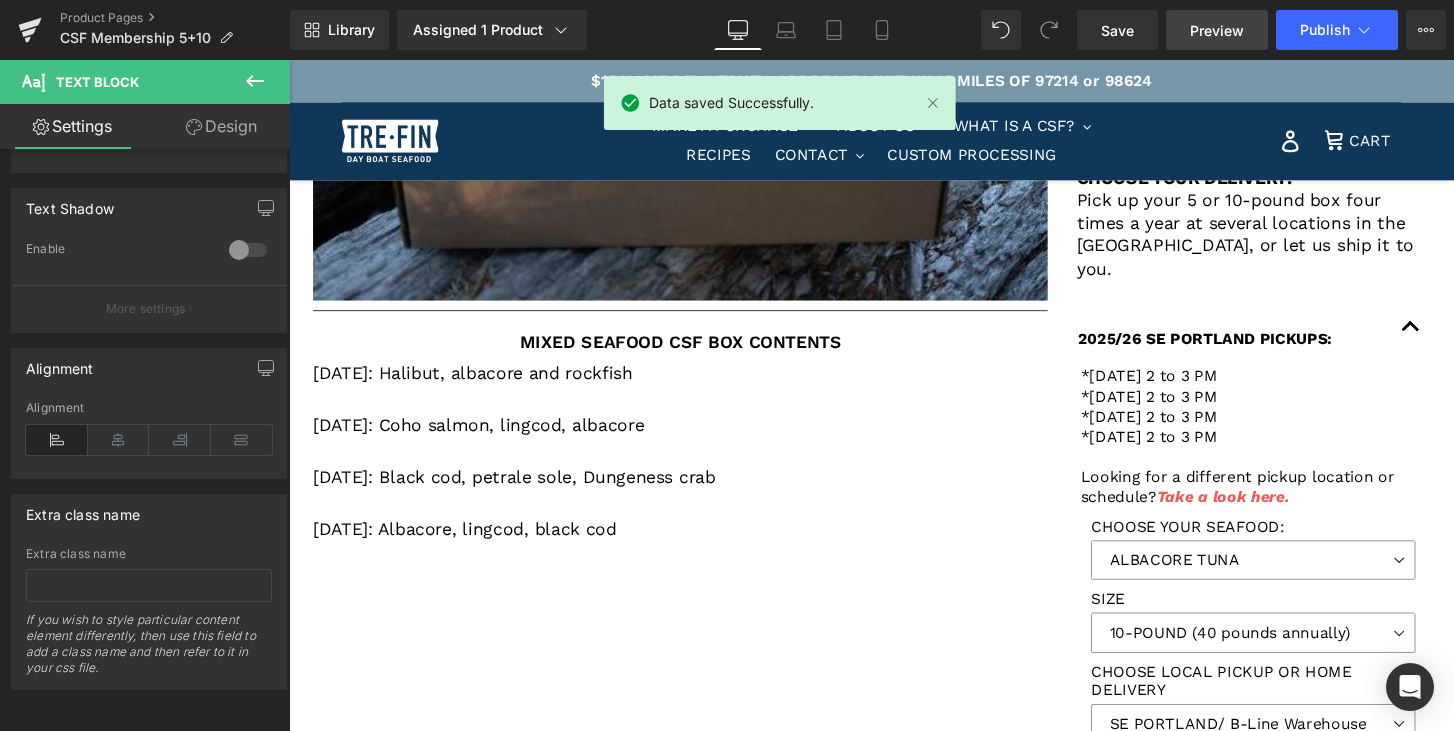 click on "Preview" at bounding box center [1217, 30] 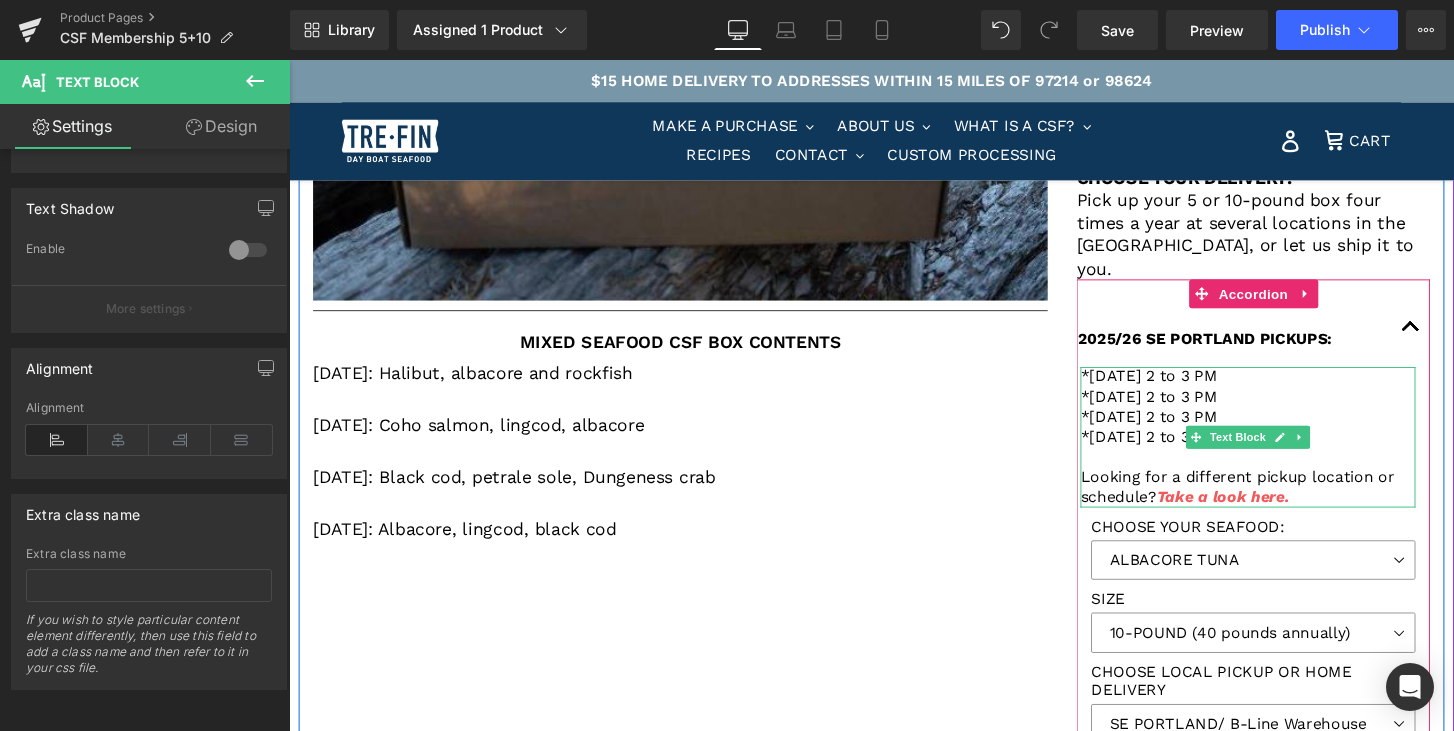 click on "*[DATE] 2 to 3 PM" at bounding box center [1182, 409] 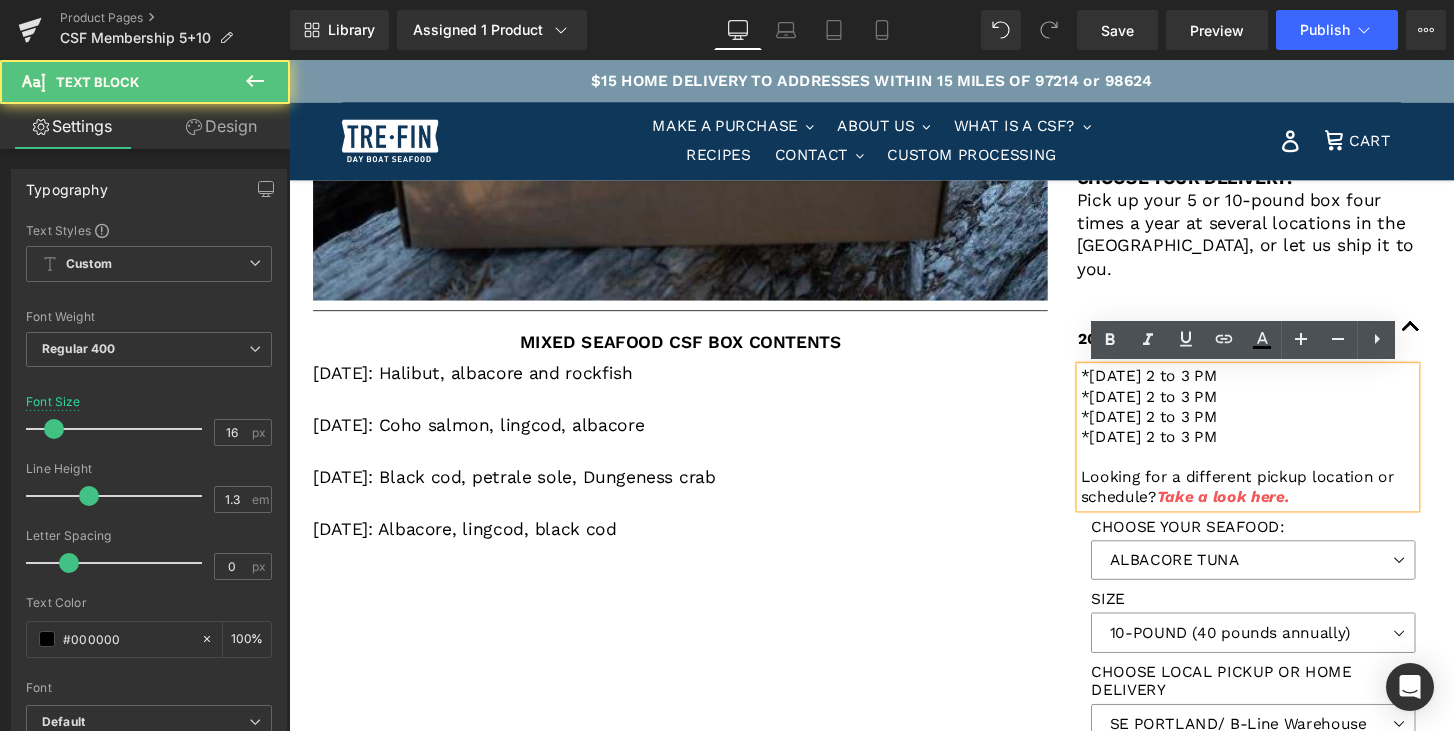 click on "*[DATE] 2 to 3 PM" at bounding box center [1182, 388] 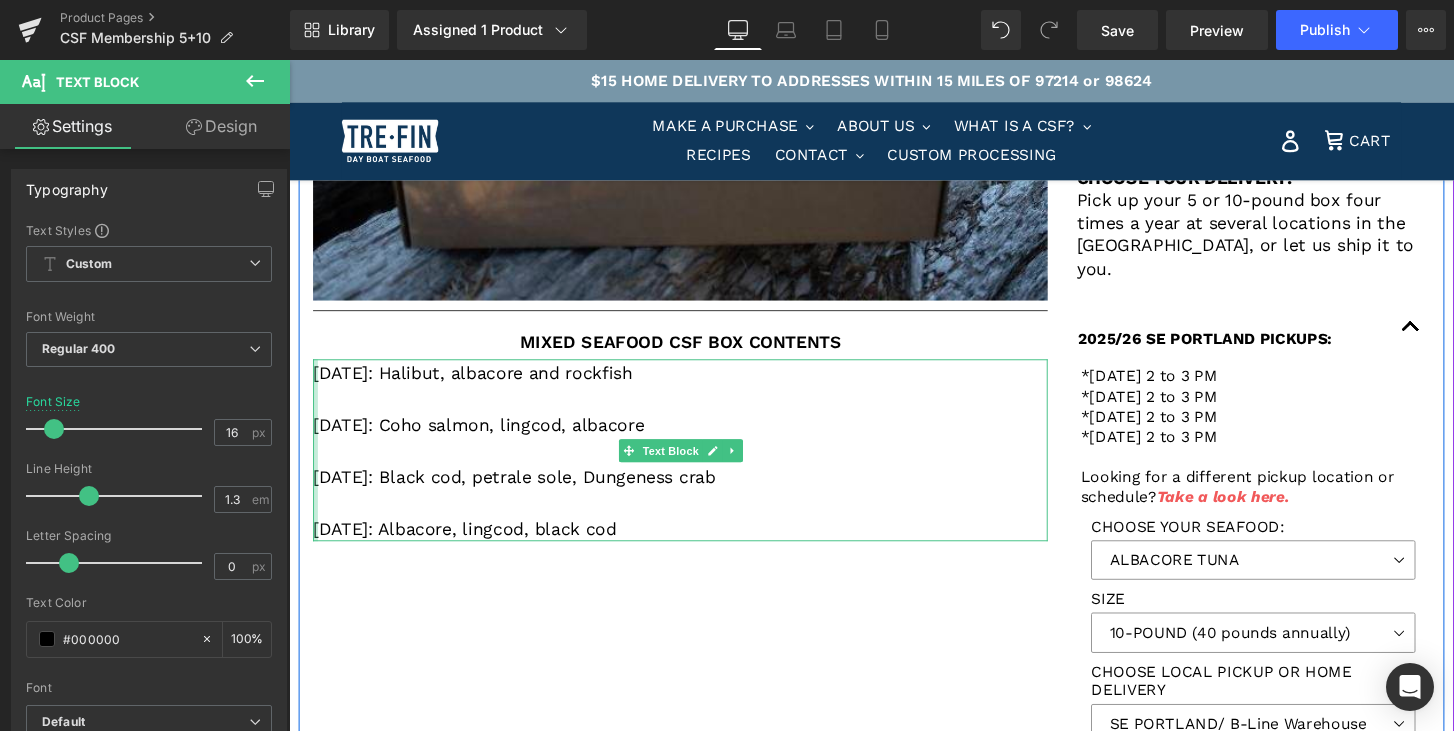 click at bounding box center [316, 465] 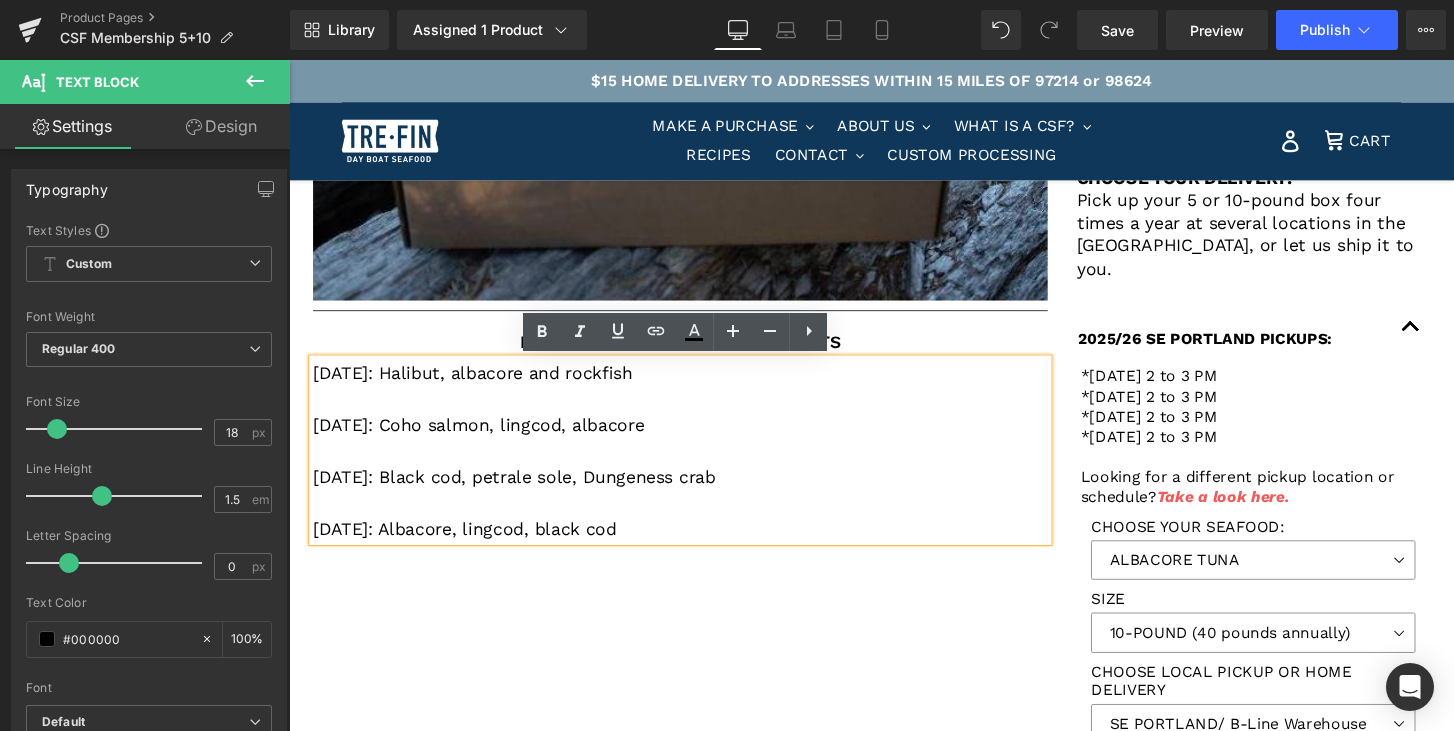 click on "[DATE]: Halibut, albacore and rockfish" at bounding box center (695, 384) 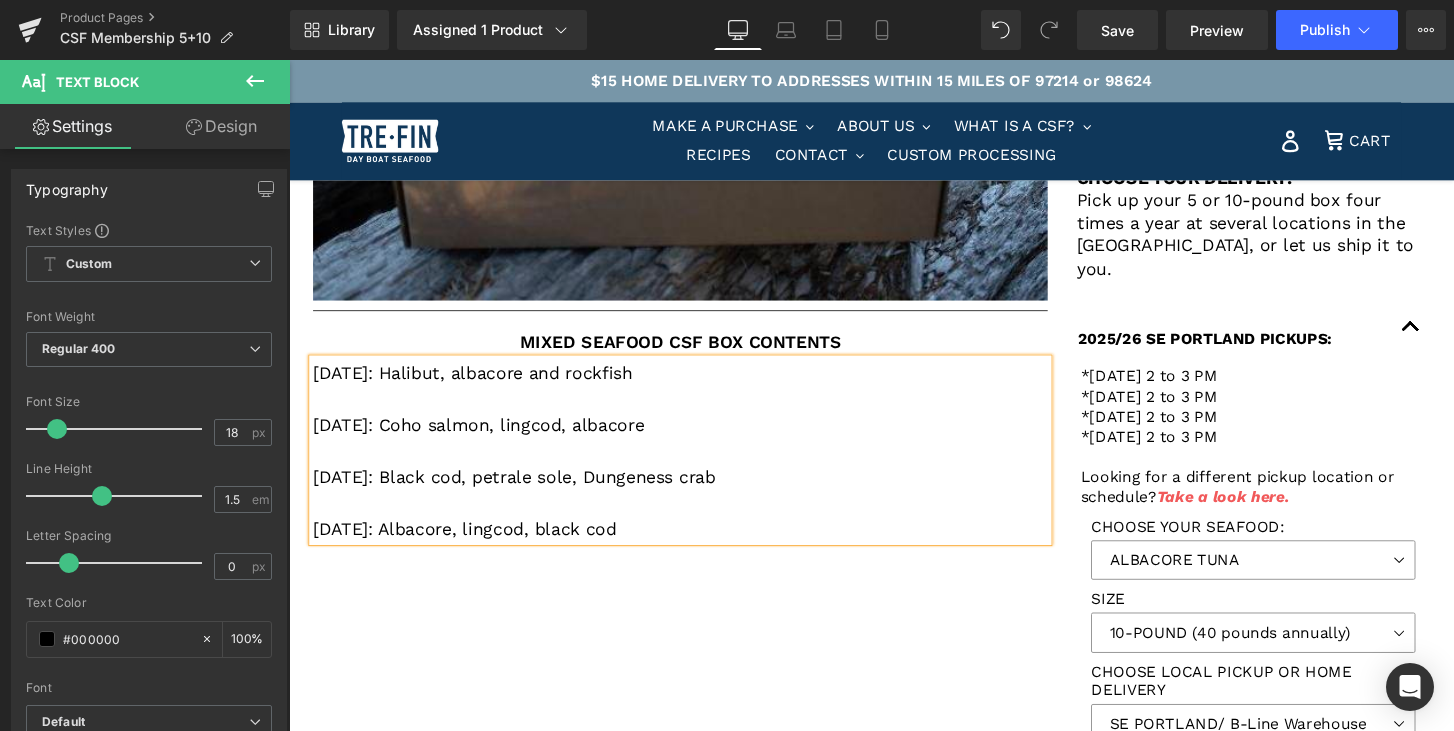 click on "[DATE]: Albacore, lingcod, black cod" at bounding box center (695, 546) 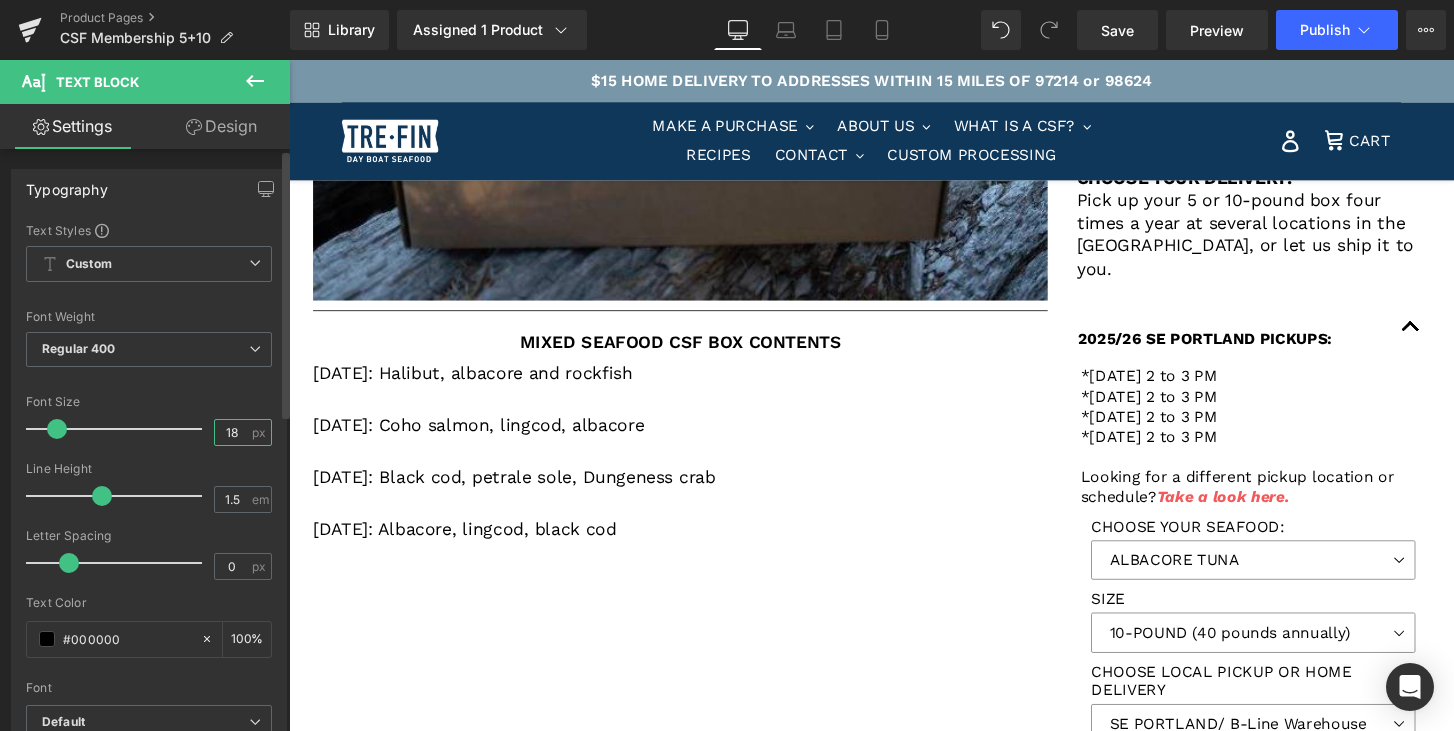 click on "18" at bounding box center [232, 432] 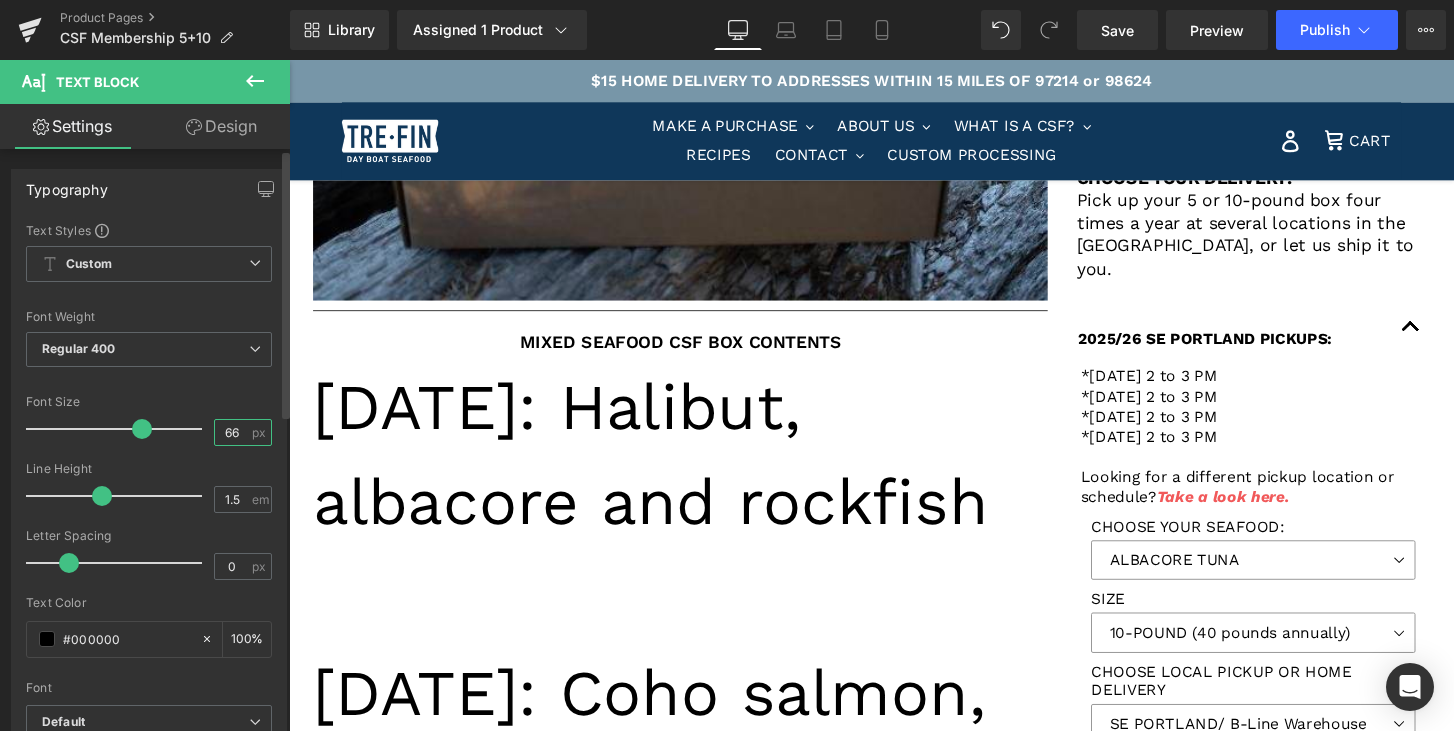 type on "6" 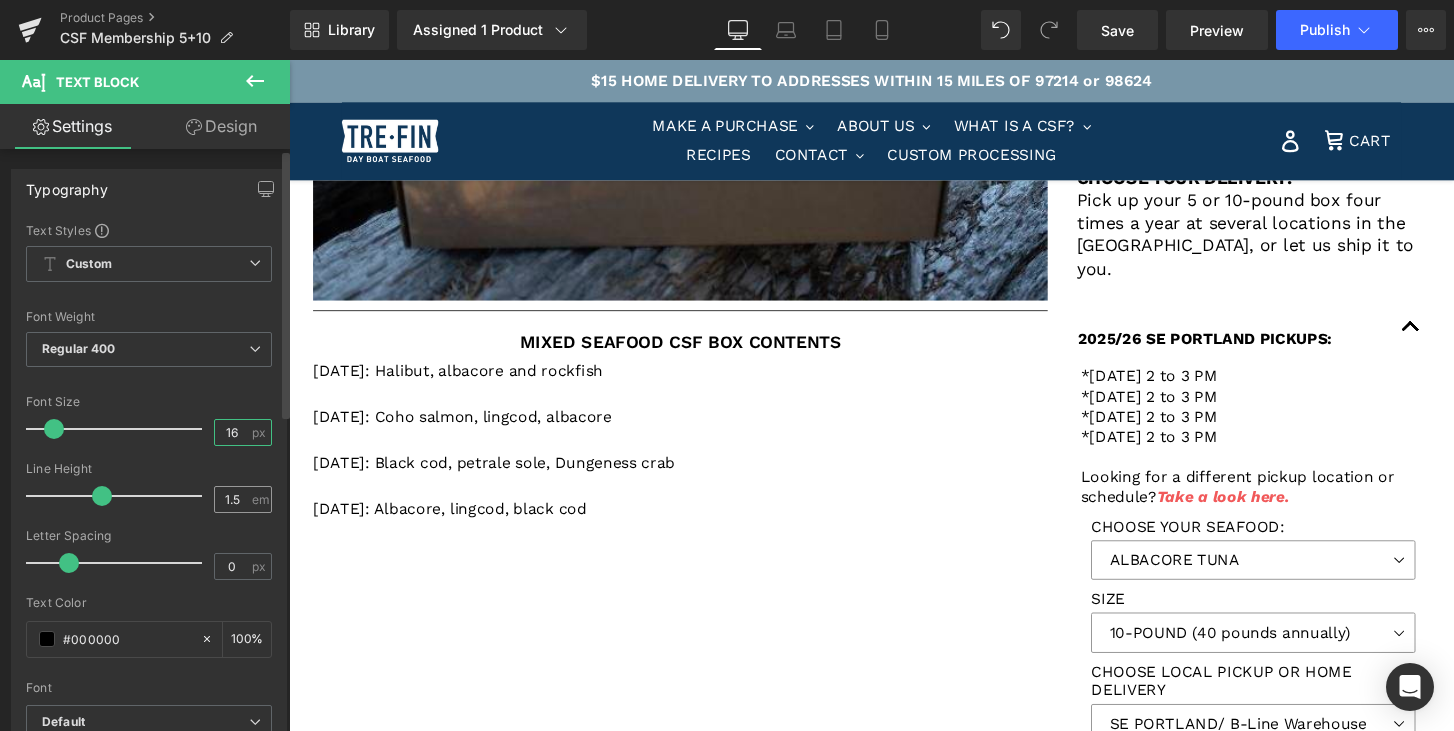 type on "16" 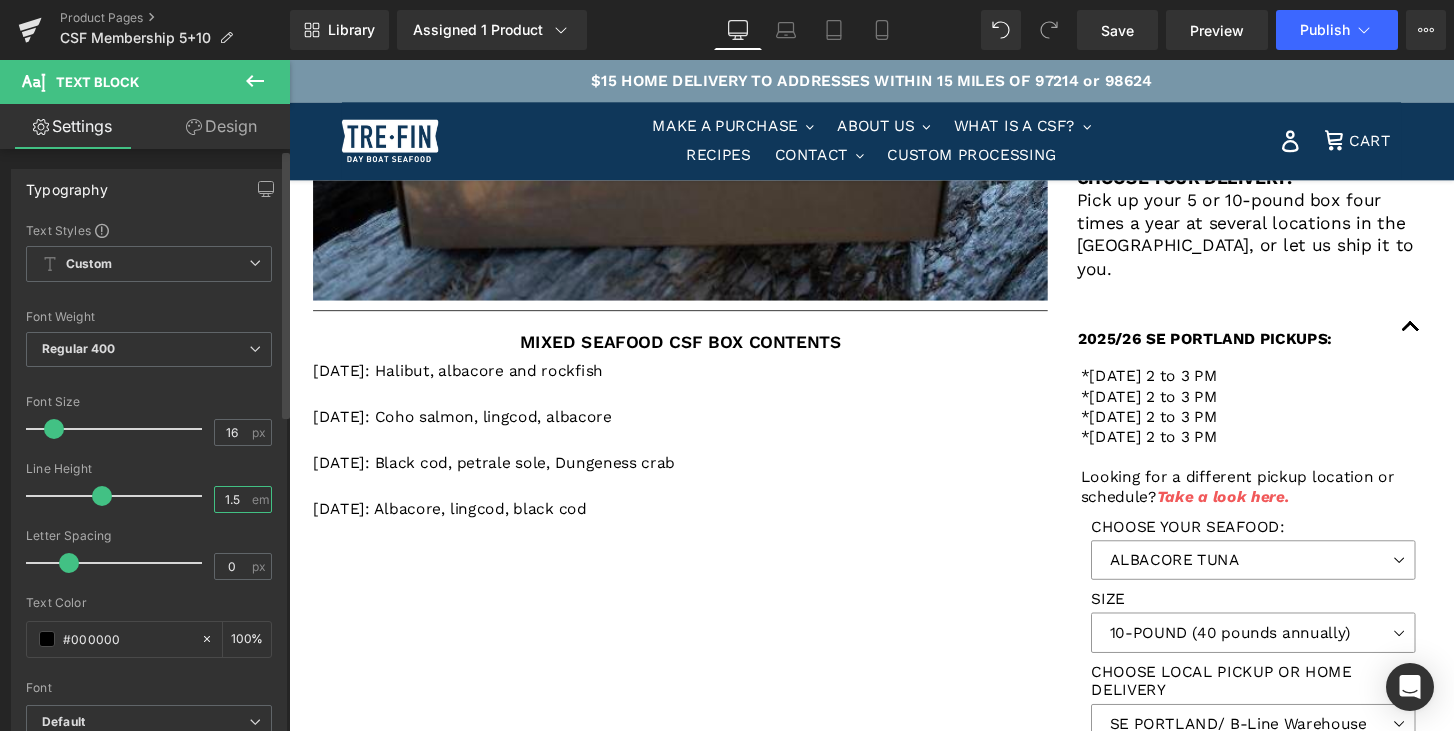 click on "1.5" at bounding box center (232, 499) 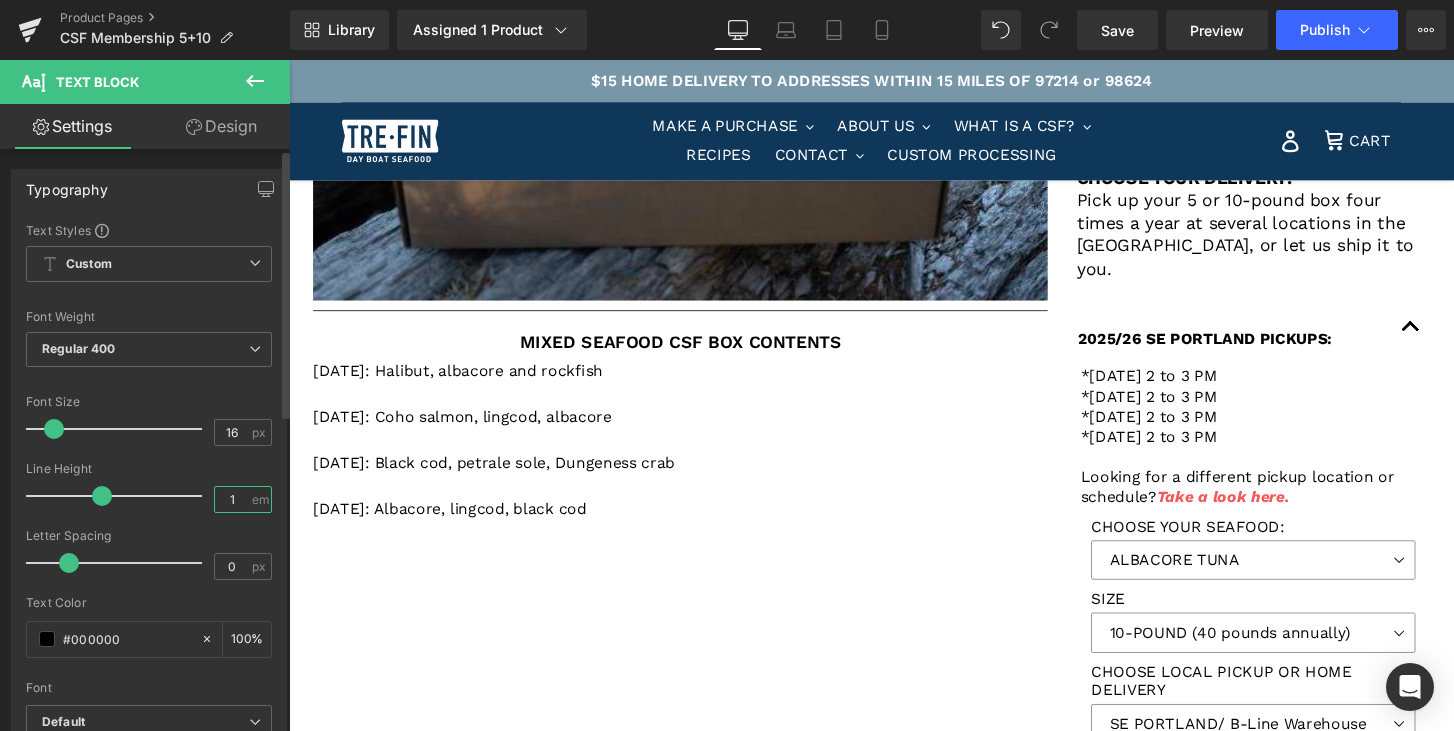 type on "1.3" 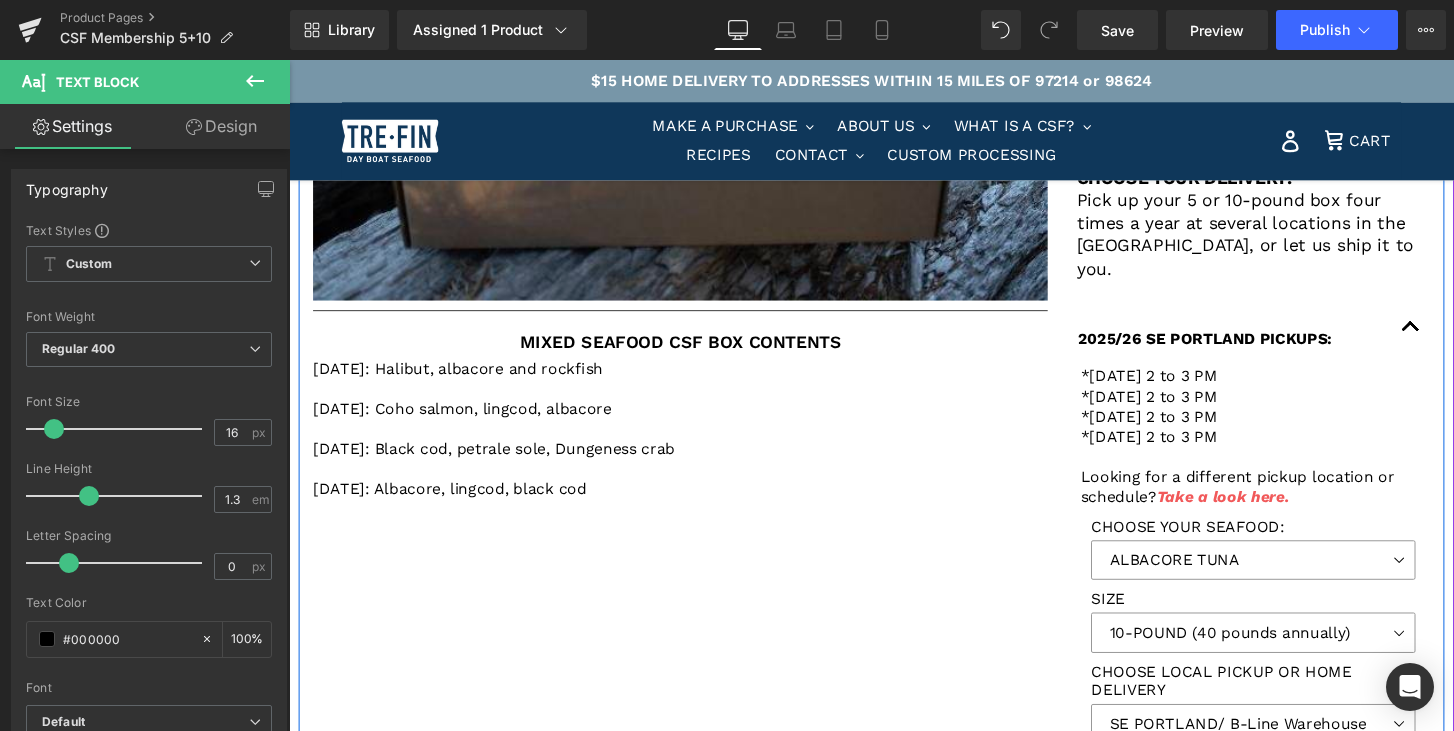 click on "If you care, share.
Heading
Whether your household is large or small, you can  shop from your freezer  with a share of Tre-Fin Day Boat Seafood. When you join our CSF you connect with a larger, like-minded community that supports local, sustainable, family-run, values-driven businesses.
Text Block
Row
Row
Image
Separator
MIXED SEAFOOD CSF BOX CONTENTS
Heading
[DATE]: Halibut, albacore and rockfish [DATE]: Coho salmon, lingcod, albacore [DATE]: Black cod, petrale sole, Dungeness crab  [DATE]: Albacore, lingcod, black cod
Text Block         IN THE BOX:  Albacore Black Cod  Mixed Seafood   per quarter, quick-frozen and vacuum-sealed to protect its pristine quality.  CHOOSE YOUR DELIVERY:  Text Block" at bounding box center [894, 136] 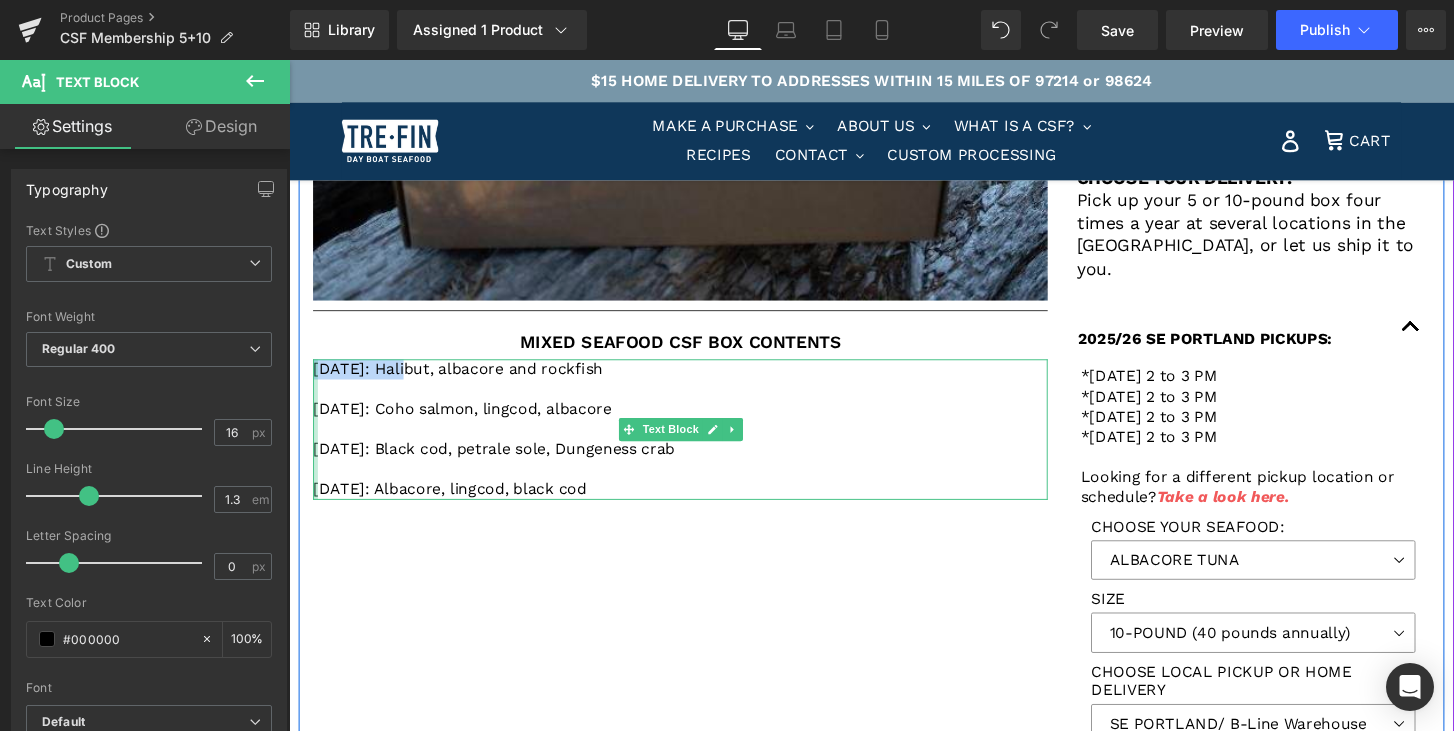 drag, startPoint x: 413, startPoint y: 380, endPoint x: 316, endPoint y: 382, distance: 97.020615 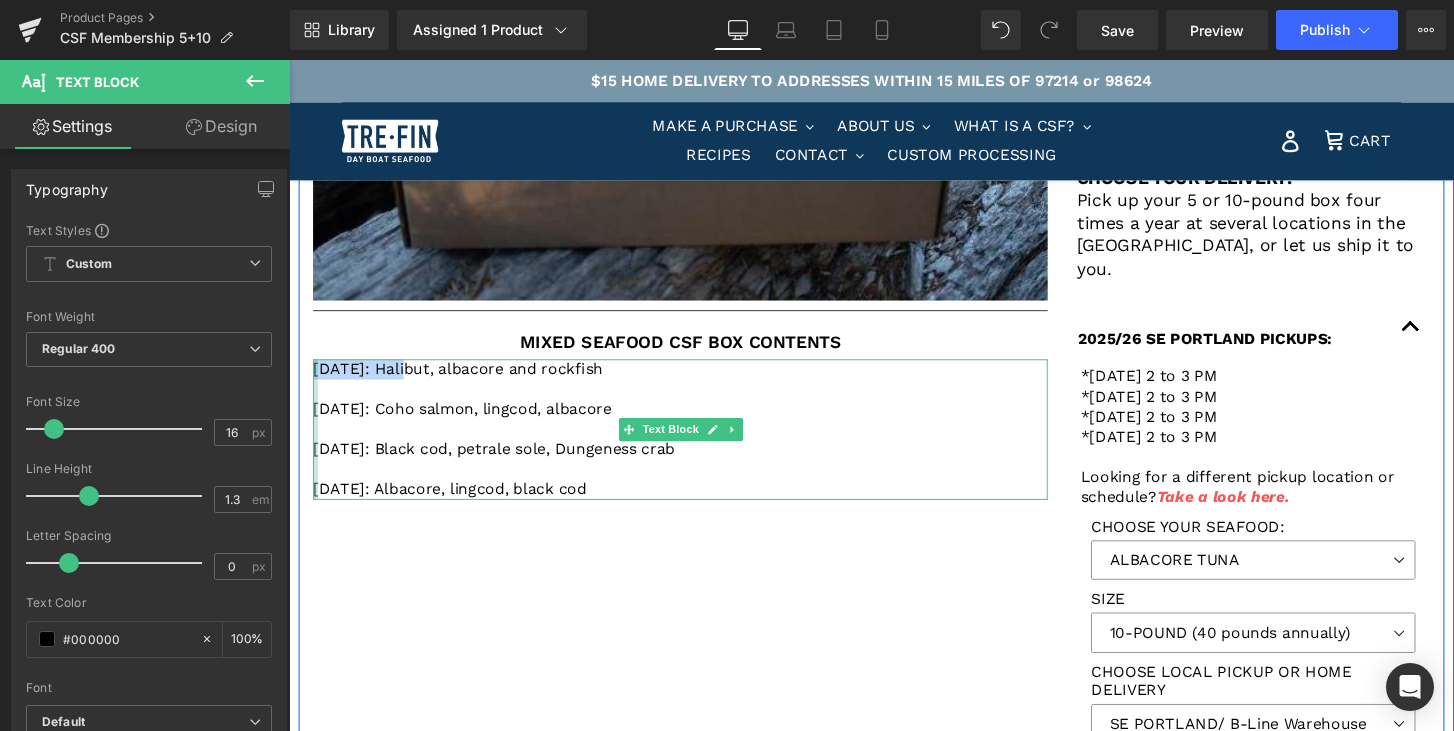 click on "[DATE]: Halibut, albacore and rockfish [DATE]: Coho salmon, lingcod, albacore [DATE]: Black cod, petrale sole, Dungeness crab  [DATE]: Albacore, lingcod, black cod
Text Block" at bounding box center [695, 444] 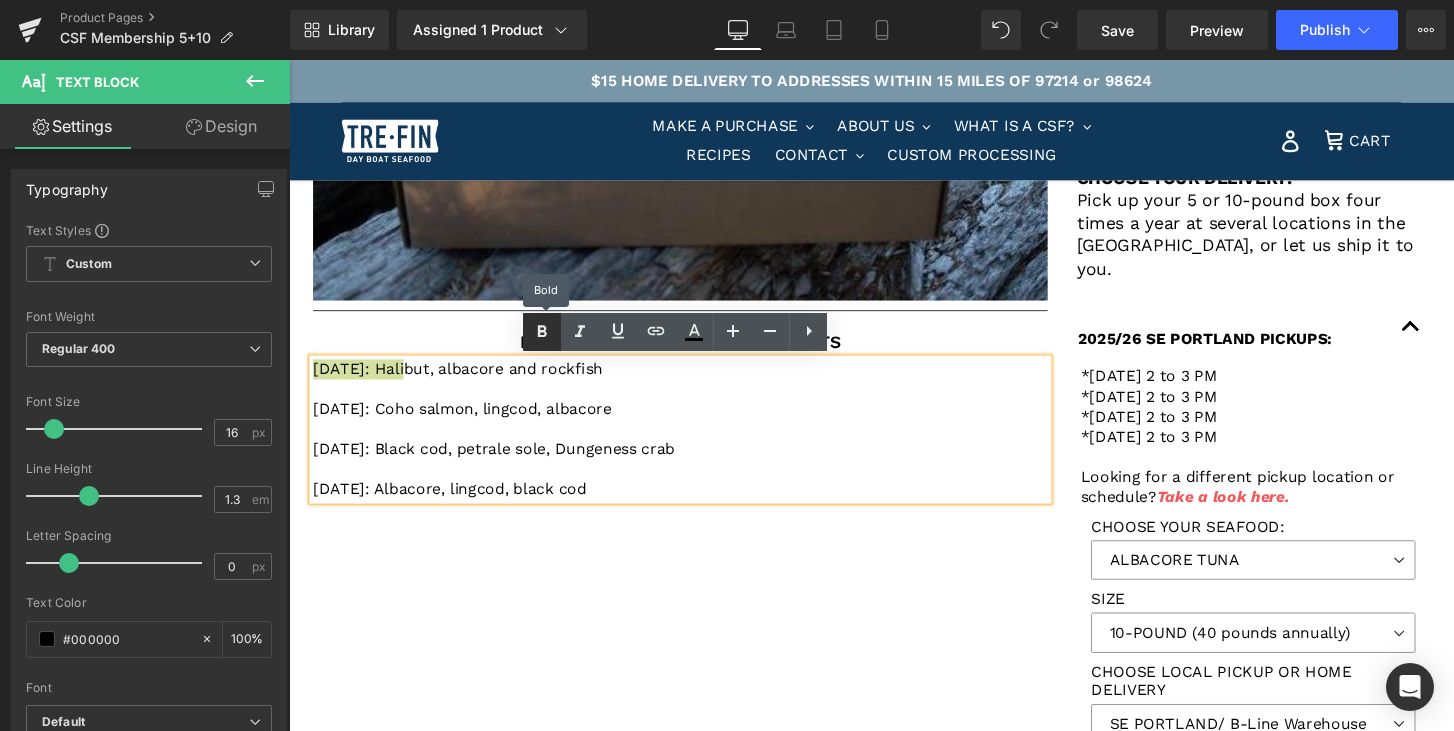 click 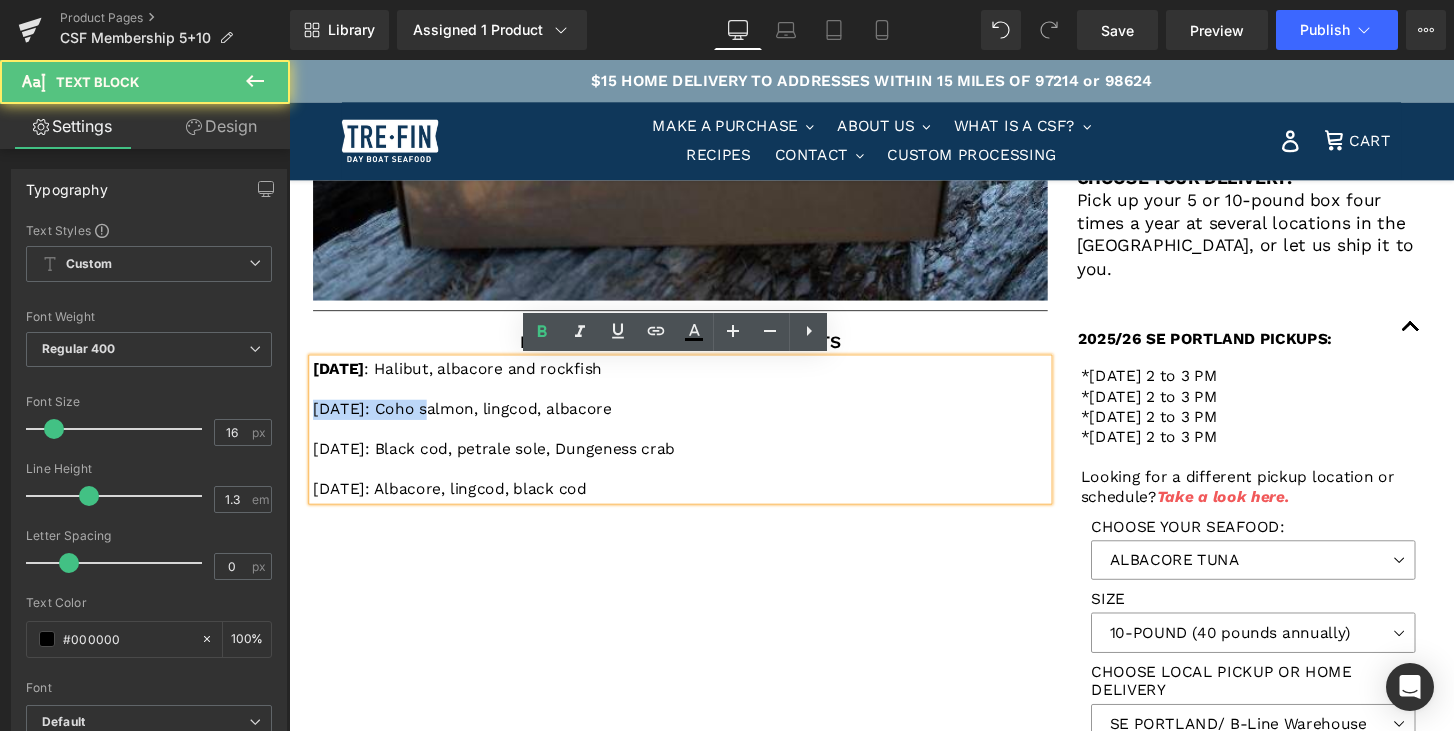 drag, startPoint x: 440, startPoint y: 422, endPoint x: 308, endPoint y: 425, distance: 132.03409 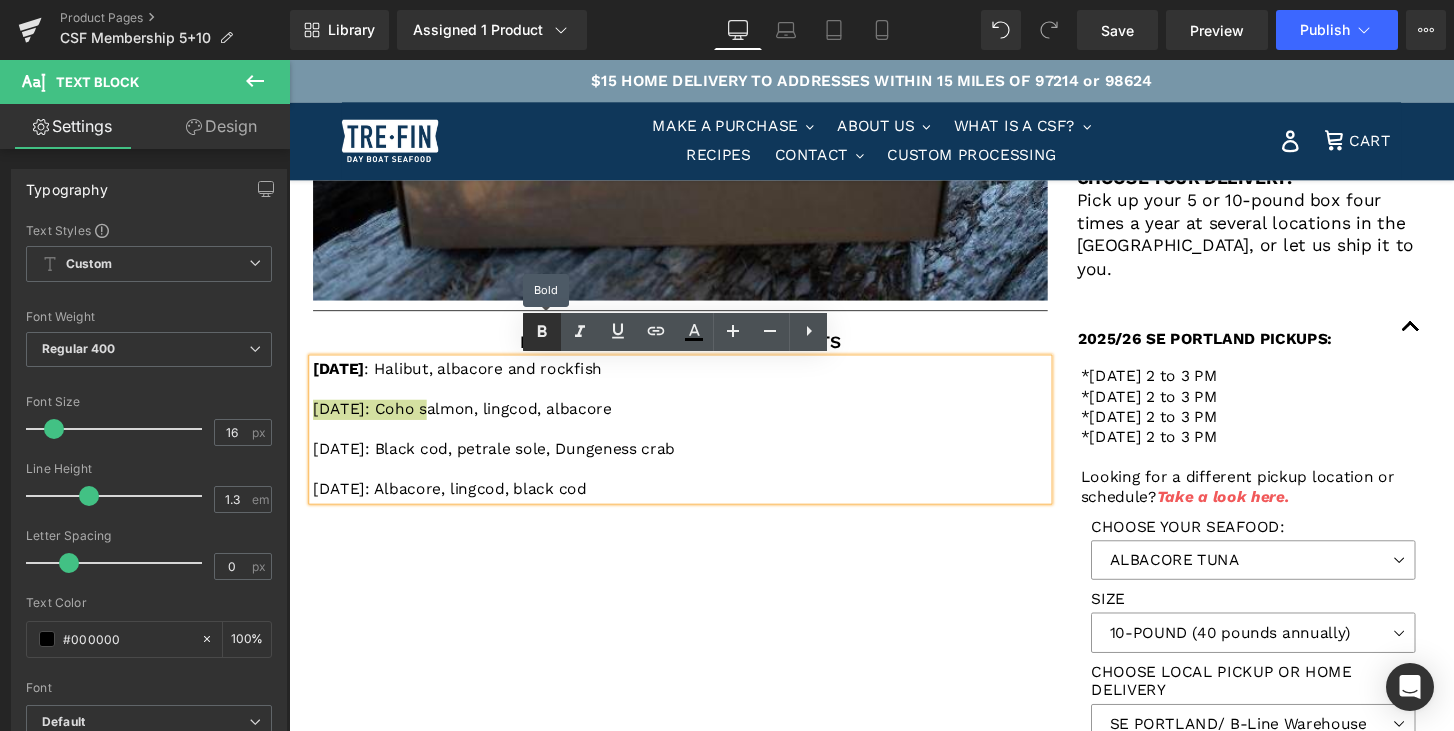 click 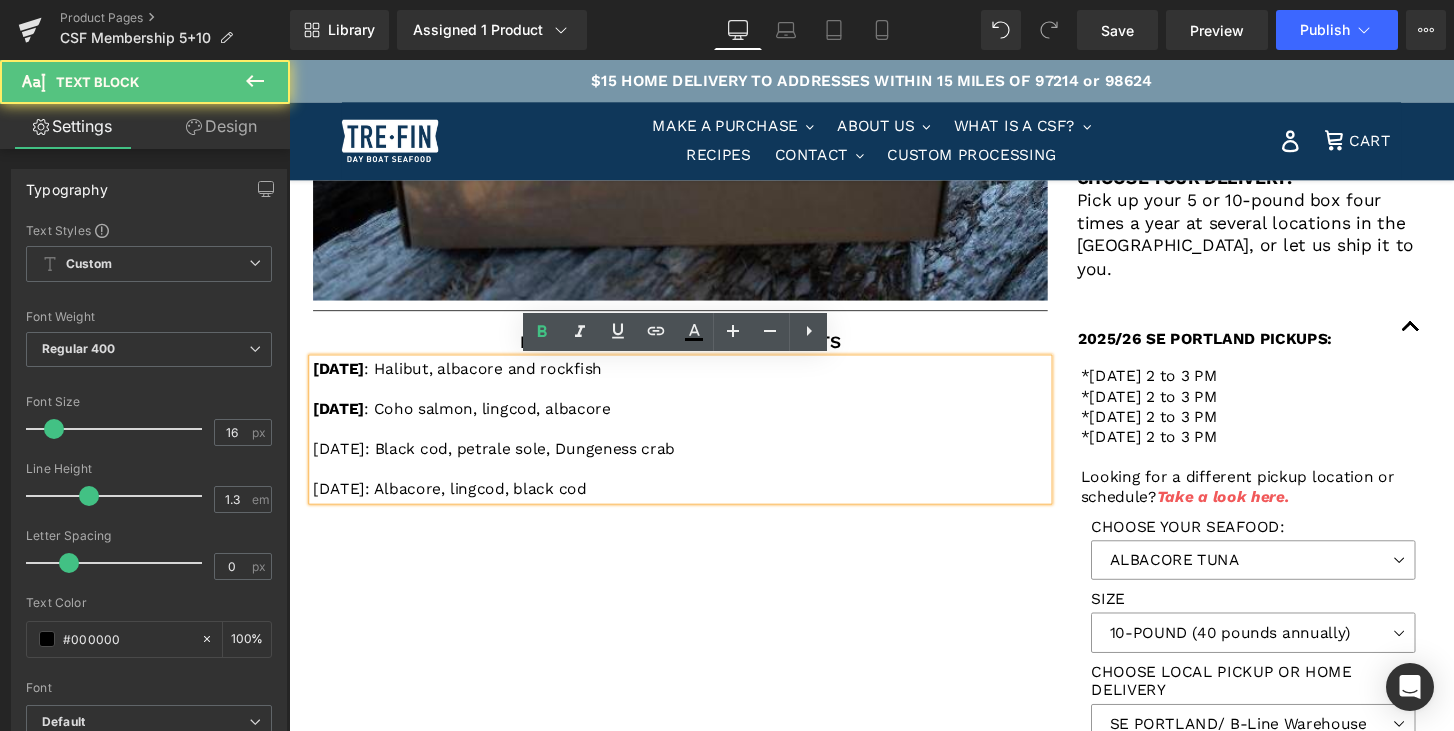 drag, startPoint x: 420, startPoint y: 465, endPoint x: 313, endPoint y: 465, distance: 107 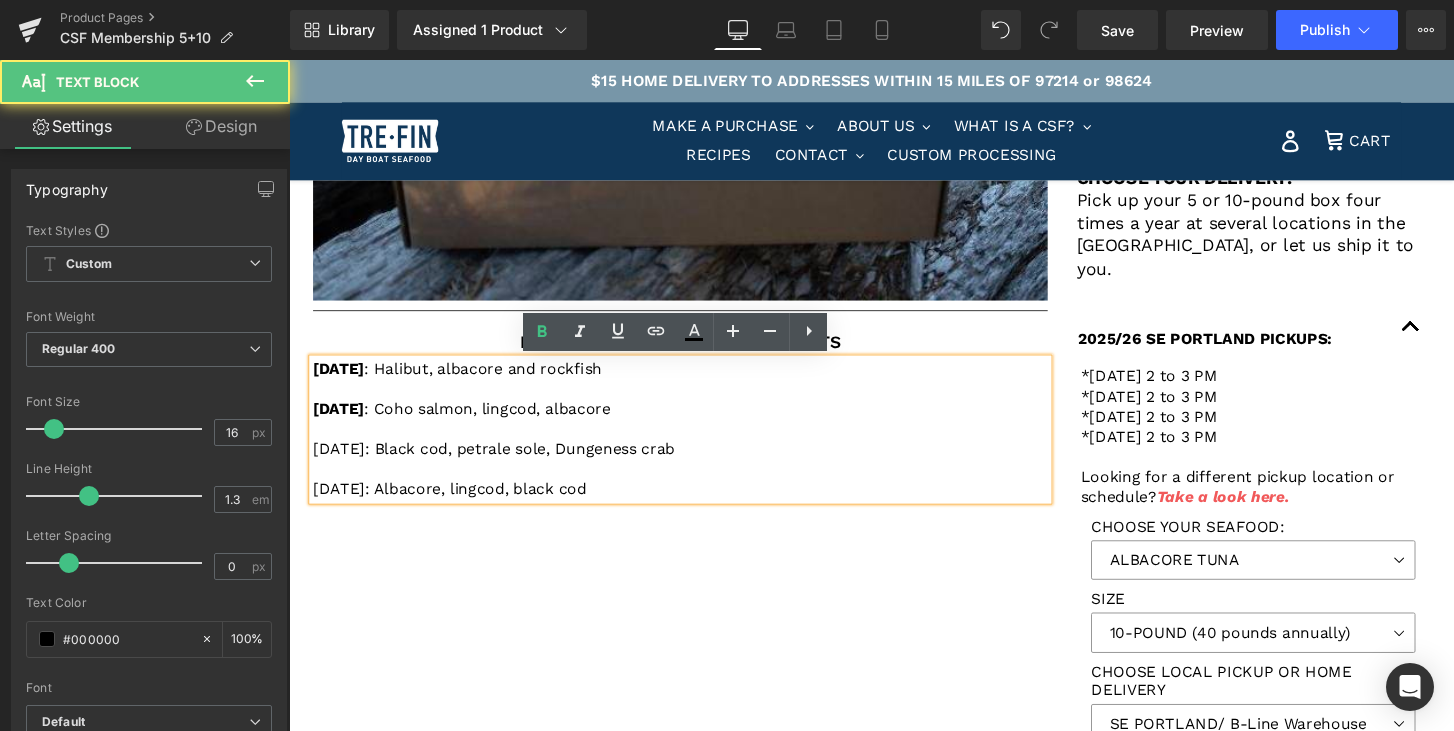 click on "[DATE] : Halibut, albacore and rockfish [DATE] : Coho salmon, lingcod, albacore [DATE]: Black cod, petrale sole, Dungeness crab  [DATE]: Albacore, lingcod, black cod" at bounding box center [695, 444] 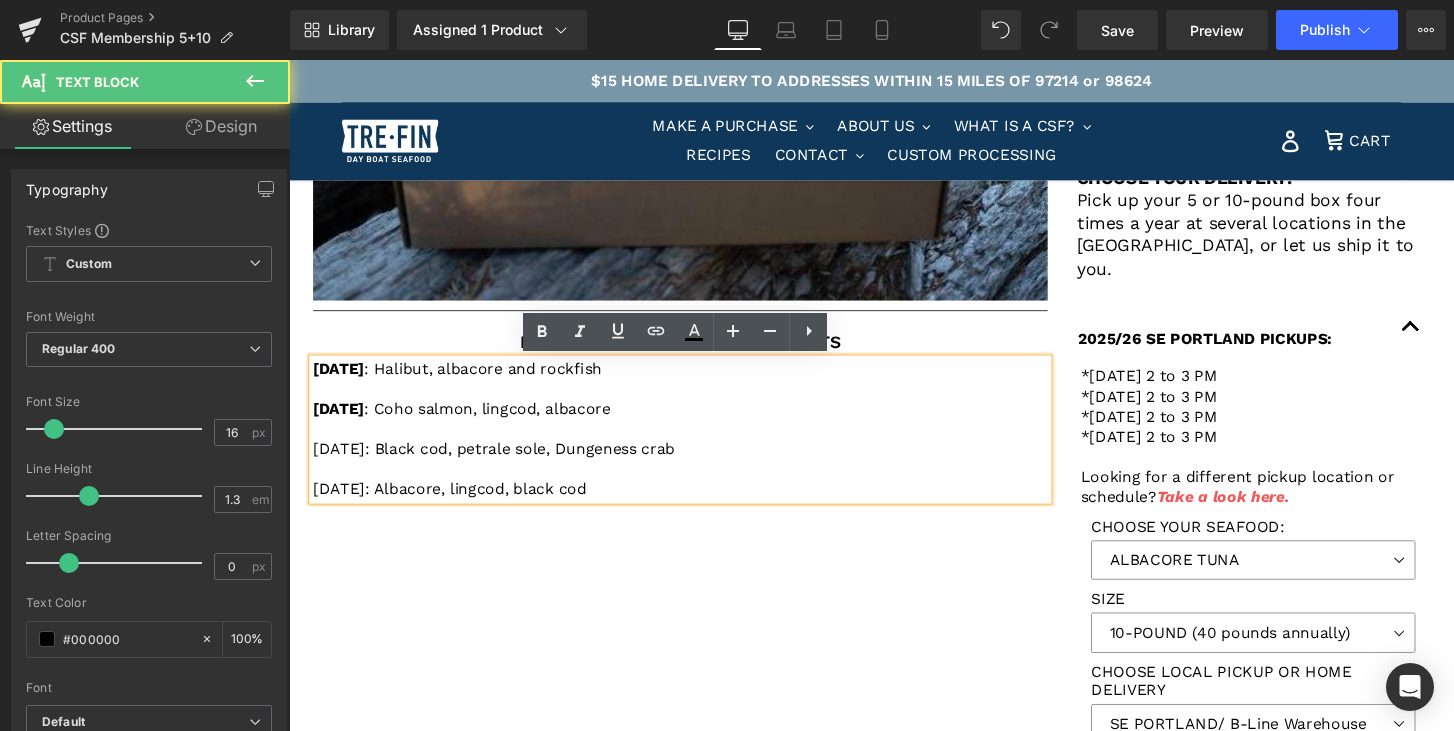 click on "[DATE] : Halibut, albacore and rockfish [DATE] : Coho salmon, lingcod, albacore [DATE]: Black cod, petrale sole, Dungeness crab  [DATE]: Albacore, lingcod, black cod" at bounding box center [695, 444] 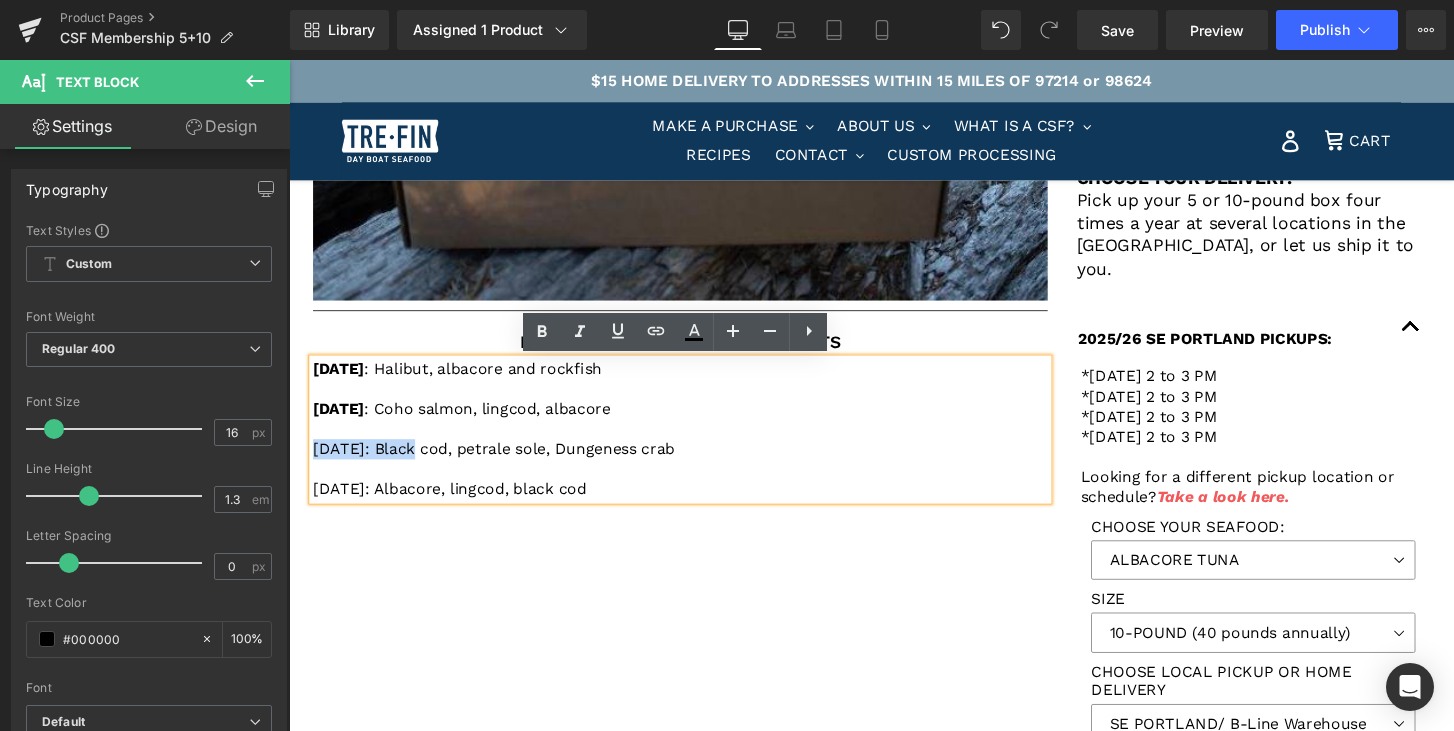 drag, startPoint x: 421, startPoint y: 460, endPoint x: 316, endPoint y: 462, distance: 105.01904 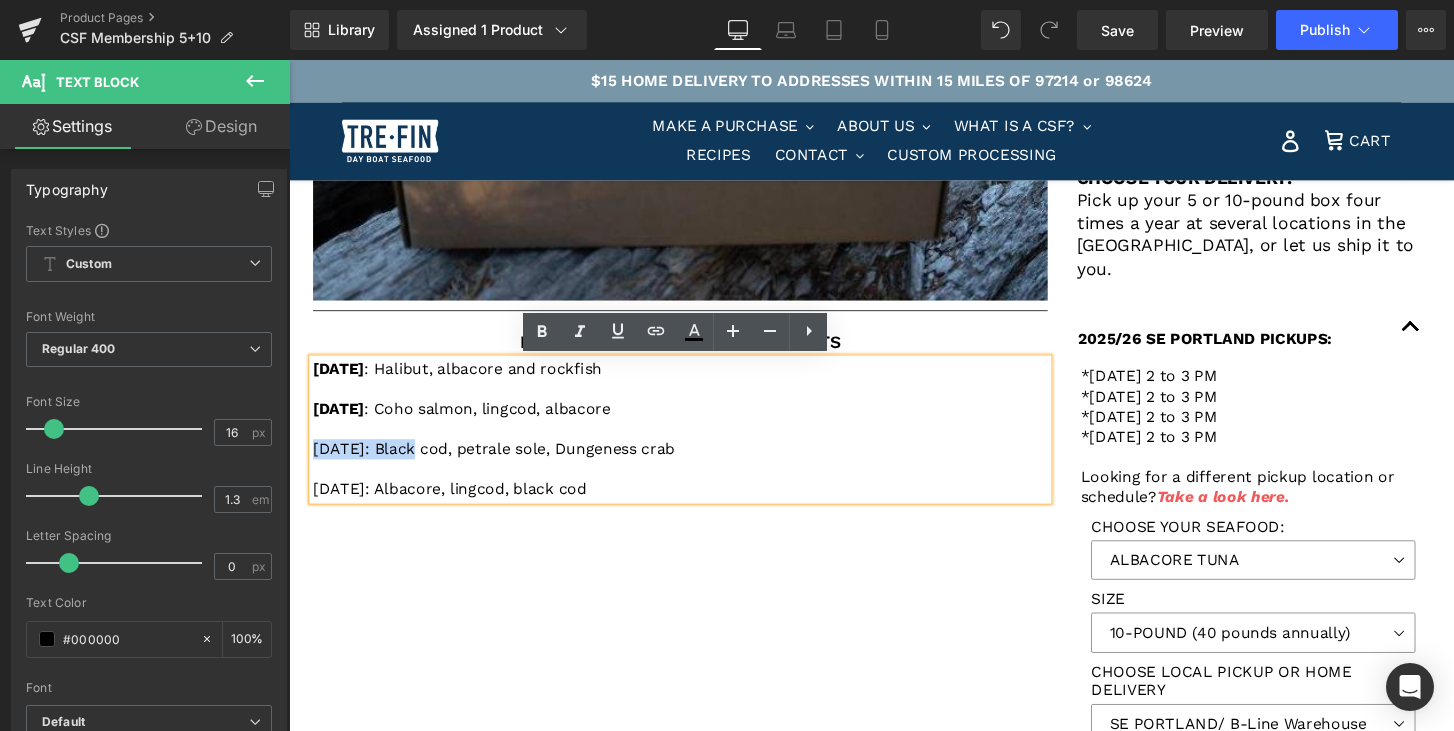 click on "[DATE]: Black cod, petrale sole, Dungeness crab" at bounding box center (695, 464) 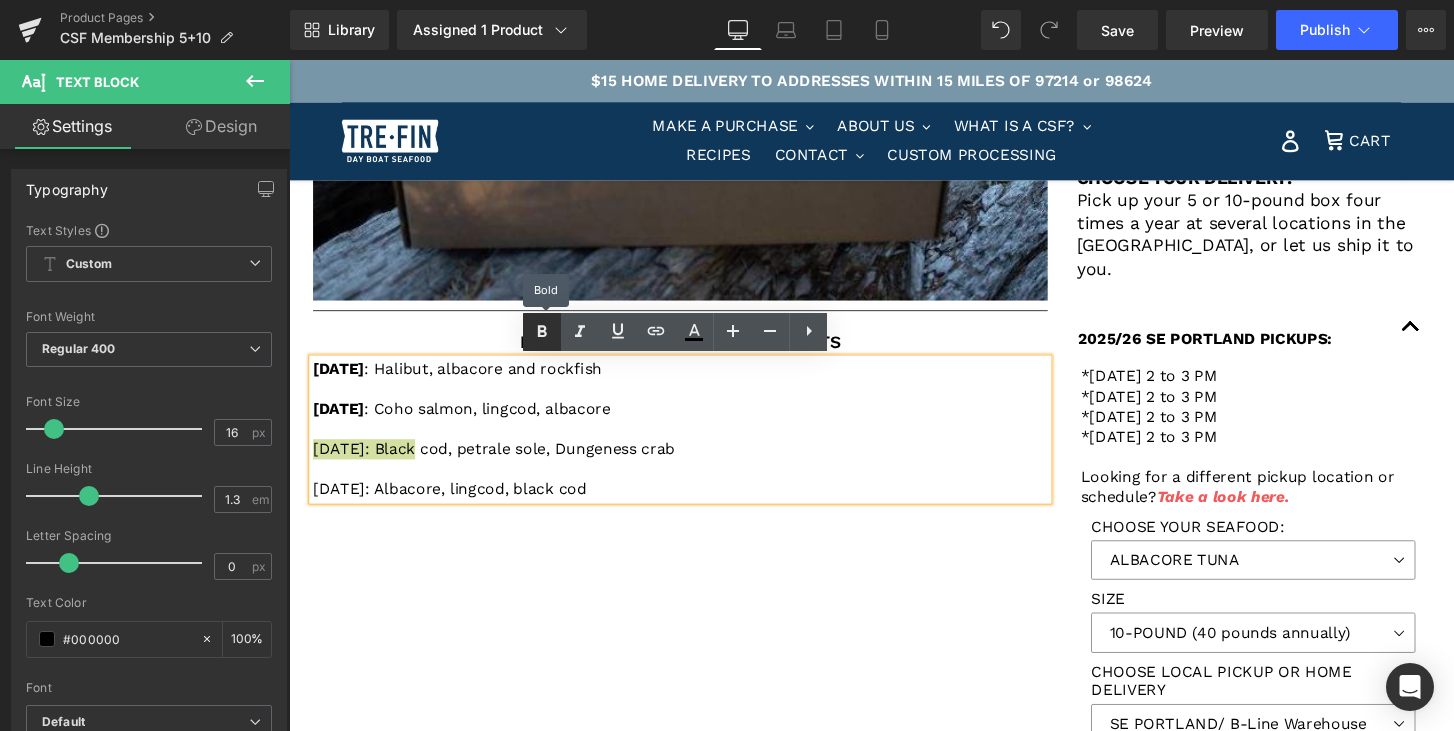 click 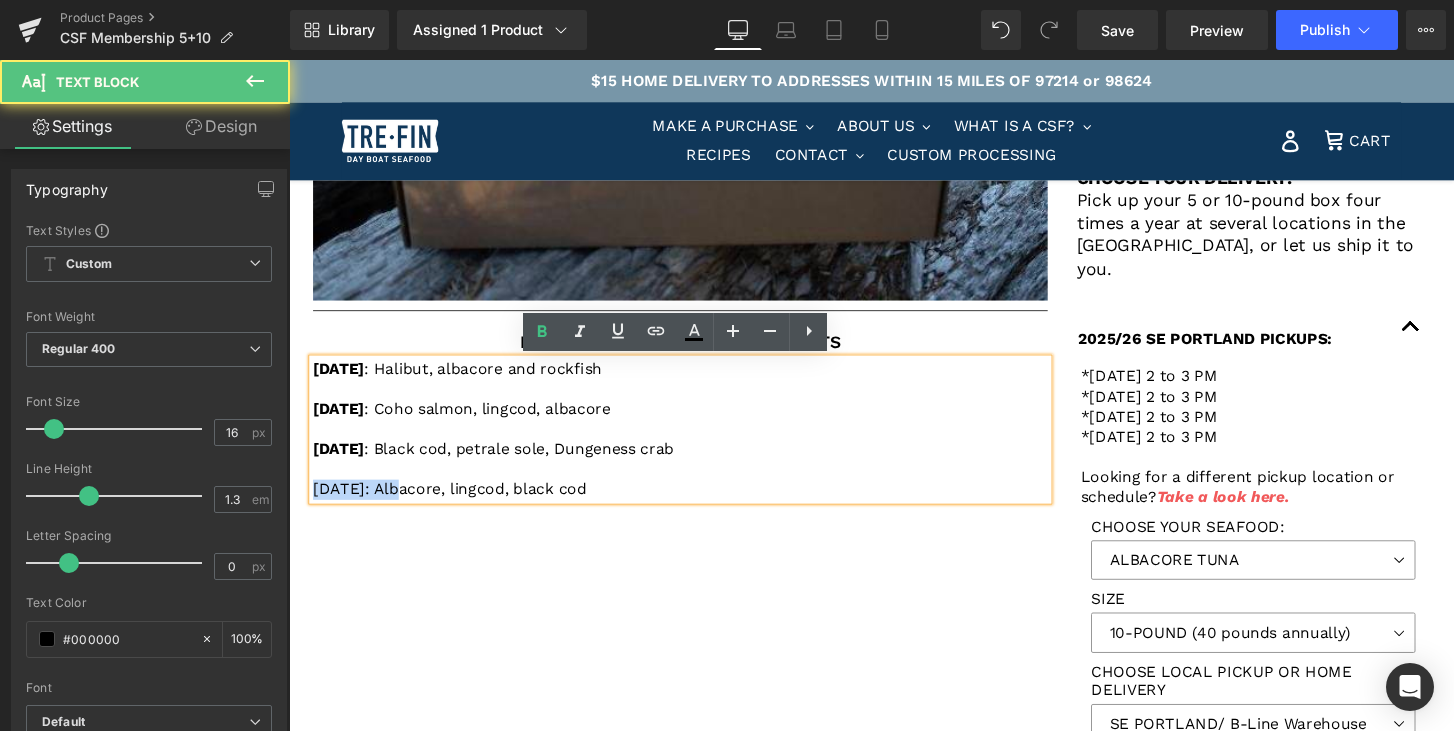 drag, startPoint x: 397, startPoint y: 508, endPoint x: 316, endPoint y: 509, distance: 81.00617 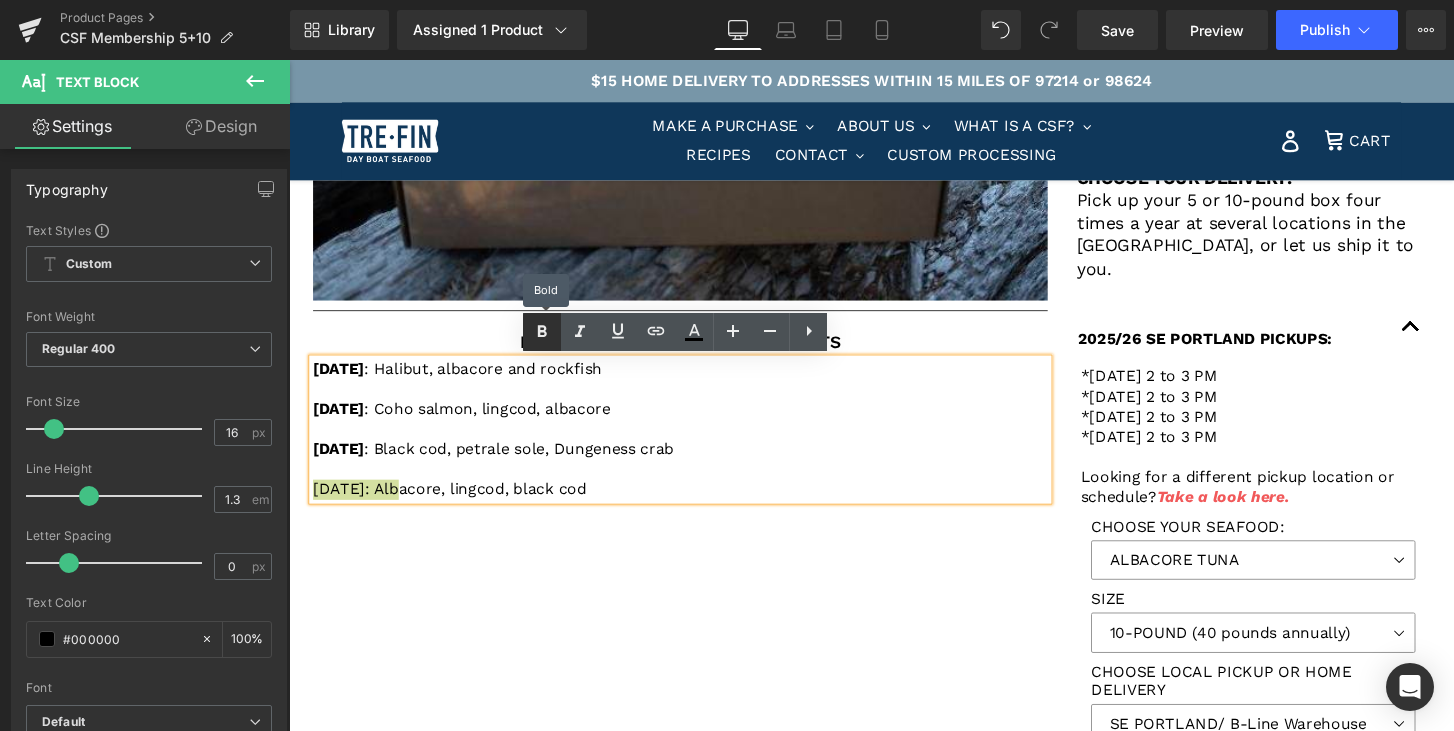 click 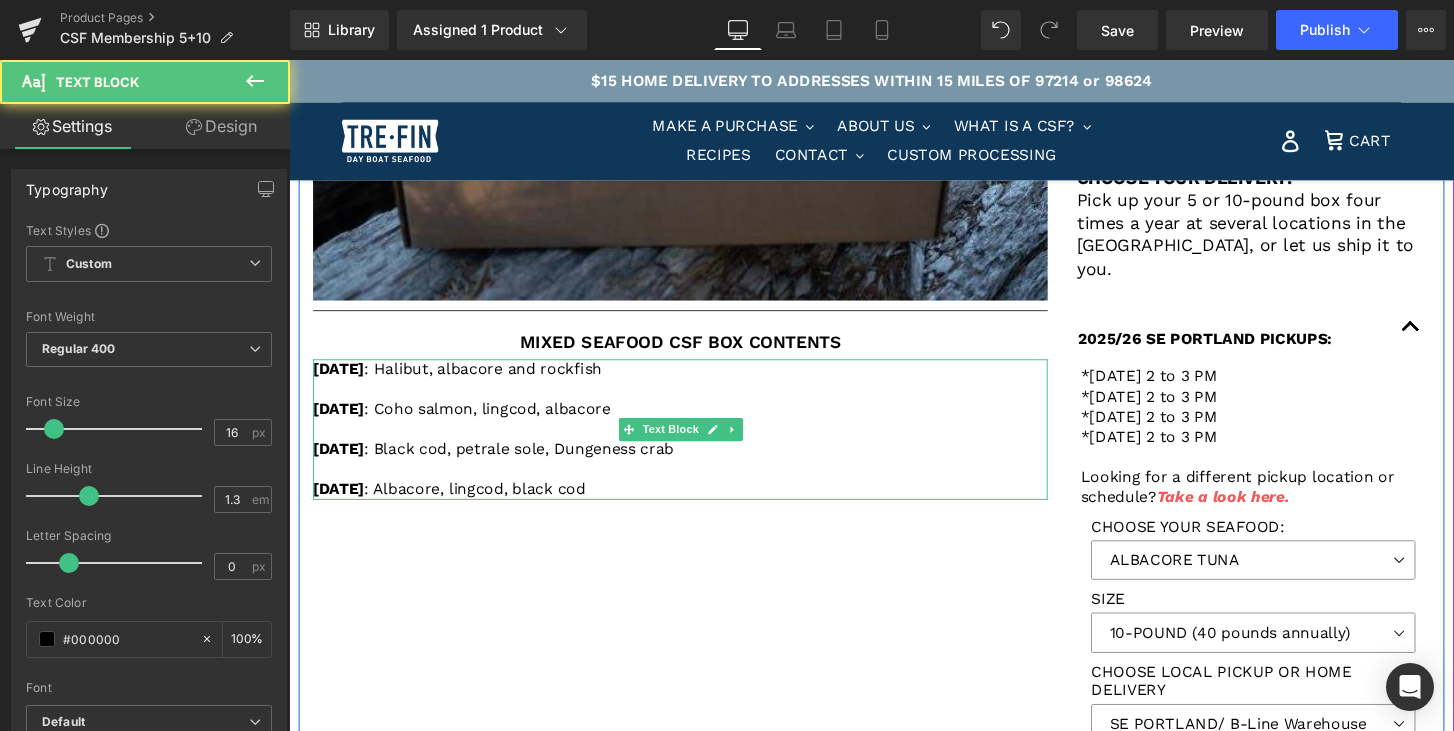 click on "[DATE]" at bounding box center [340, 380] 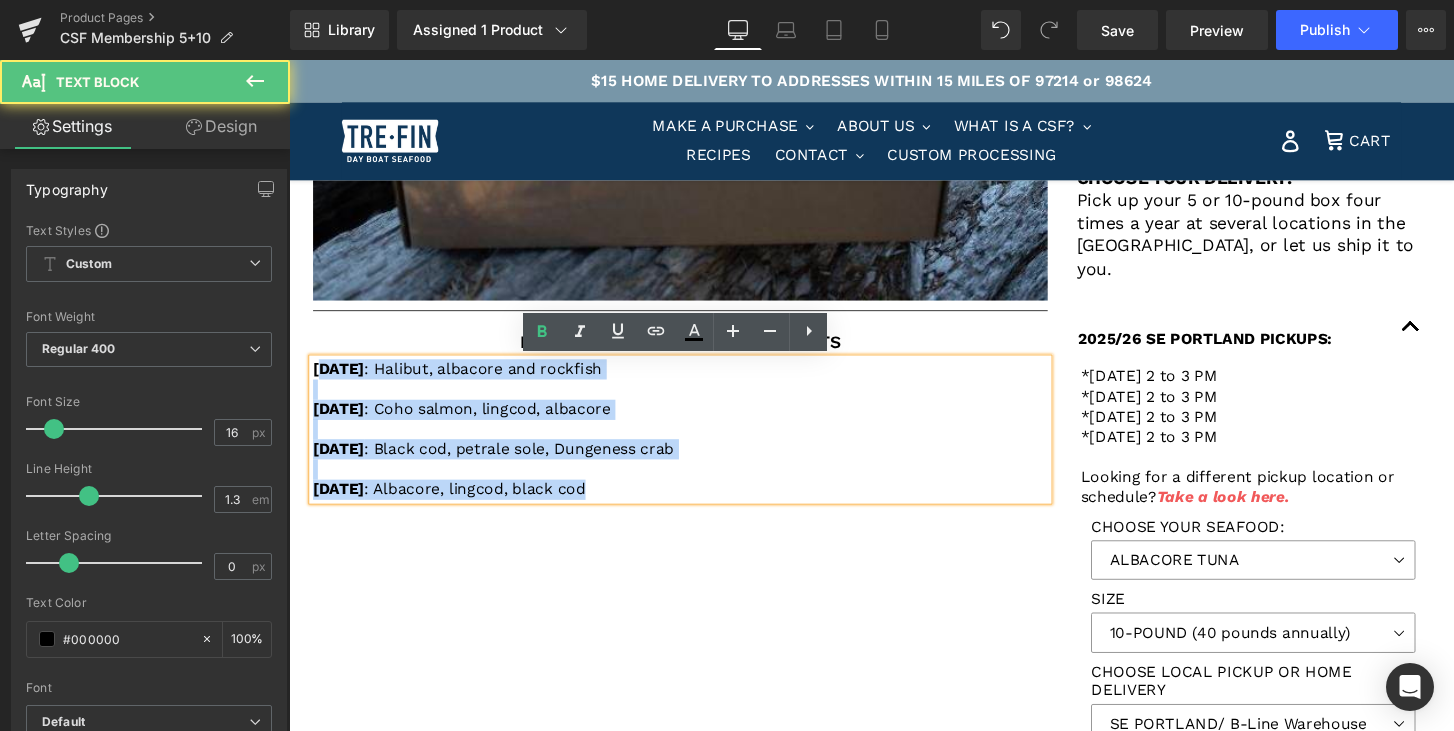 click on "[DATE] : Albacore, lingcod, black cod" at bounding box center [695, 506] 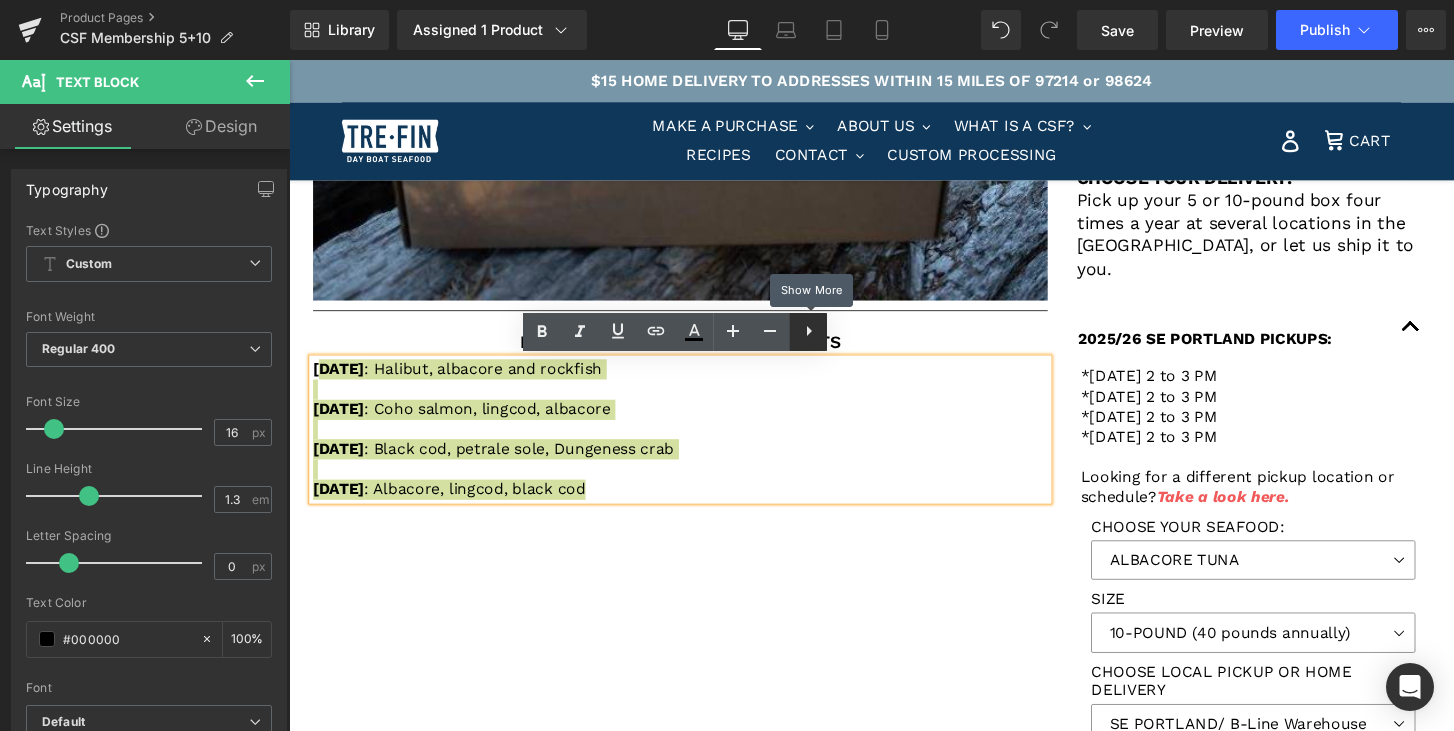 click 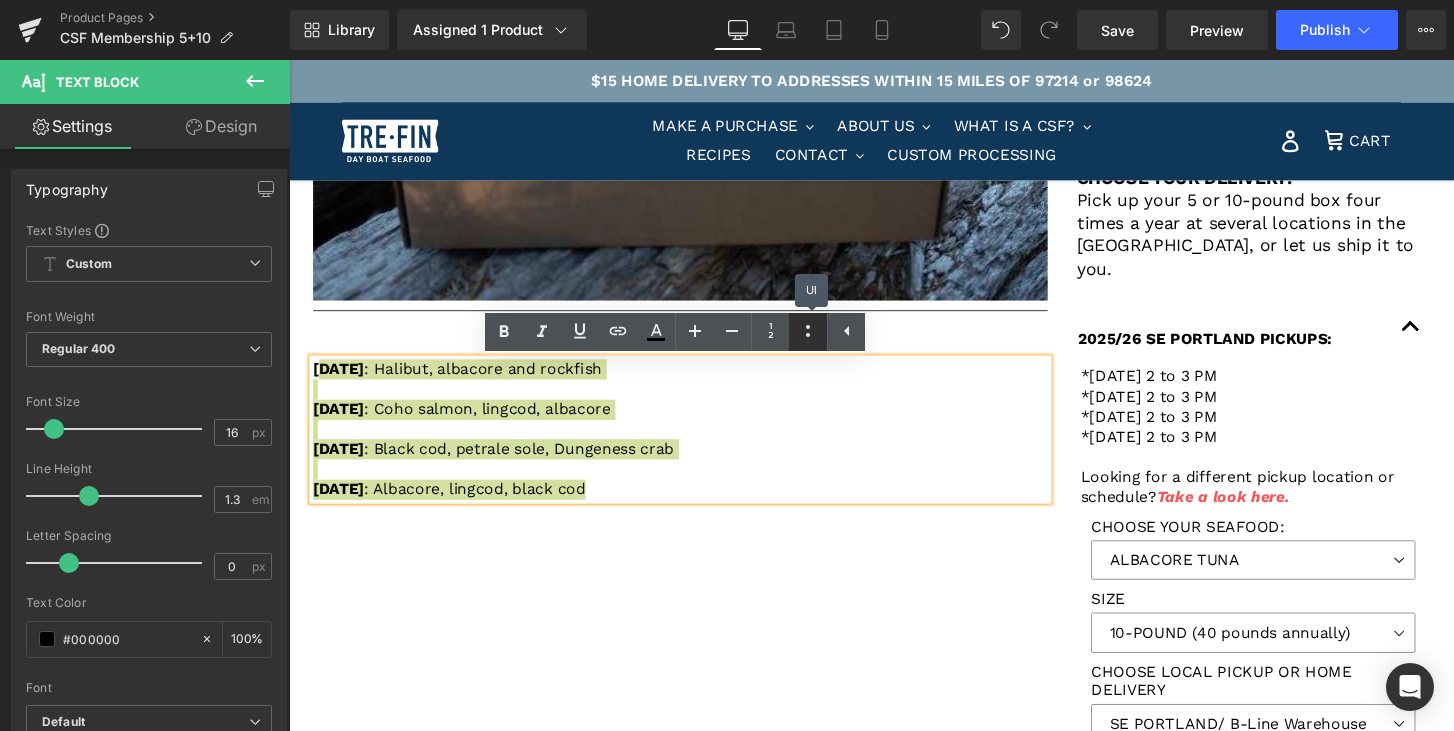 click 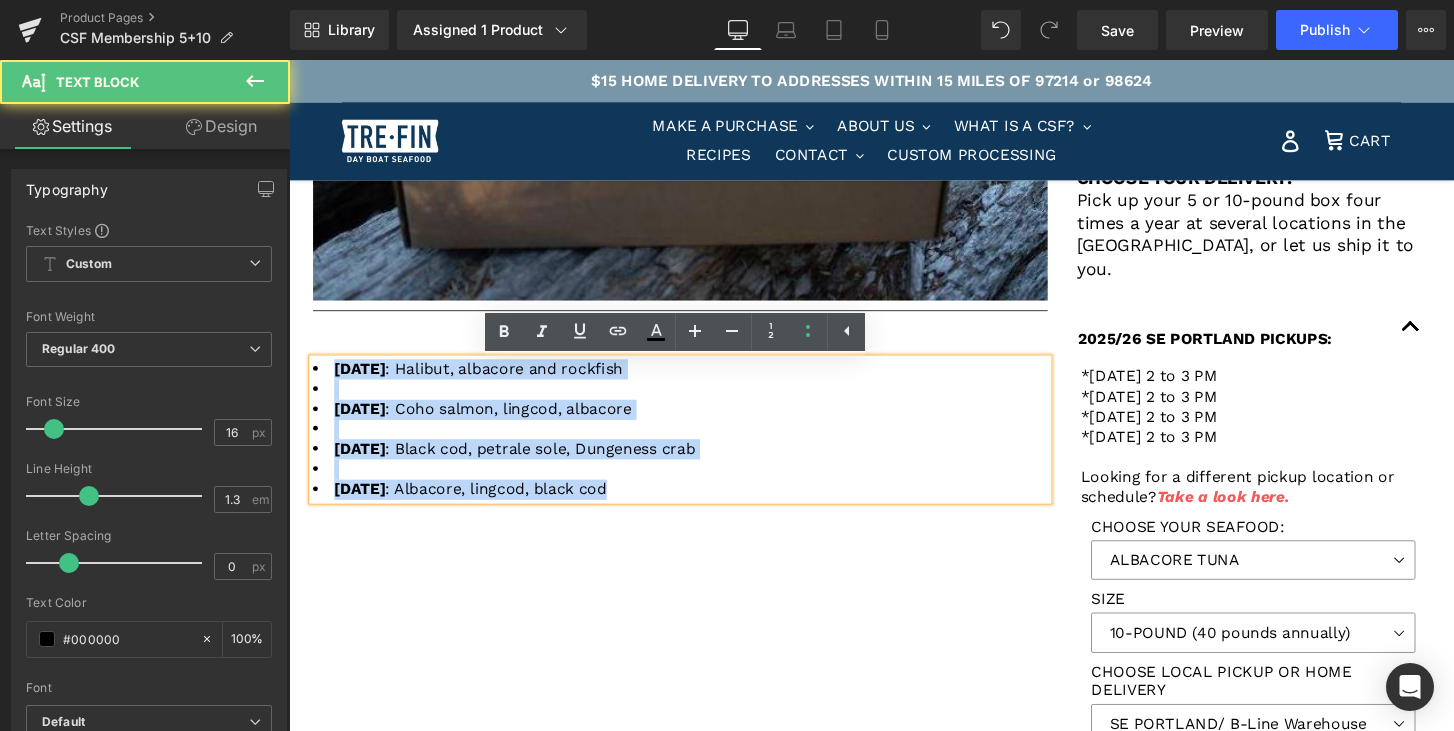 click at bounding box center (695, 402) 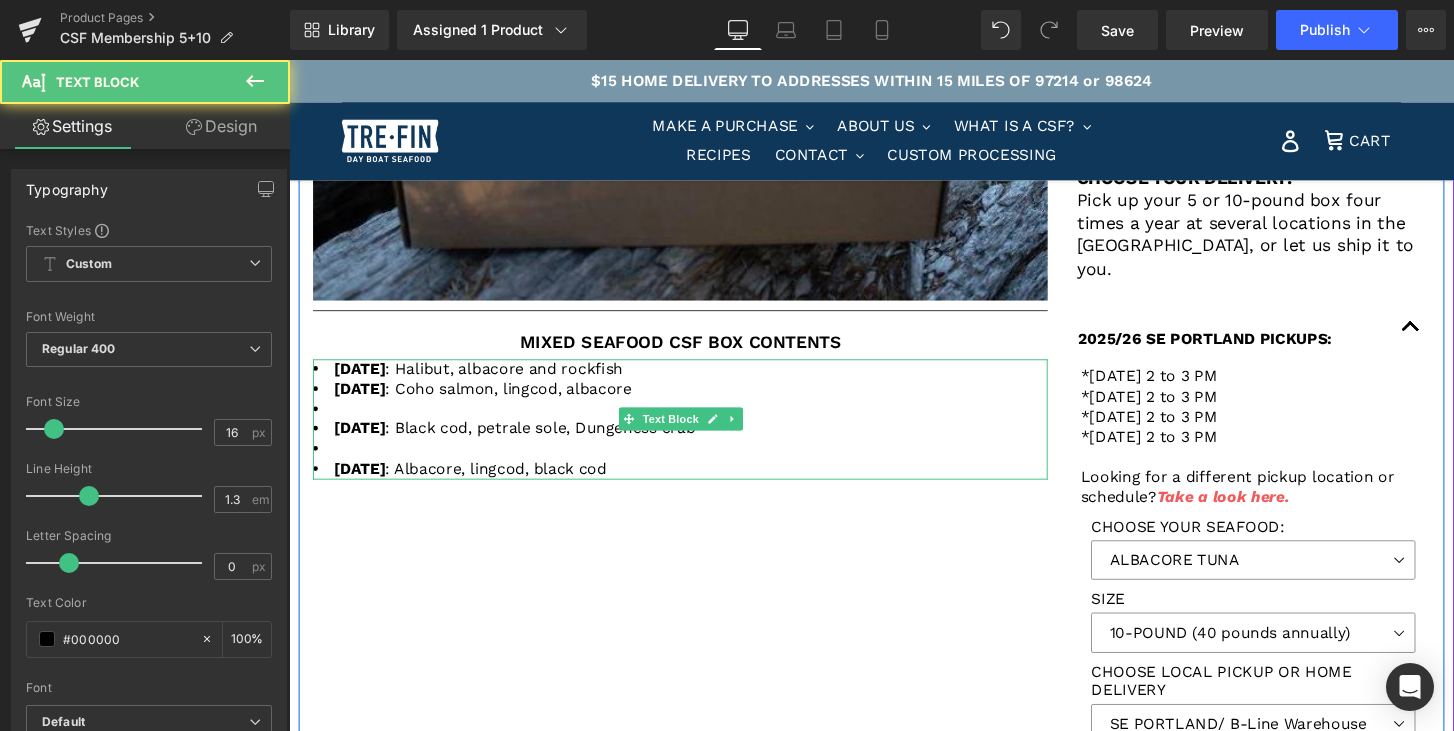click at bounding box center [695, 423] 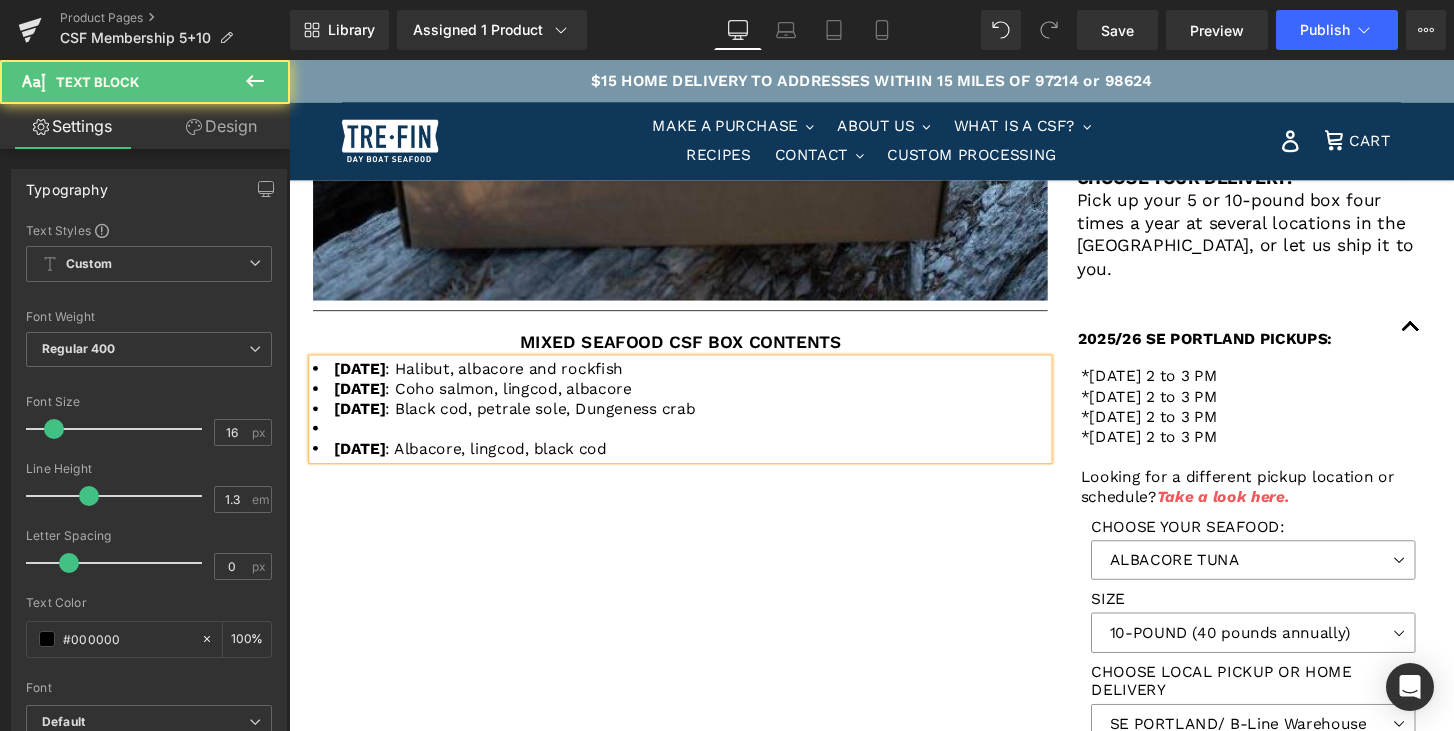 click at bounding box center (695, 443) 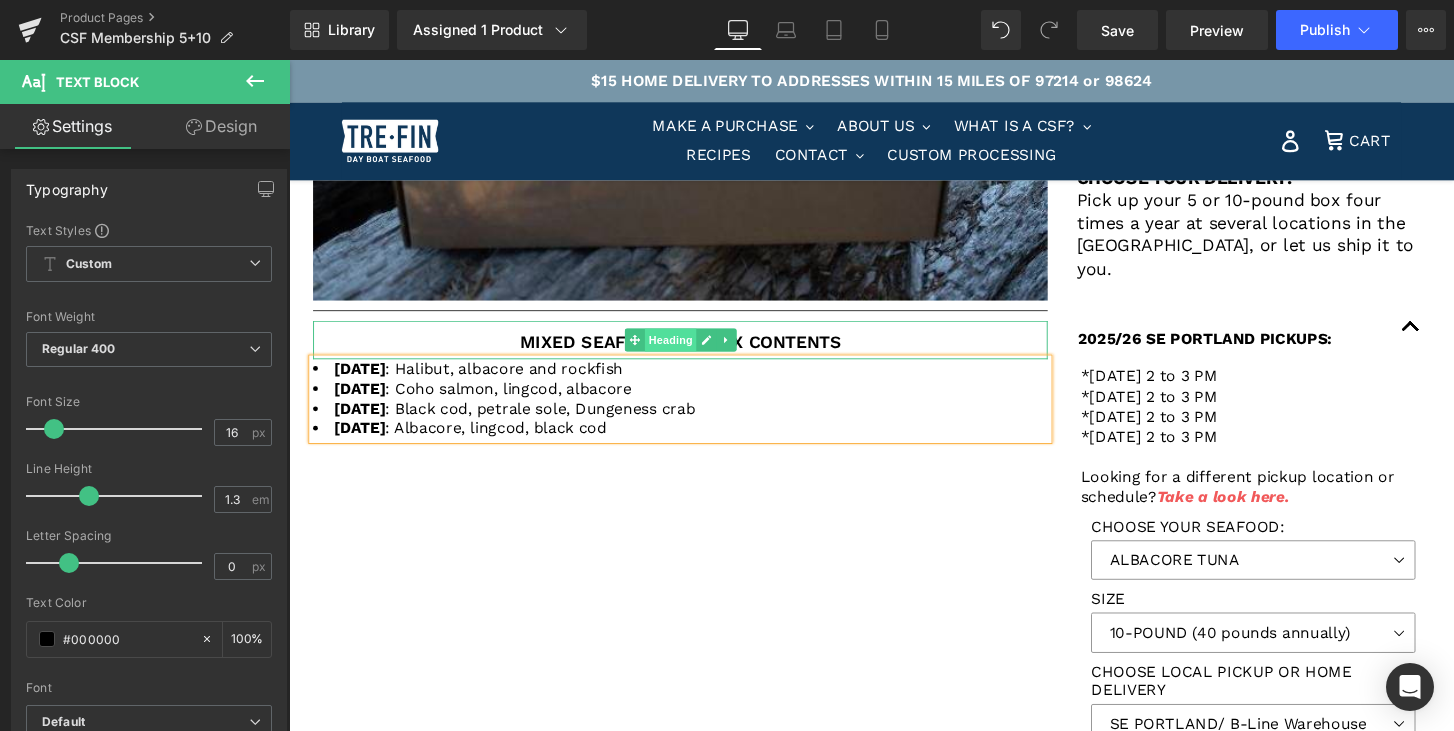 click on "Heading" at bounding box center (685, 351) 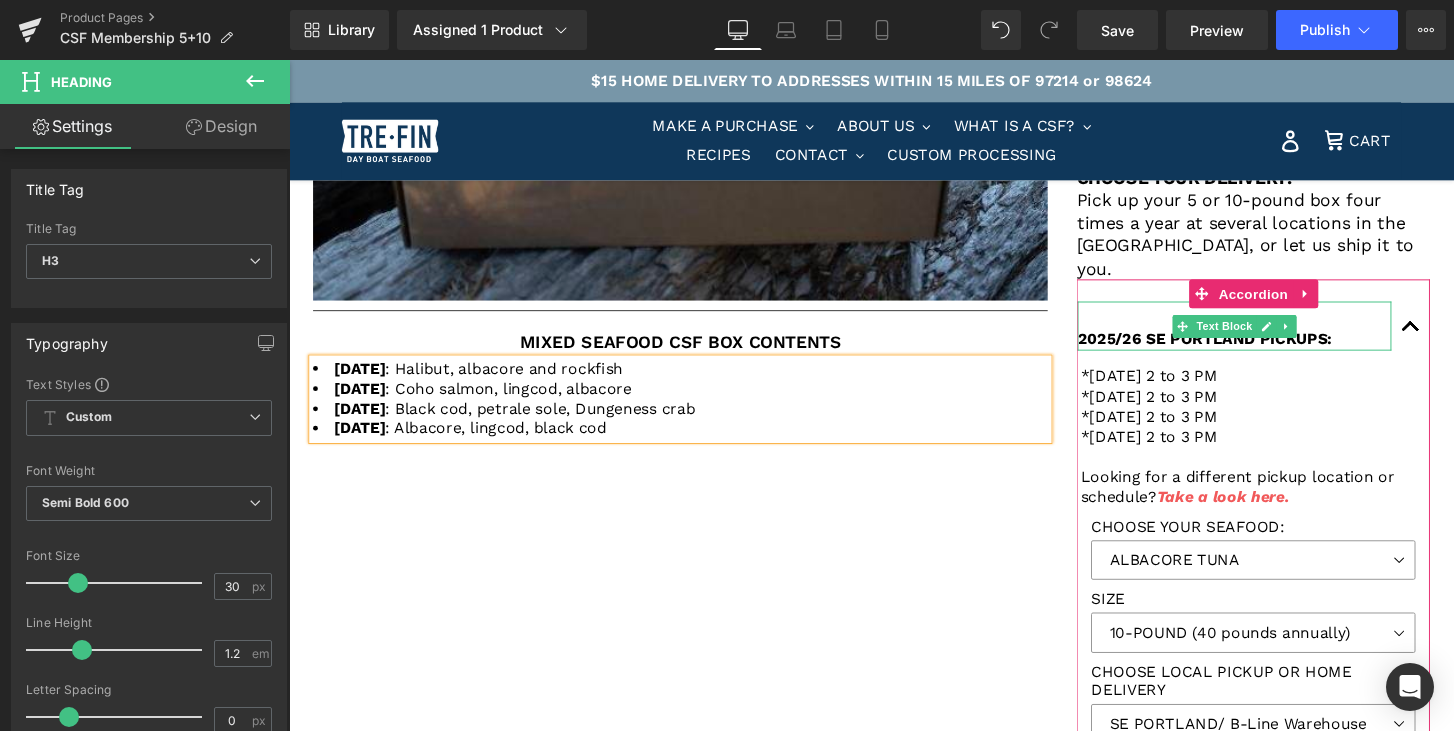 click on "2025/26 SE PORTLAND PICKUPS:" at bounding box center (1240, 349) 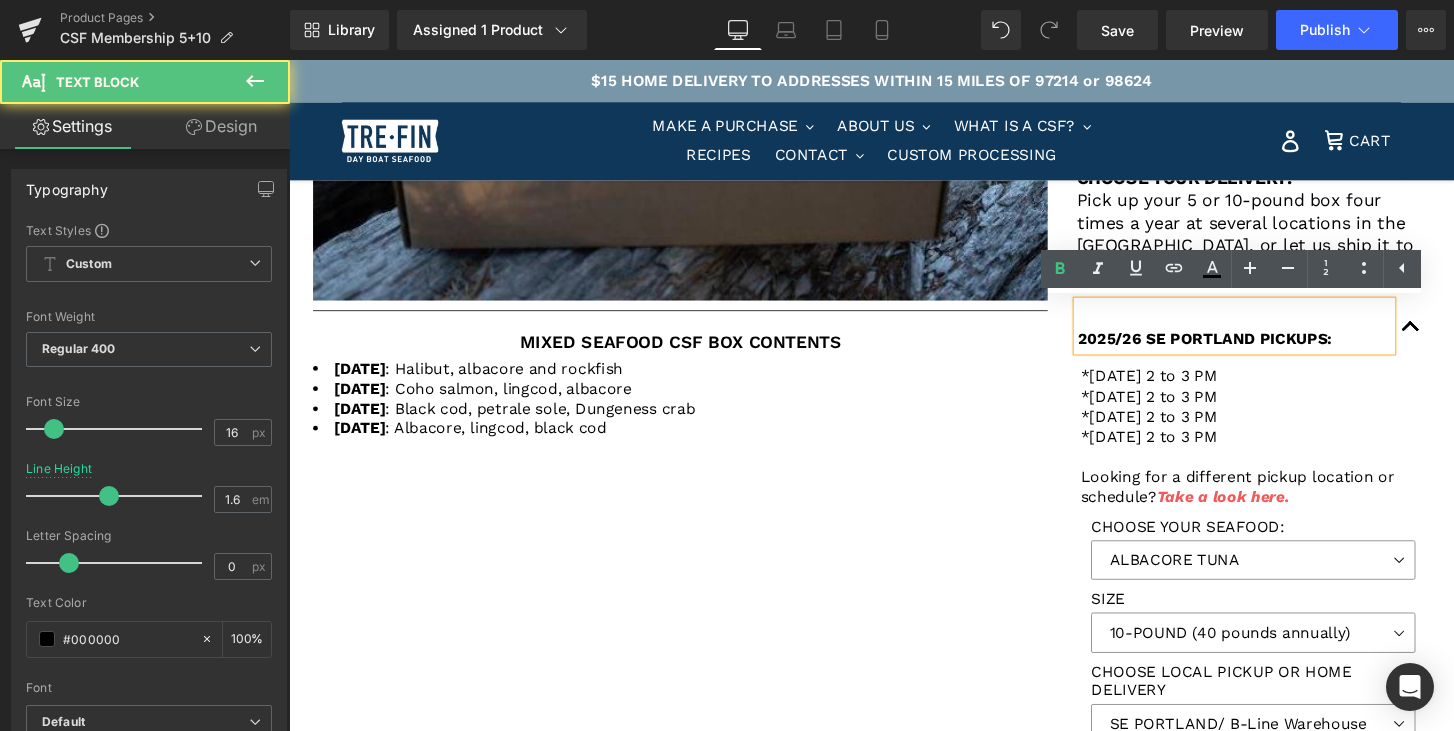 click on "2025/26 SE PORTLAND PICKUPS:" at bounding box center (1240, 349) 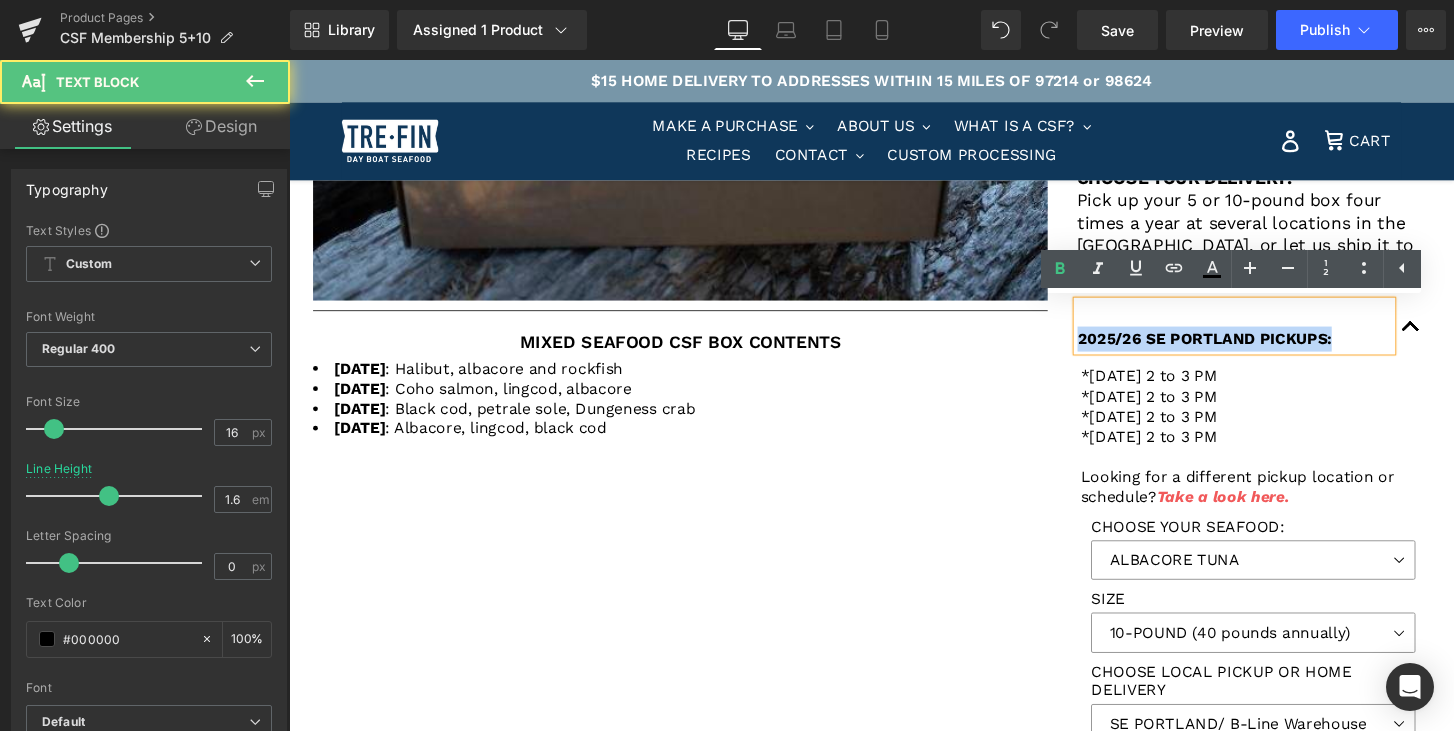 click on "2025/26 SE PORTLAND PICKUPS:" at bounding box center (1240, 349) 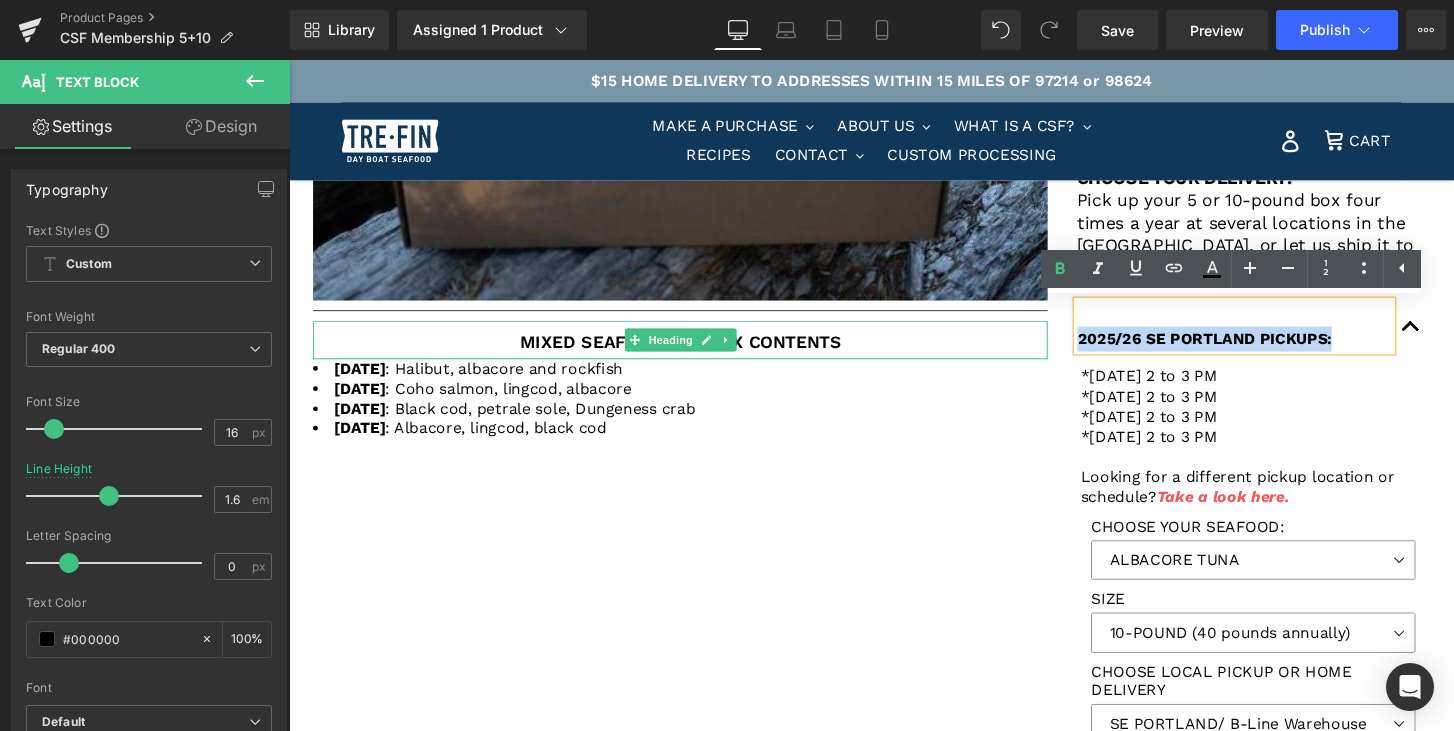 click on "MIXED SEAFOOD CSF BOX CONTENTS" at bounding box center [696, 352] 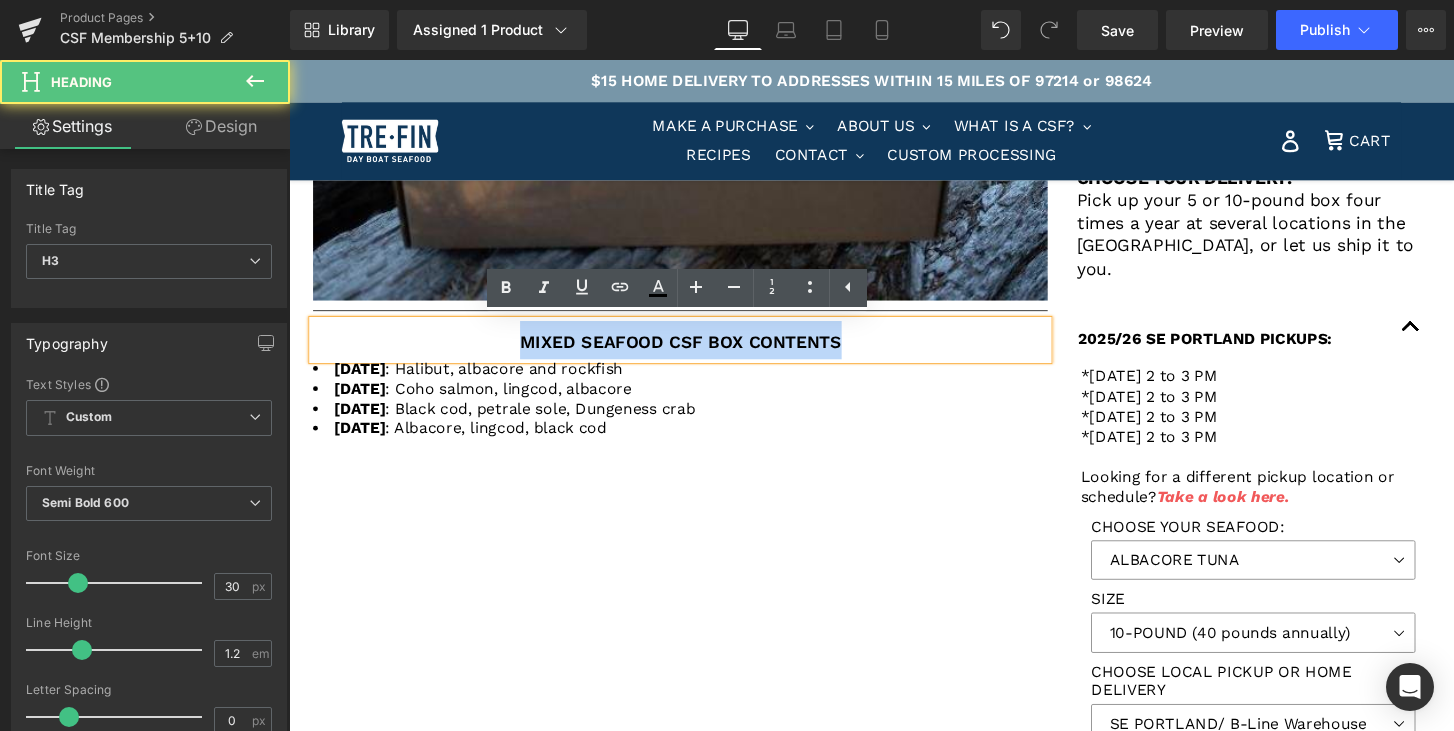click on "MIXED SEAFOOD CSF BOX CONTENTS" at bounding box center [695, 351] 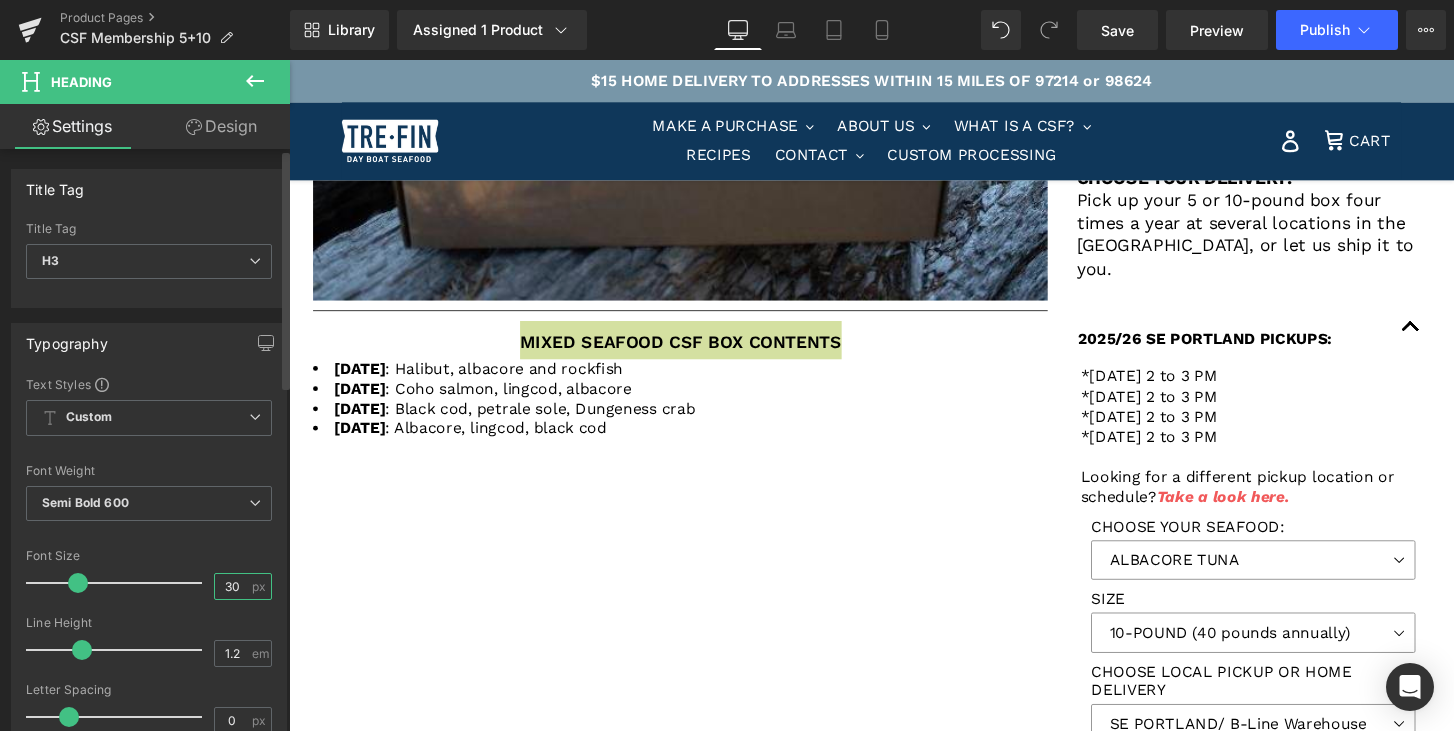 click on "30" at bounding box center (232, 586) 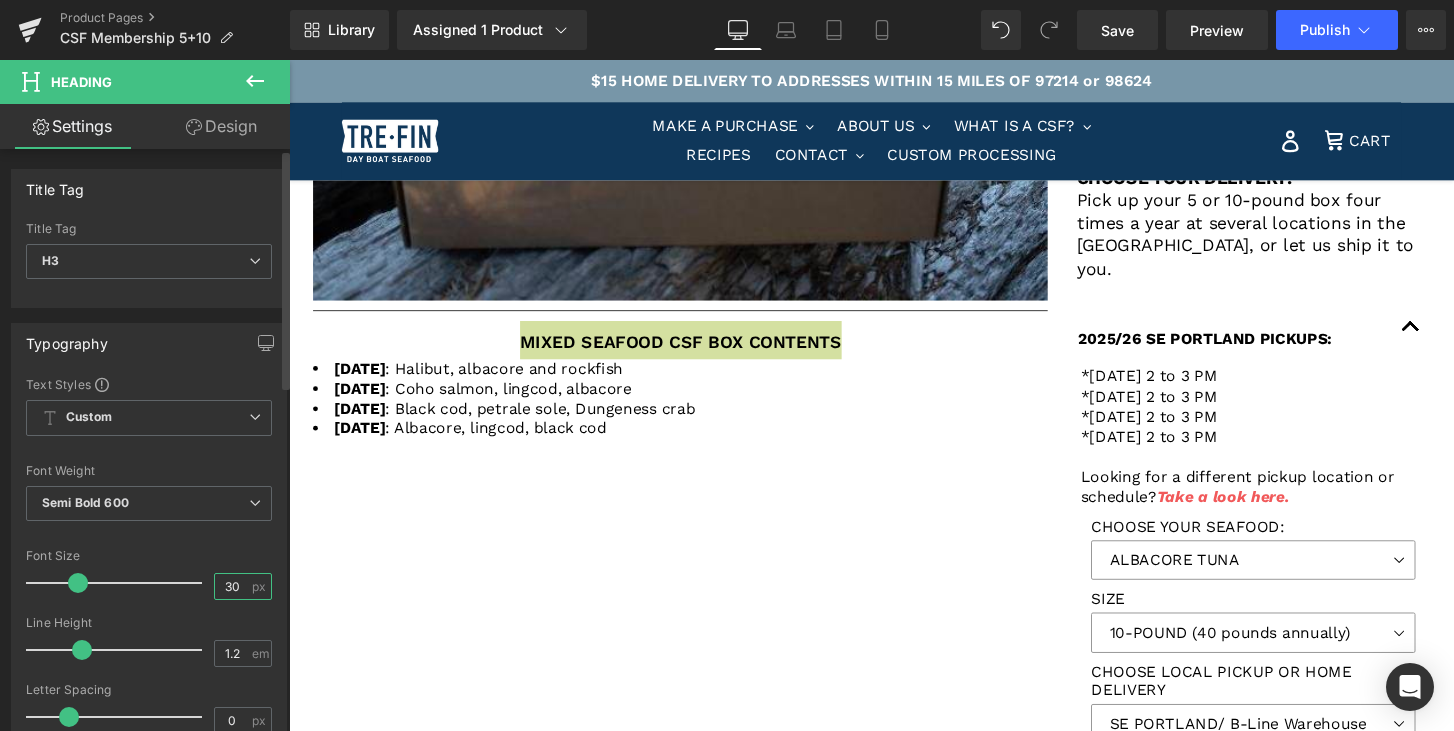 type on "3" 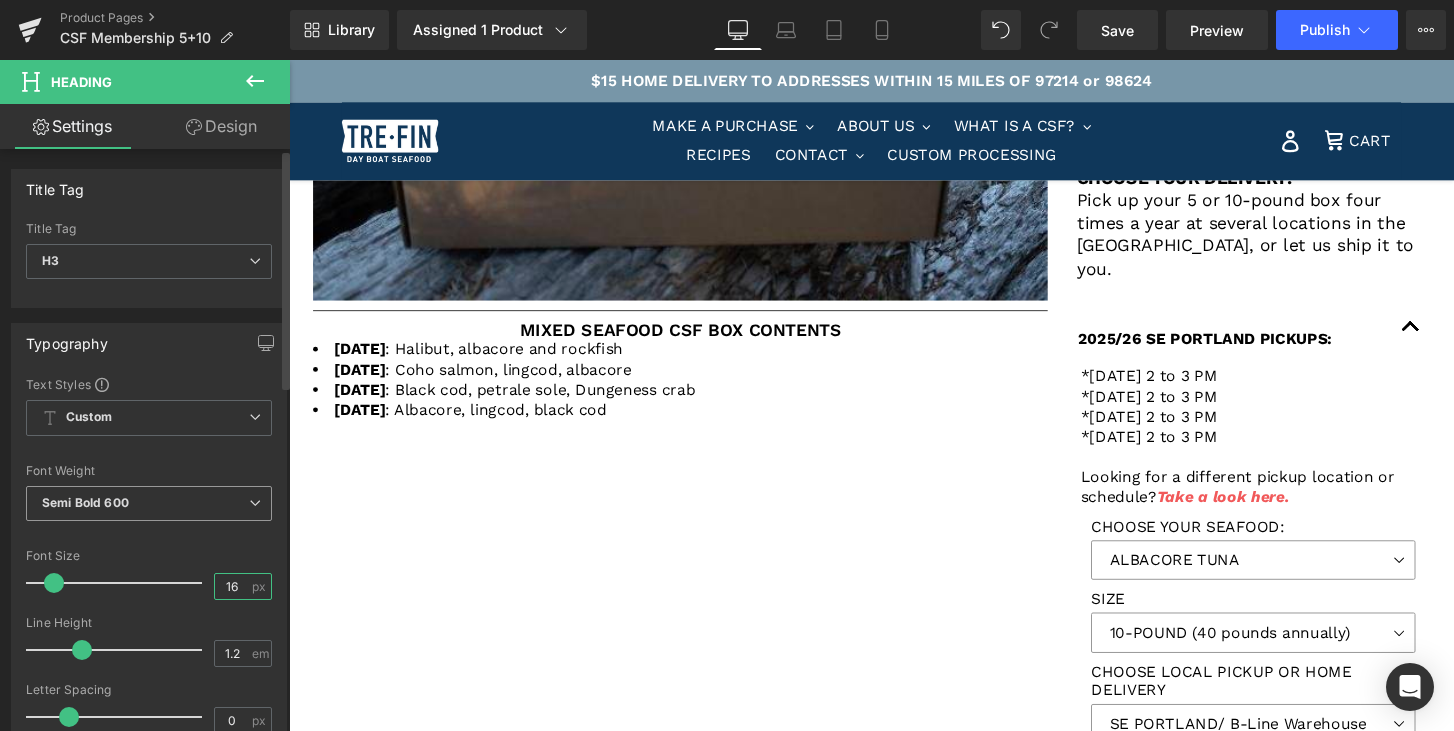 type on "16" 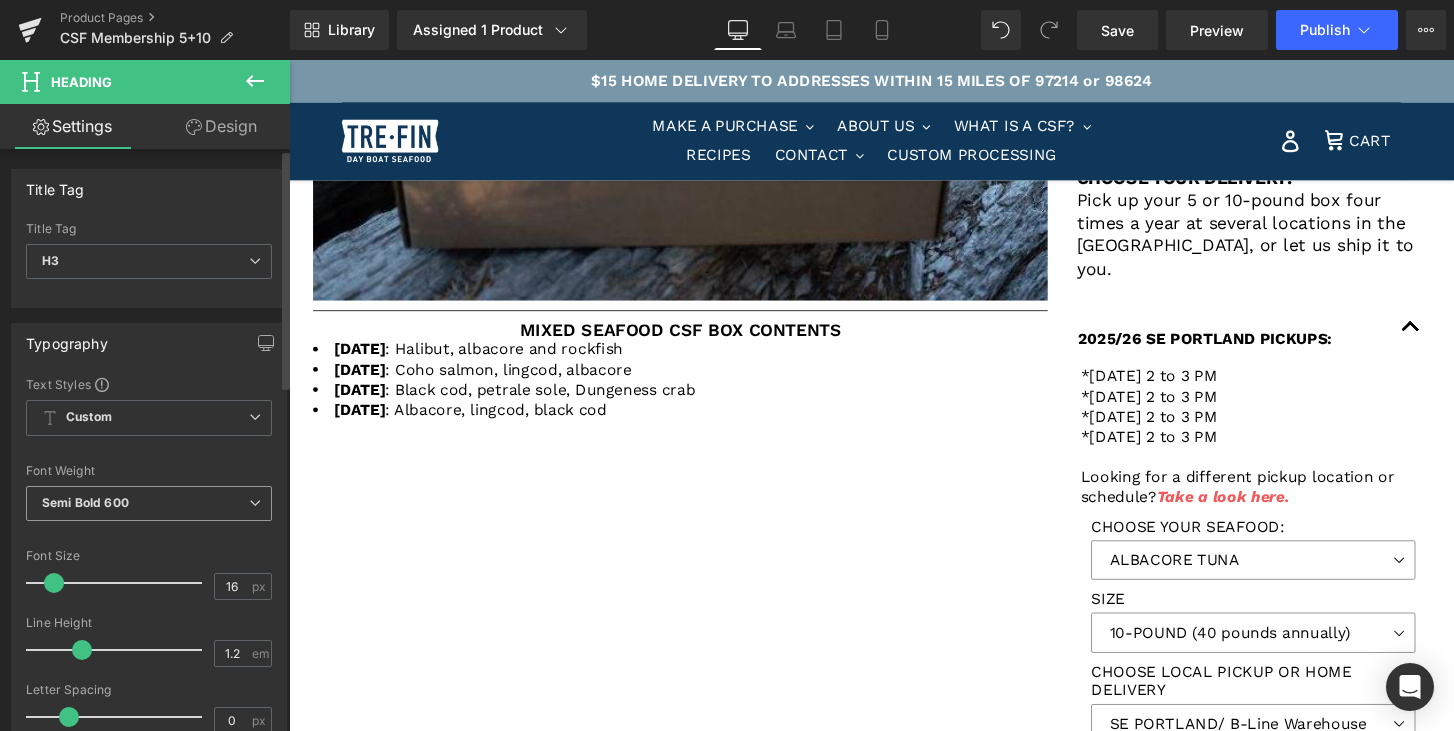 click at bounding box center [255, 503] 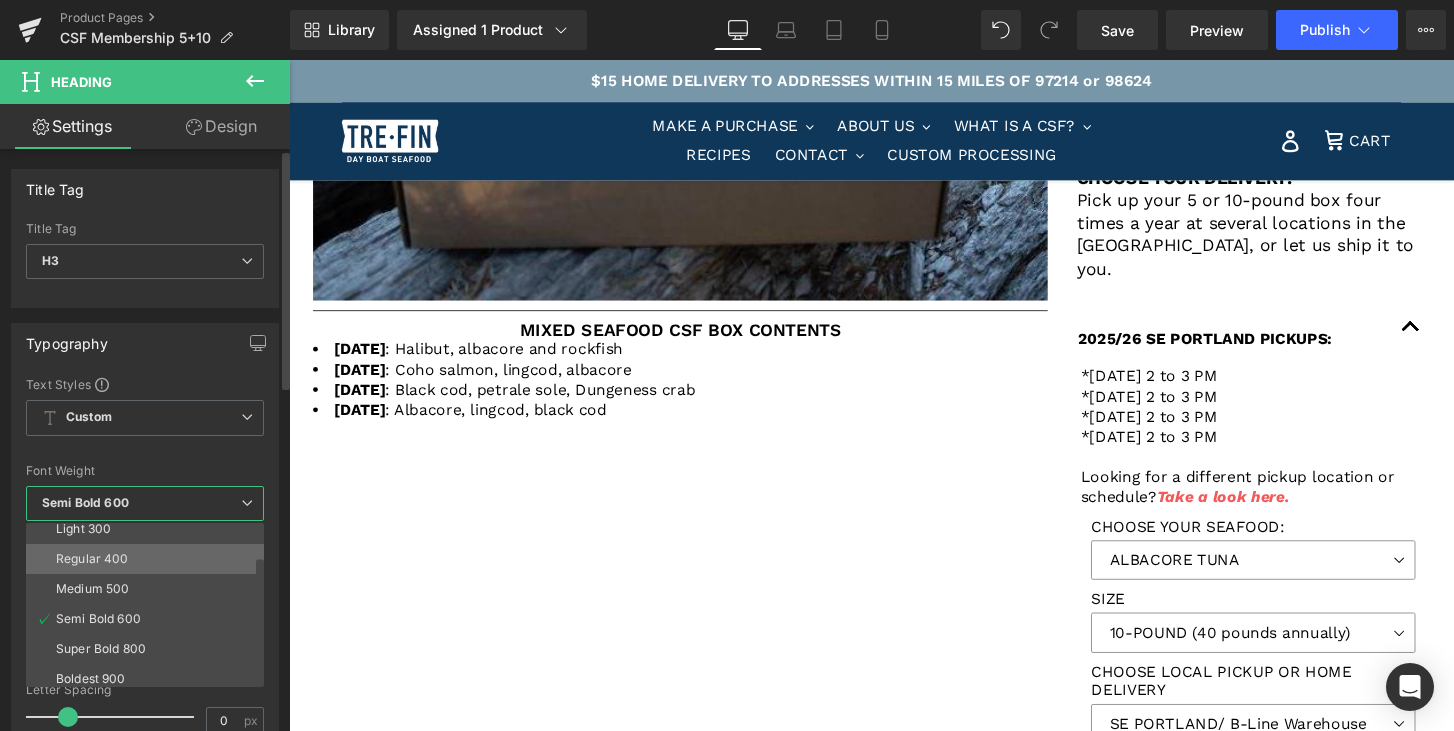 scroll, scrollTop: 74, scrollLeft: 0, axis: vertical 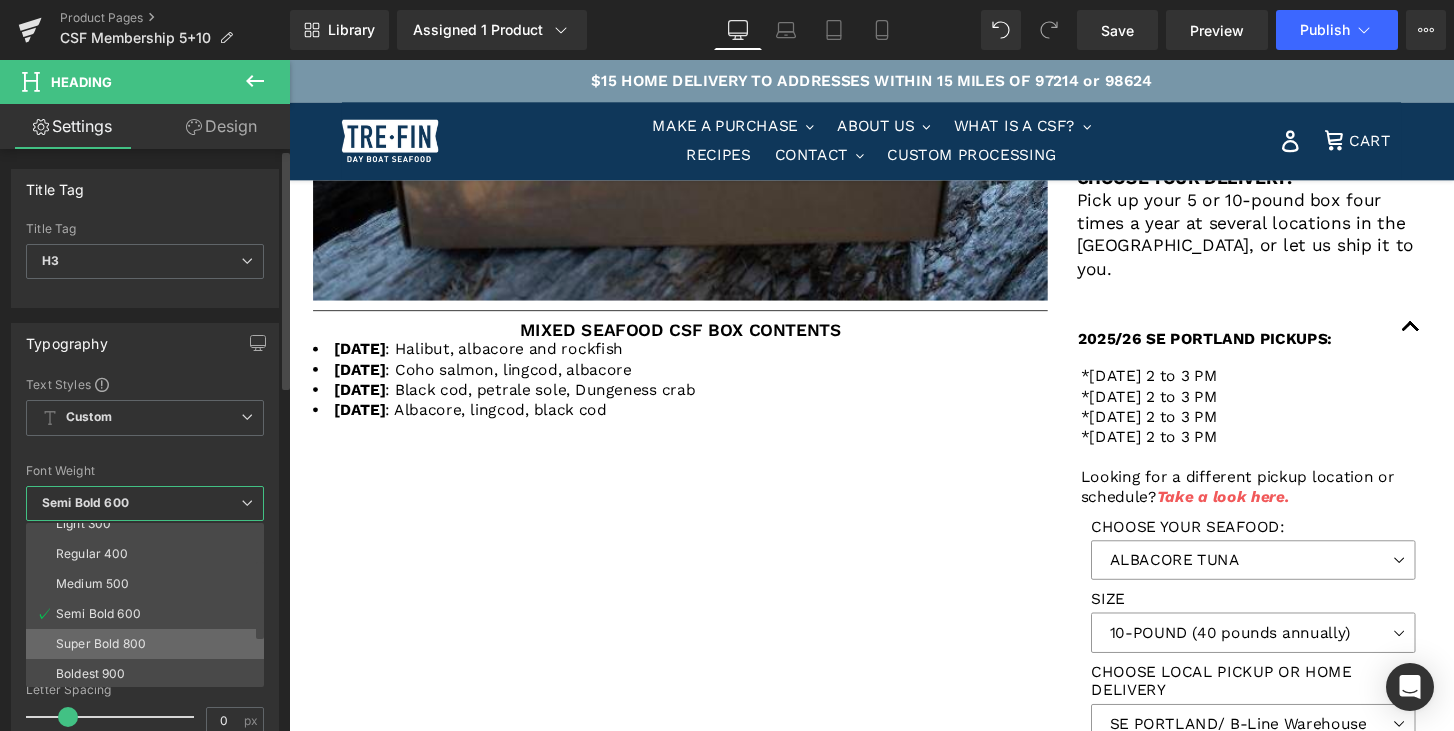 click on "Super Bold 800" at bounding box center (149, 644) 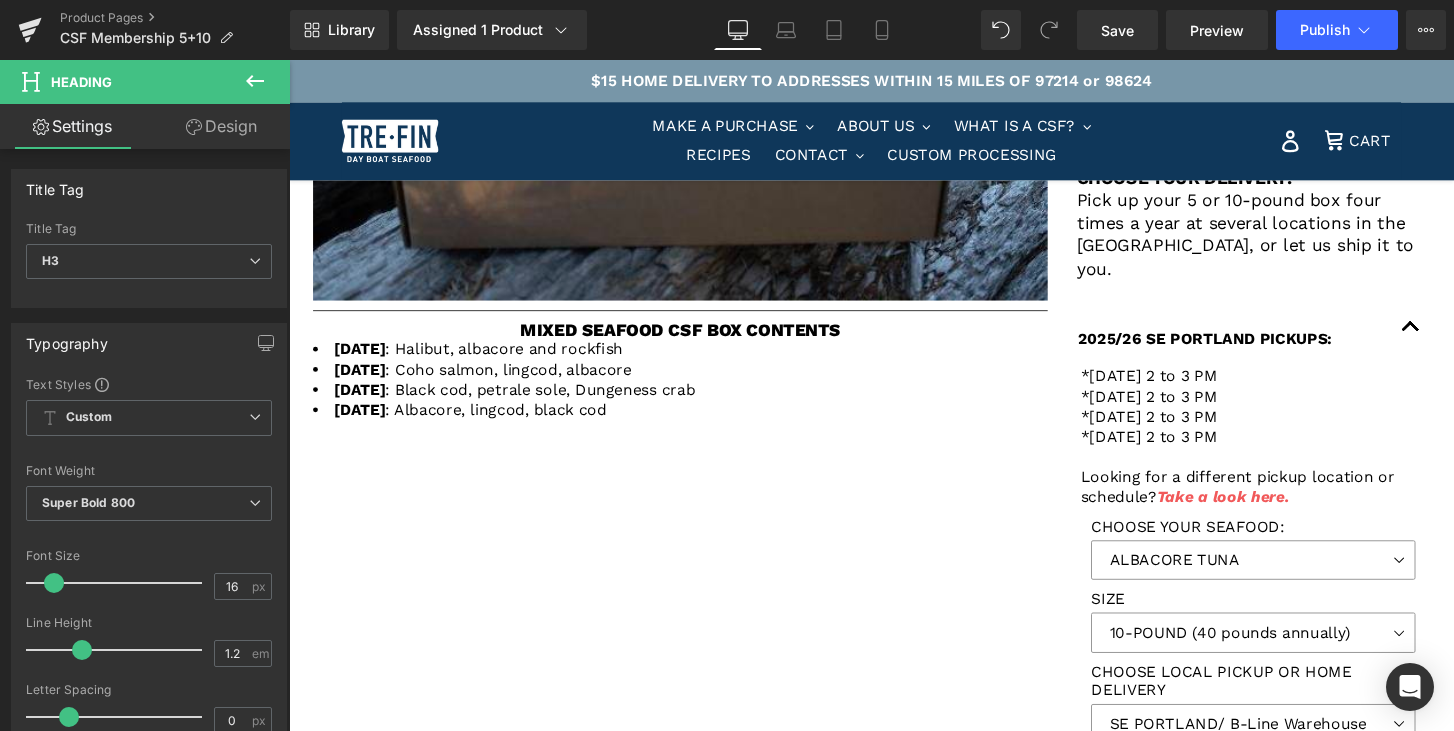 click 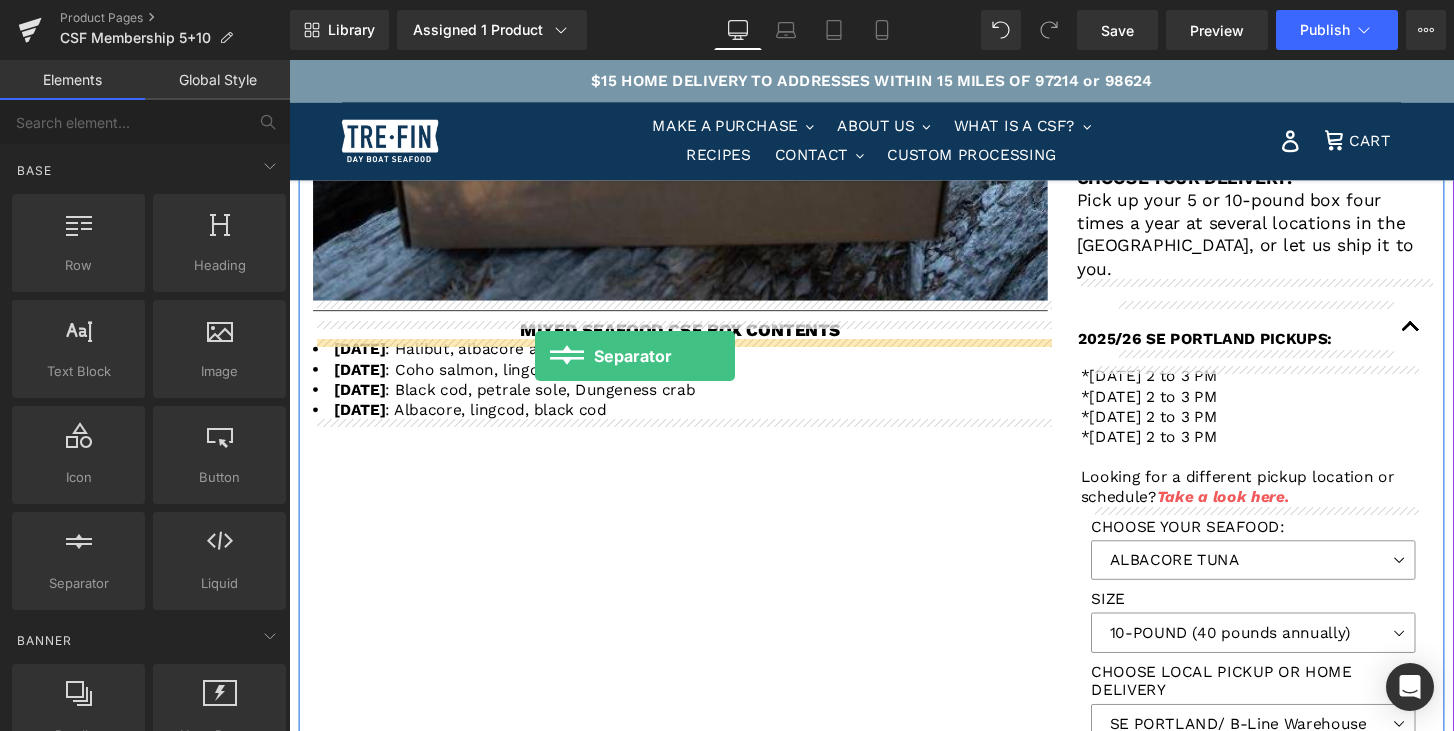 drag, startPoint x: 356, startPoint y: 625, endPoint x: 545, endPoint y: 367, distance: 319.82025 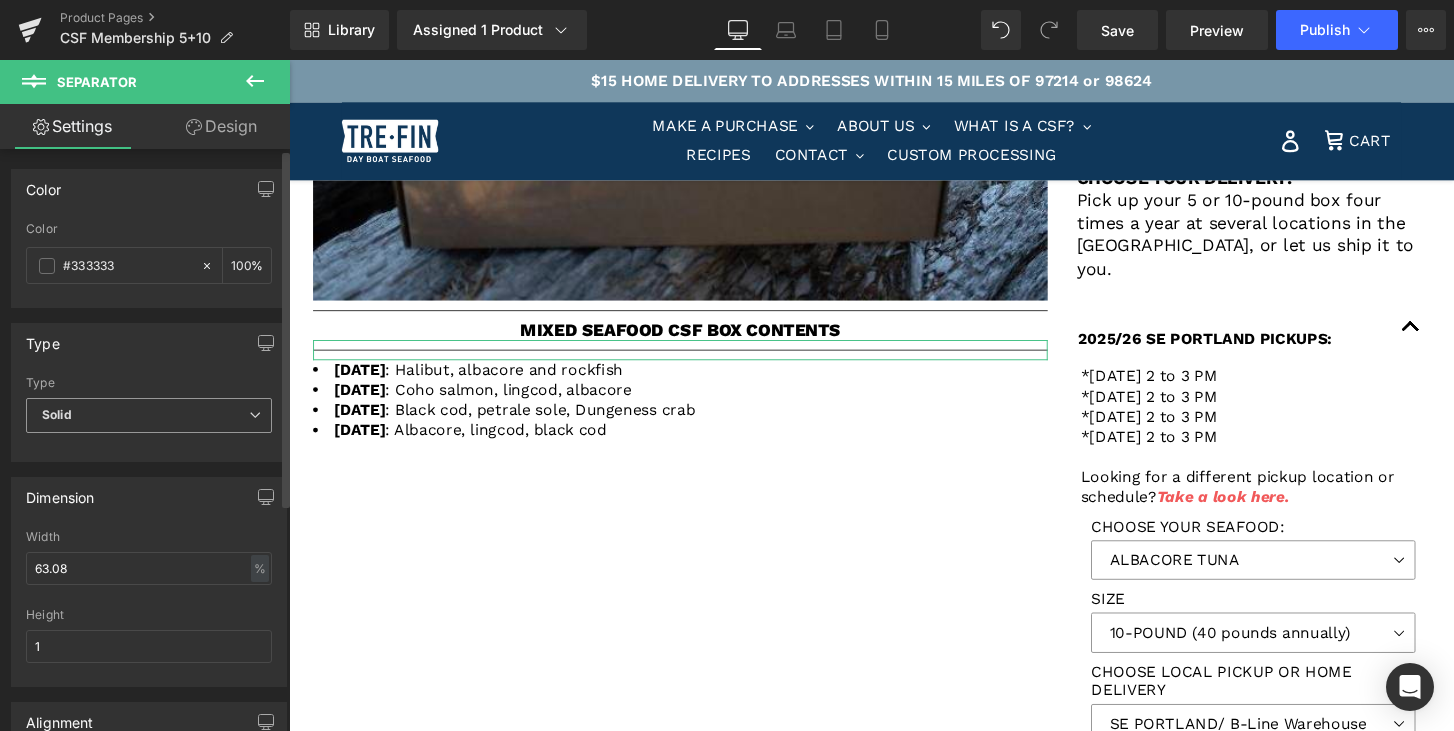 click at bounding box center (255, 415) 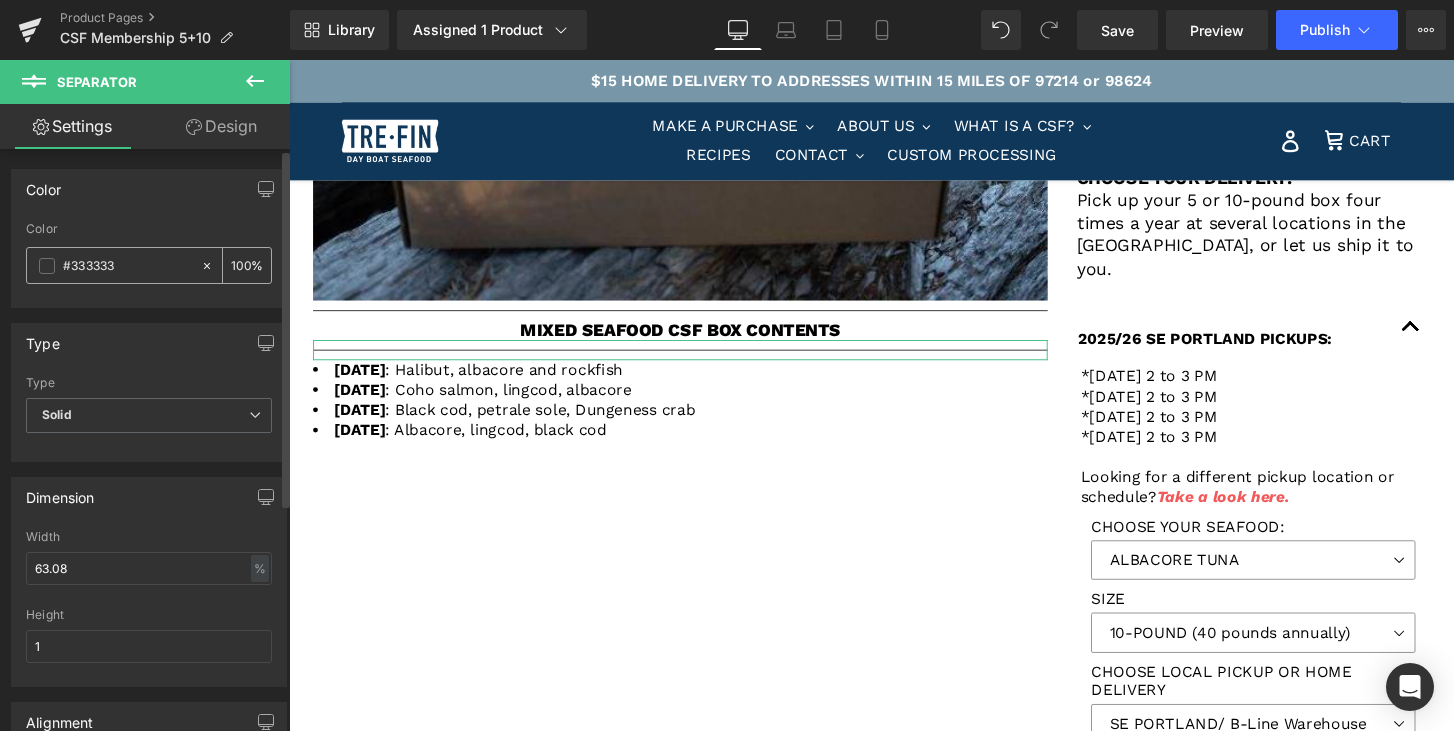 click at bounding box center [47, 266] 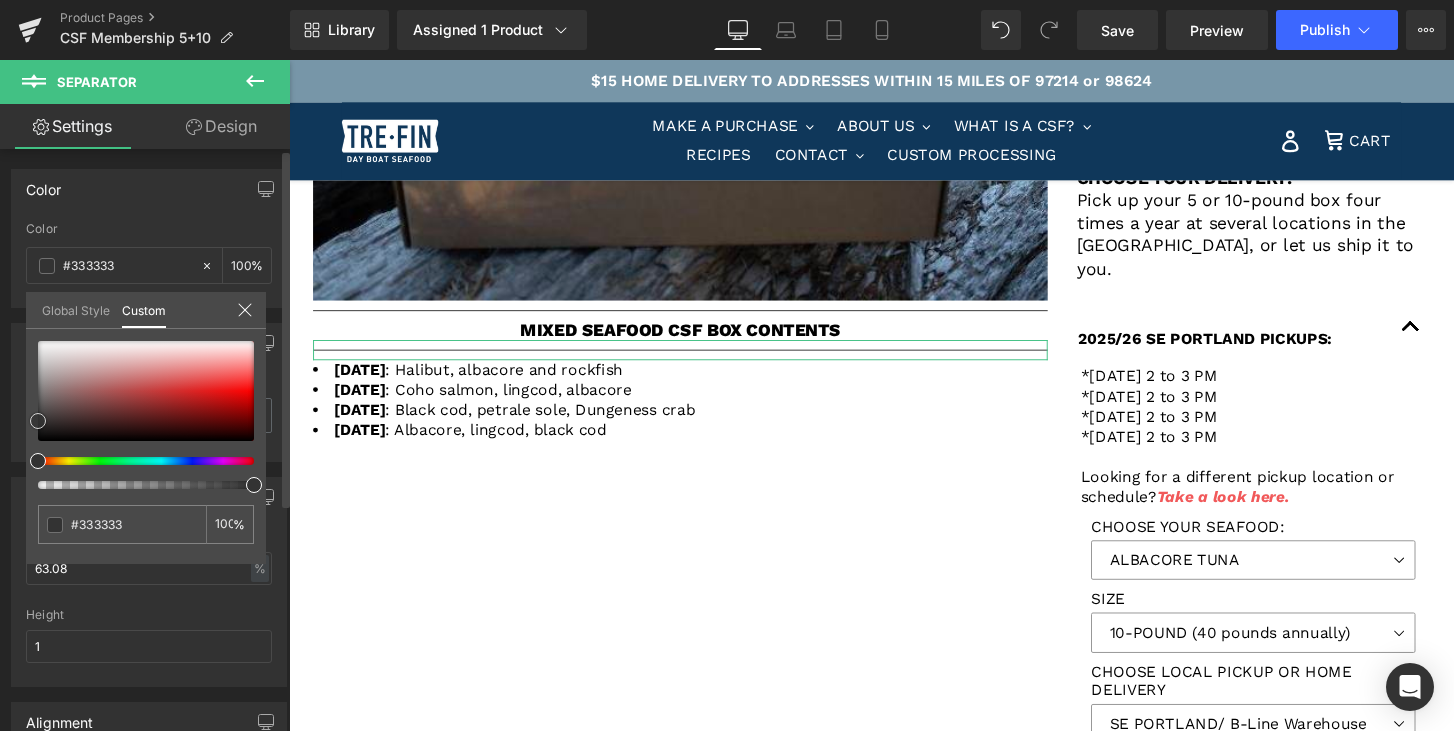 click at bounding box center (146, 391) 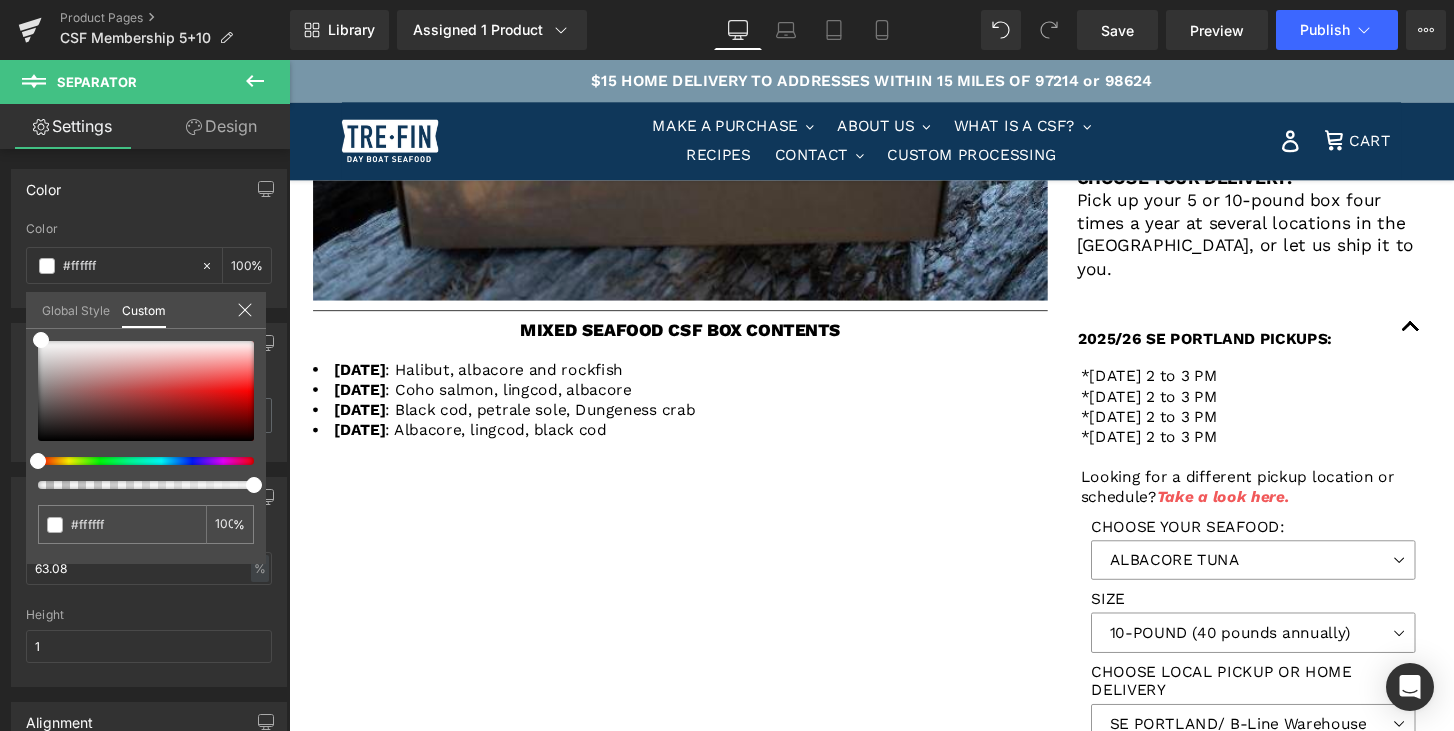 click on "Skip to content
Submit
Close search
$15 HOME DELIVERY TO ADDRESSES WITHIN 15 MILES OF 97214 or 98624
MAKE A PURCHASE .cls-1{fill:#231f20}
CSF MEMBERSHIP
ONE-TIME PURCHASE" at bounding box center (894, 476) 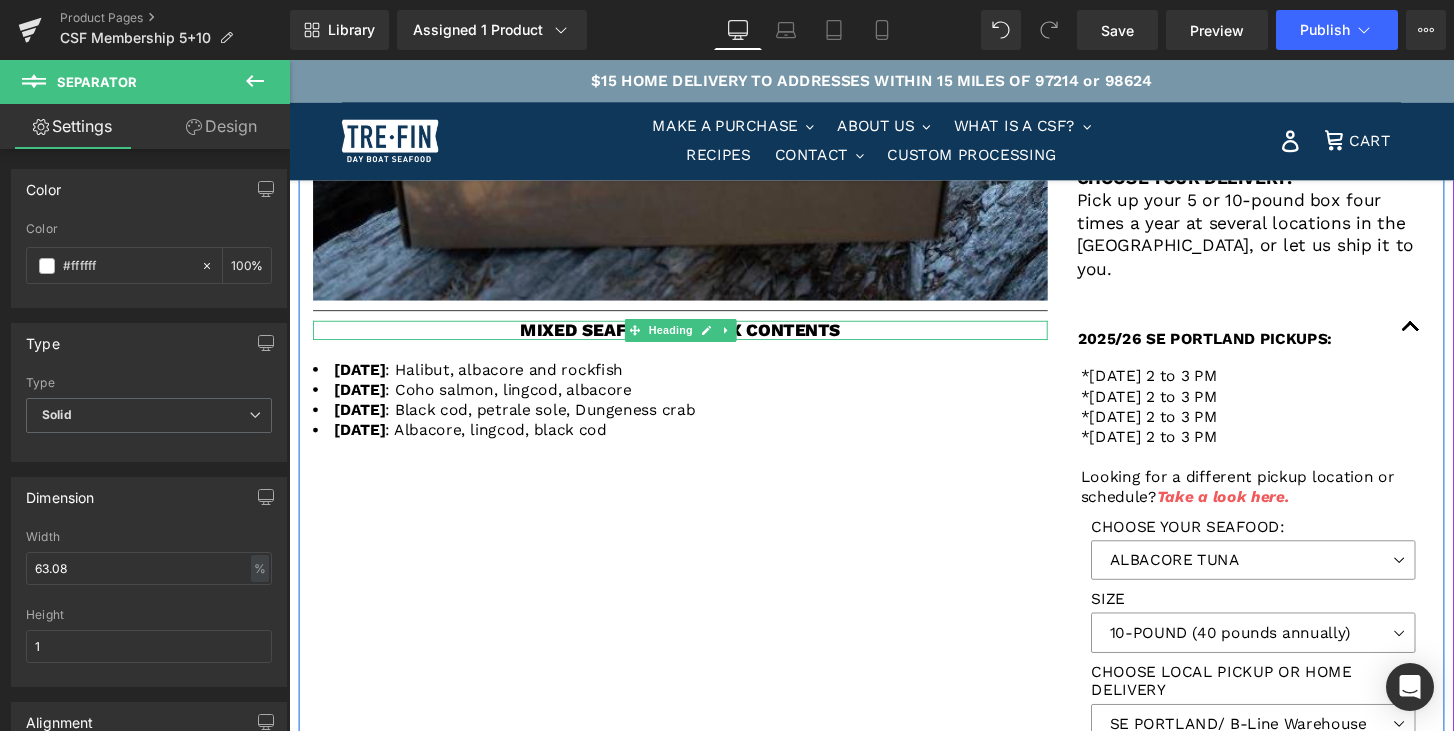 click on "MIXED SEAFOOD CSF BOX CONTENTS" at bounding box center (695, 341) 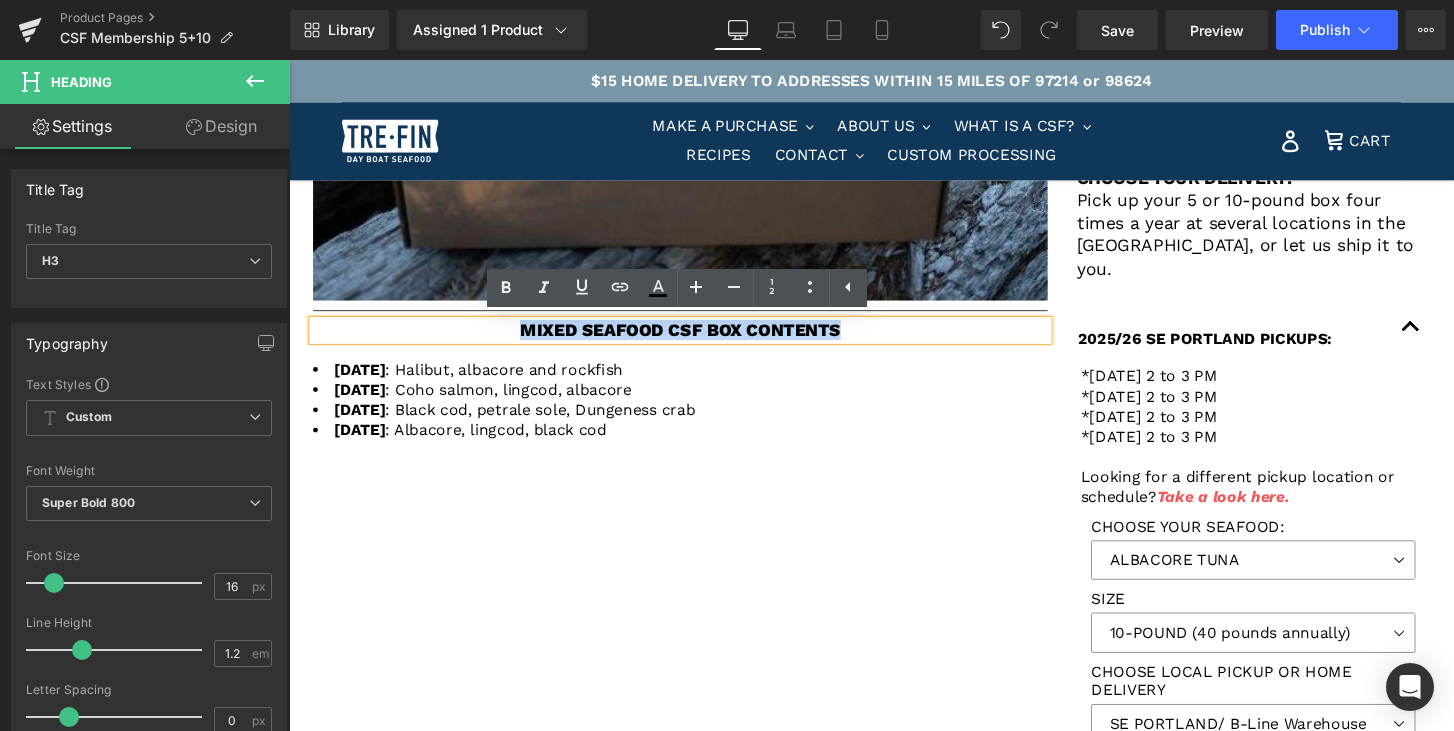 click on "MIXED SEAFOOD CSF BOX CONTENTS" at bounding box center (695, 340) 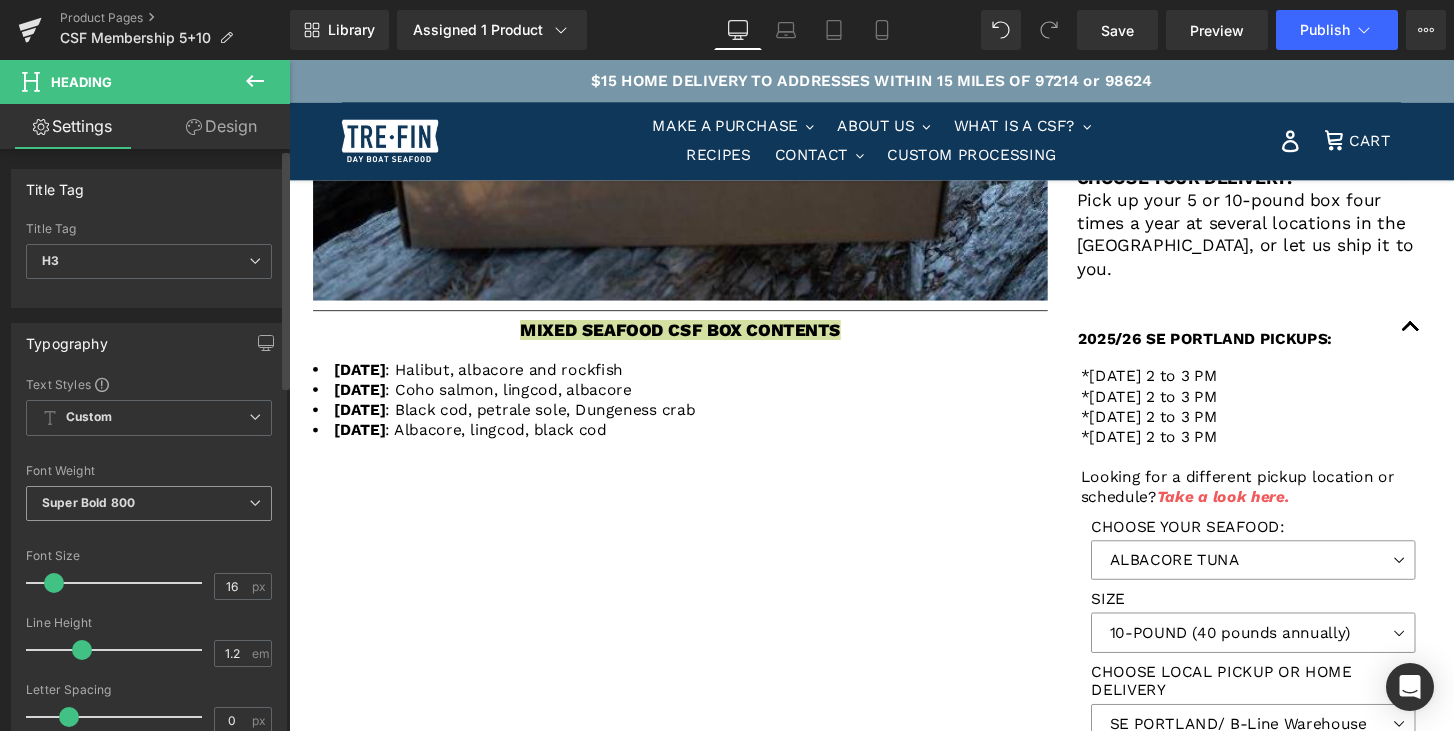 click at bounding box center [255, 503] 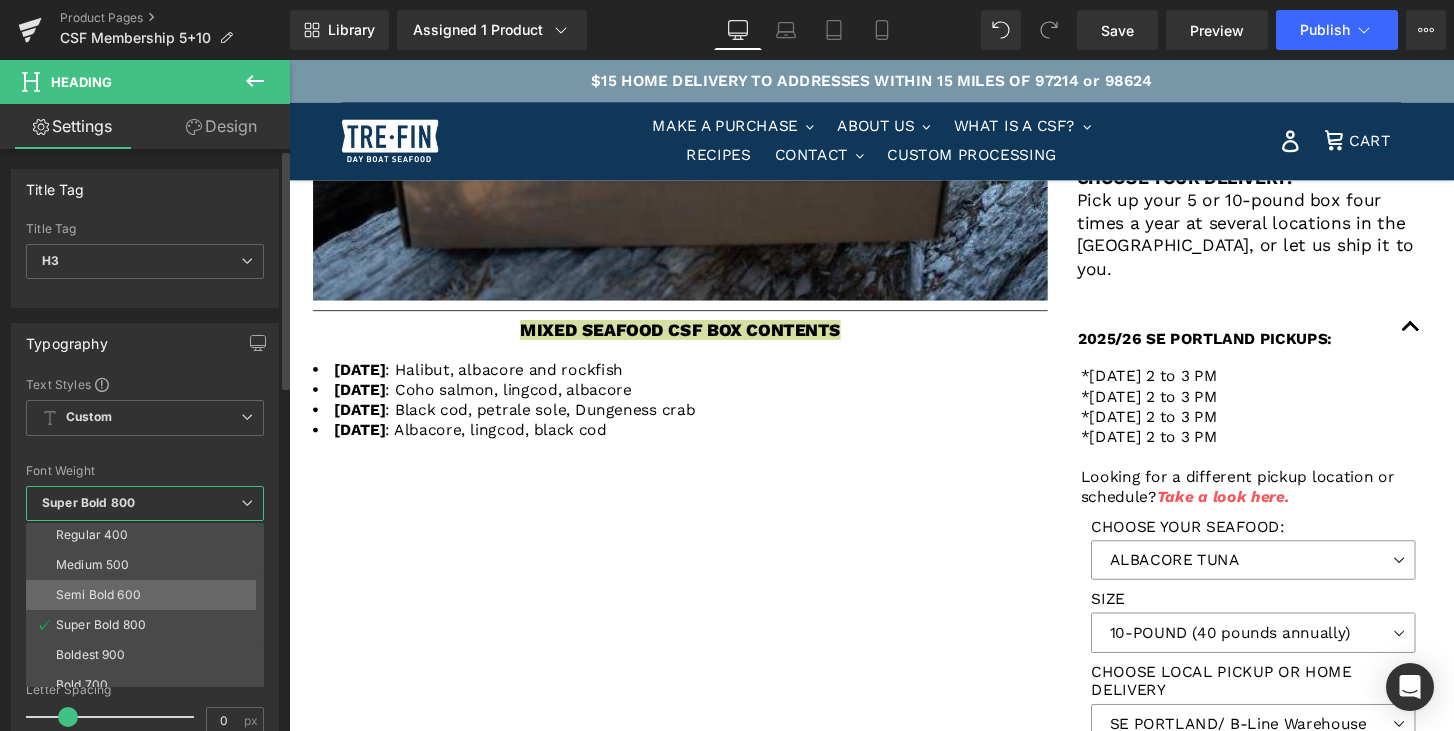 scroll, scrollTop: 166, scrollLeft: 0, axis: vertical 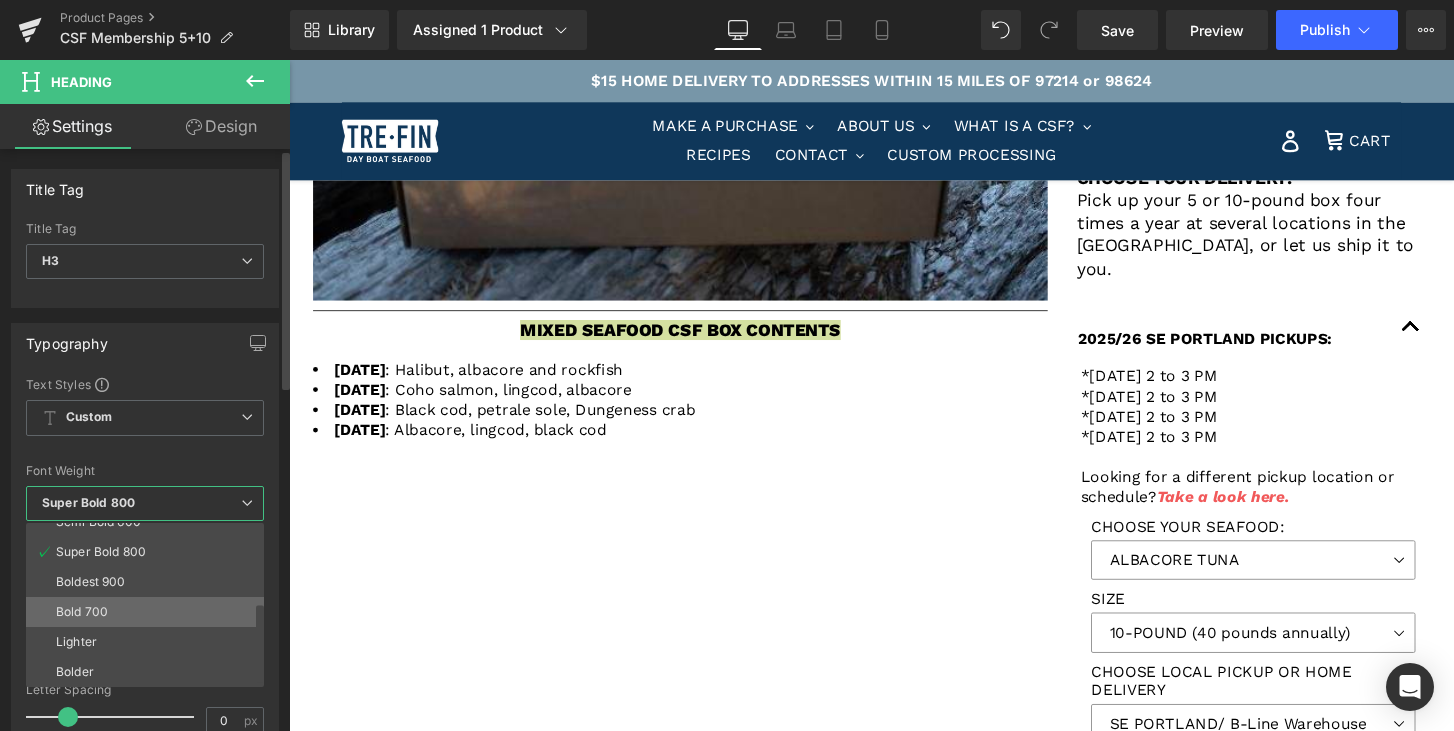click on "Bold 700" at bounding box center [149, 612] 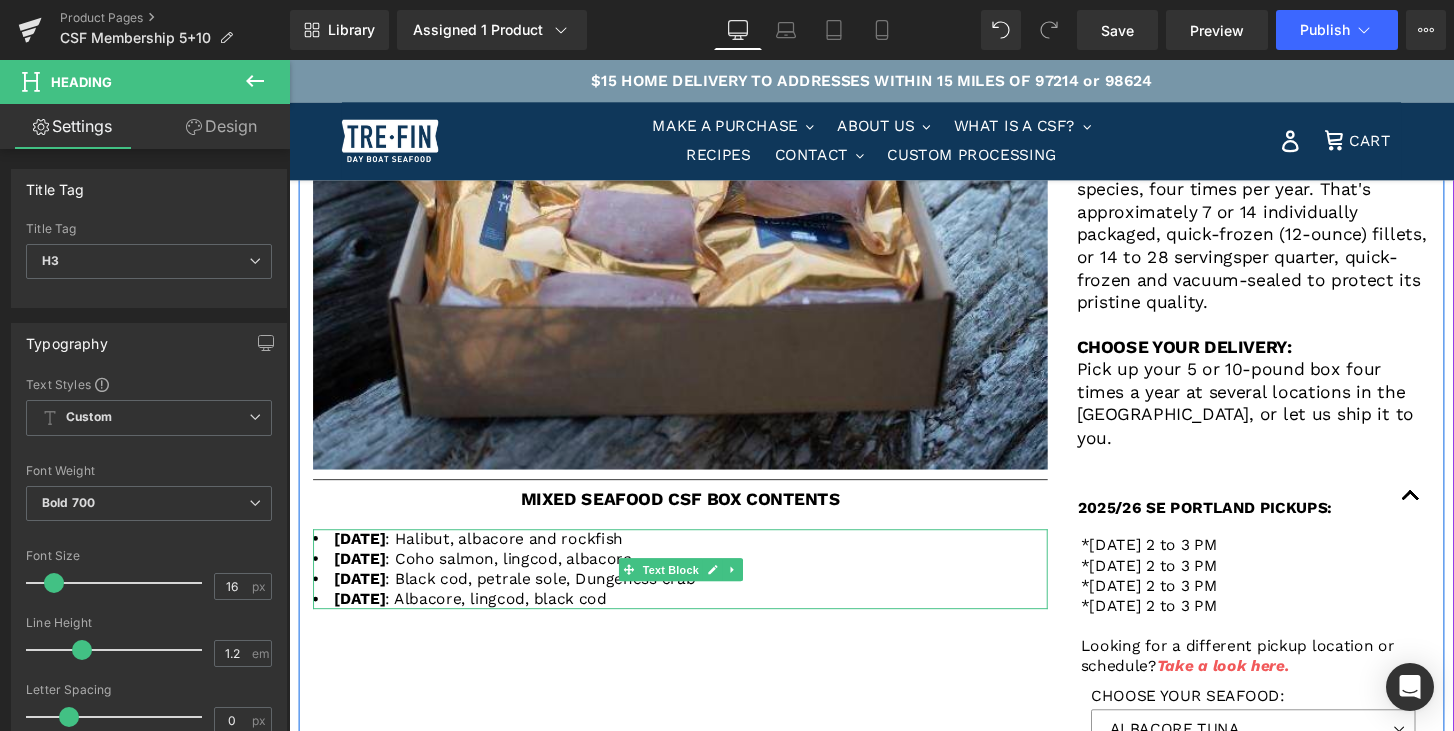 scroll, scrollTop: 765, scrollLeft: 0, axis: vertical 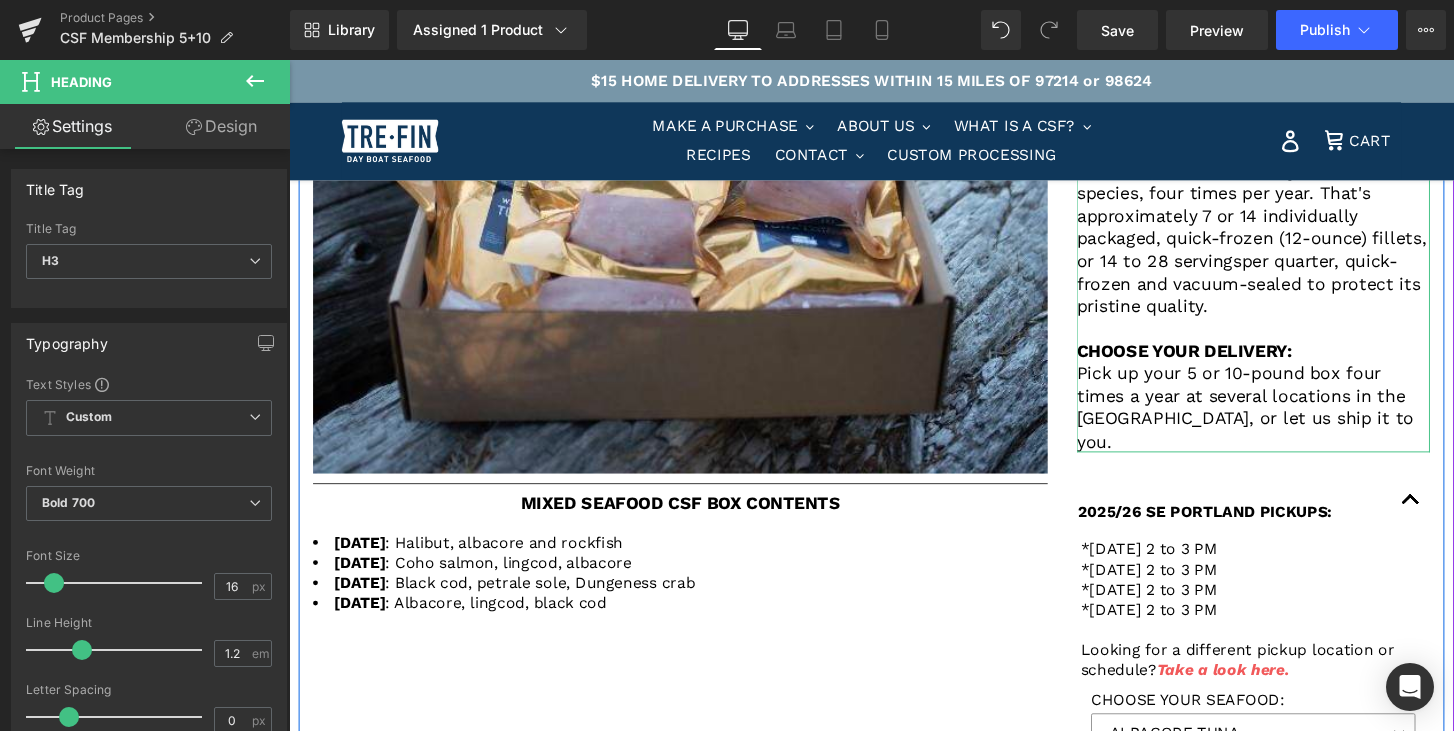 click on "5 or 10 pounds of a seasonal variety of three of our hand-cut Day Boat Seafood species, four times per year. That's  approximately 7 or 14 individually packaged, quick-frozen (12-ounce) fillets, or 14 to 28 servings  per quarter, quick-frozen and vacuum-sealed to protect its pristine quality." at bounding box center (1290, 233) 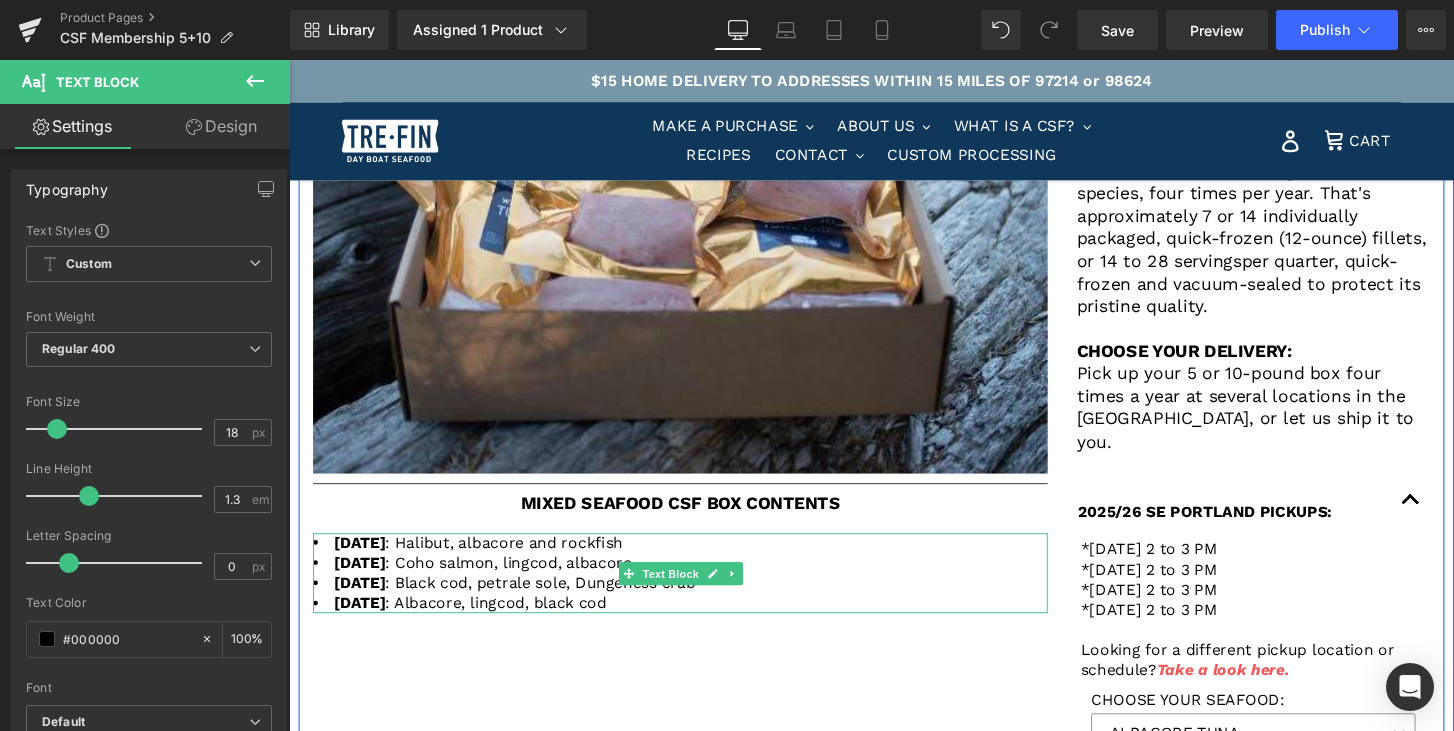 click on "[DATE] : Halibut, albacore and rockfish" at bounding box center [695, 562] 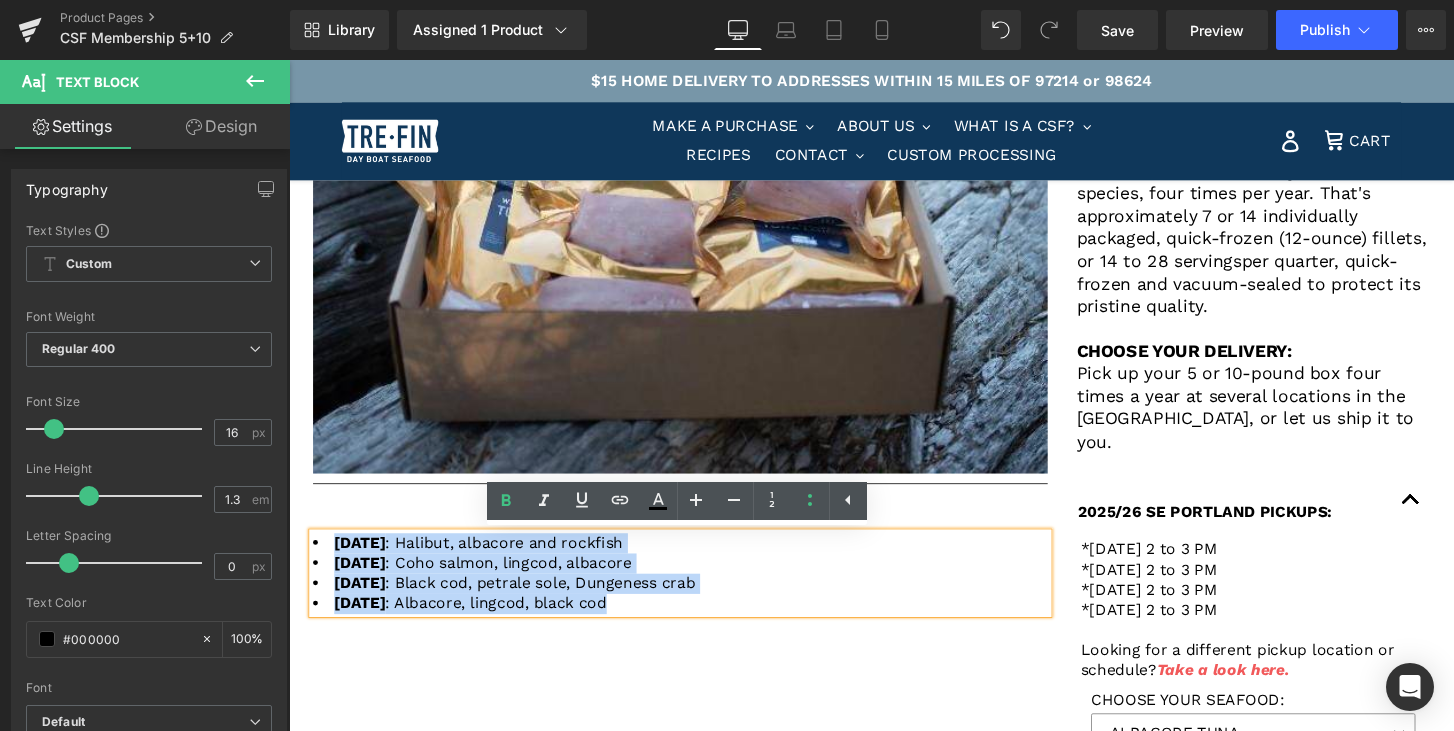 click on "[DATE] : Albacore, lingcod, black cod" at bounding box center [695, 625] 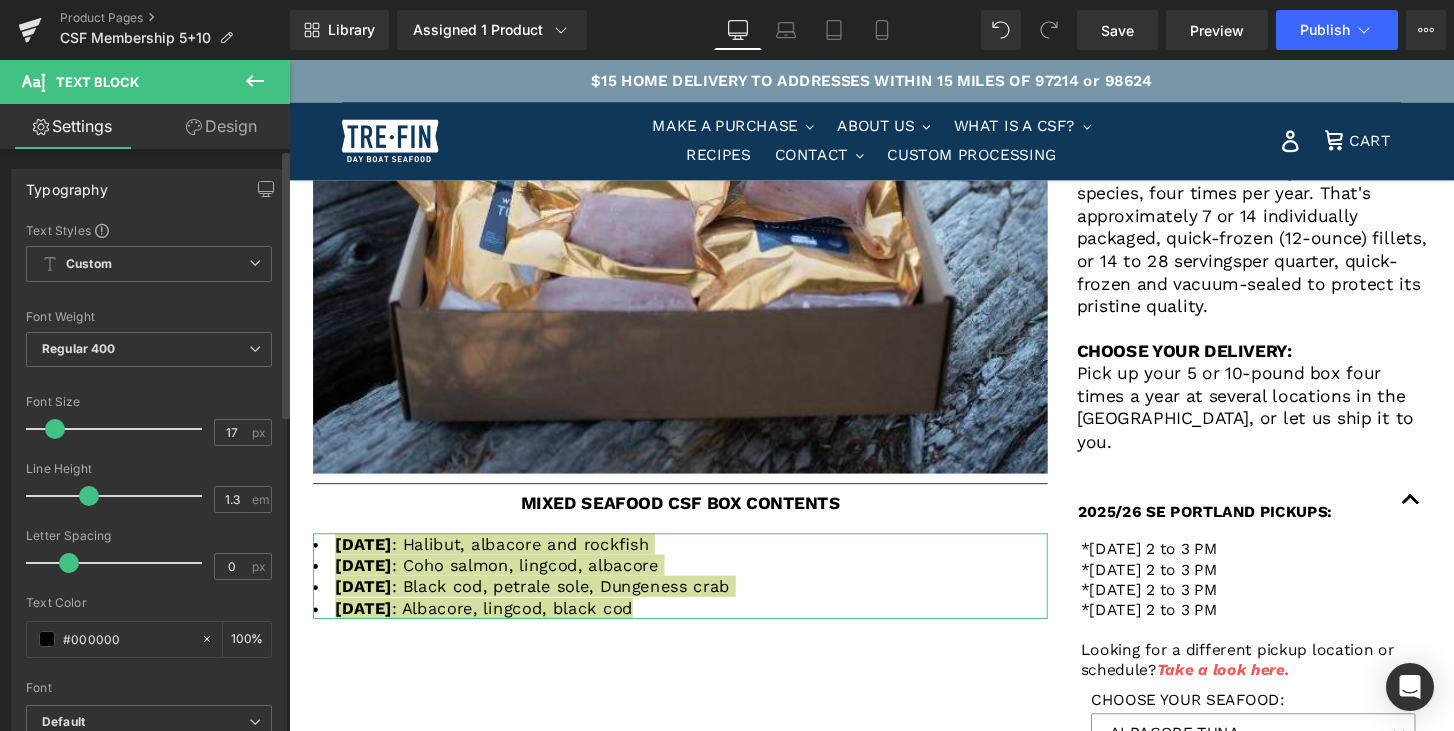 type on "18" 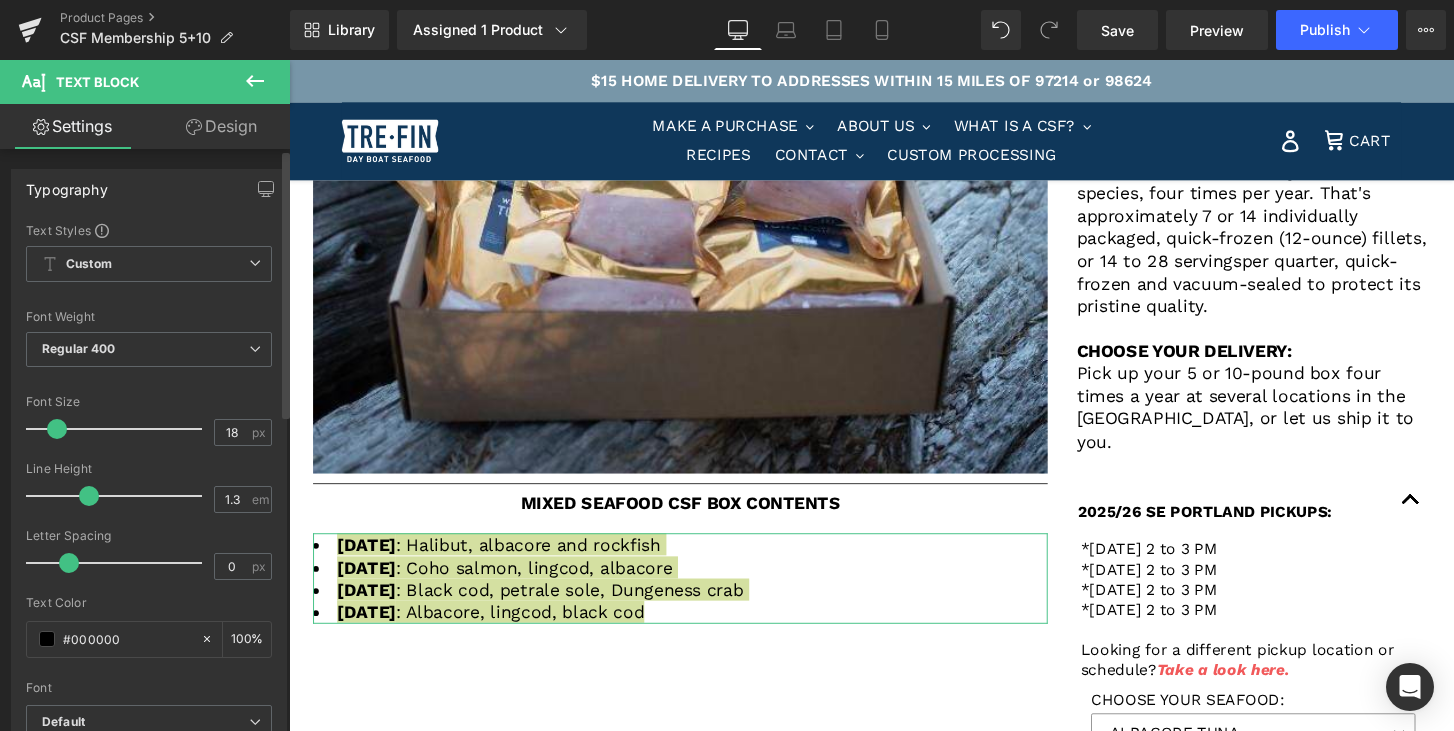 click at bounding box center [57, 429] 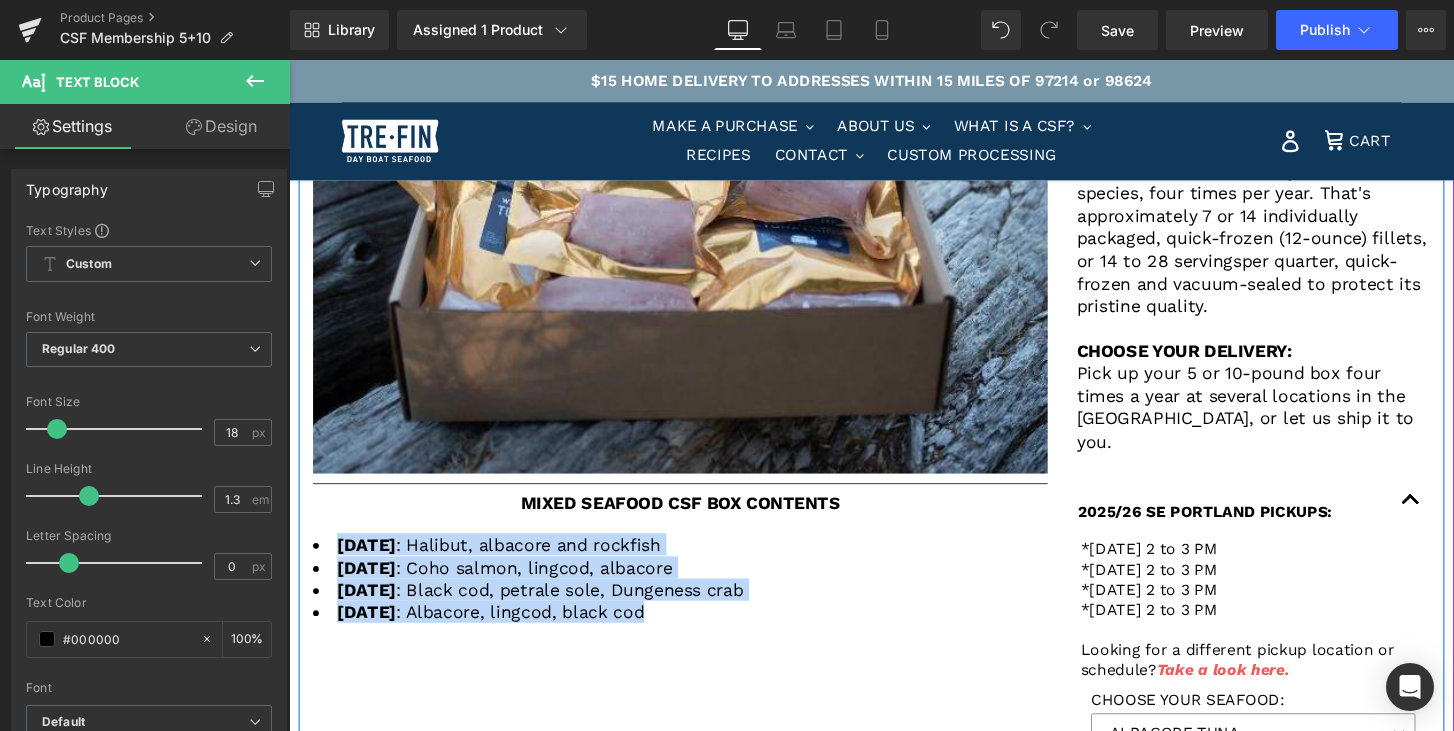 click on "If you care, share.
Heading
Whether your household is large or small, you can  shop from your freezer  with a share of Tre-Fin Day Boat Seafood. When you join our CSF you connect with a larger, like-minded community that supports local, sustainable, family-run, values-driven businesses.
Text Block
Row
Row
Image
Separator
MIXED SEAFOOD CSF BOX CONTENTS
Heading
Separator
[DATE] : Halibut, albacore and rockfish [DATE] : Coho salmon, lingcod, albacore [DATE] : Black cod, petrale sole, Dungeness crab  [DATE] : Albacore, lingcod, black cod
Text Block         IN THE BOX:  Albacore Black Cod  Mixed Seafood   per quarter, quick-frozen and vacuum-sealed to protect its pristine quality.  CHOOSE YOUR DELIVERY:" at bounding box center (894, 316) 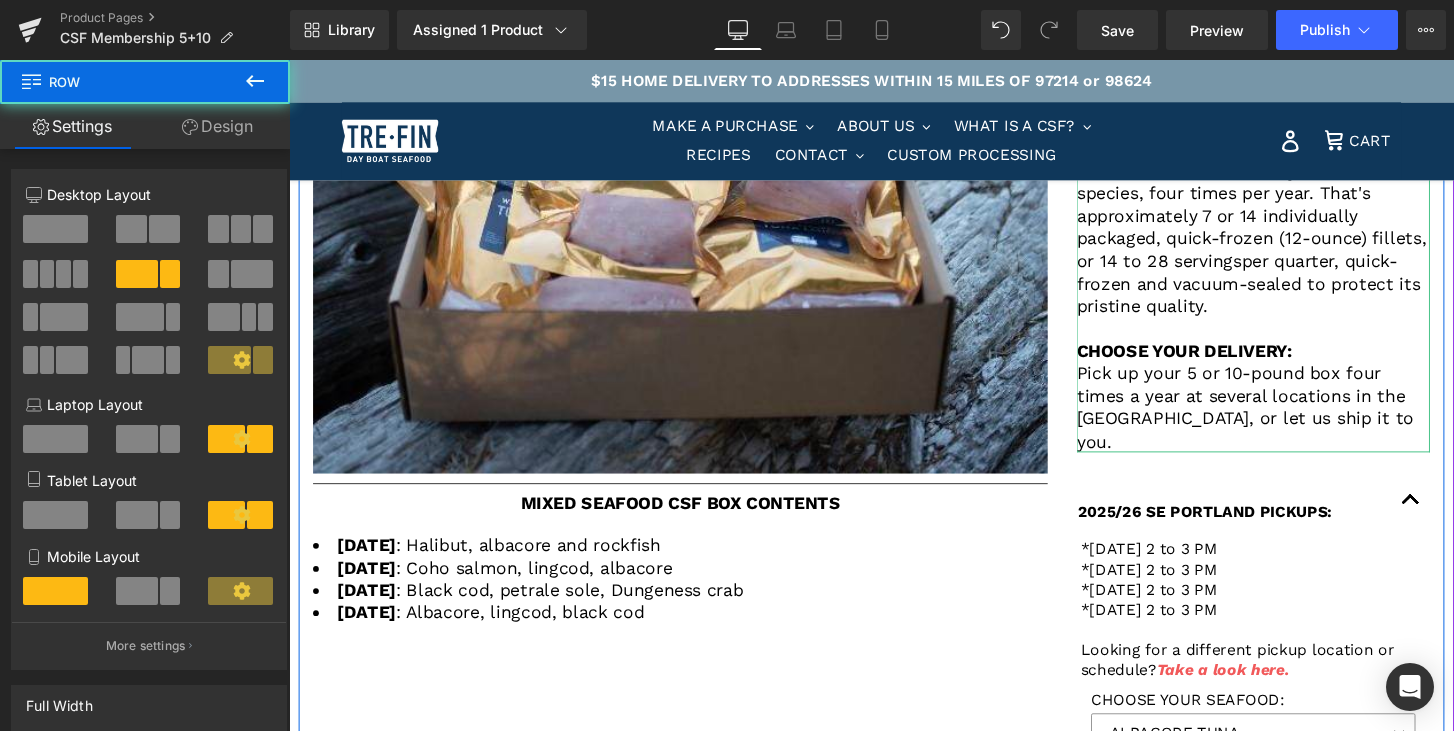 click on "CHOOSE YOUR DELIVERY:" at bounding box center (1218, 362) 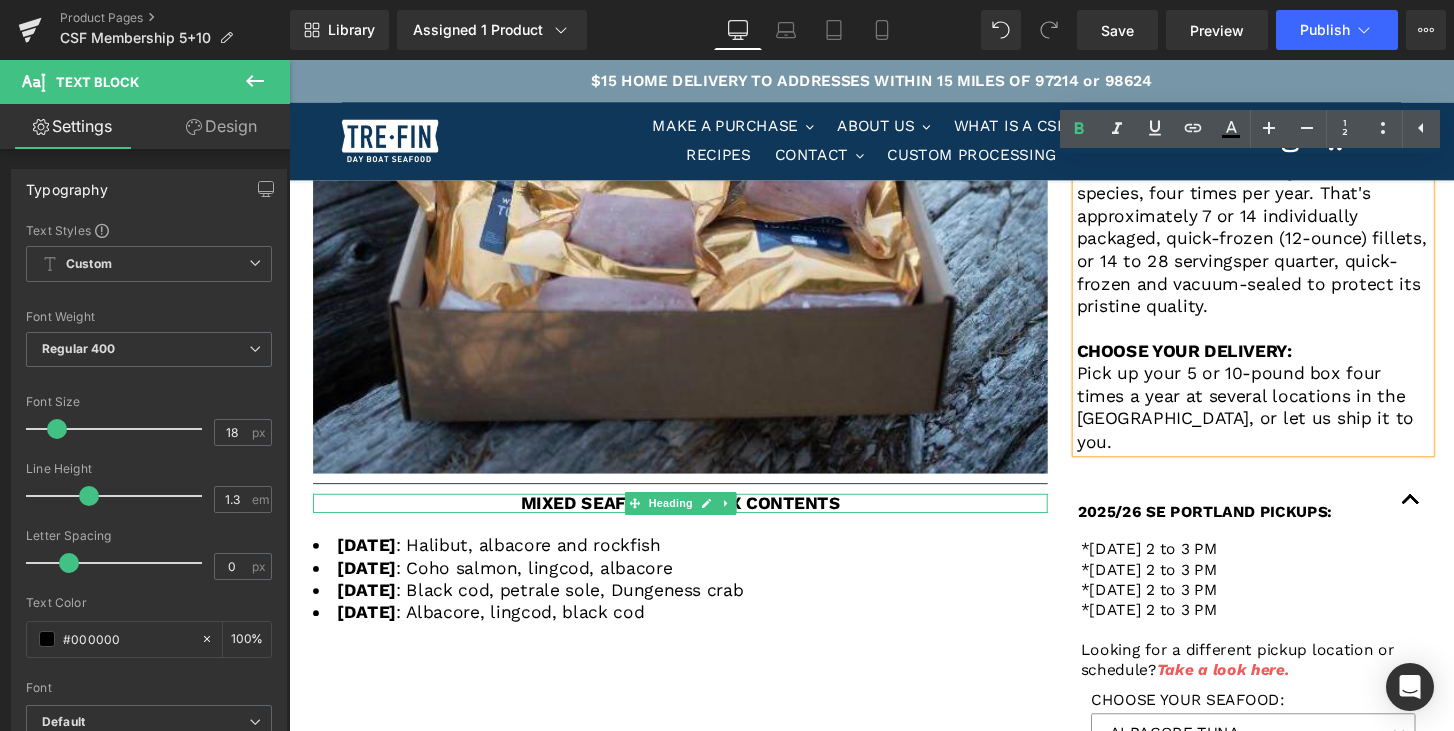 click on "MIXED SEAFOOD CSF BOX CONTENTS" at bounding box center (696, 520) 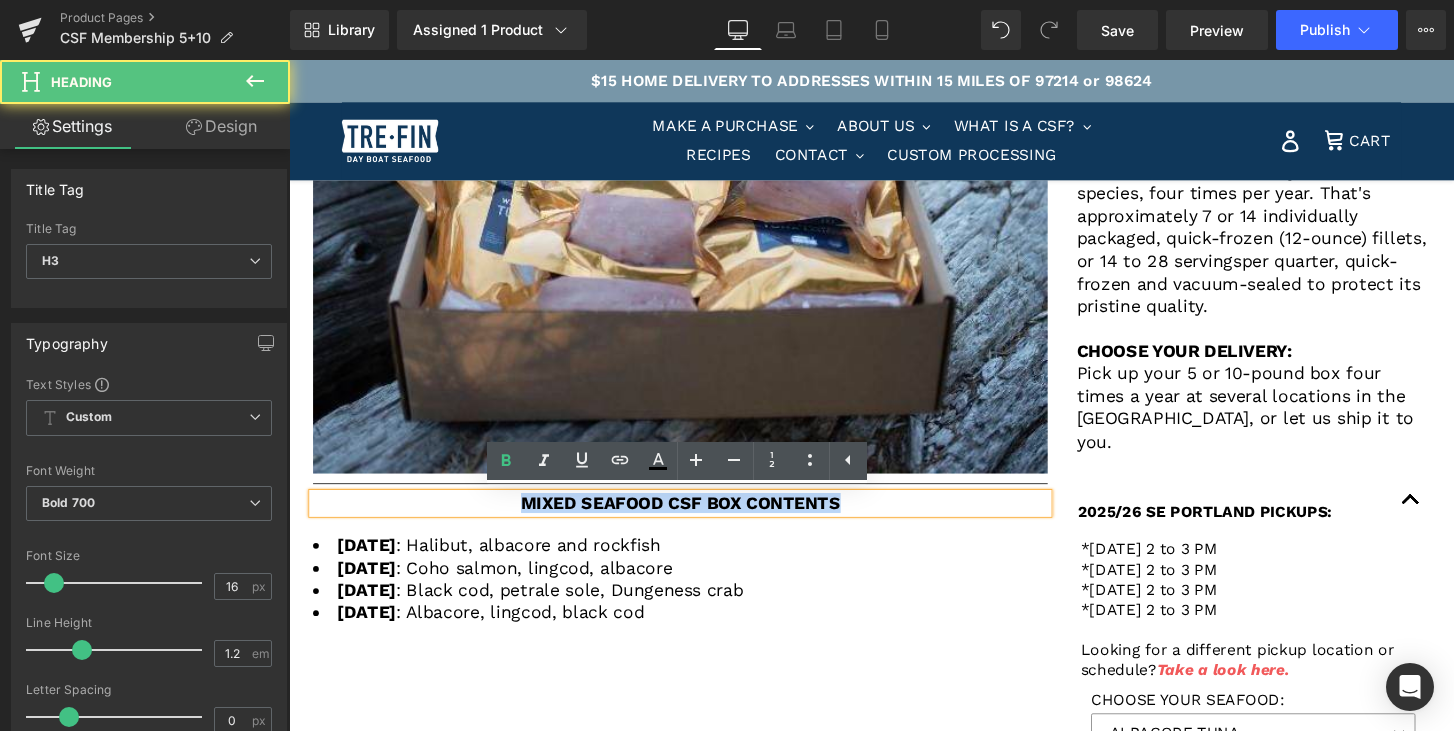 click on "MIXED SEAFOOD CSF BOX CONTENTS" at bounding box center (695, 521) 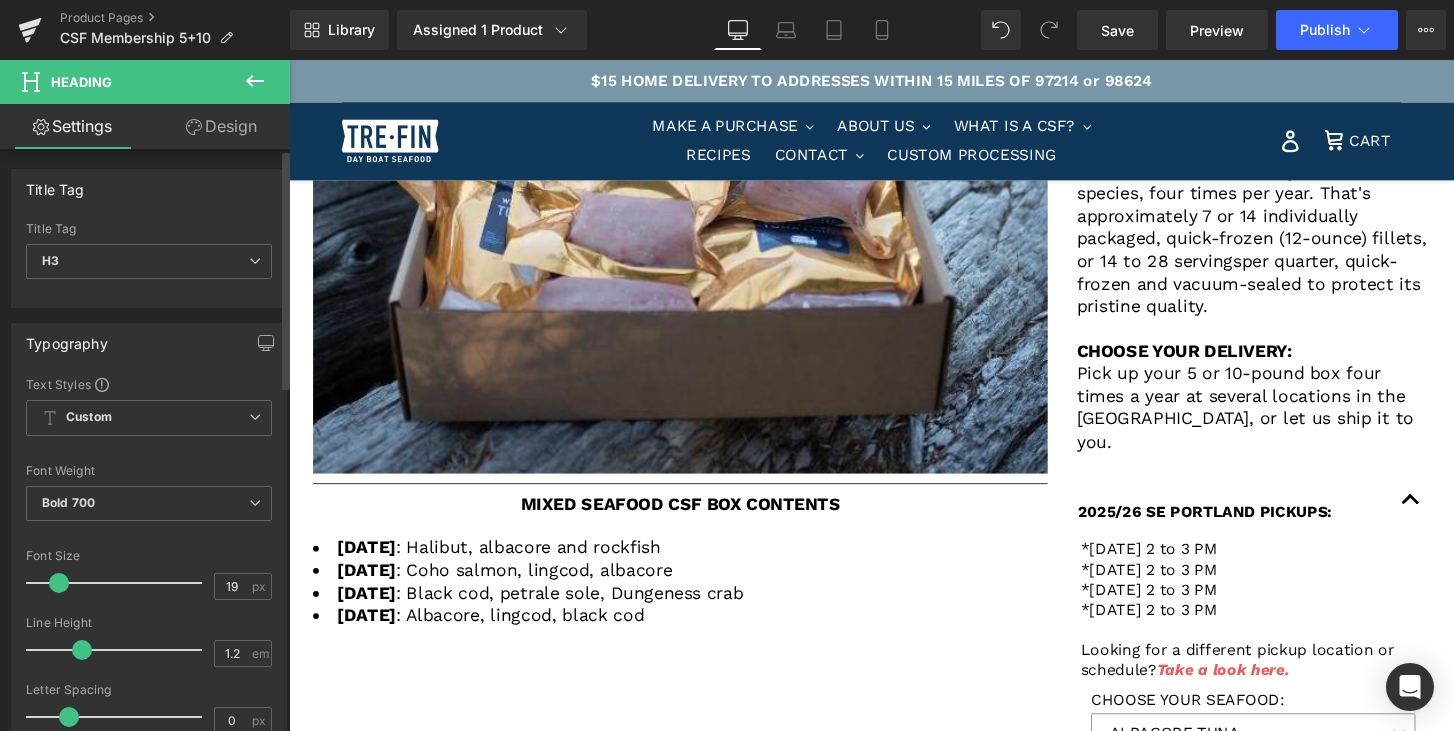 type on "18" 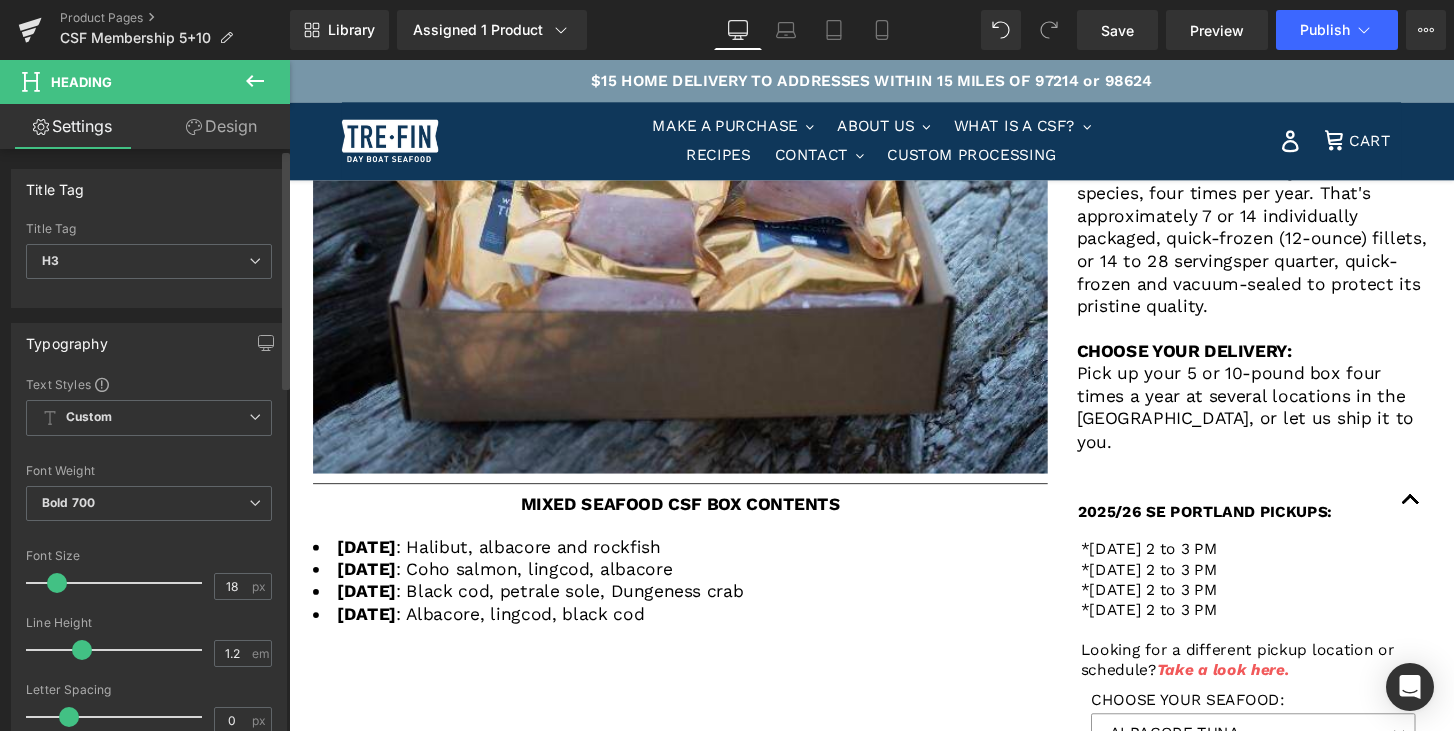 click at bounding box center [57, 583] 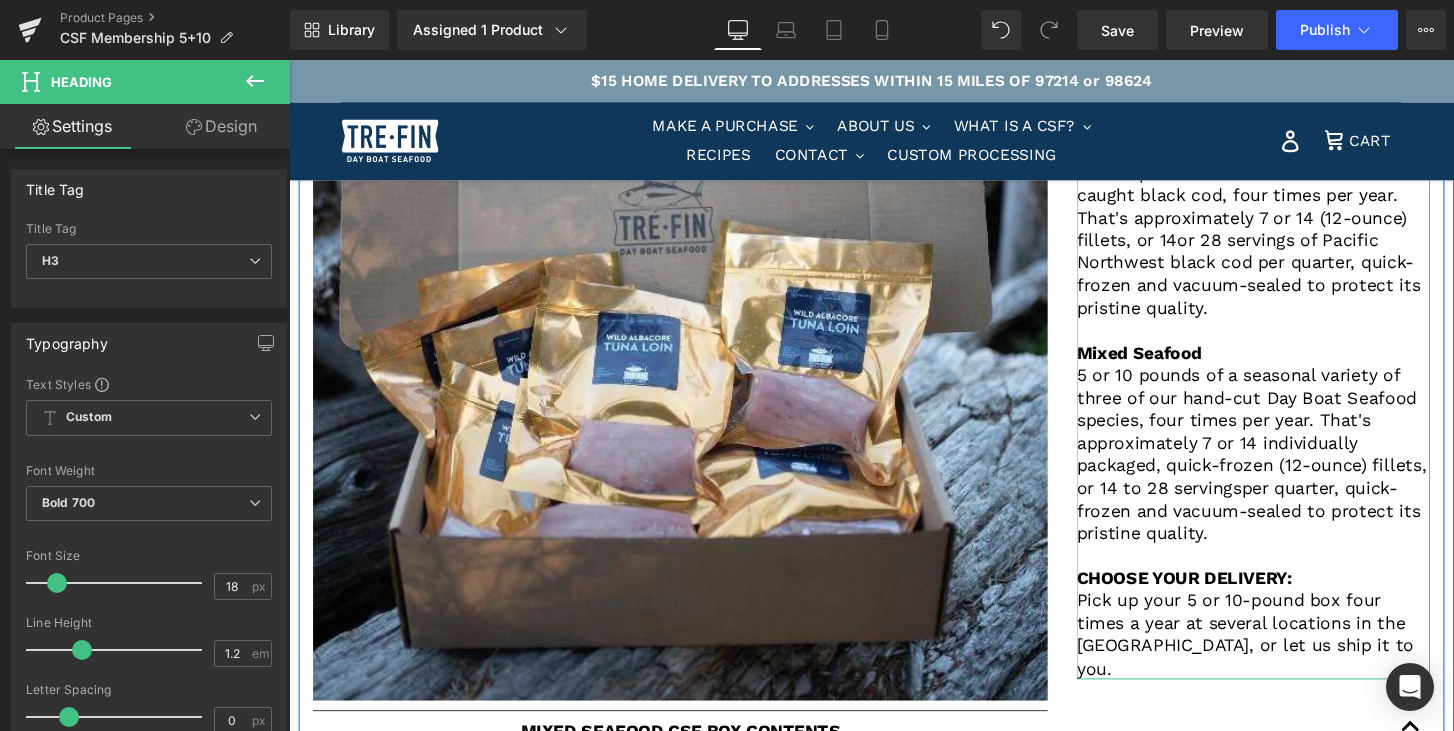 scroll, scrollTop: 536, scrollLeft: 0, axis: vertical 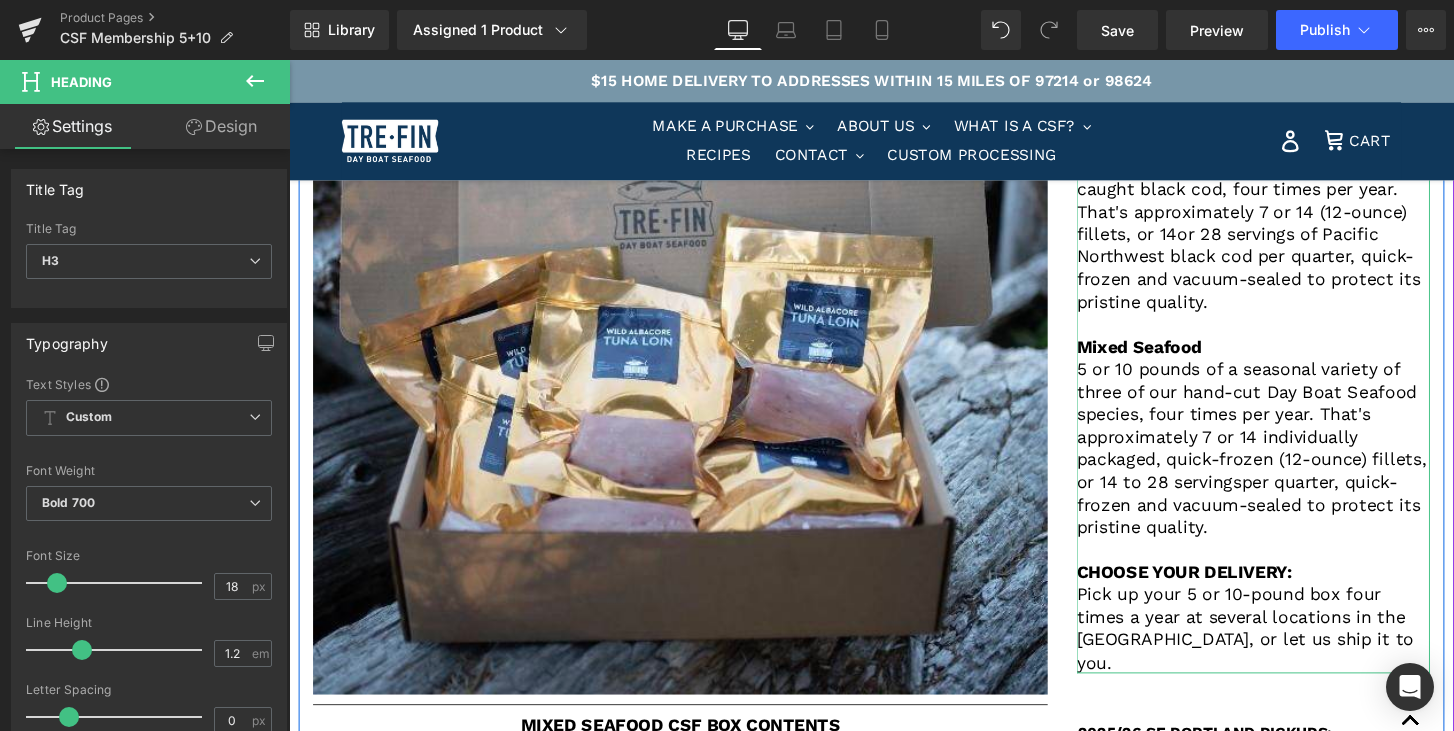 click on "5 or 10 pounds of a seasonal variety of three of our hand-cut Day Boat Seafood species, four times per year. That's  approximately 7 or 14 individually packaged, quick-frozen (12-ounce) fillets, or 14 to 28 servings  per quarter, quick-frozen and vacuum-sealed to protect its pristine quality." at bounding box center [1290, 462] 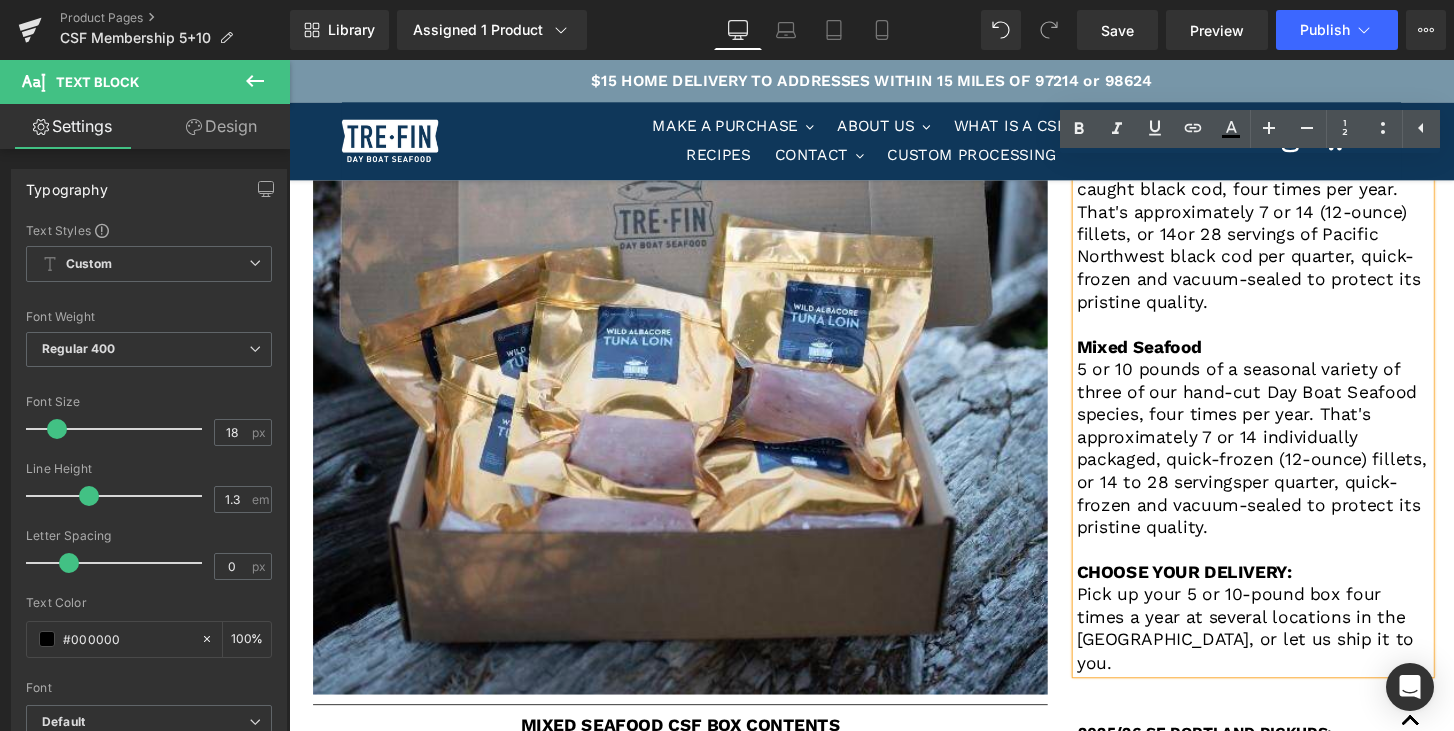 click on "5 or 10 pounds of a seasonal variety of three of our hand-cut Day Boat Seafood species, four times per year. That's  approximately 7 or 14 individually packaged, quick-frozen (12-ounce) fillets, or 14 to 28 servings  per quarter, quick-frozen and vacuum-sealed to protect its pristine quality." at bounding box center (1290, 462) 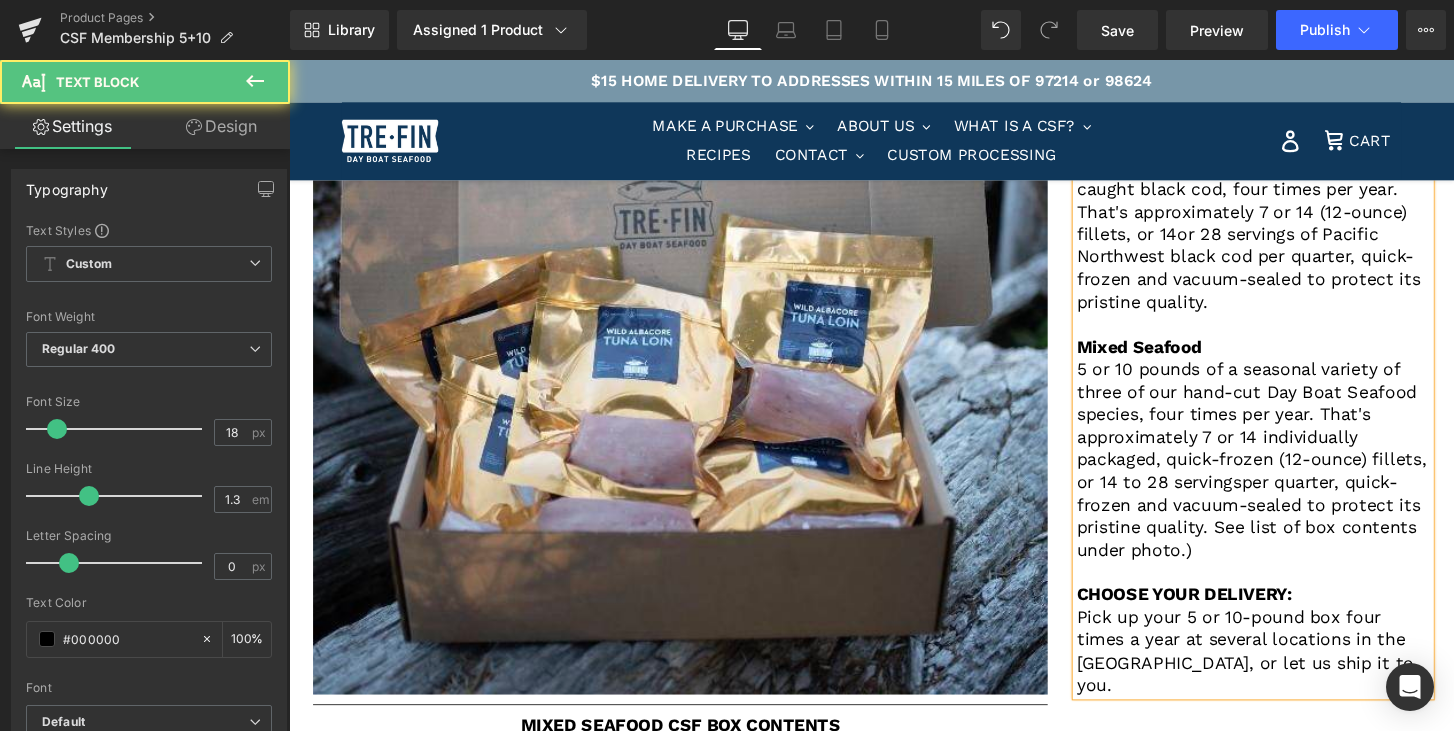 click on "per quarter, quick-frozen and vacuum-sealed to protect its pristine quality. See list of box contents under photo.)" at bounding box center [1285, 532] 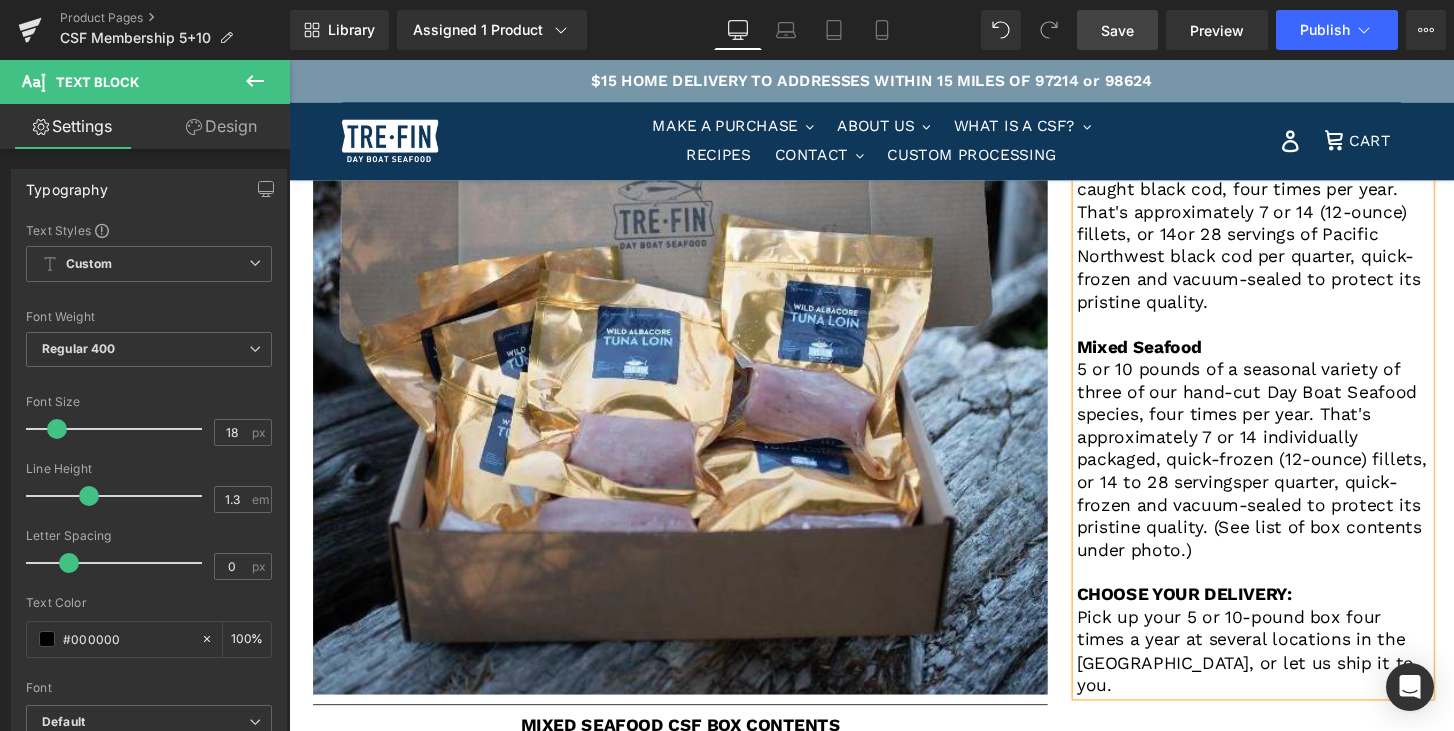 click on "Save" at bounding box center [1117, 30] 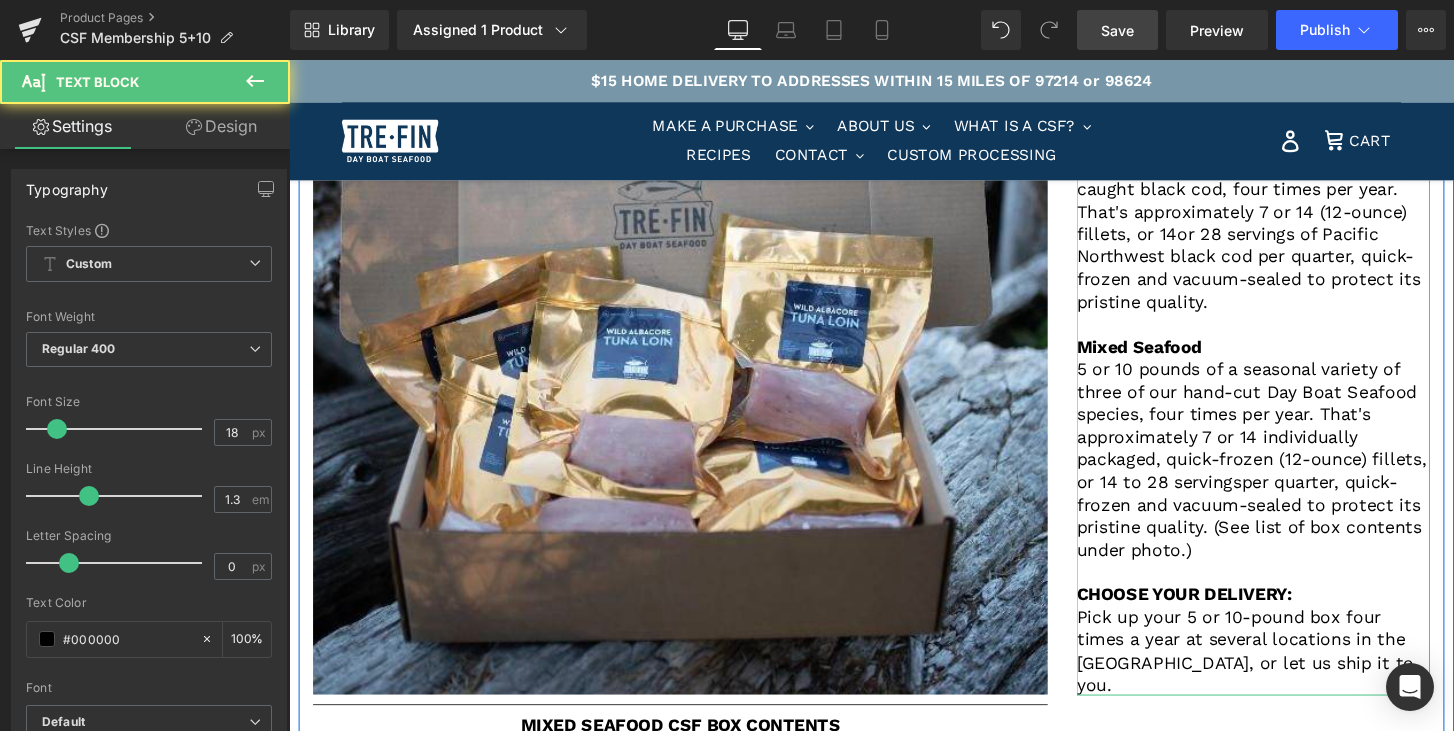 click on "5 or 10 pounds of hand-cut hook and line caught black cod, four times per year. That's approximately 7 or 14 (12-ounce) fillets, or 14or 28 servings of Pacific Northwest black cod per quarter, quick-frozen and vacuum-sealed to protect its pristine quality." at bounding box center (1290, 241) 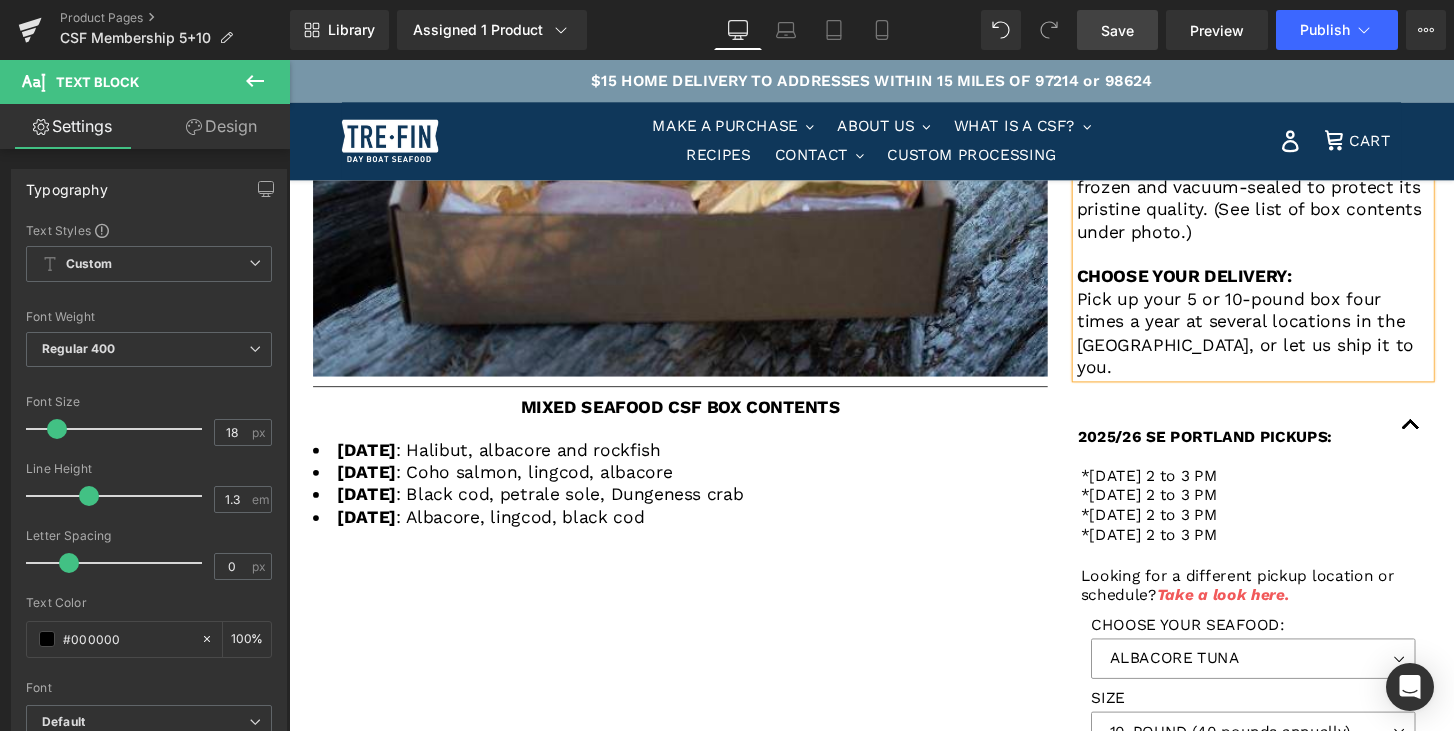 scroll, scrollTop: 865, scrollLeft: 0, axis: vertical 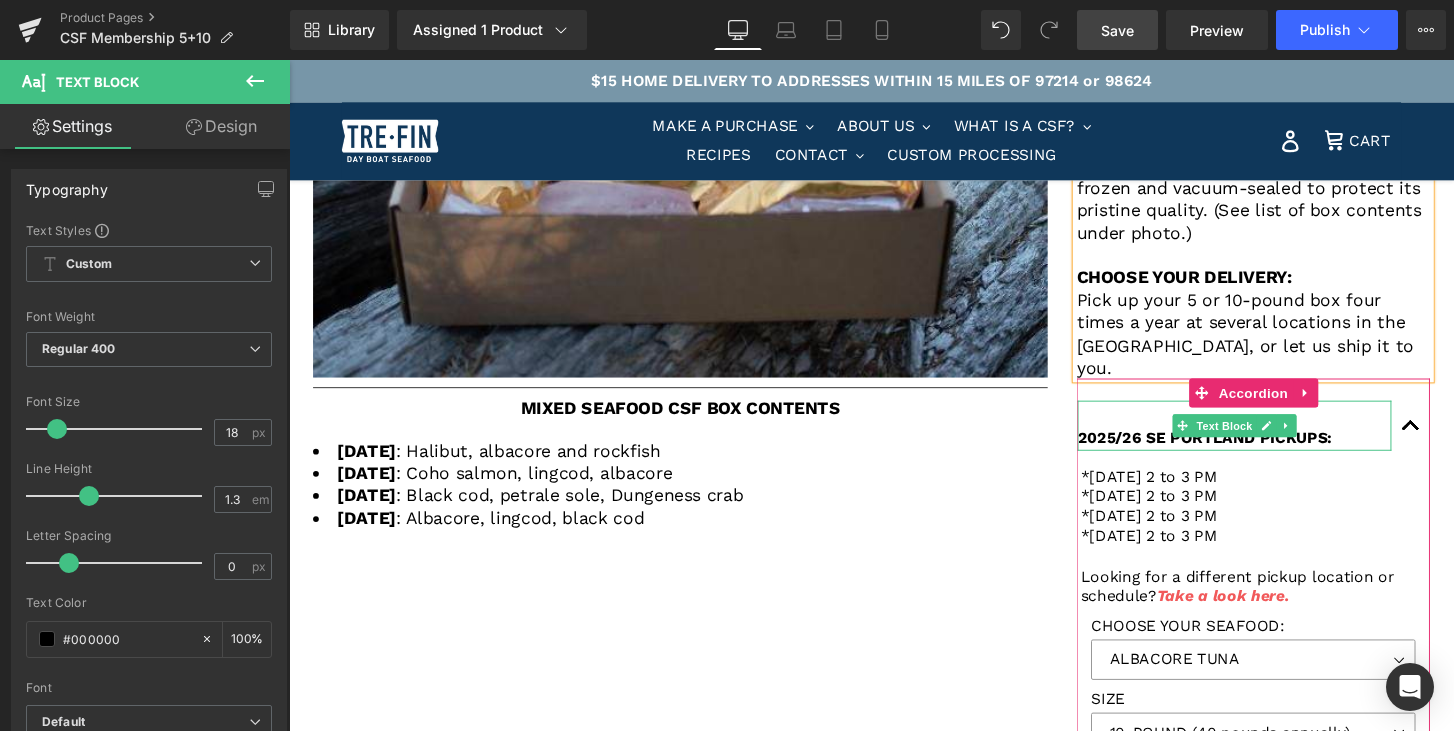 click on "2025/26 SE PORTLAND PICKUPS:" at bounding box center [1240, 452] 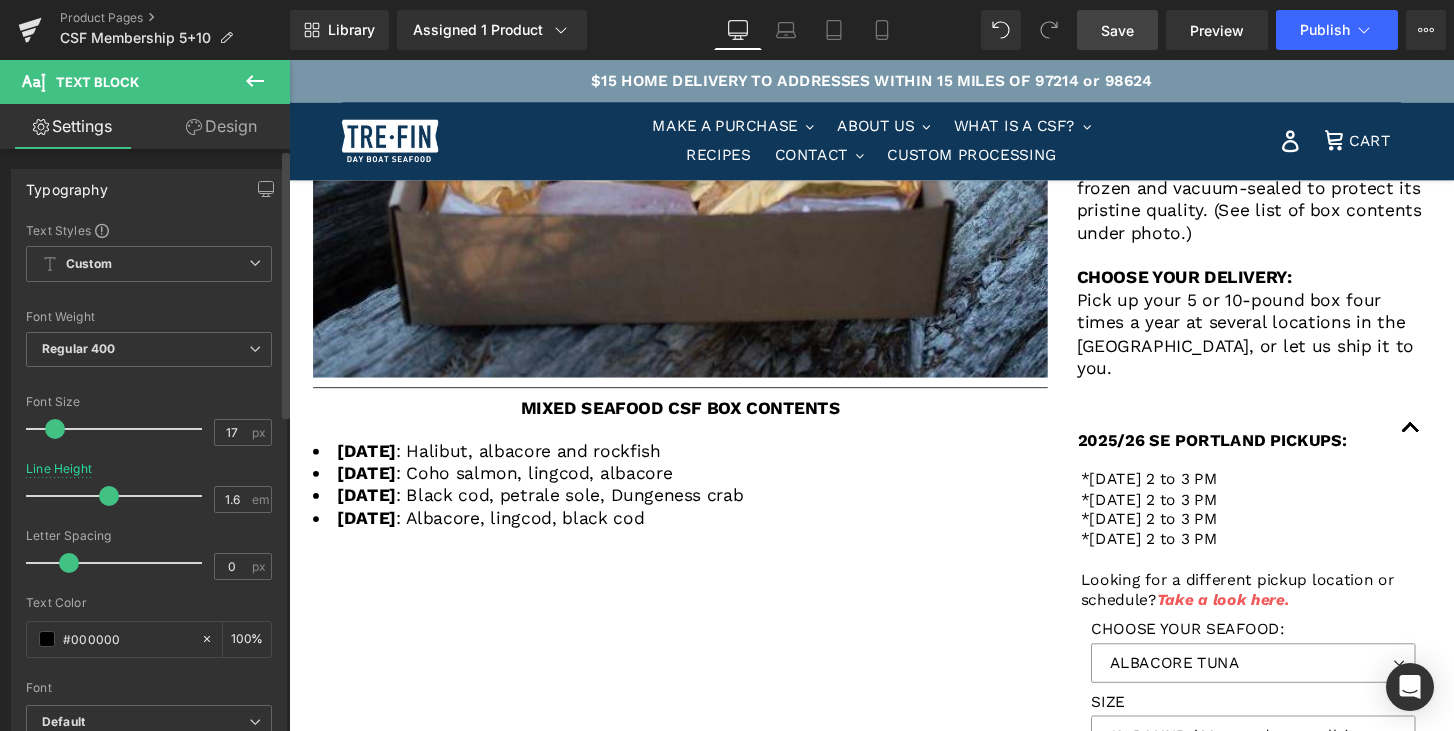 type on "18" 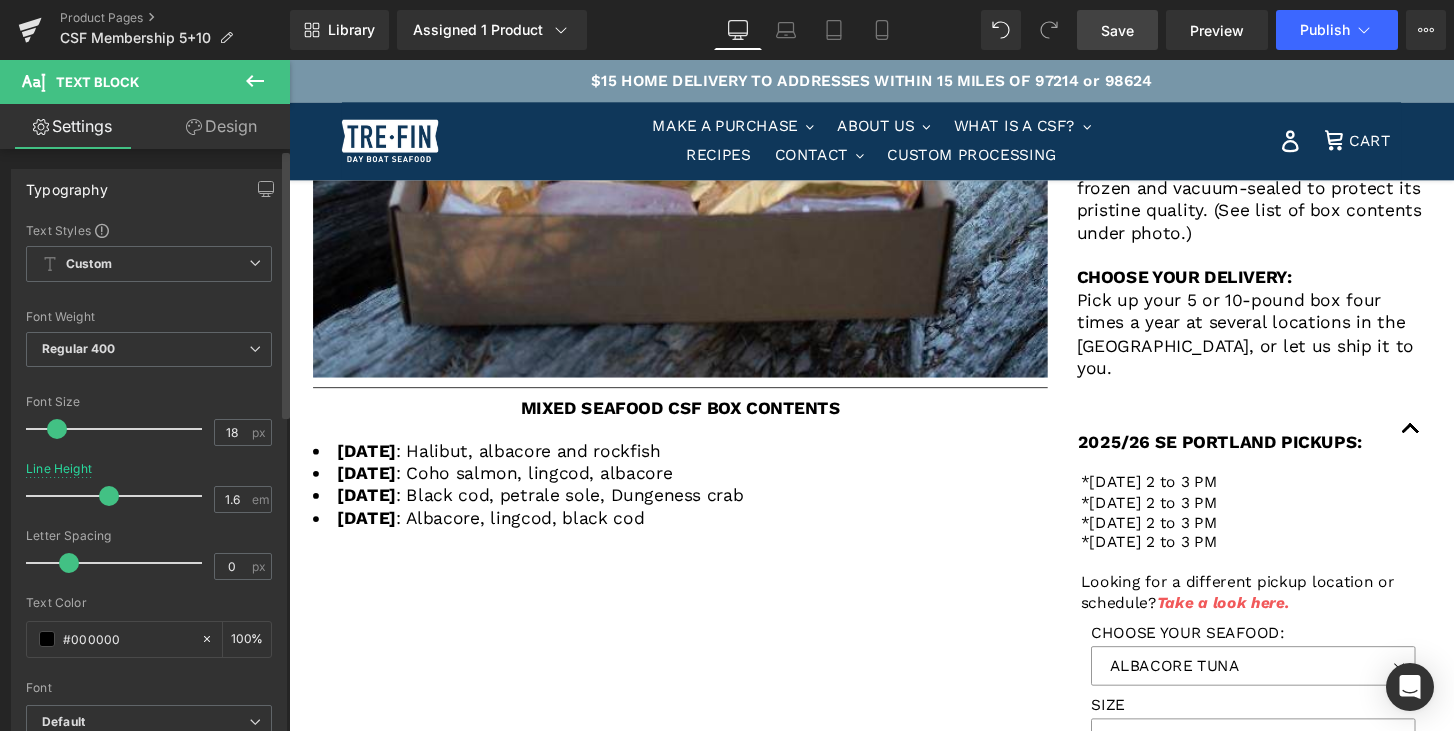 click at bounding box center [57, 429] 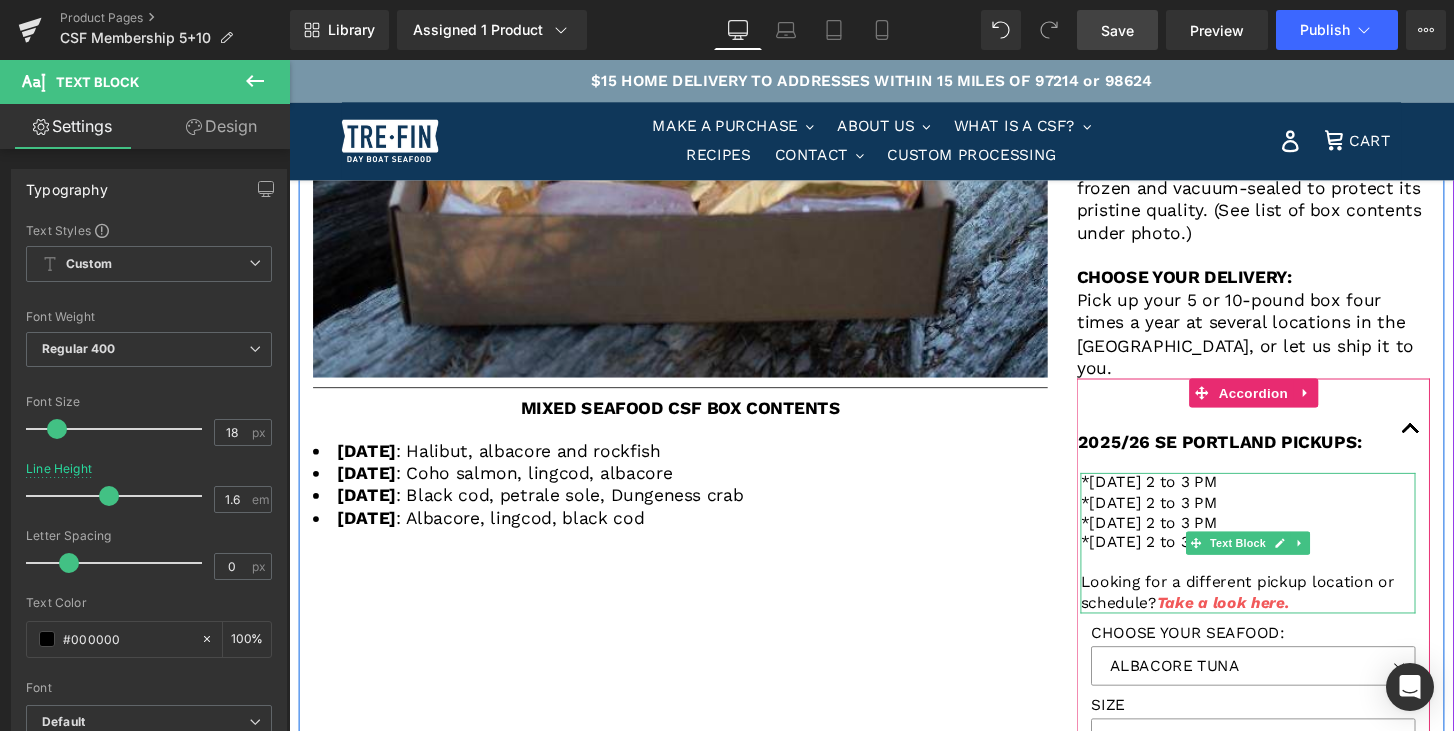 click on "*[DATE] 2 to 3 PM" at bounding box center (1182, 519) 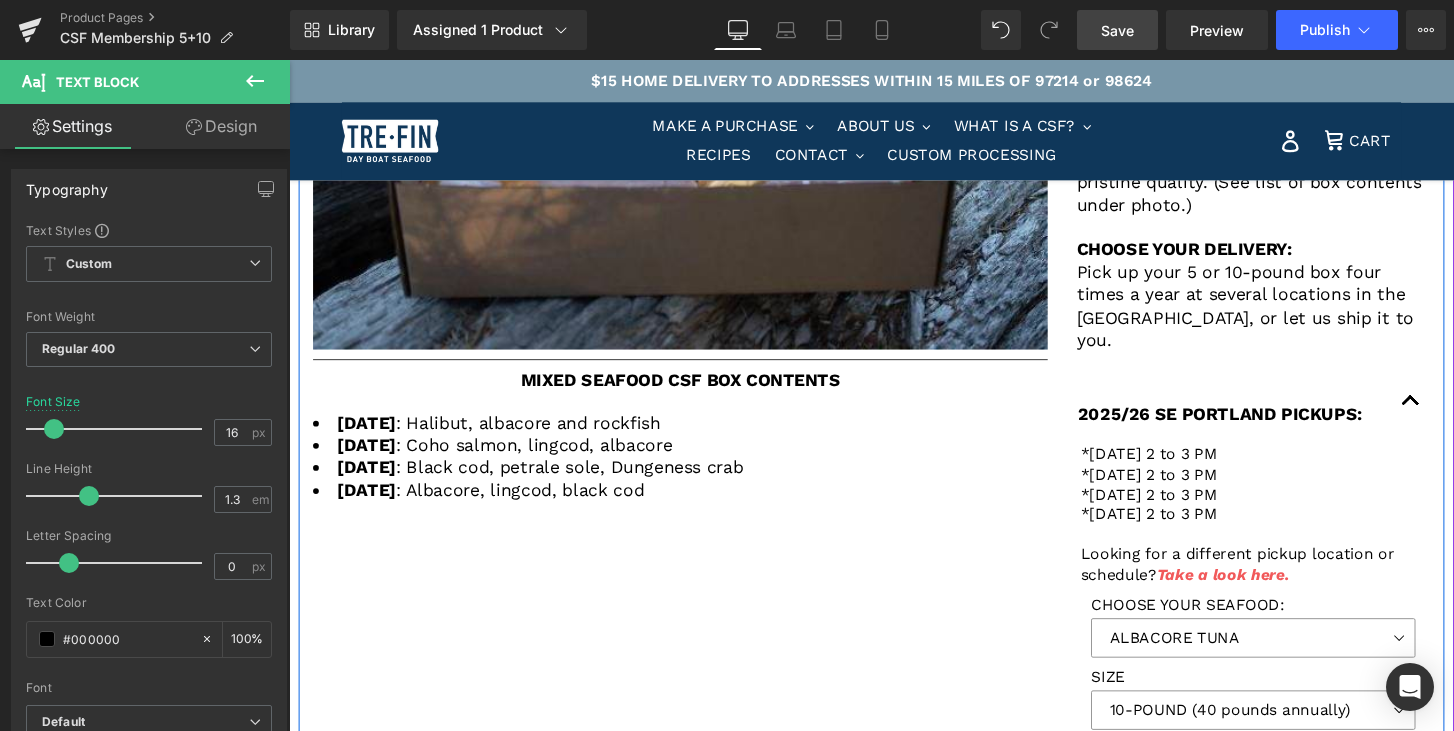 scroll, scrollTop: 896, scrollLeft: 0, axis: vertical 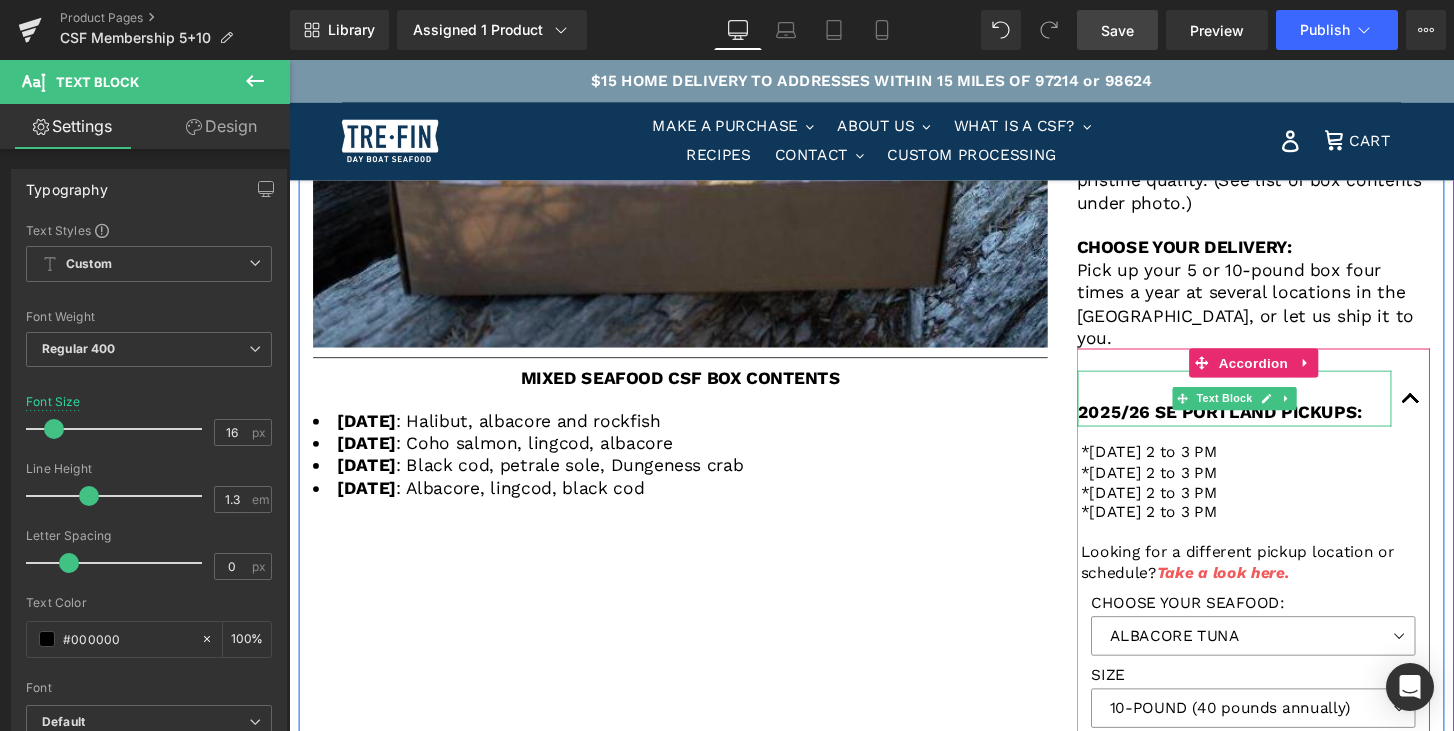 click at bounding box center [1271, 397] 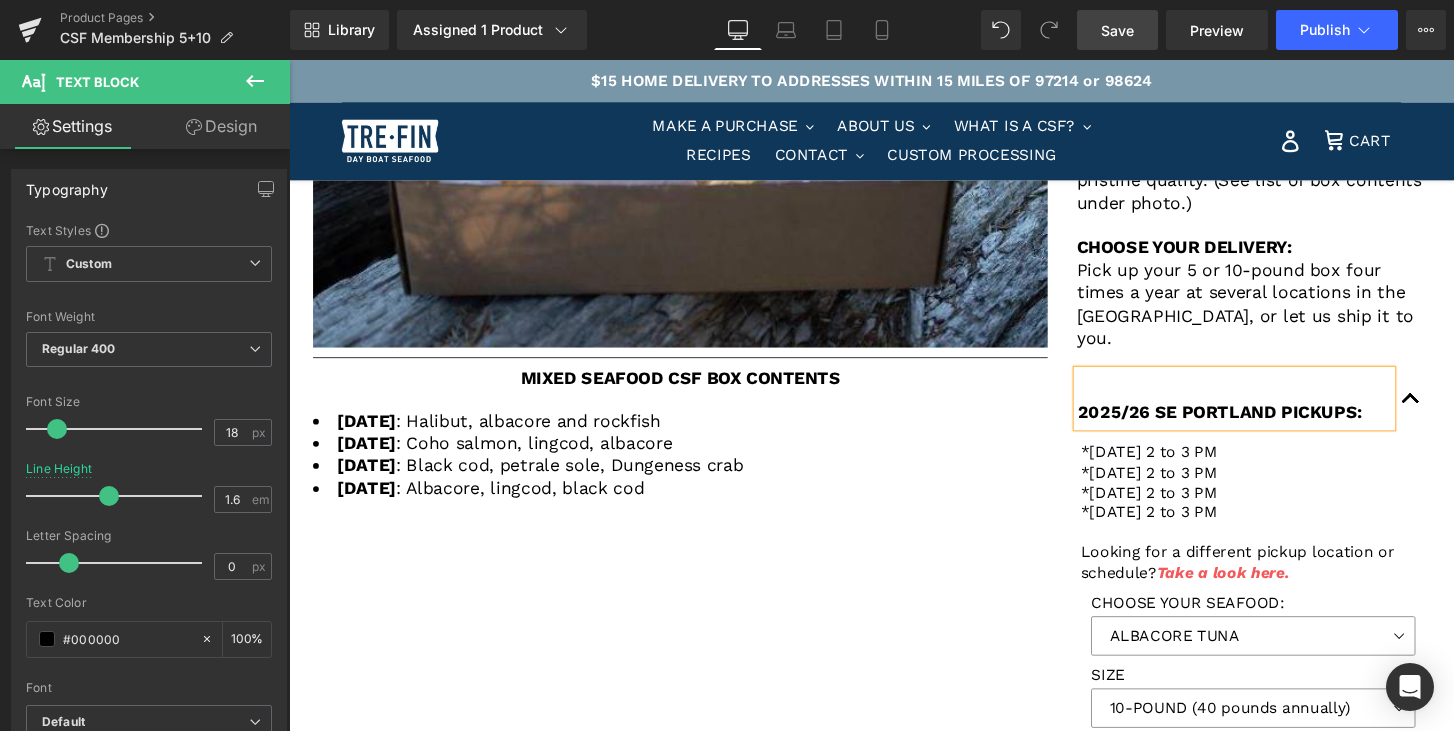 type 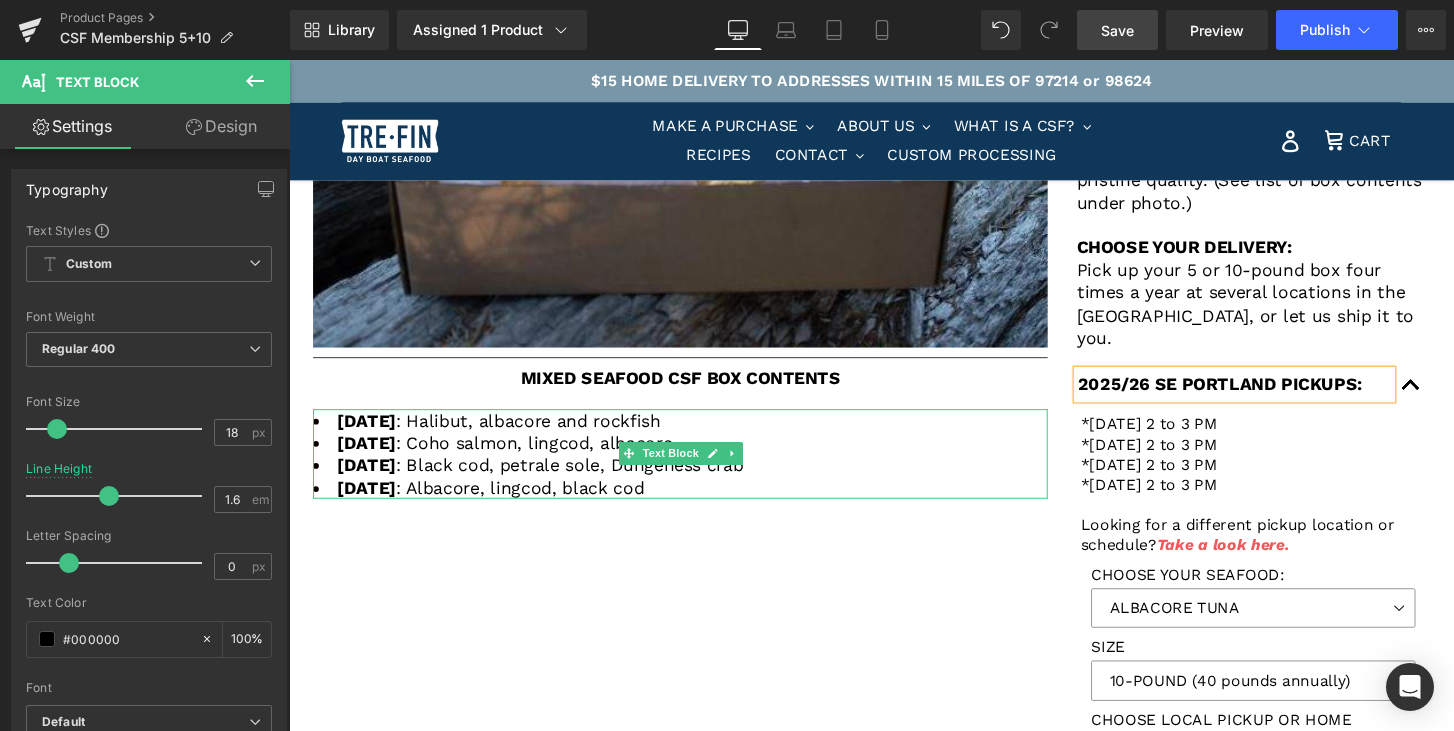 click on "[DATE] : Albacore, lingcod, black cod" at bounding box center (695, 504) 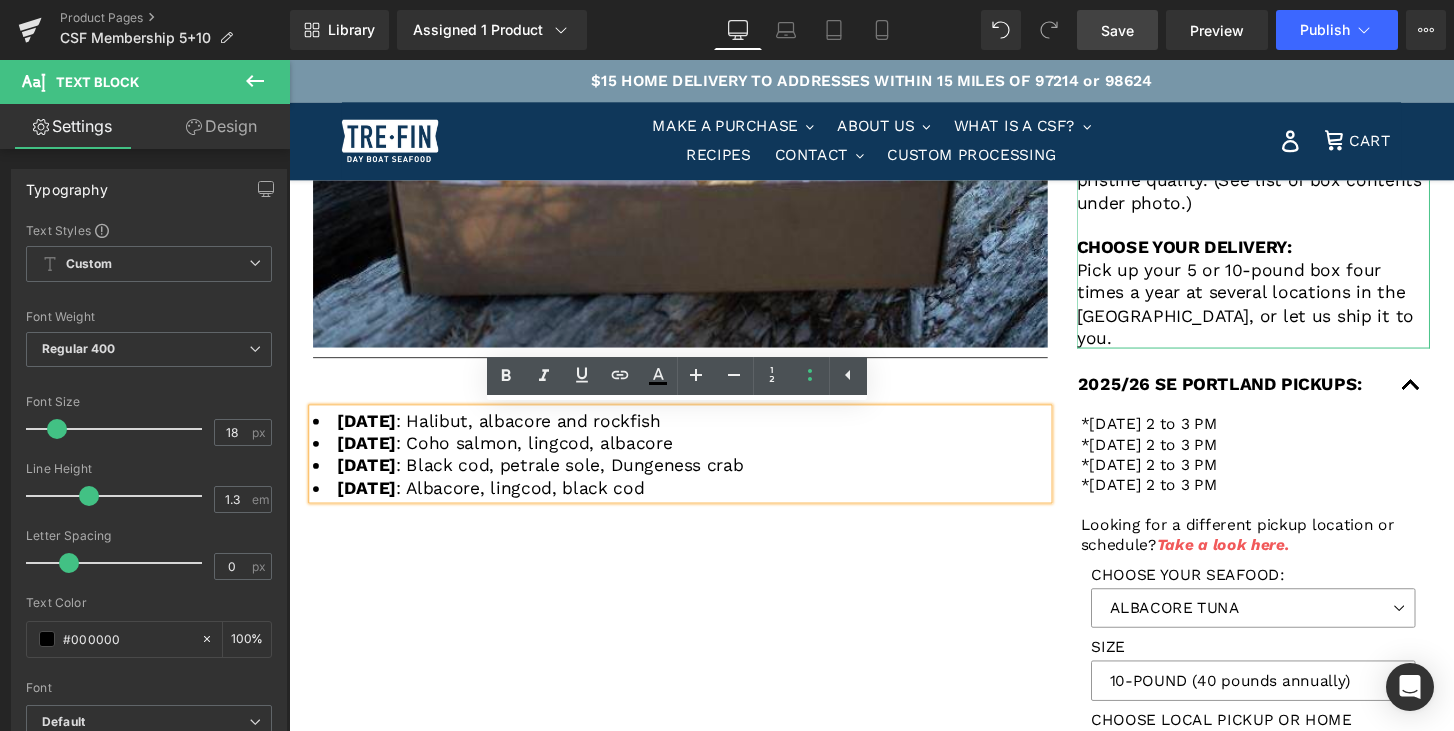 click on "Pick up your 5 or 10-pound box four times a year at several locations in the [GEOGRAPHIC_DATA], or let us ship it to you." at bounding box center (1290, 314) 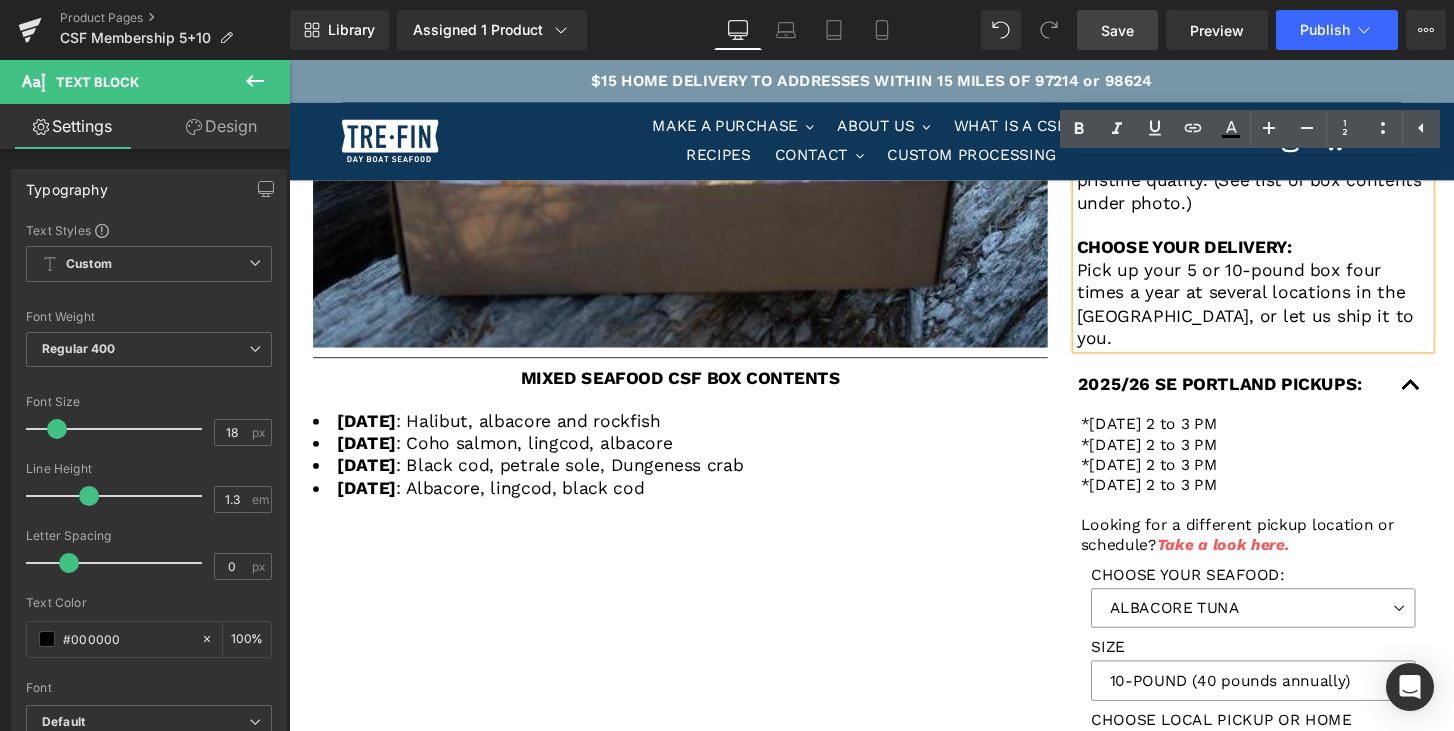 click on "Pick up your 5 or 10-pound box four times a year at several locations in the [GEOGRAPHIC_DATA], or let us ship it to you." at bounding box center (1290, 314) 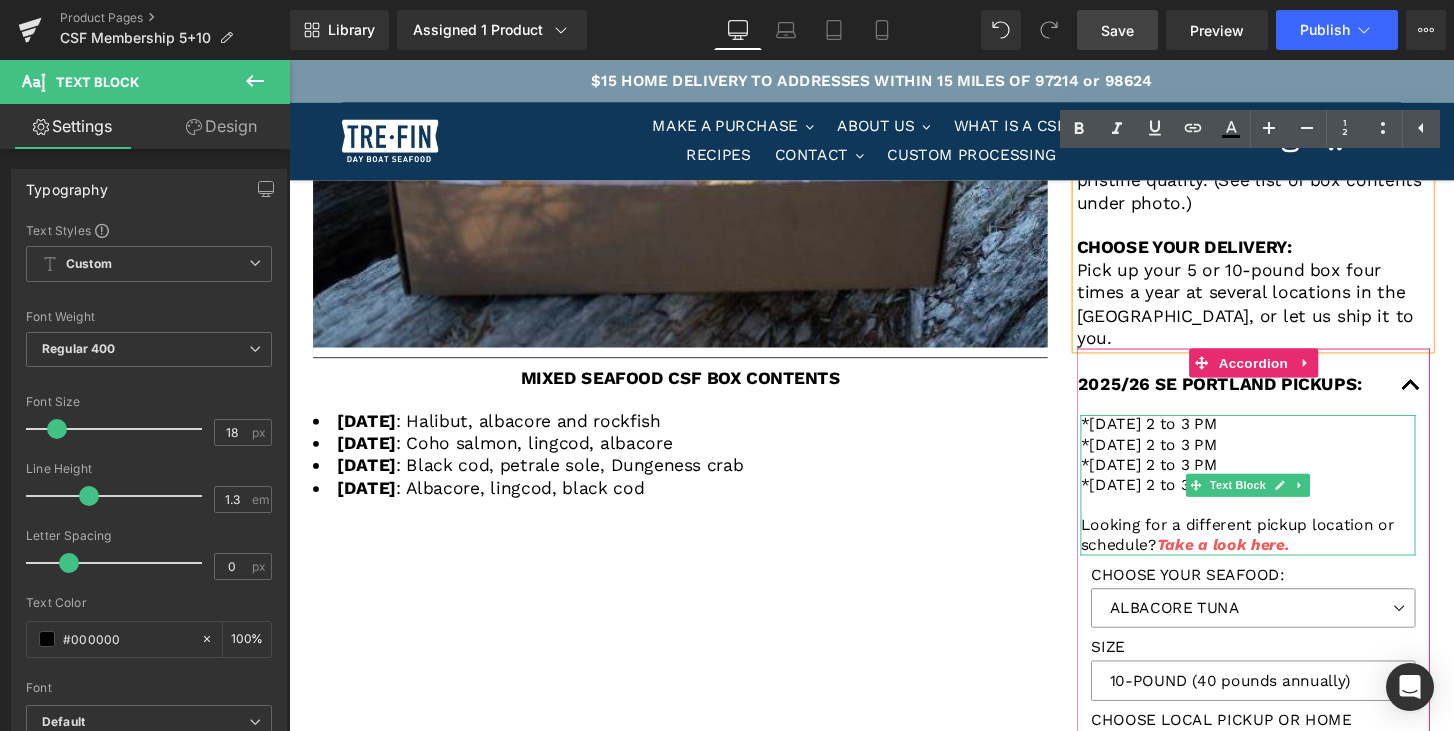 click on "*[DATE] 2 to 3 PM" at bounding box center [1182, 480] 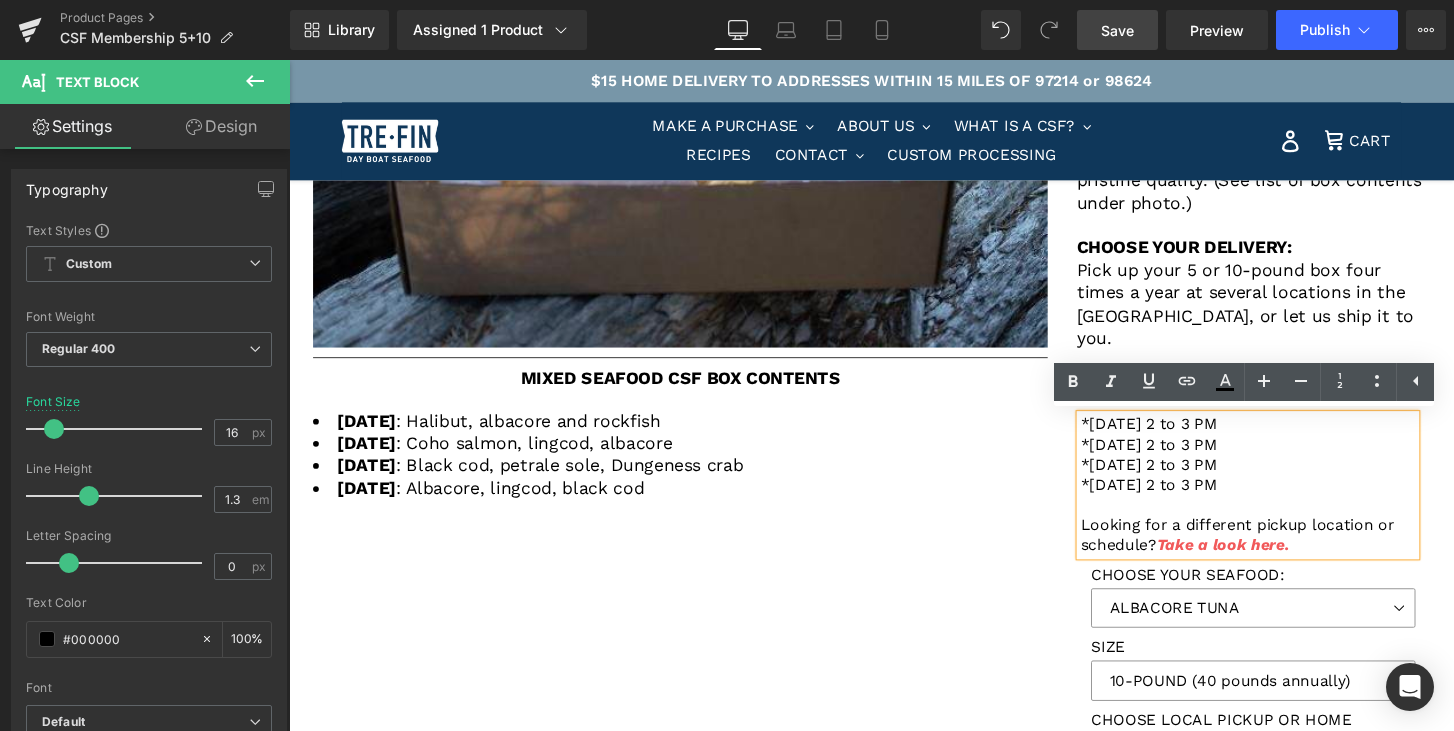 click on "*[DATE] 2 to 3 PM" at bounding box center [1182, 438] 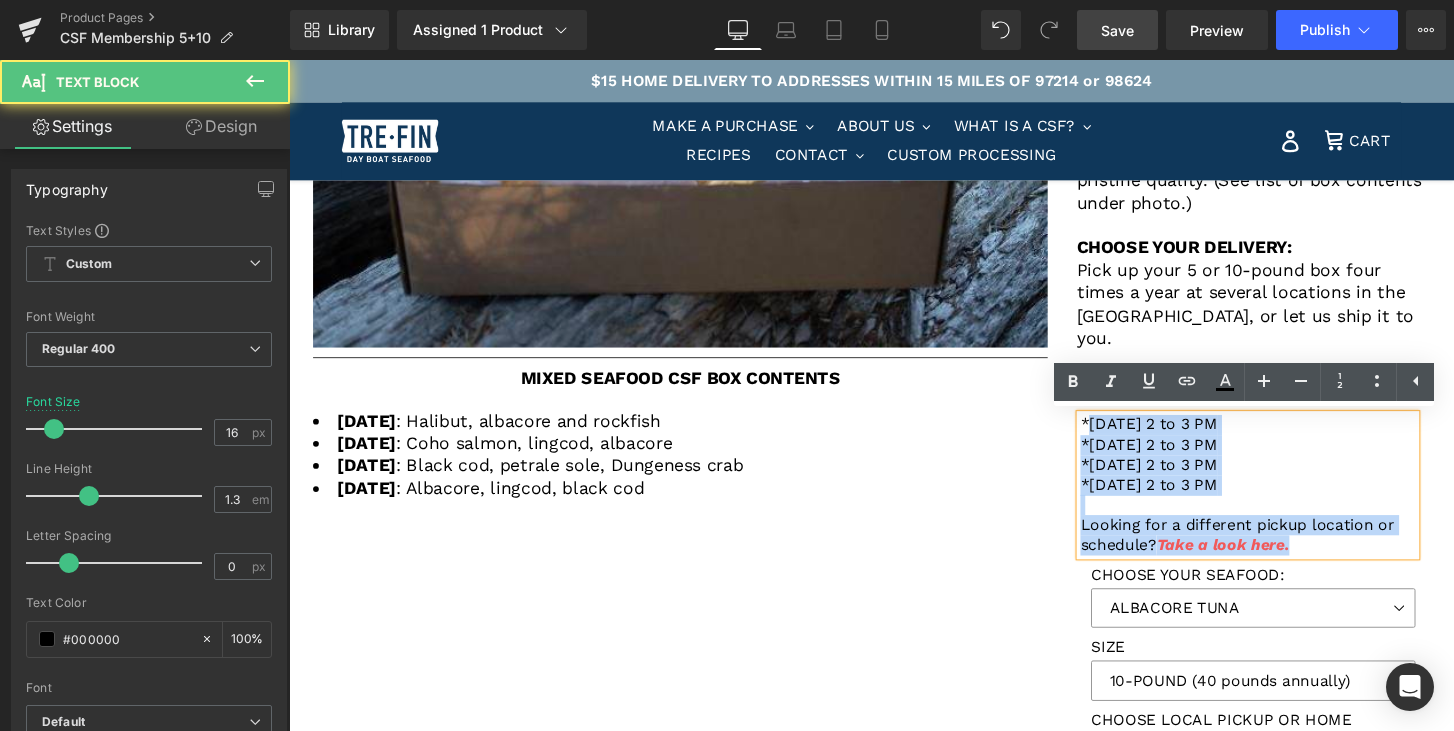 click on "*[DATE] 2 to 3 PM *[DATE] 2 to 3 PM *[DATE] 2 to 3 PM *[DATE] 2 to 3 PM Looking for a different pickup location or schedule?  Take a look here." at bounding box center [1285, 502] 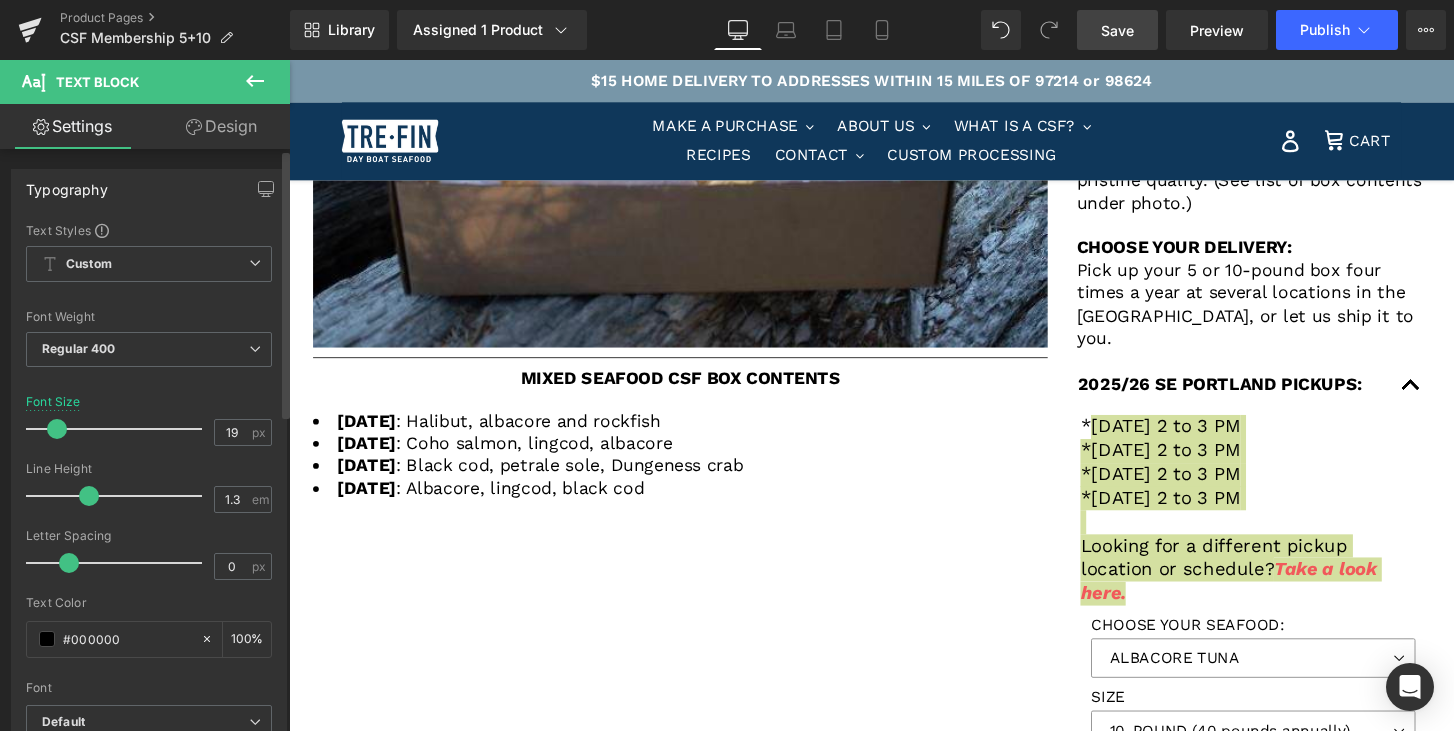 type on "18" 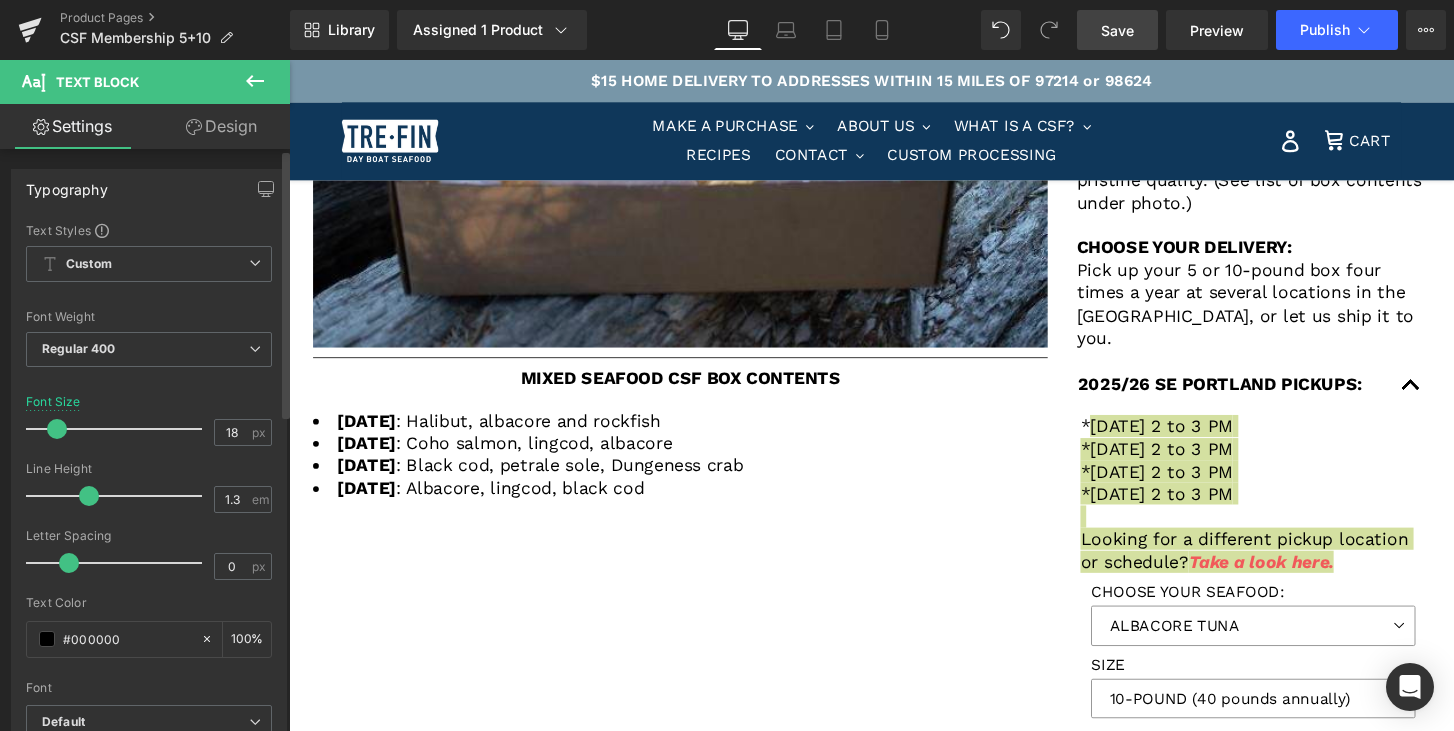 click at bounding box center [57, 429] 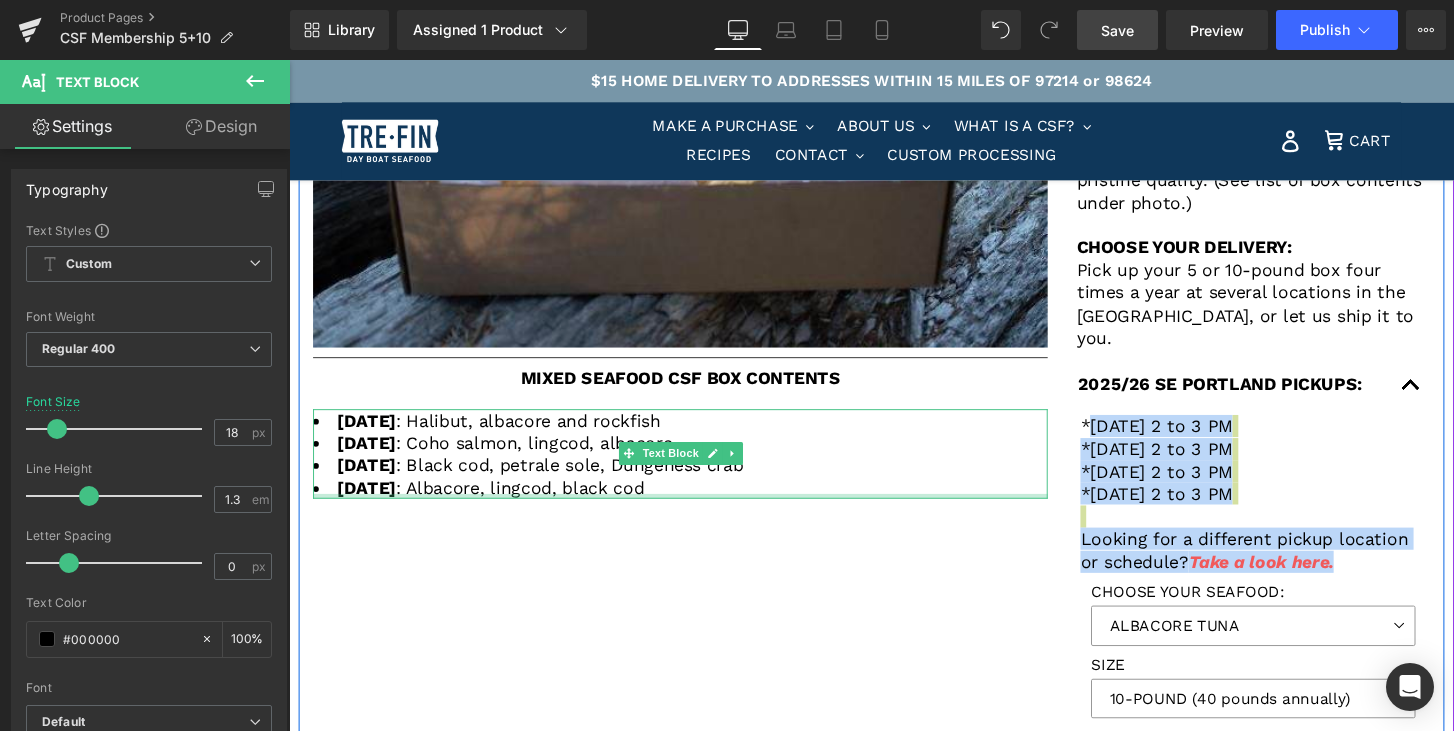click on "[DATE] : Albacore, lingcod, black cod" at bounding box center (695, 504) 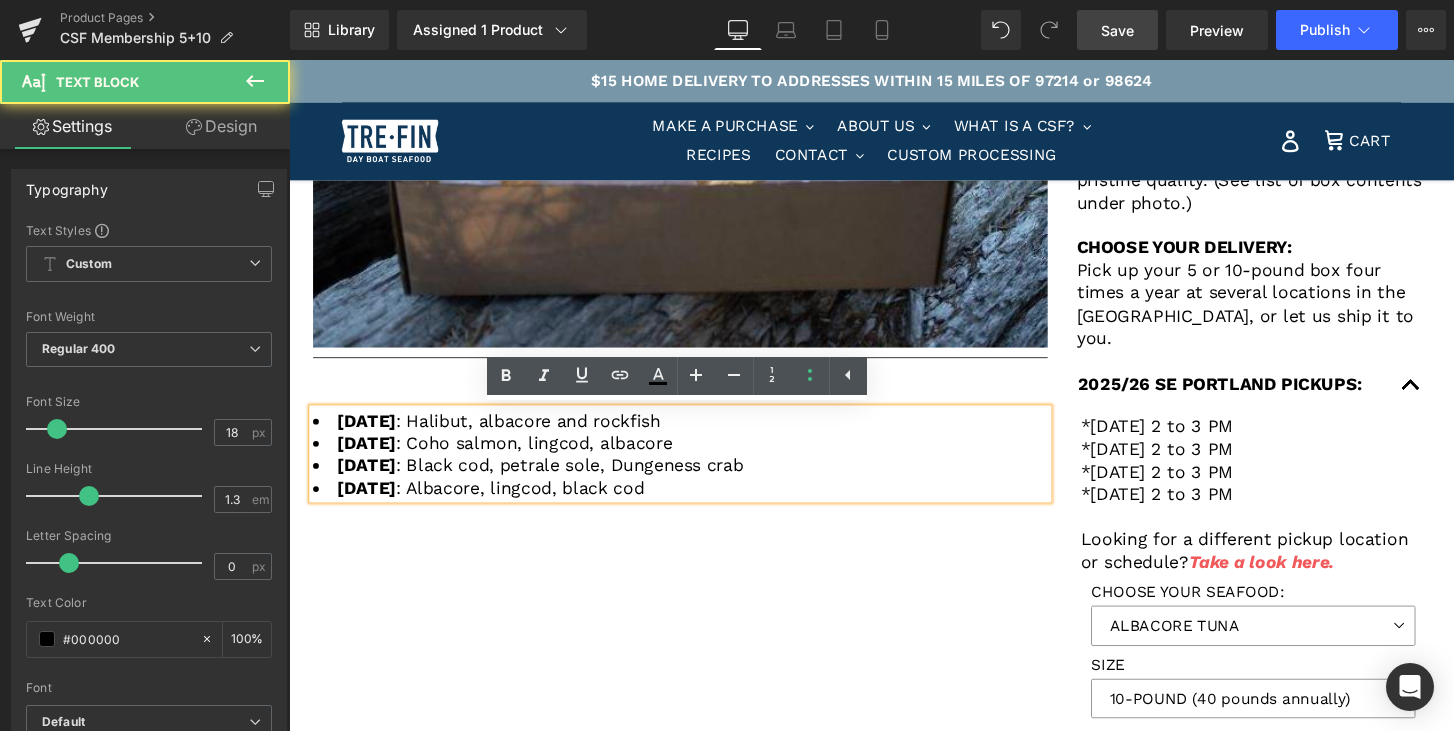 click on "If you care, share.
Heading
Whether your household is large or small, you can  shop from your freezer  with a share of Tre-Fin Day Boat Seafood. When you join our CSF you connect with a larger, like-minded community that supports local, sustainable, family-run, values-driven businesses.
Text Block
Row
Row
Image
Separator
MIXED SEAFOOD CSF BOX CONTENTS
Heading
Separator
[DATE] : Halibut, albacore and rockfish [DATE] : Coho salmon, lingcod, albacore [DATE] : Black cod, petrale sole, Dungeness crab  [DATE] : Albacore, lingcod, black cod
Text Block         IN THE BOX:  Albacore Black Cod  Mixed Seafood   CHOOSE YOUR DELIVERY:  Text Block
Text Block" at bounding box center (894, 194) 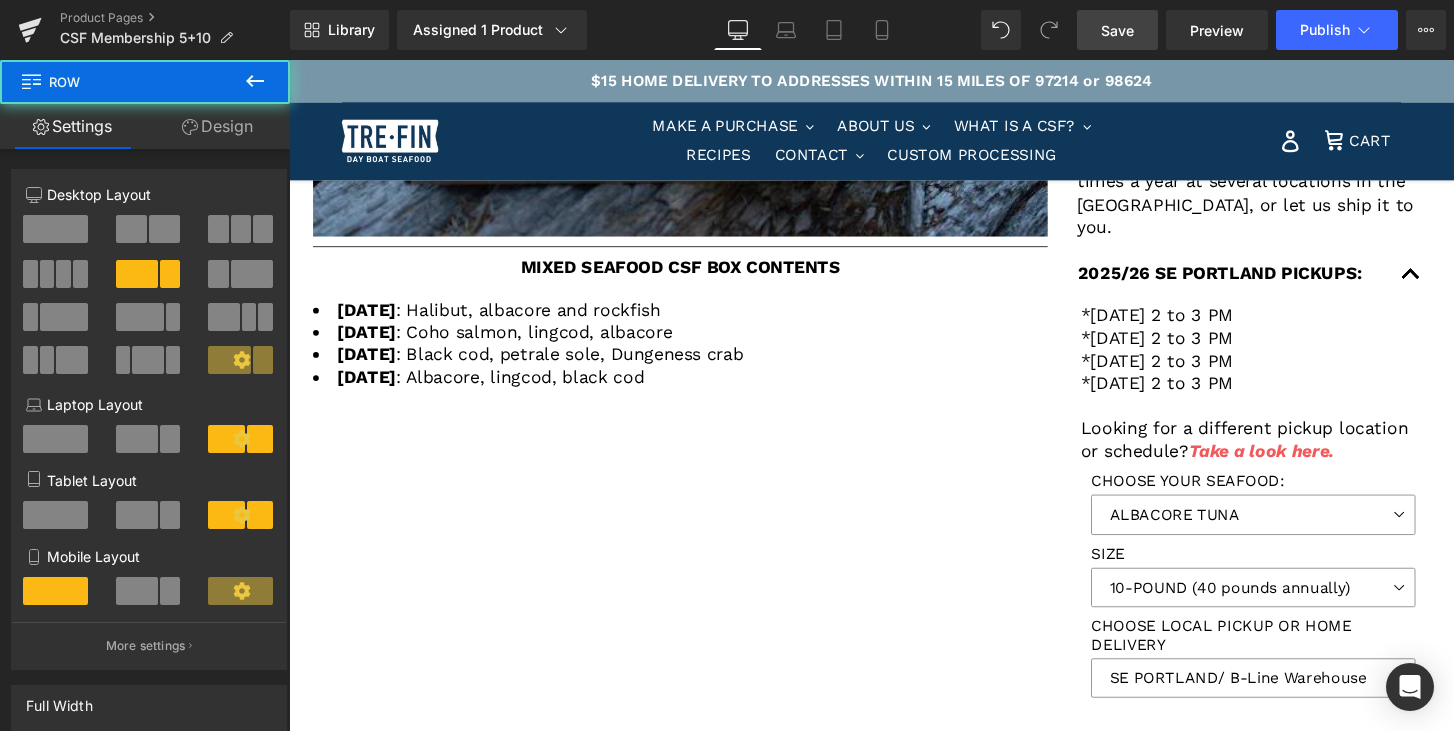 scroll, scrollTop: 1013, scrollLeft: 0, axis: vertical 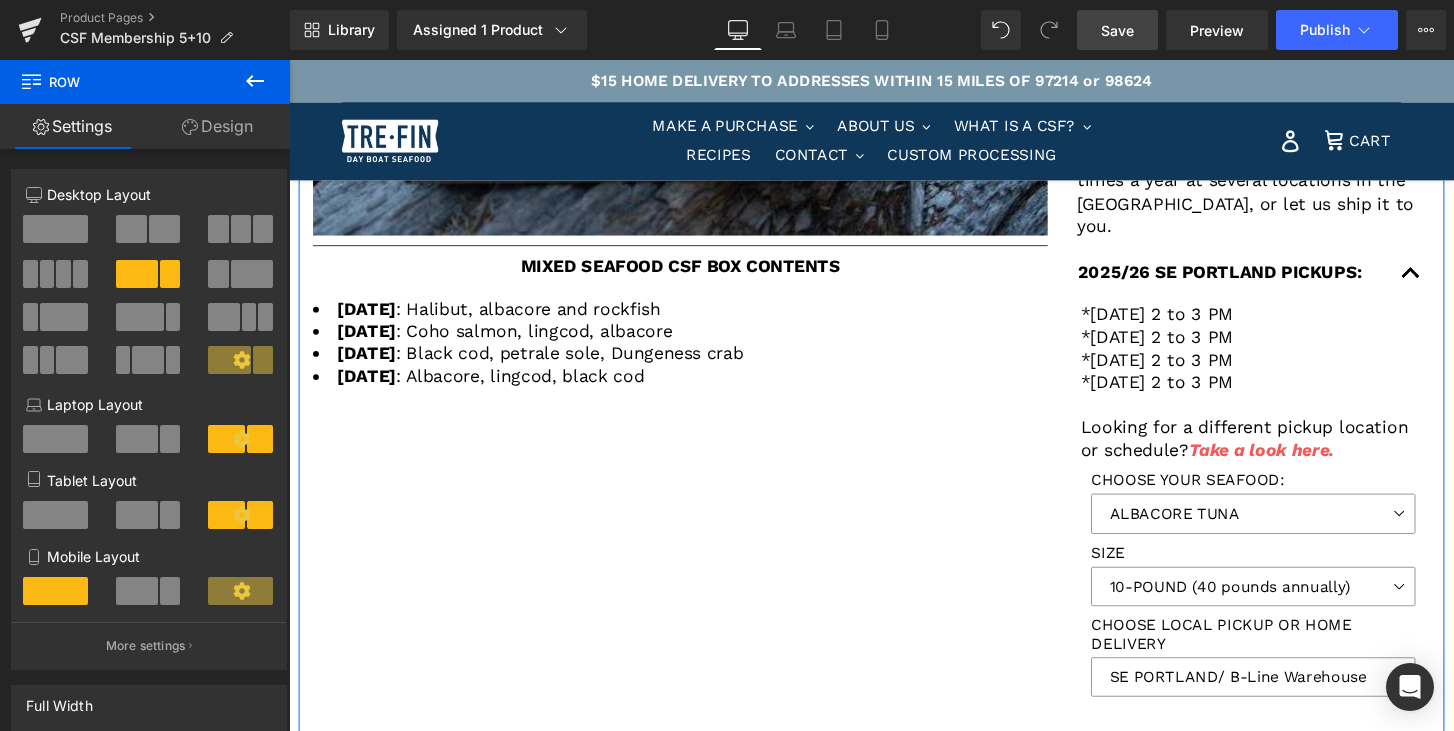 click on "Design" at bounding box center [217, 126] 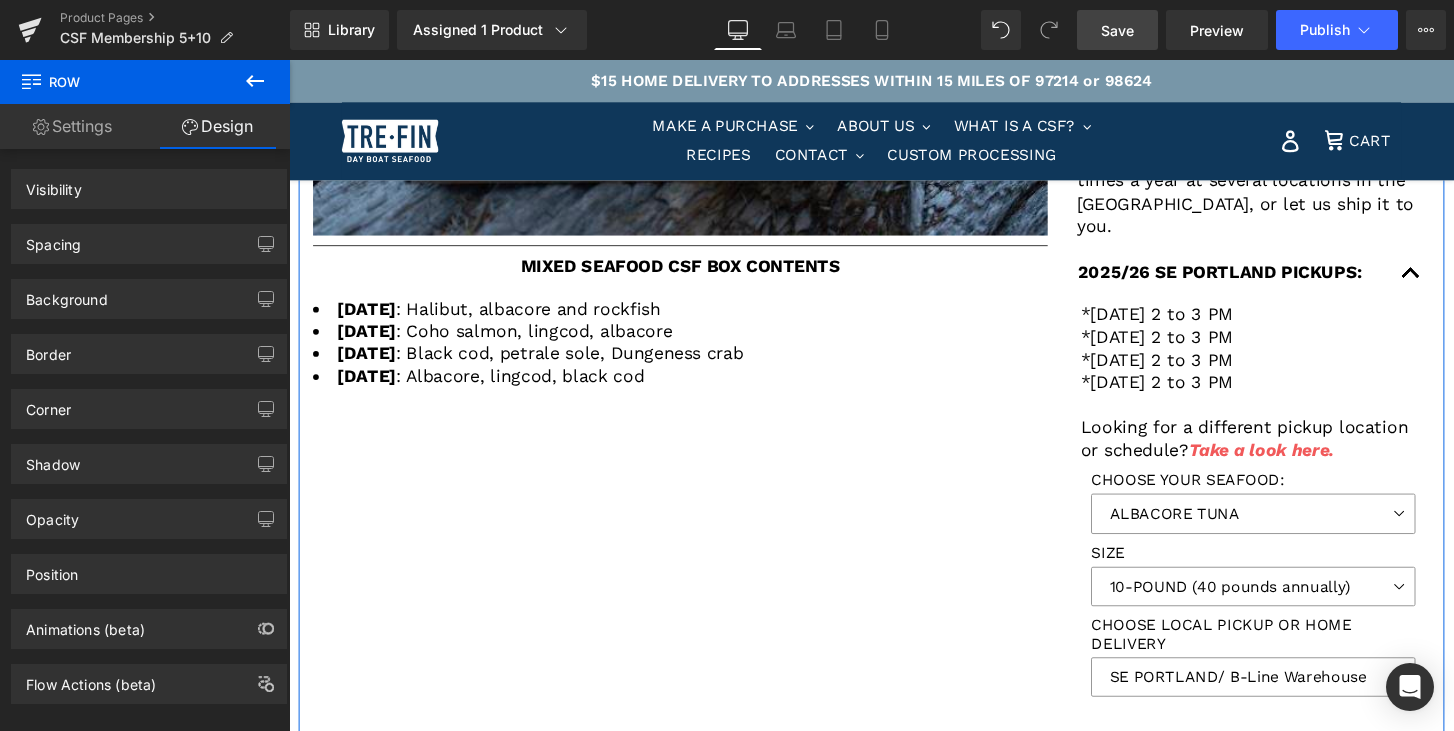 click on "Settings" at bounding box center (72, 126) 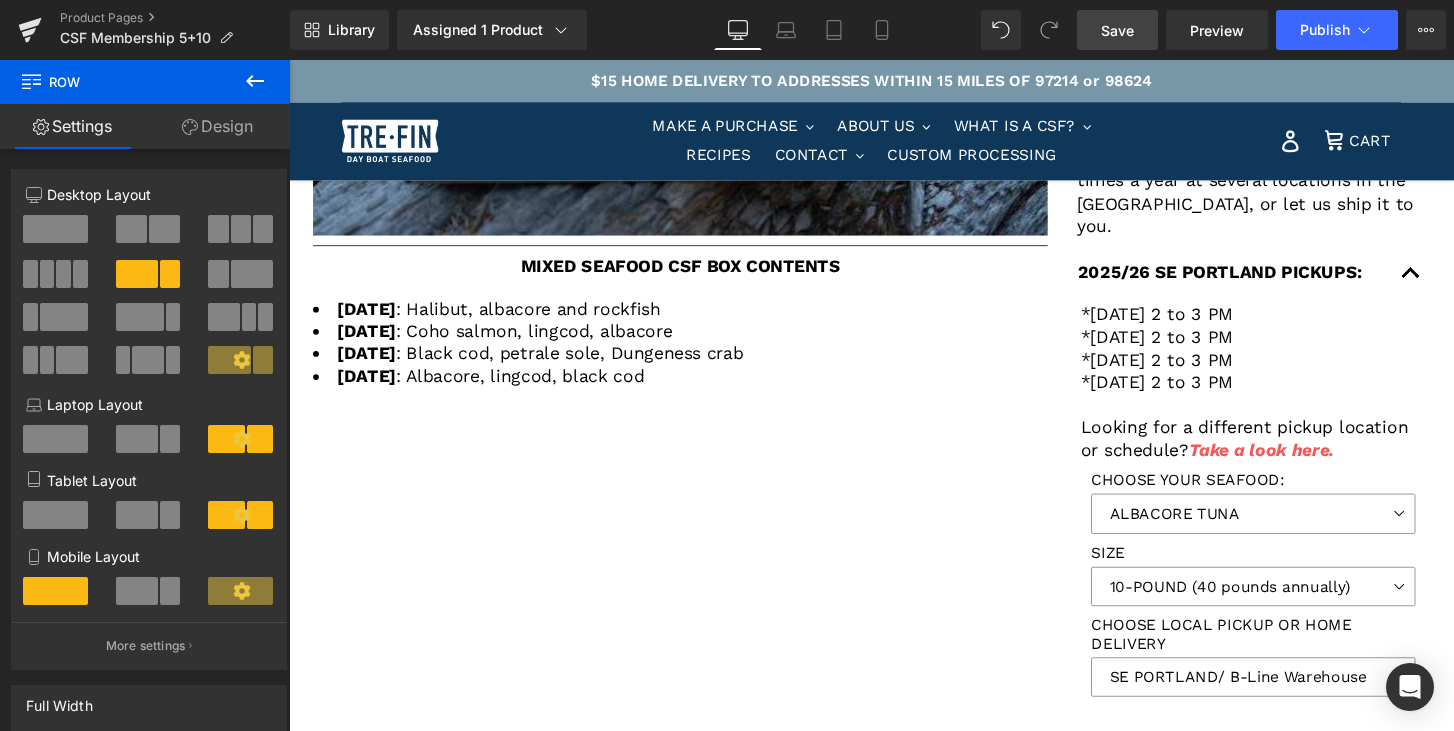 click 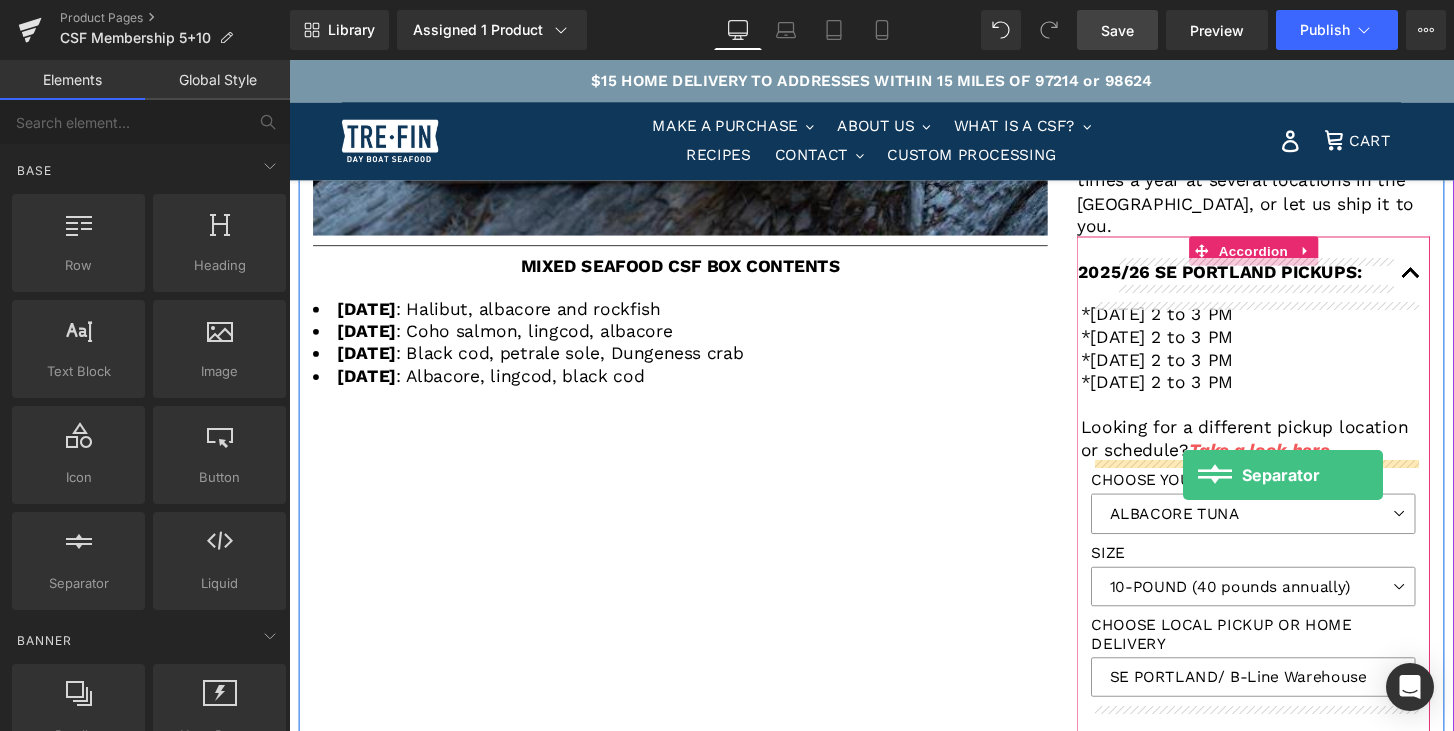 drag, startPoint x: 358, startPoint y: 629, endPoint x: 1218, endPoint y: 491, distance: 871.0017 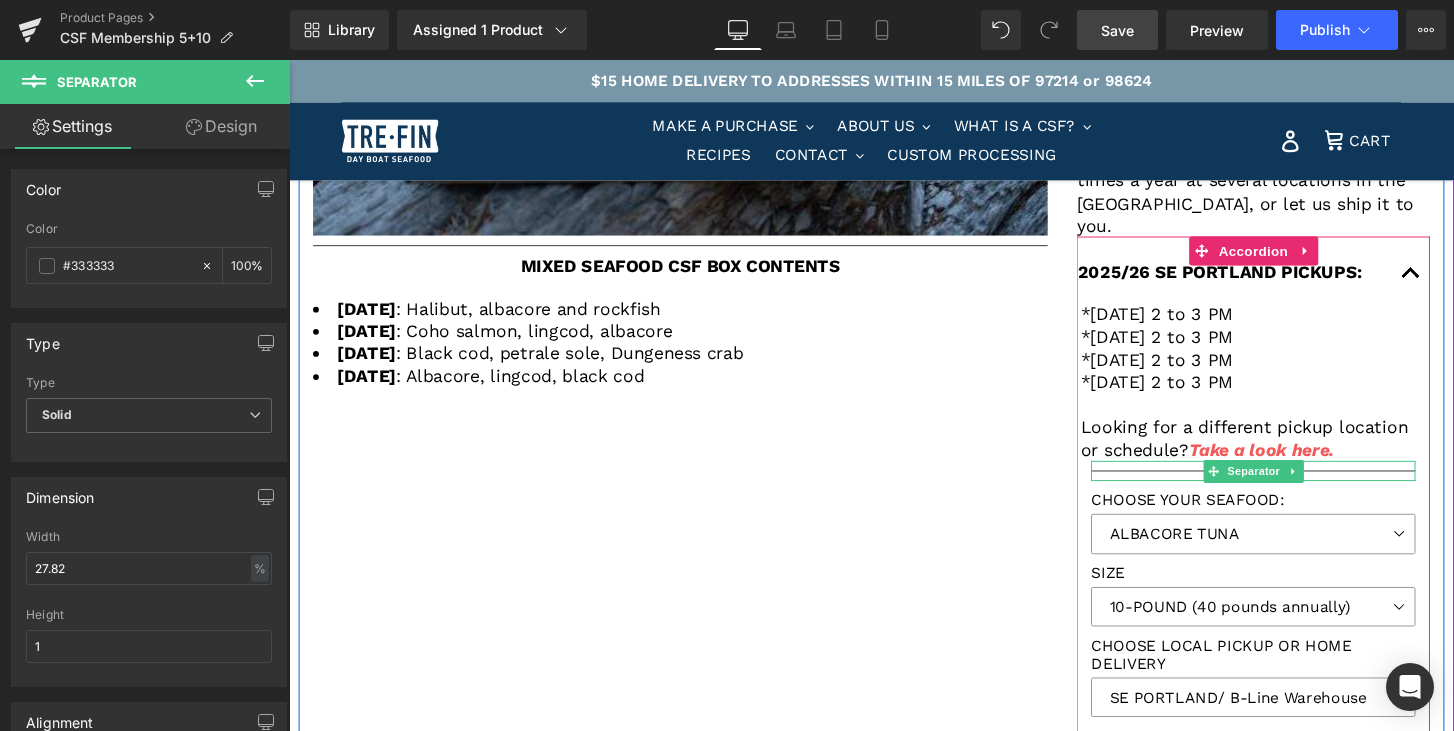 click at bounding box center (1290, 486) 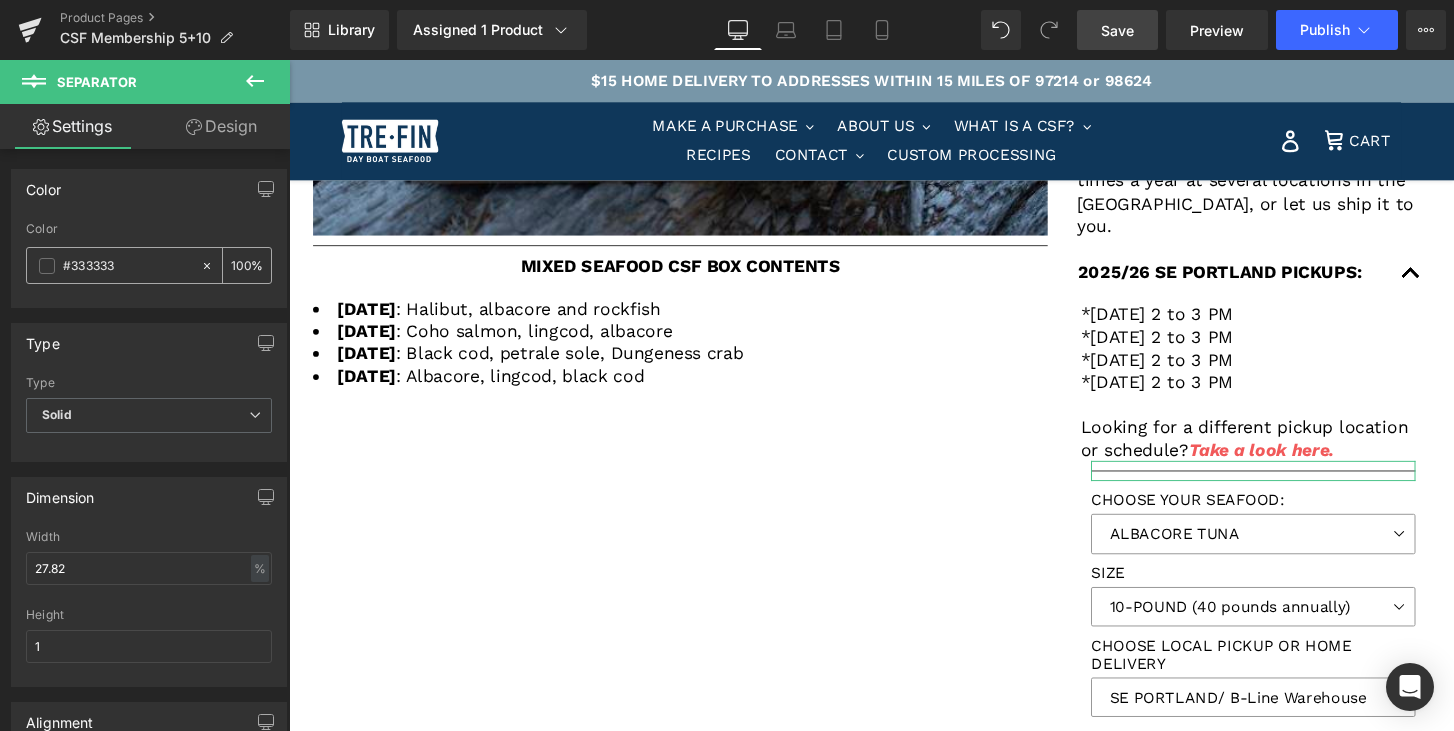 click at bounding box center [47, 266] 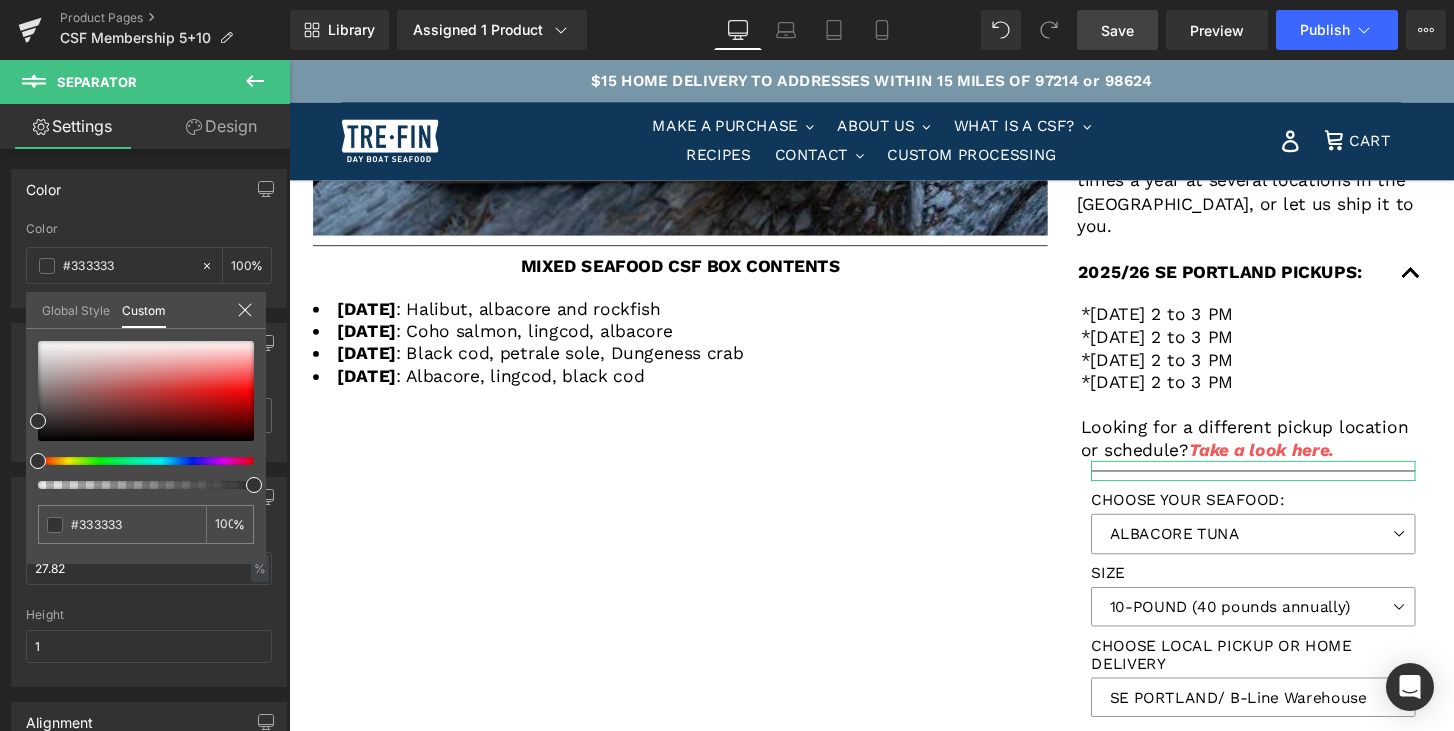 click on "#333333 100 %" at bounding box center [146, 341] 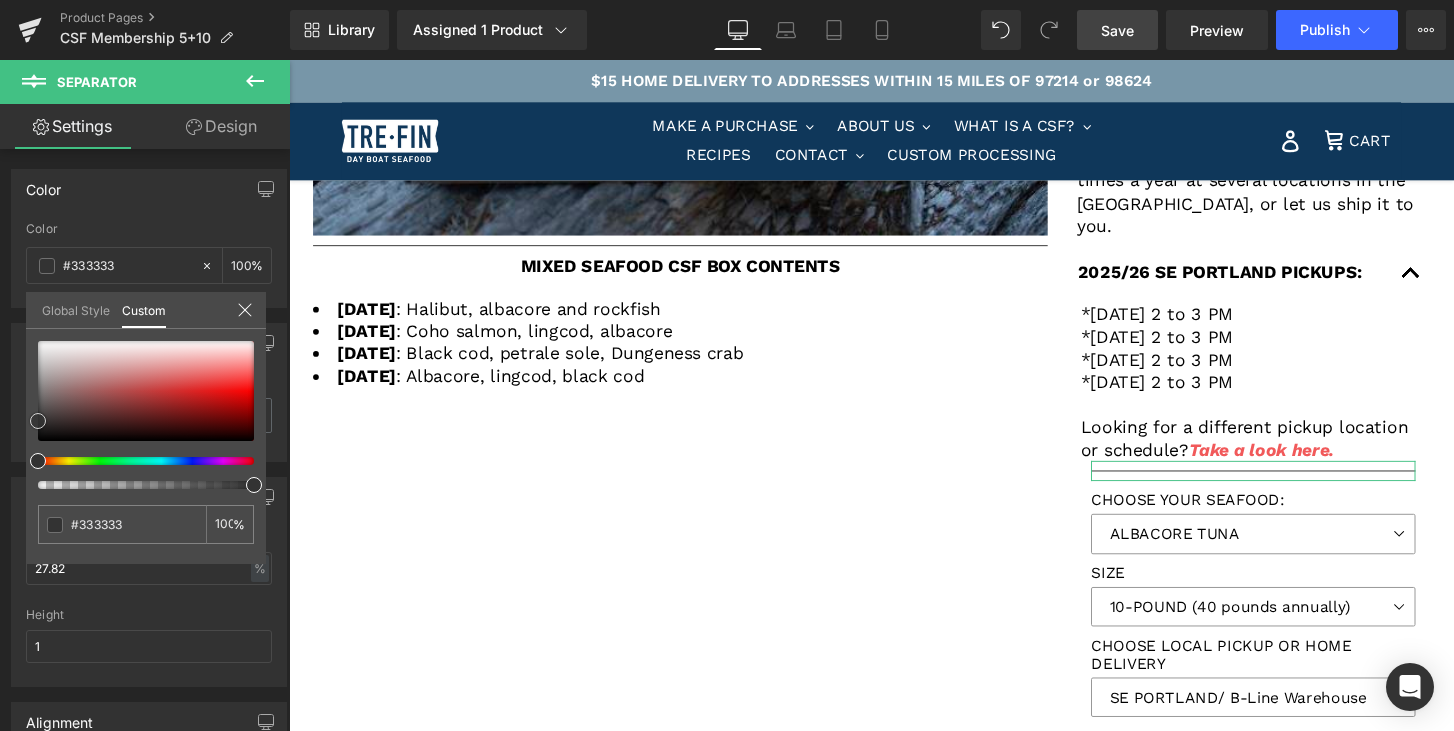 click at bounding box center (146, 391) 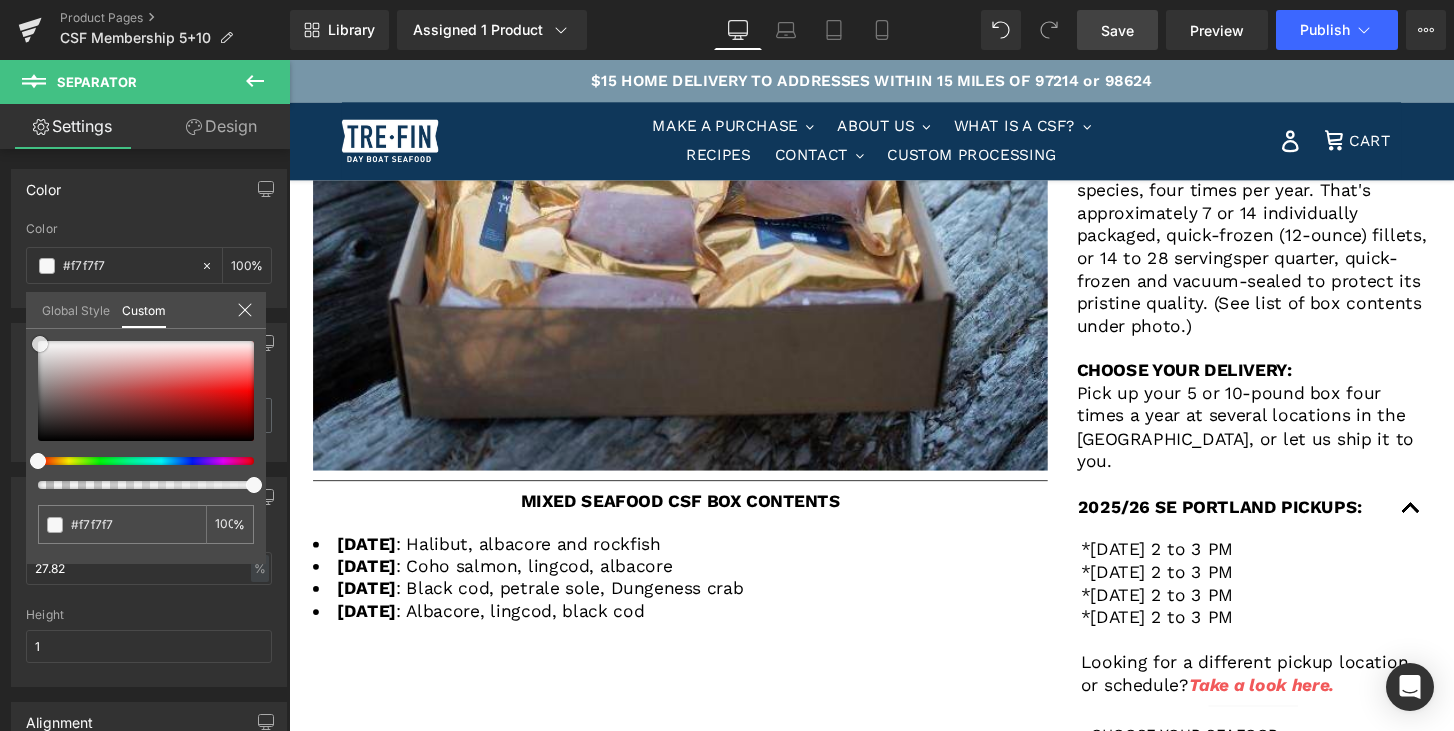 scroll, scrollTop: 805, scrollLeft: 0, axis: vertical 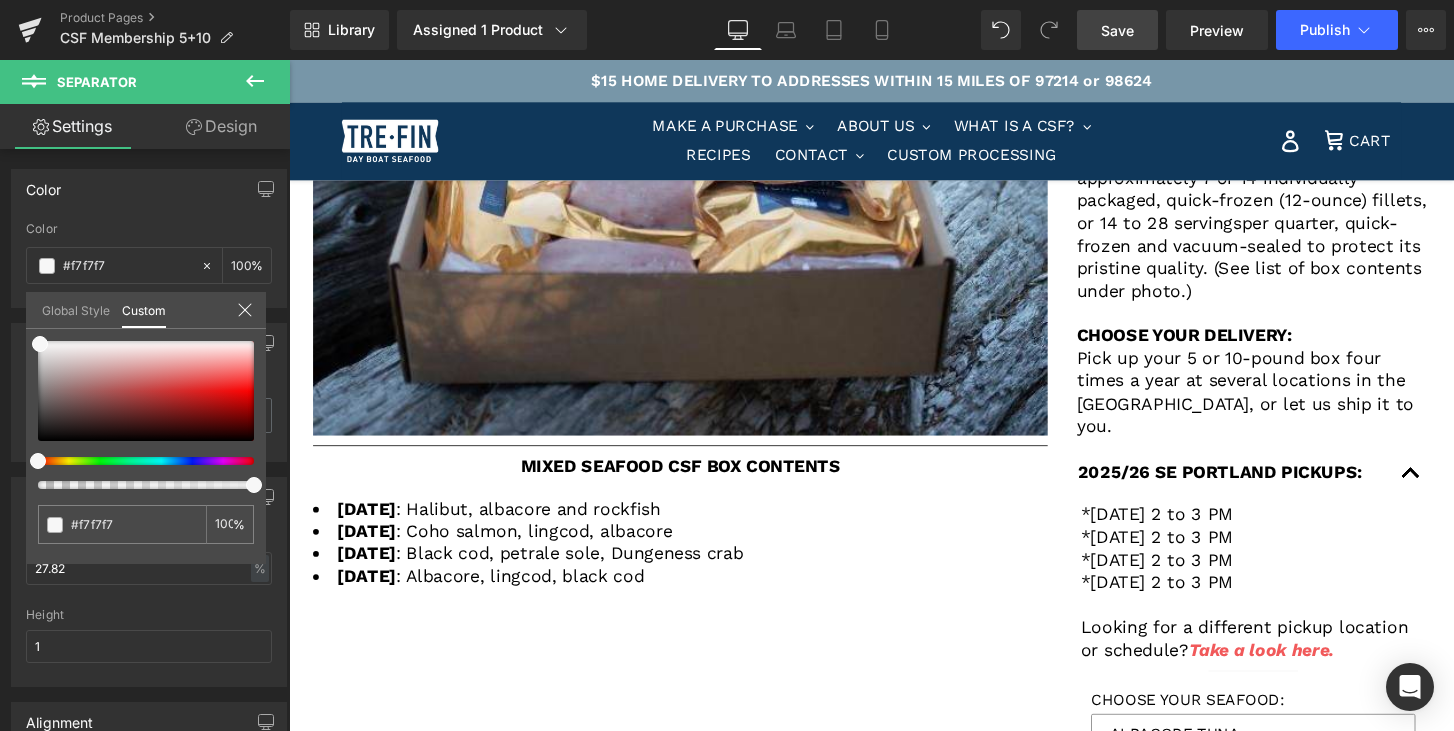 click on "Save" at bounding box center [1117, 30] 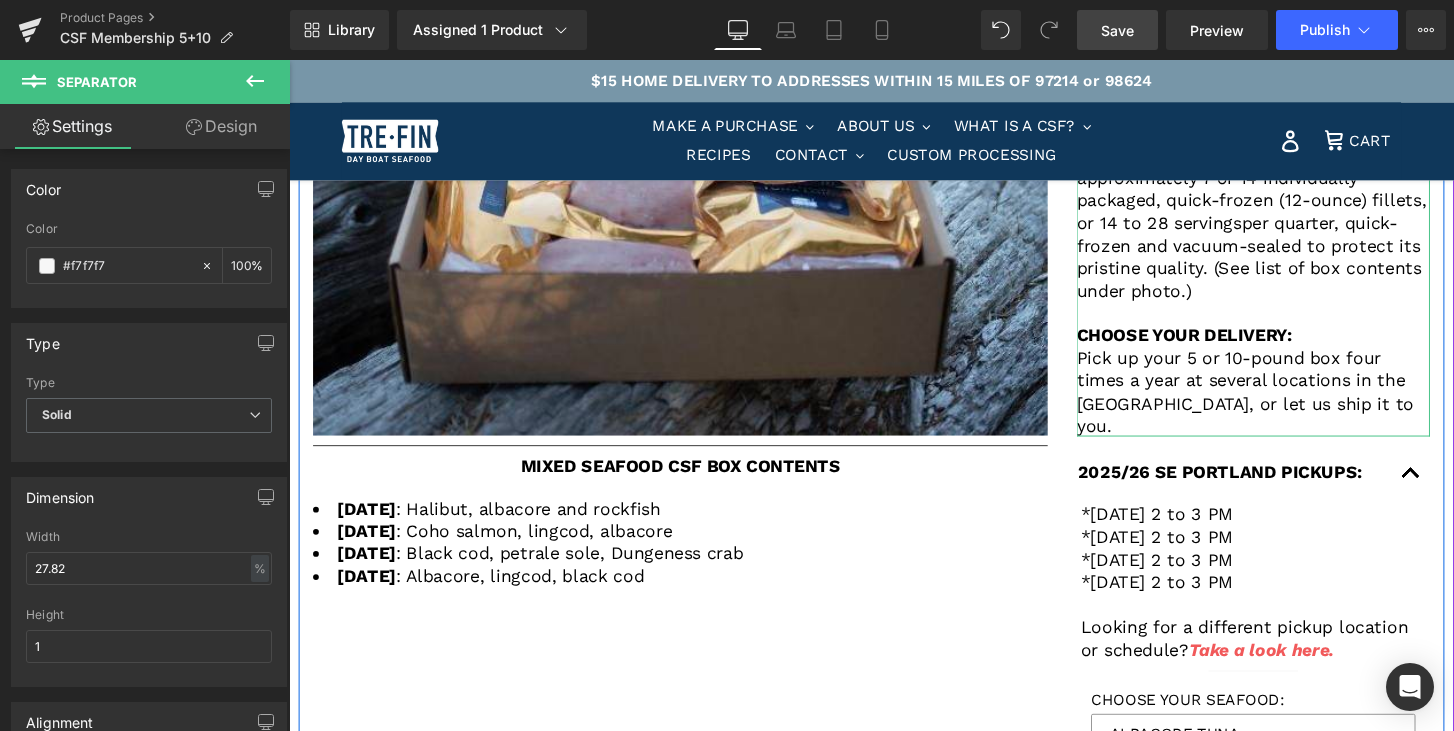 click on "Pick up your 5 or 10-pound box four times a year at several locations in the [GEOGRAPHIC_DATA], or let us ship it to you." at bounding box center (1290, 405) 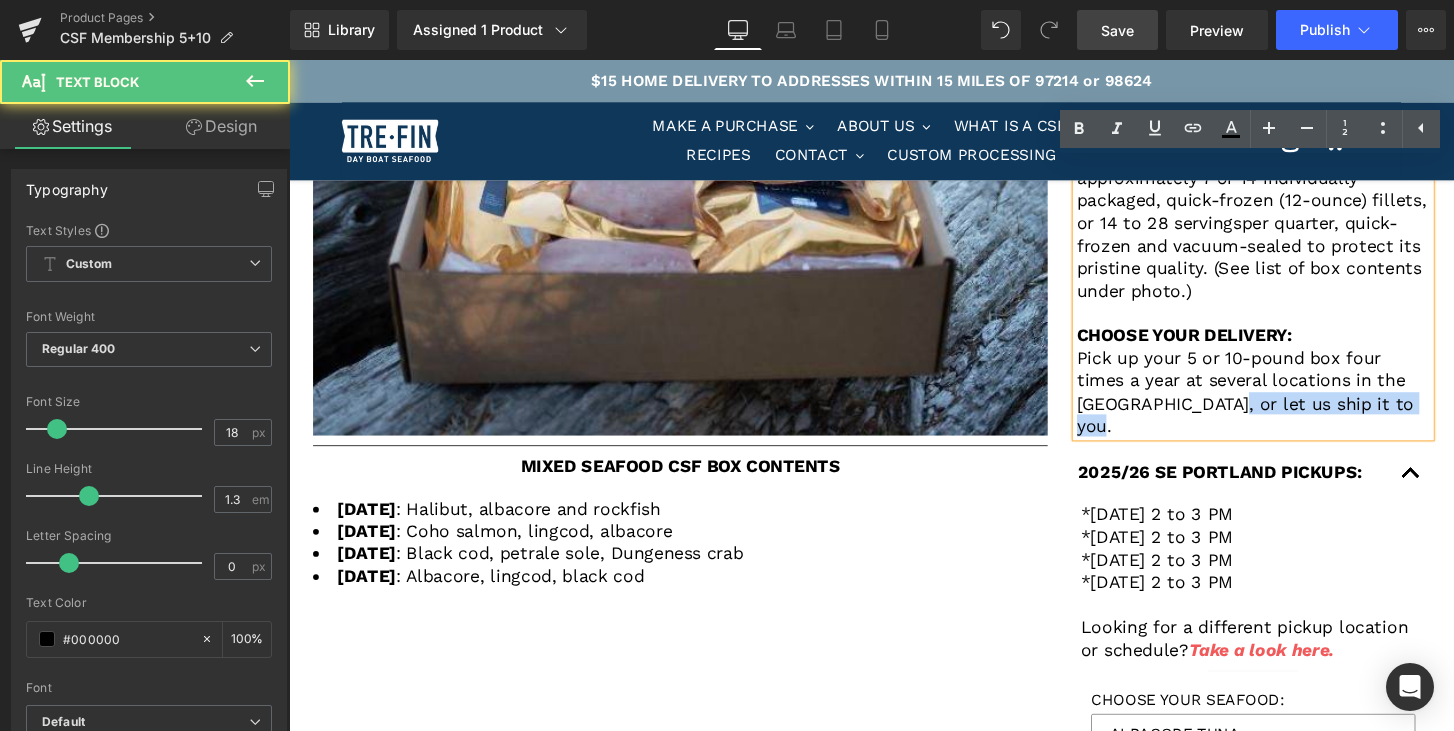 click on "Pick up your 5 or 10-pound box four times a year at several locations in the [GEOGRAPHIC_DATA], or let us ship it to you." at bounding box center (1290, 405) 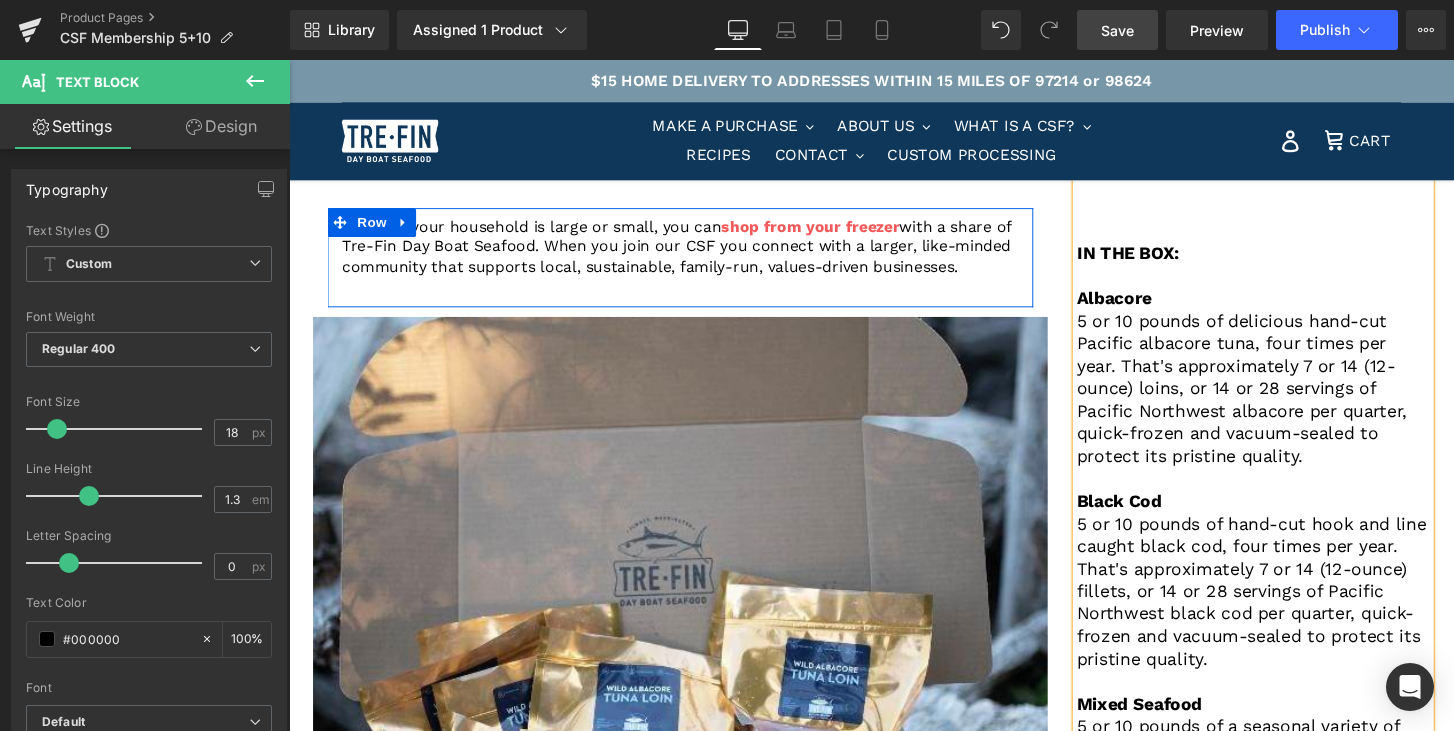 scroll, scrollTop: 163, scrollLeft: 0, axis: vertical 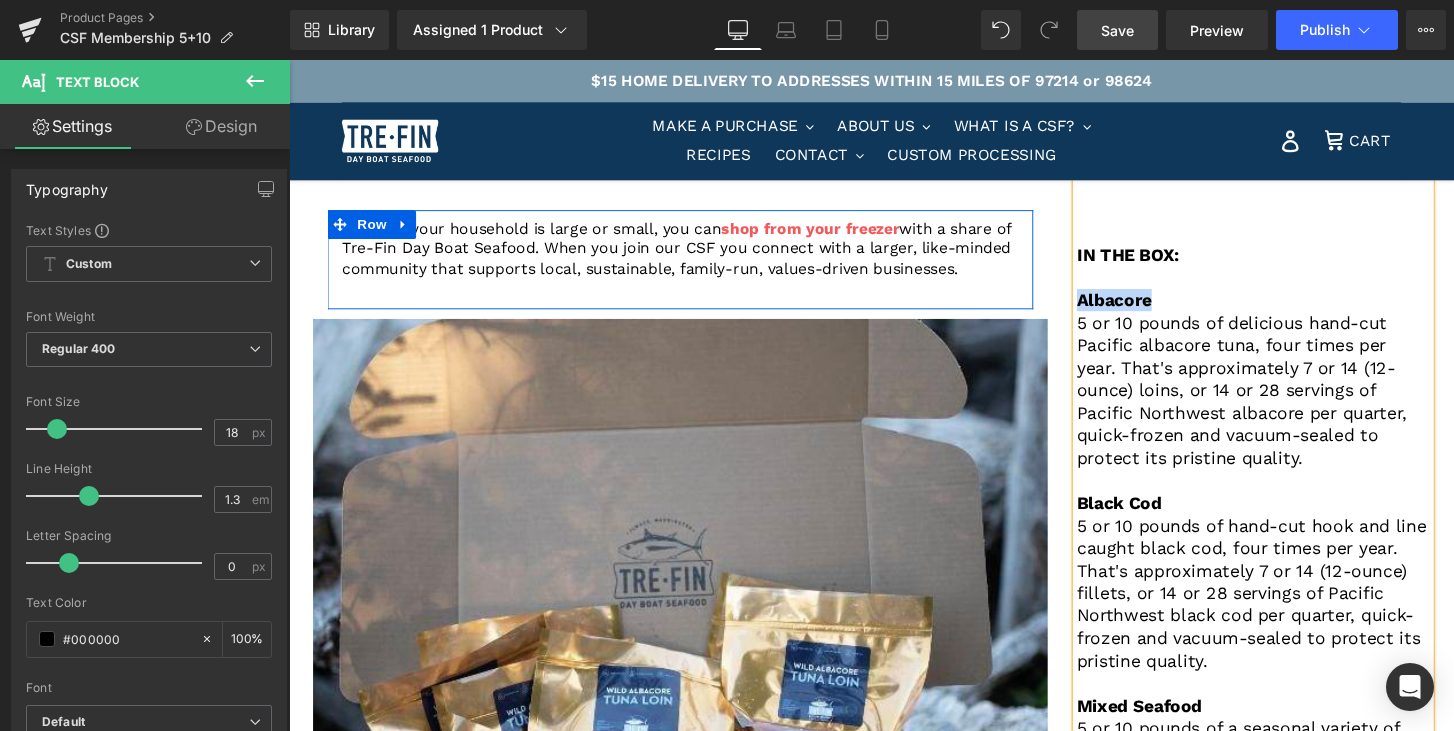 drag, startPoint x: 1189, startPoint y: 309, endPoint x: 1108, endPoint y: 308, distance: 81.00617 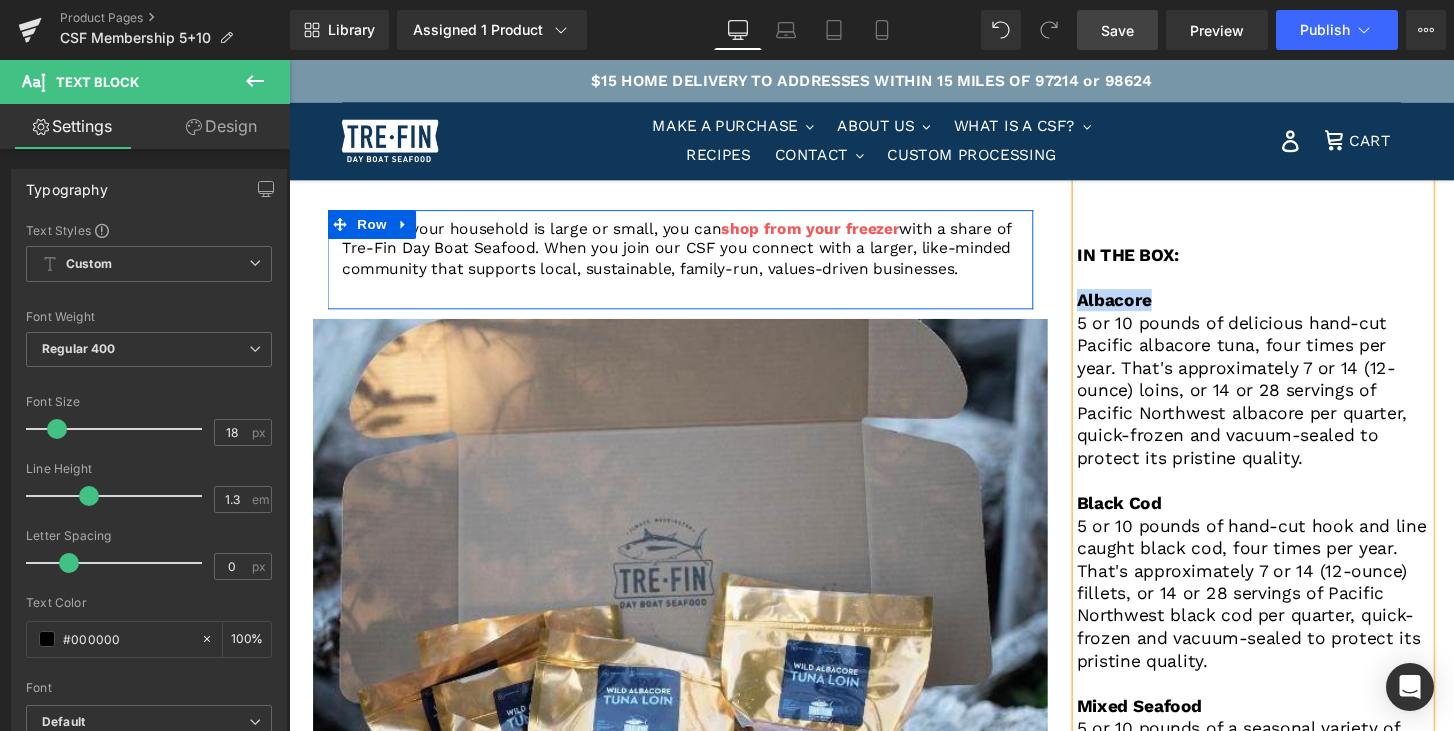 click on "Albacore" at bounding box center [1290, 309] 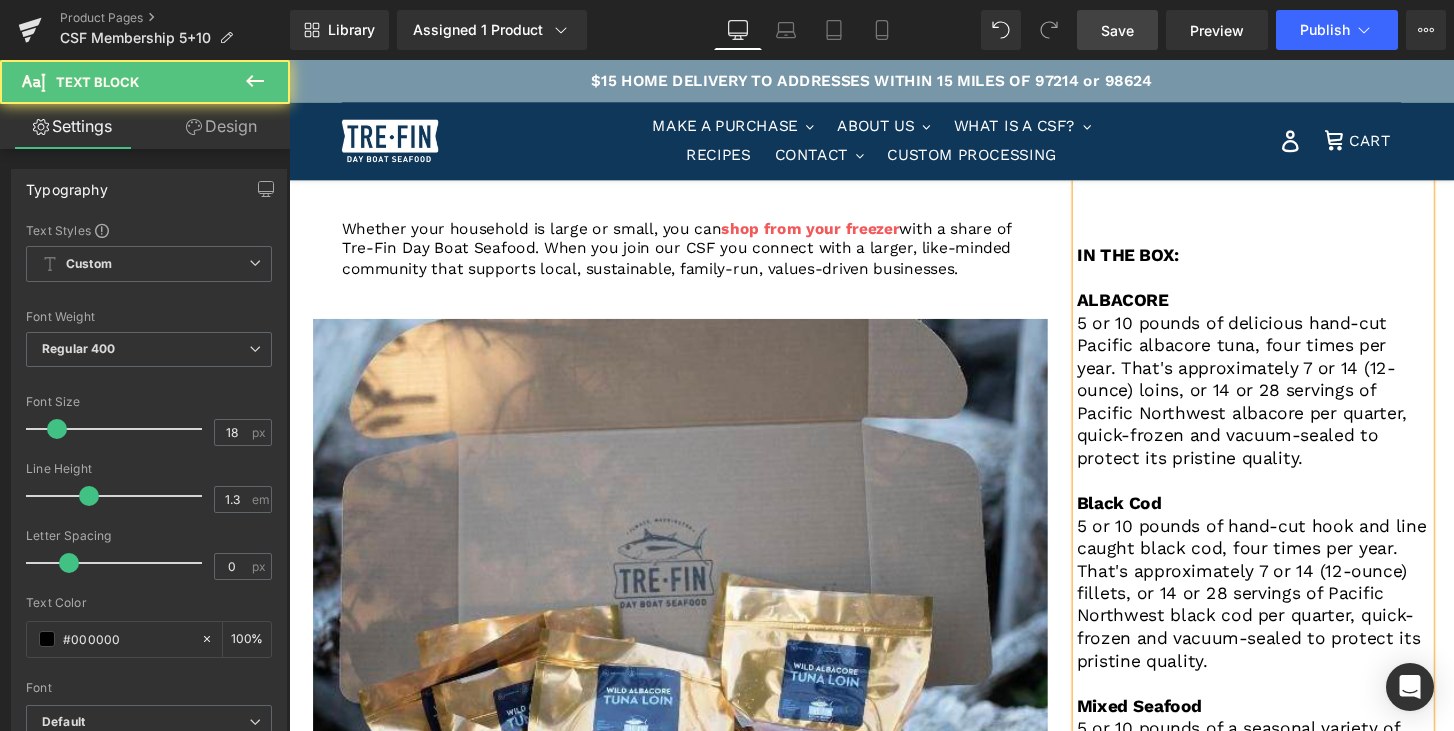 drag, startPoint x: 1210, startPoint y: 521, endPoint x: 1104, endPoint y: 518, distance: 106.04244 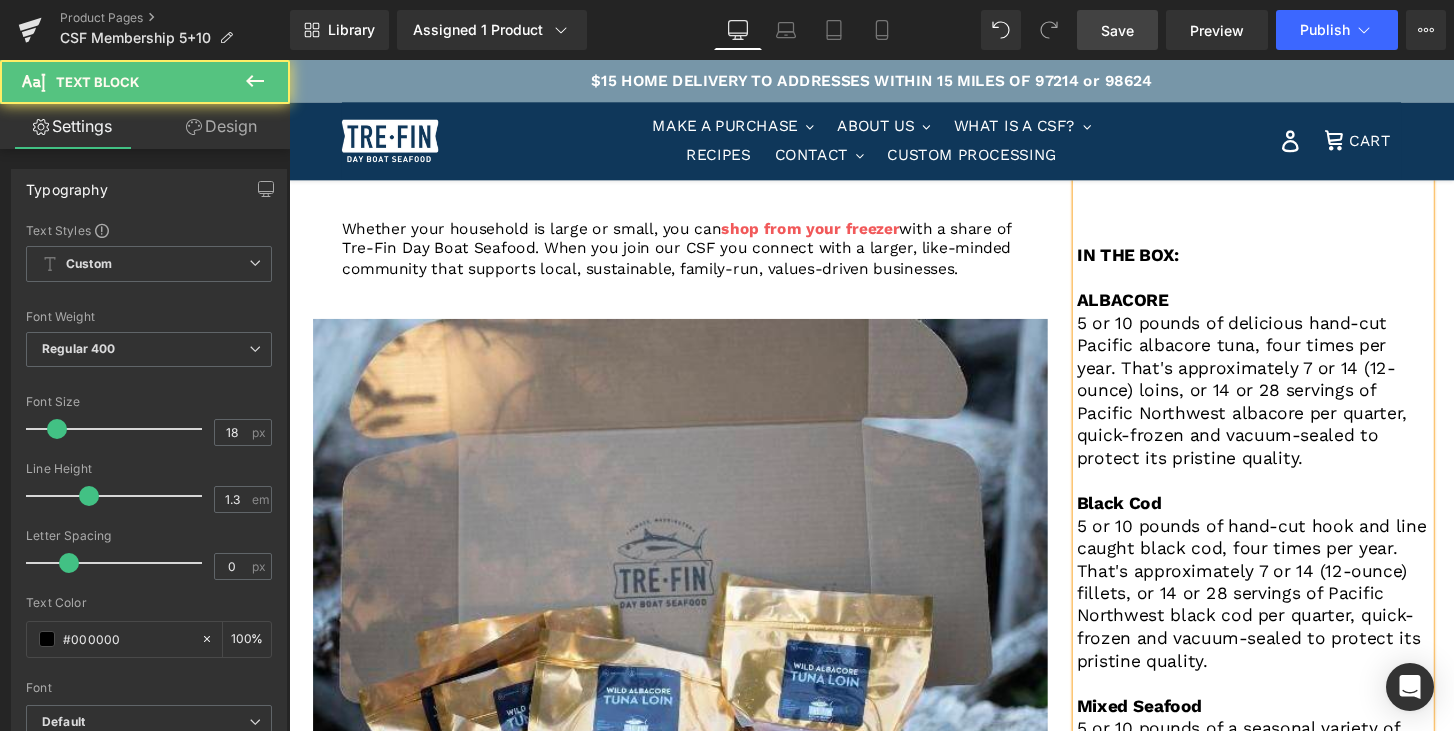 click on "IN THE BOX:  ALBACORE 5 or 10 pounds of delicious hand-cut Pacific albacore tuna, four times per year. That's approximately 7 or 14 (12-ounce) loins, or 14 or 28 servings of Pacific Northwest albacore per quarter, quick-frozen and vacuum-sealed to protect its pristine quality. Black Cod  5 or 10 pounds of hand-cut hook and line caught black cod, four times per year. That's approximately 7 or 14 (12-ounce) fillets, or 14 or 28 servings of Pacific Northwest black cod per quarter, quick-frozen and vacuum-sealed to protect its pristine quality. Mixed Seafood   5 or 10 pounds of a seasonal variety of three of our hand-cut Day Boat Seafood species, four times per year. That's  approximately 7 or 14 individually packaged, quick-frozen (12-ounce) fillets, or 14 to 28 servings  per quarter, quick-frozen and vacuum-sealed to protect its pristine quality. (See list of box contents under photo.) CHOOSE YOUR DELIVERY:  Pick up your 5 or 10-pound box four times a year at several locations in the [GEOGRAPHIC_DATA]." at bounding box center (1290, 578) 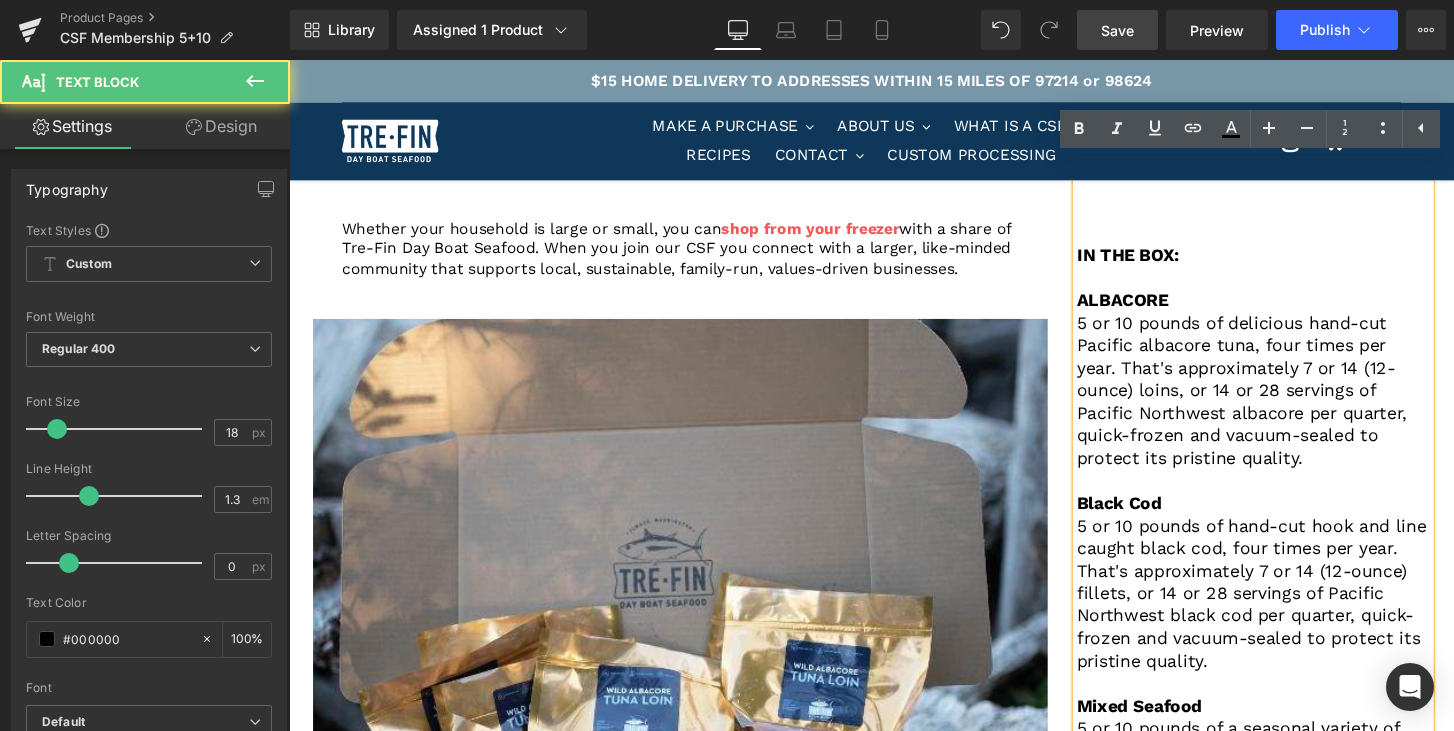 click on "Black Cod" at bounding box center (1290, 519) 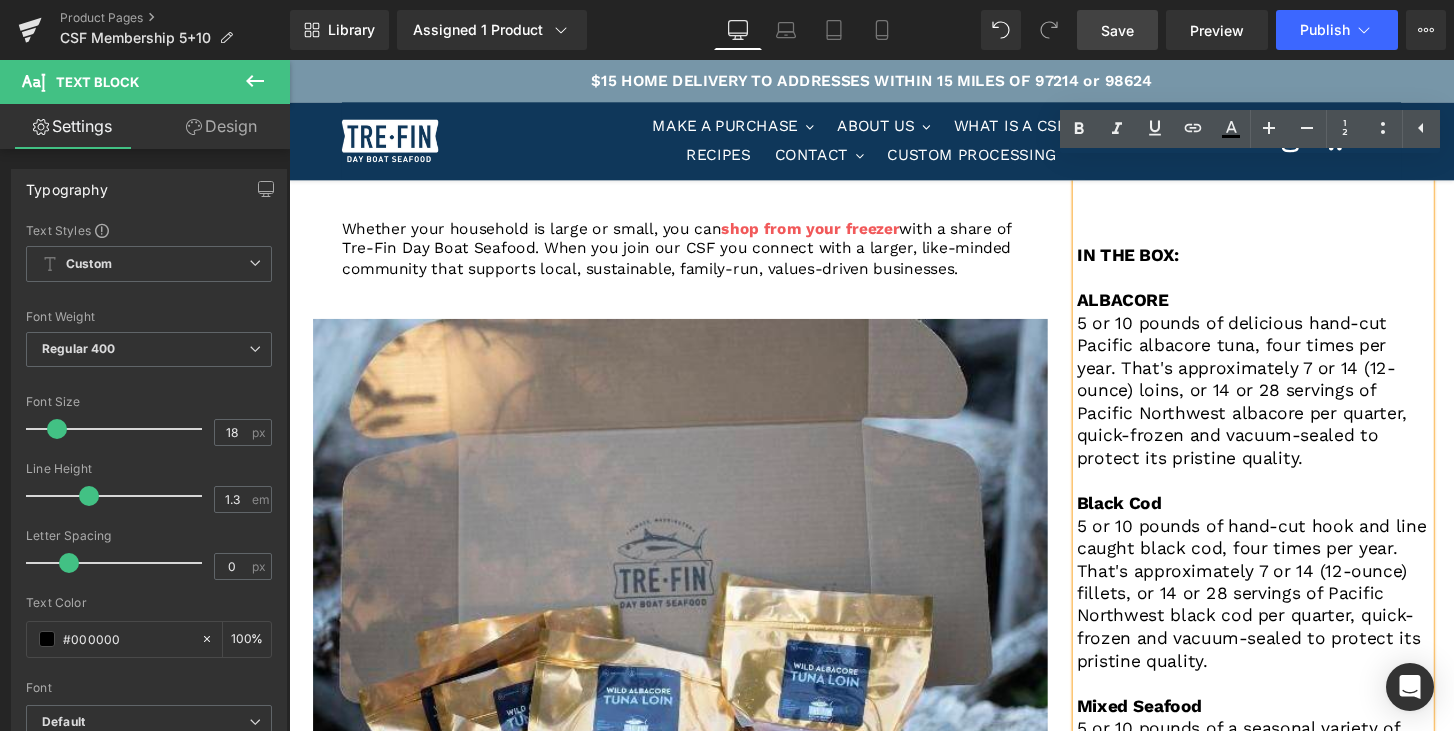 drag, startPoint x: 1203, startPoint y: 512, endPoint x: 1109, endPoint y: 516, distance: 94.08507 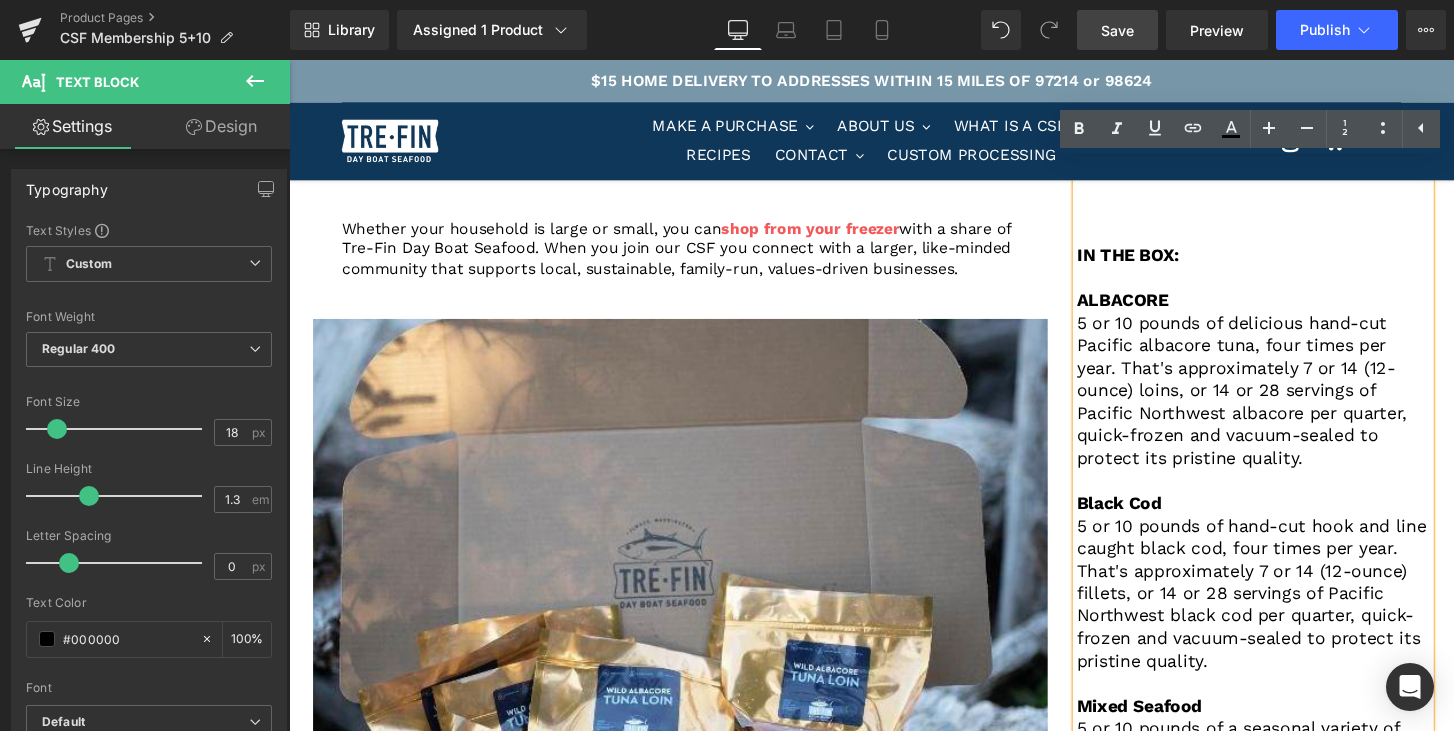click on "Black Cod" at bounding box center [1290, 519] 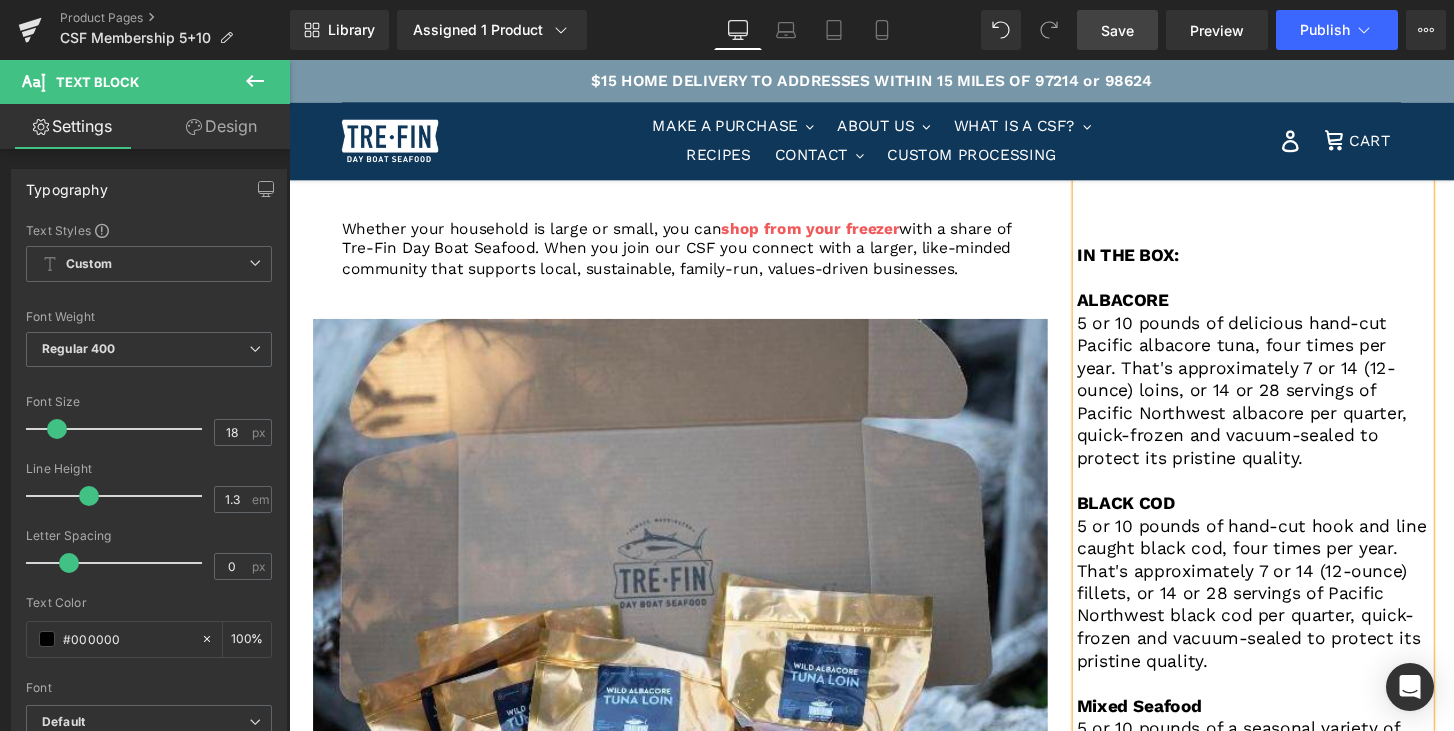 scroll, scrollTop: 226, scrollLeft: 0, axis: vertical 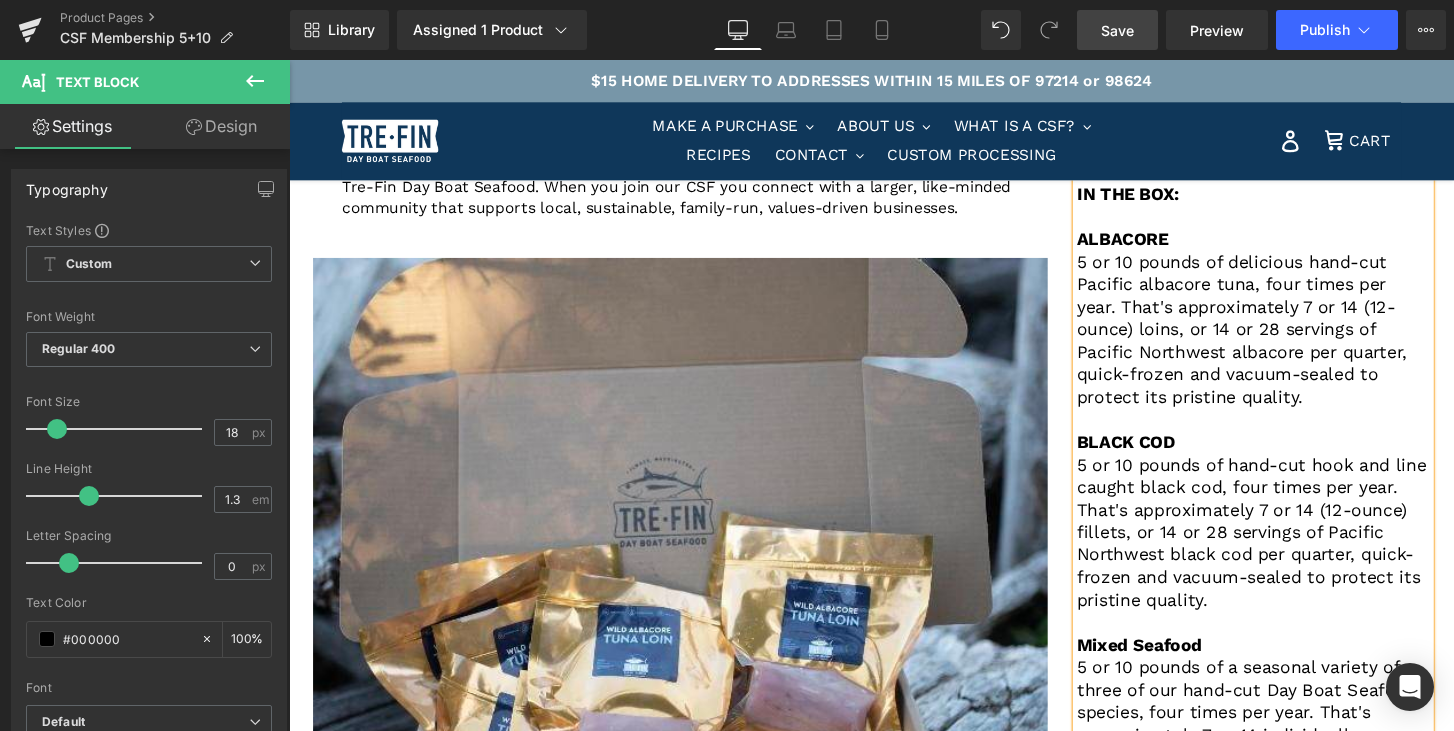 click on "Mixed Seafood" at bounding box center (1172, 667) 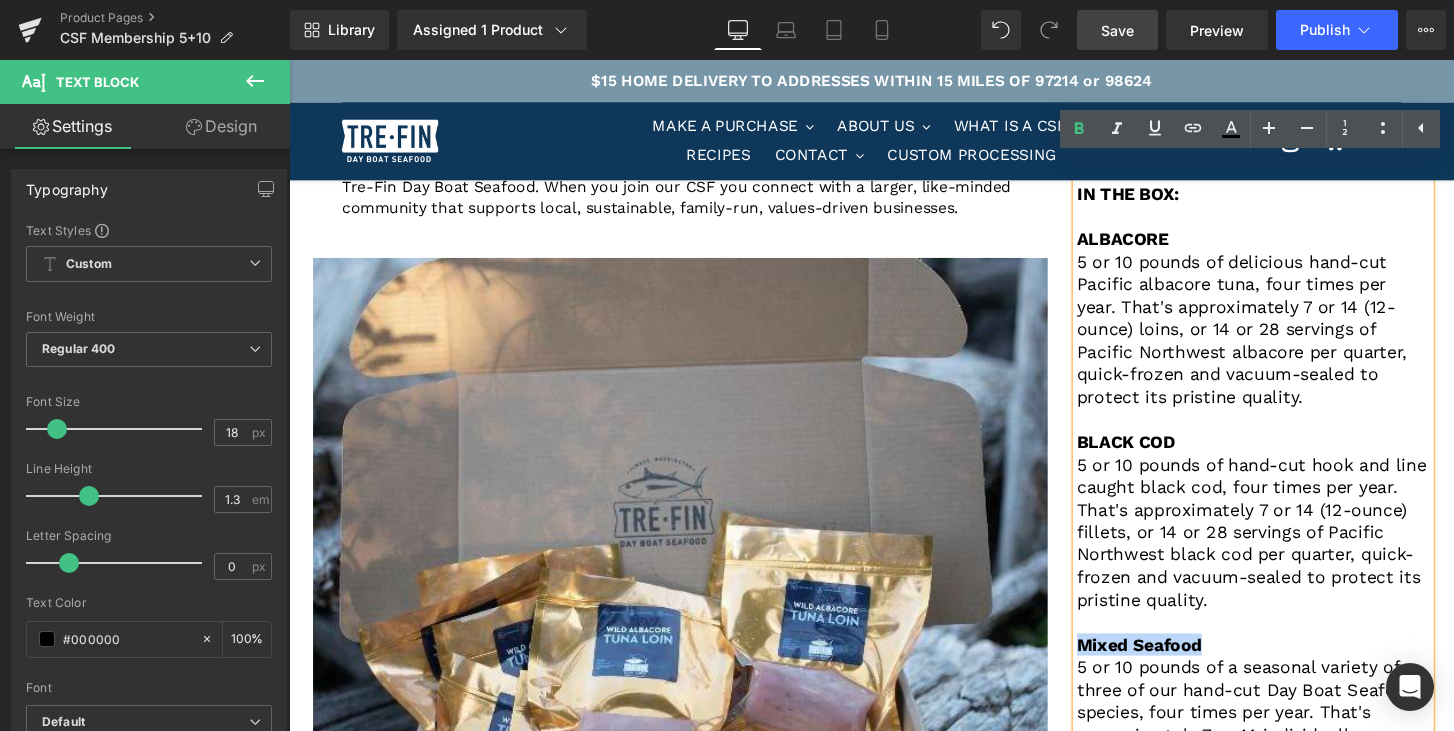 drag, startPoint x: 1235, startPoint y: 659, endPoint x: 1100, endPoint y: 659, distance: 135 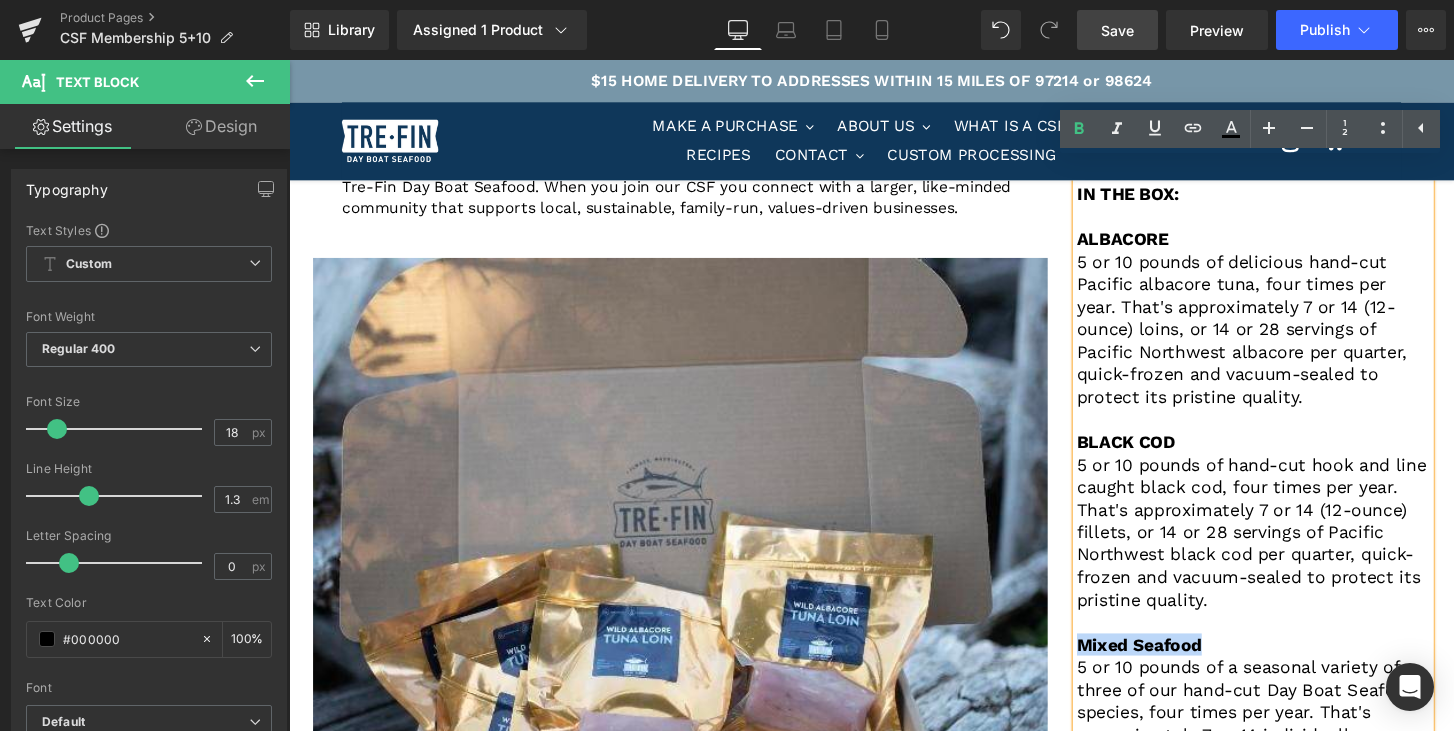 click on "IN THE BOX:  ALBACORE 5 or 10 pounds of delicious hand-cut Pacific albacore tuna, four times per year. That's approximately 7 or 14 (12-ounce) loins, or 14 or 28 servings of Pacific Northwest albacore per quarter, quick-frozen and vacuum-sealed to protect its pristine quality. BLACK COD 5 or 10 pounds of hand-cut hook and line caught black cod, four times per year. That's approximately 7 or 14 (12-ounce) fillets, or 14 or 28 servings of Pacific Northwest black cod per quarter, quick-frozen and vacuum-sealed to protect its pristine quality. Mixed Seafood   5 or 10 pounds of a seasonal variety of three of our hand-cut Day Boat Seafood species, four times per year. That's  approximately 7 or 14 individually packaged, quick-frozen (12-ounce) fillets, or 14 to 28 servings  per quarter, quick-frozen and vacuum-sealed to protect its pristine quality. (See list of box contents under photo.) CHOOSE YOUR DELIVERY:  Pick up your 5 or 10-pound box four times a year at several locations in the [GEOGRAPHIC_DATA]." at bounding box center (1290, 863) 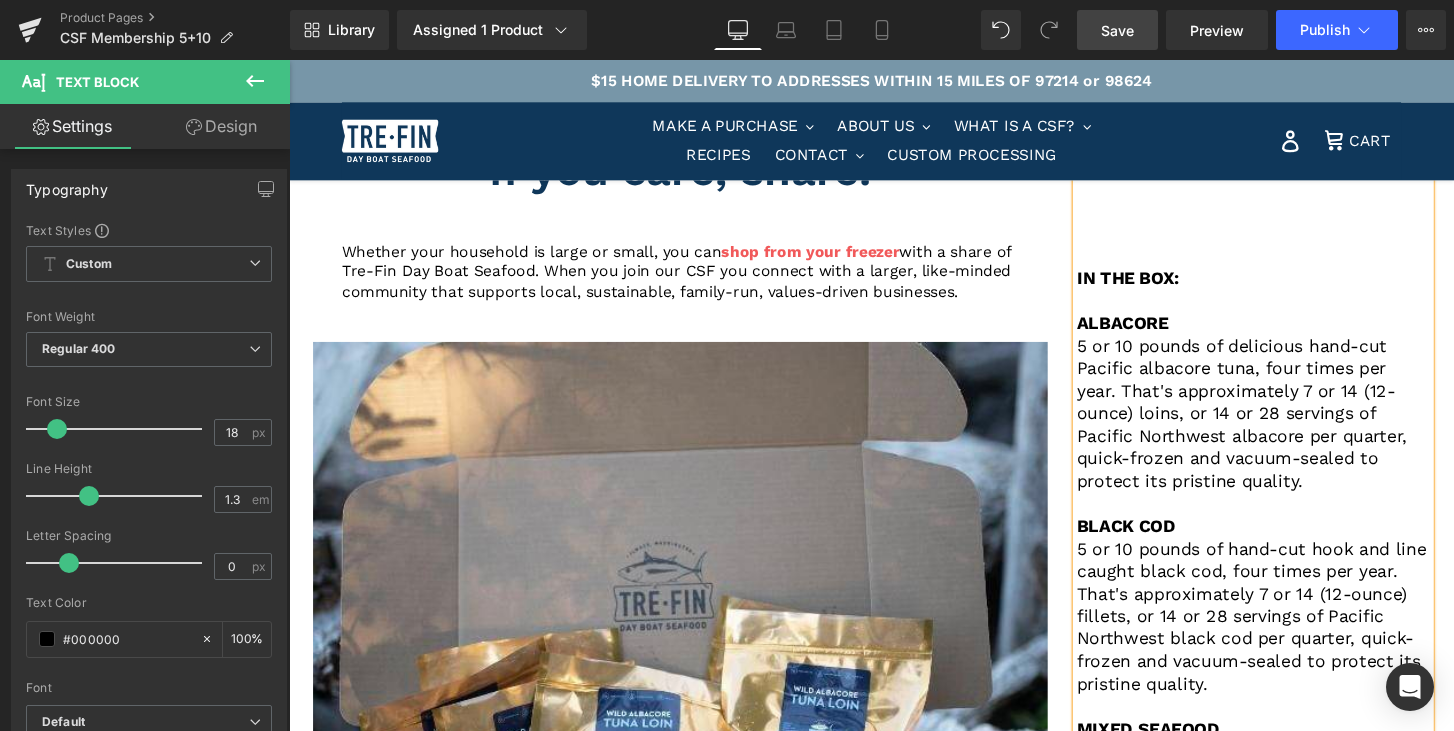 scroll, scrollTop: 70, scrollLeft: 0, axis: vertical 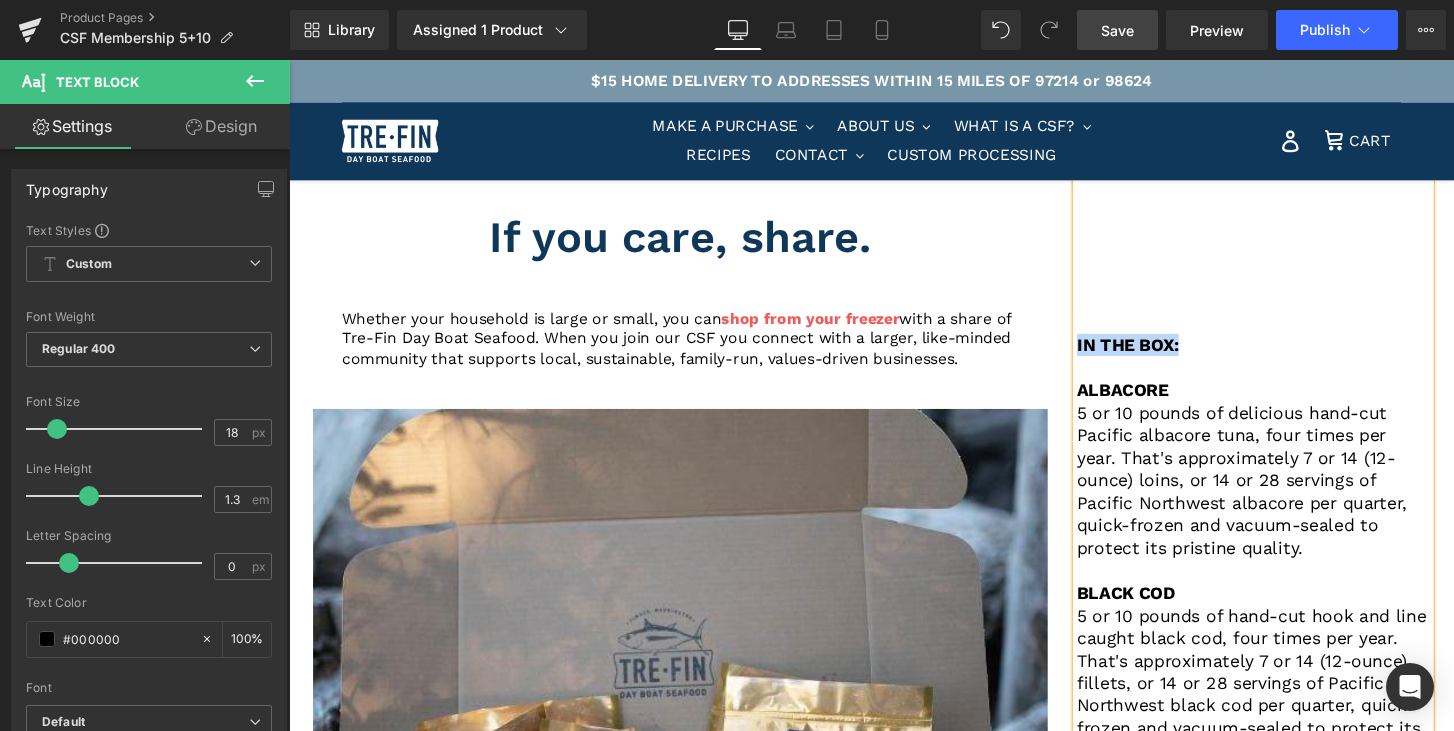 drag, startPoint x: 1213, startPoint y: 358, endPoint x: 1107, endPoint y: 357, distance: 106.004715 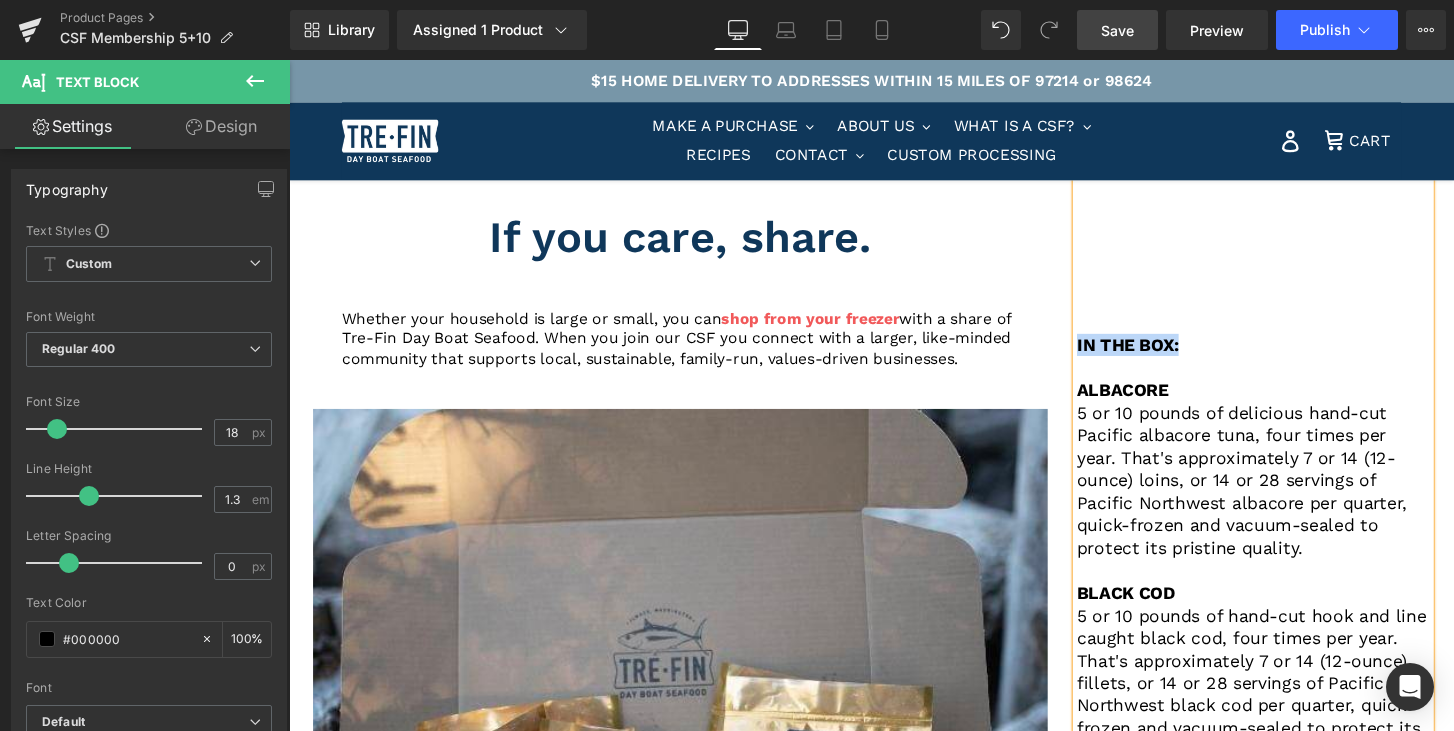 click on "IN THE BOX:" at bounding box center (1160, 355) 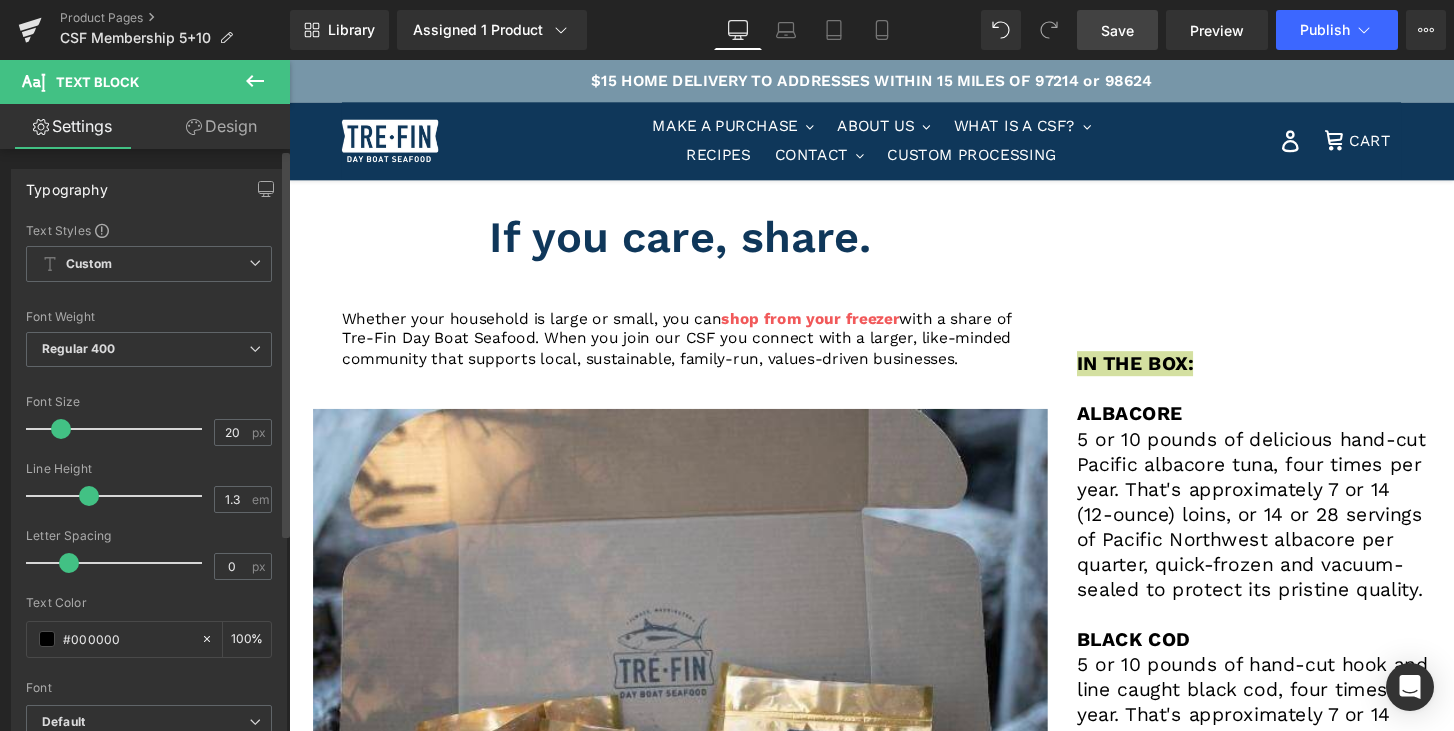 click at bounding box center [61, 429] 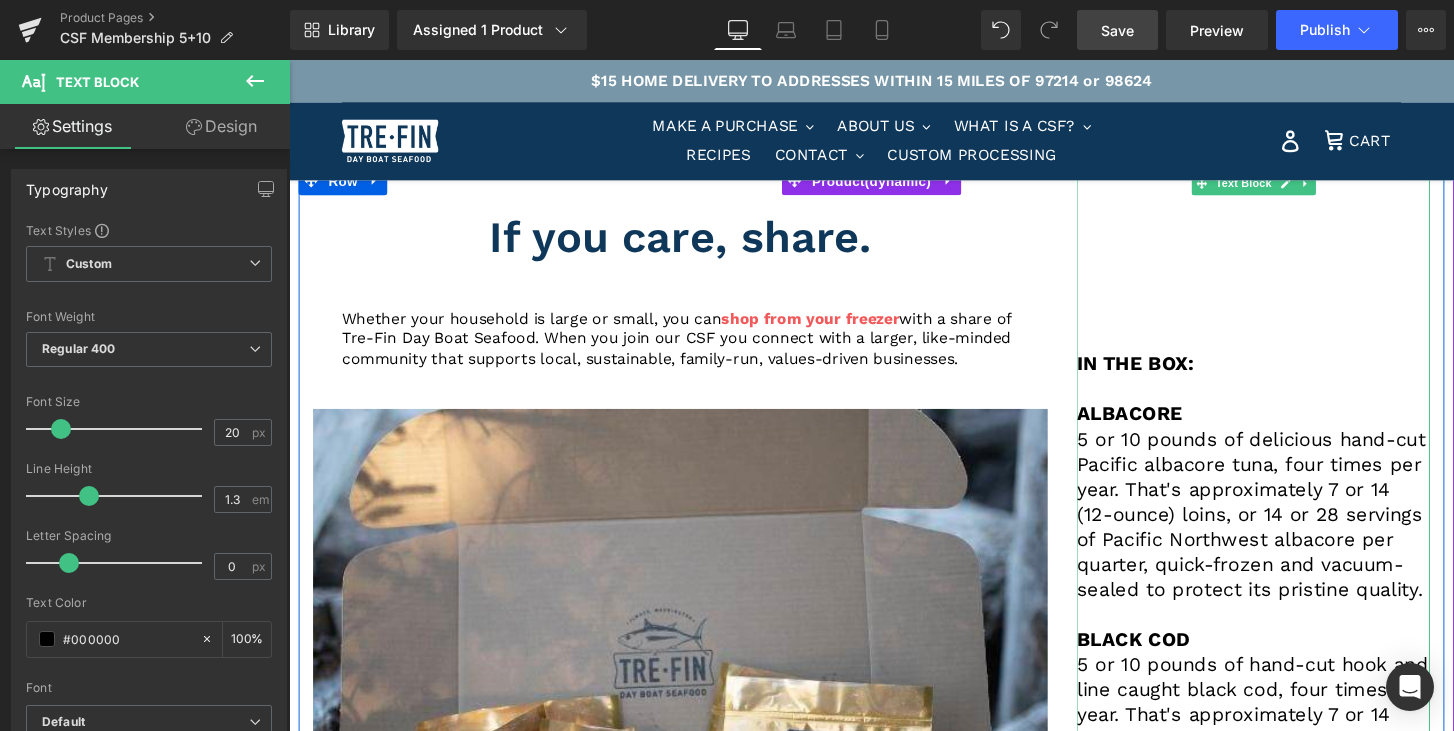 click at bounding box center [1290, 401] 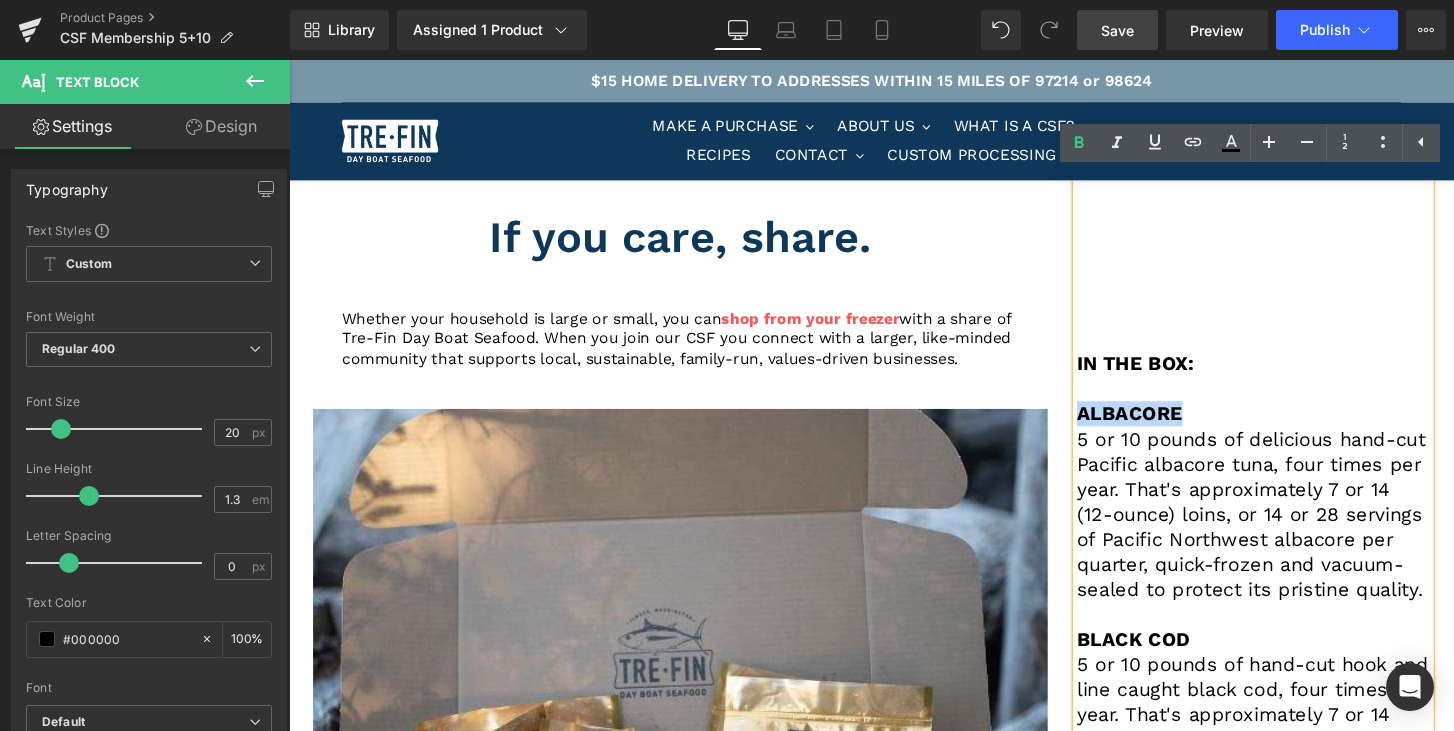 drag, startPoint x: 1218, startPoint y: 428, endPoint x: 1107, endPoint y: 427, distance: 111.0045 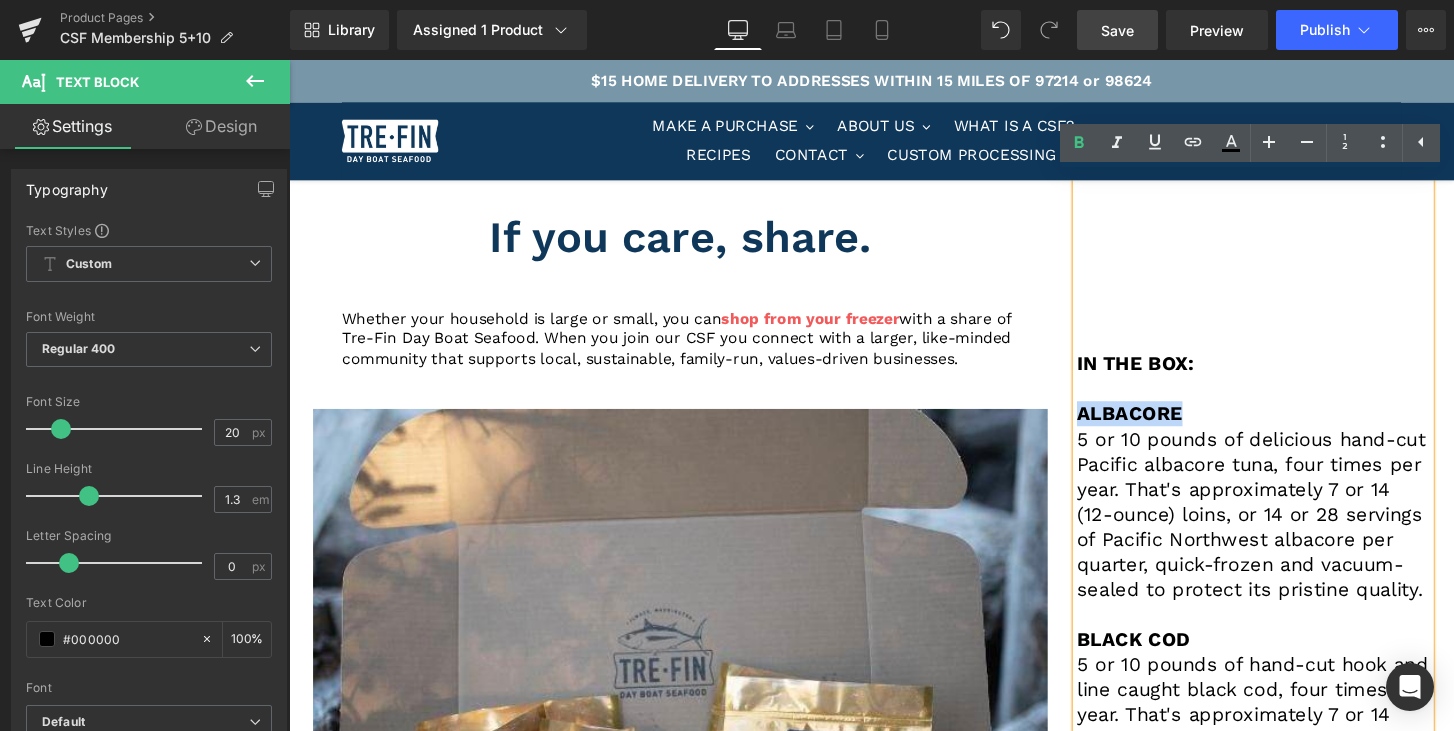 click on "ALBACORE" at bounding box center [1290, 427] 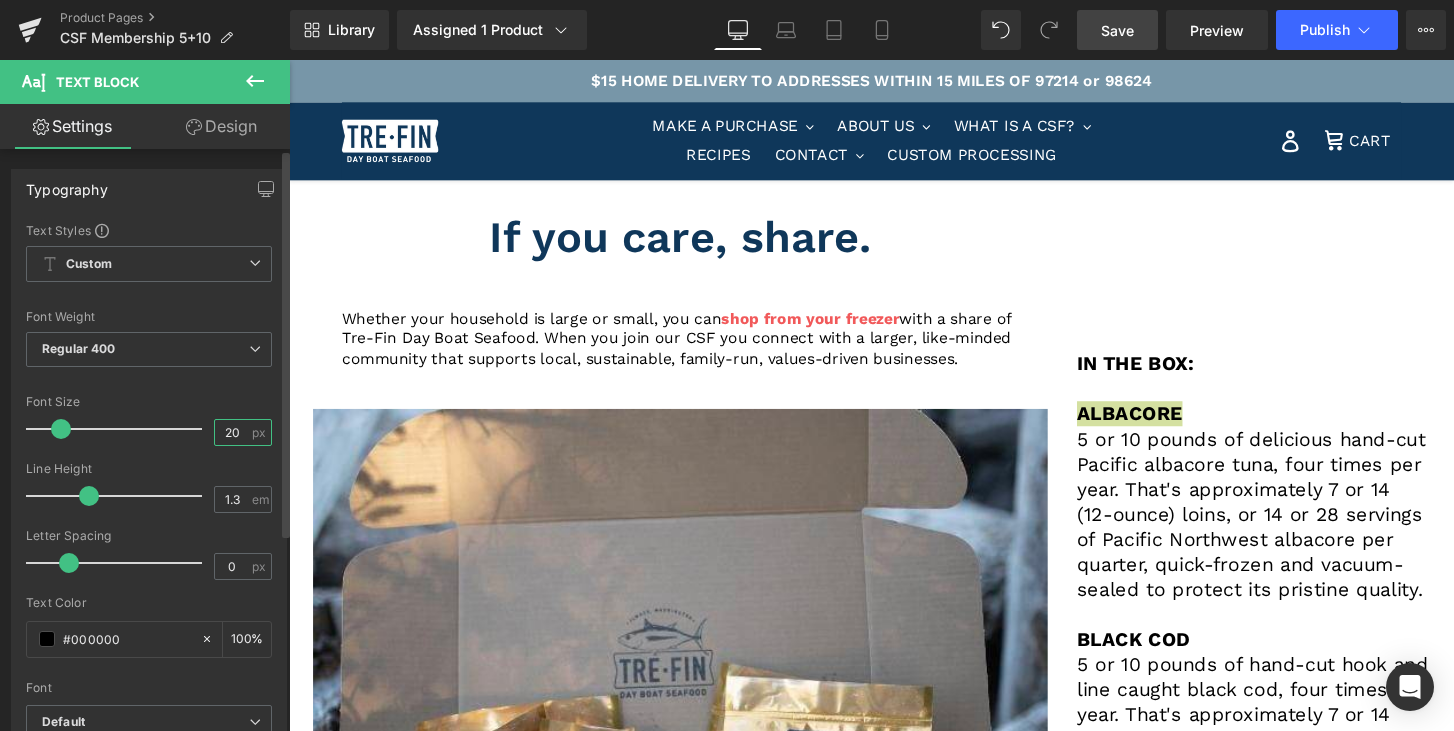 click on "20" at bounding box center [232, 432] 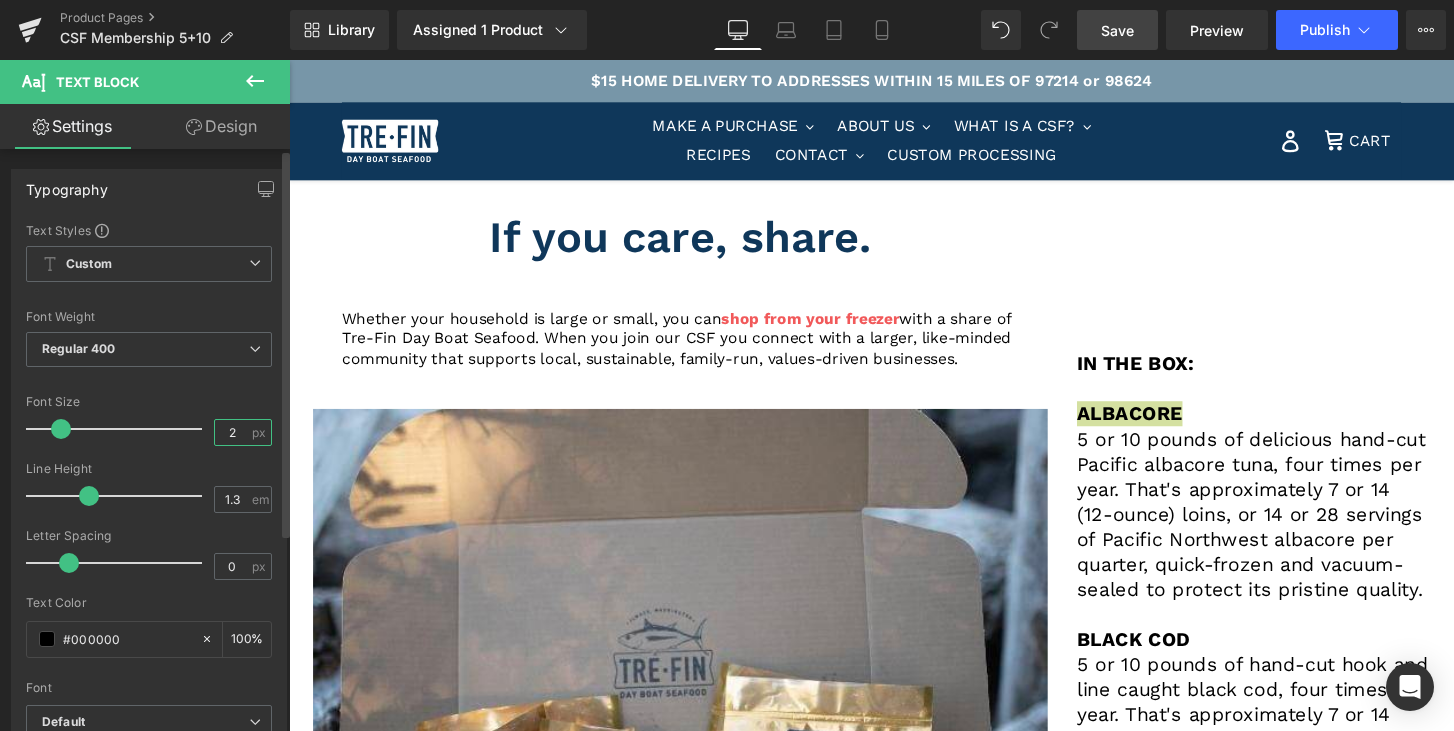 type on "6" 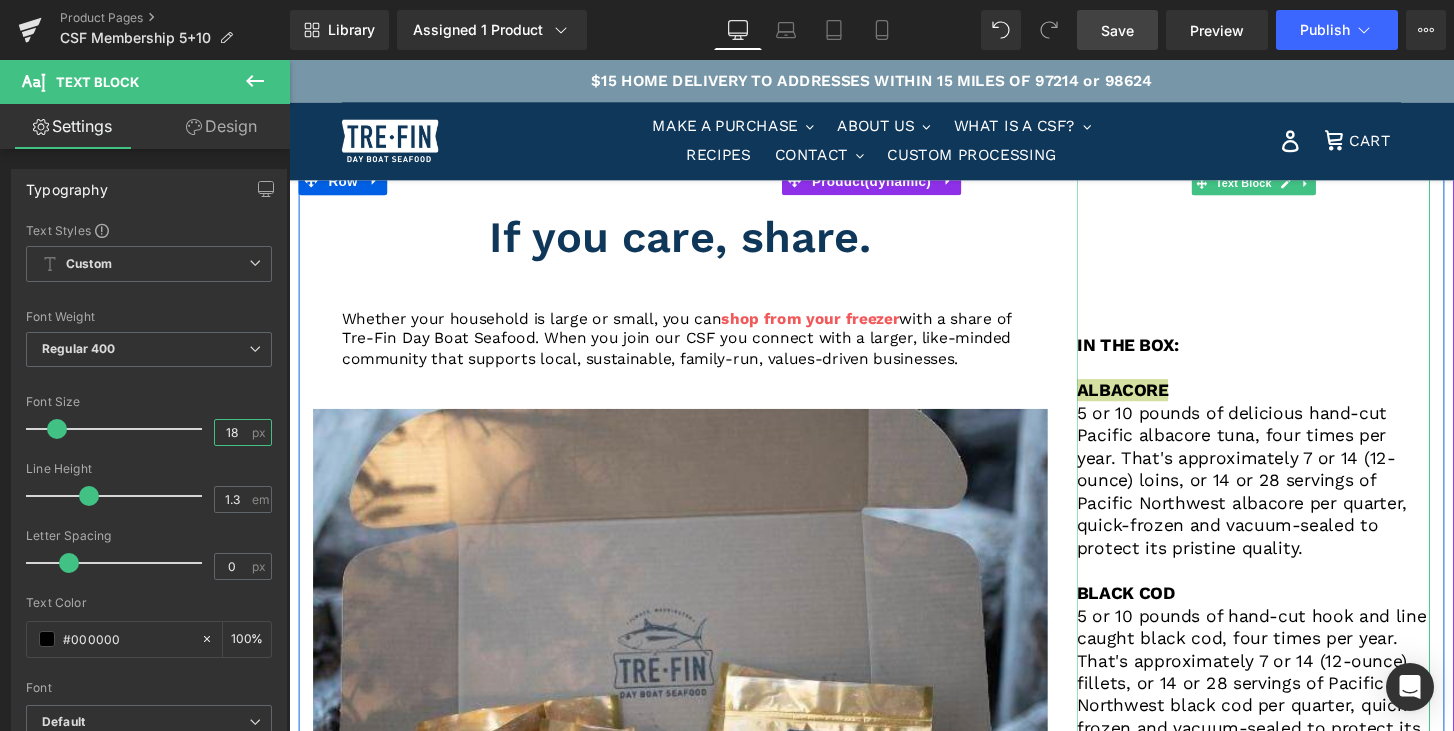 type on "18" 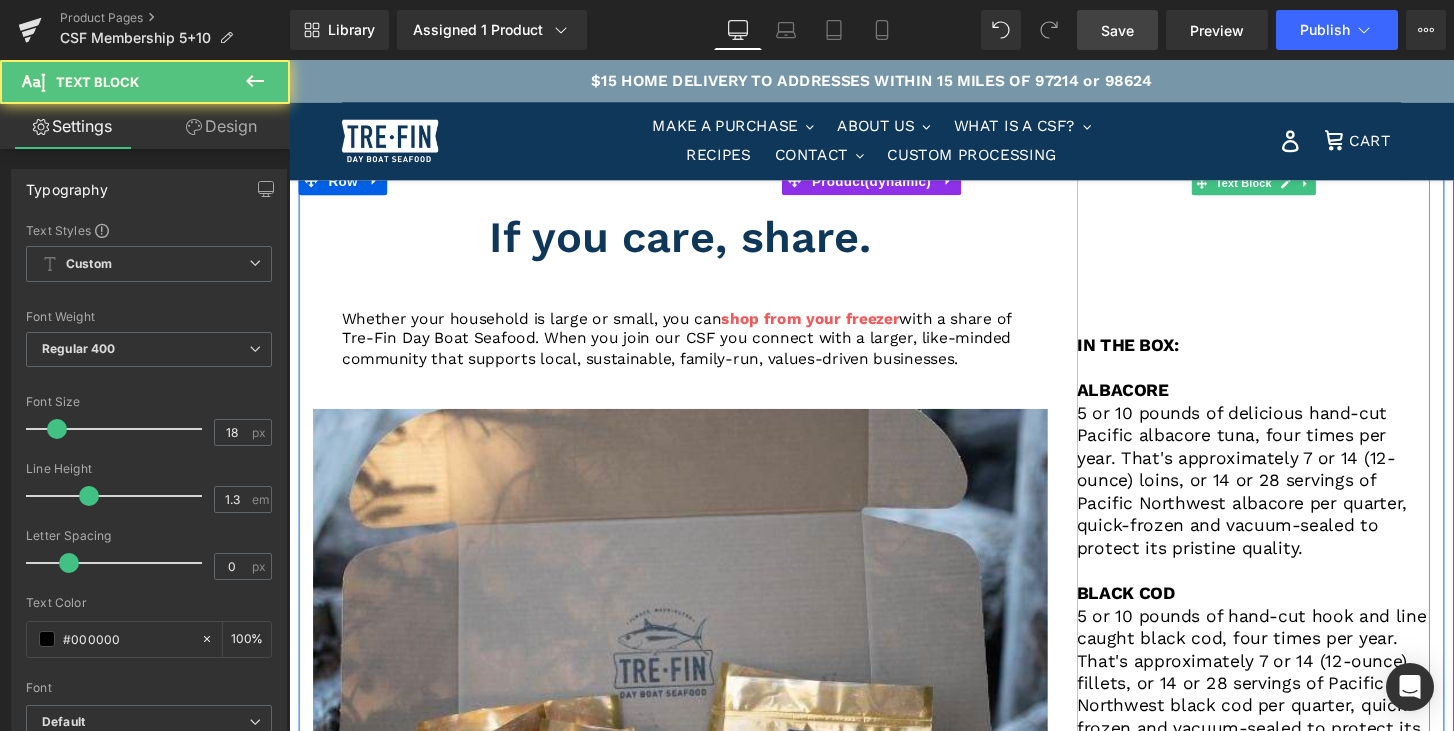 click at bounding box center [1290, 308] 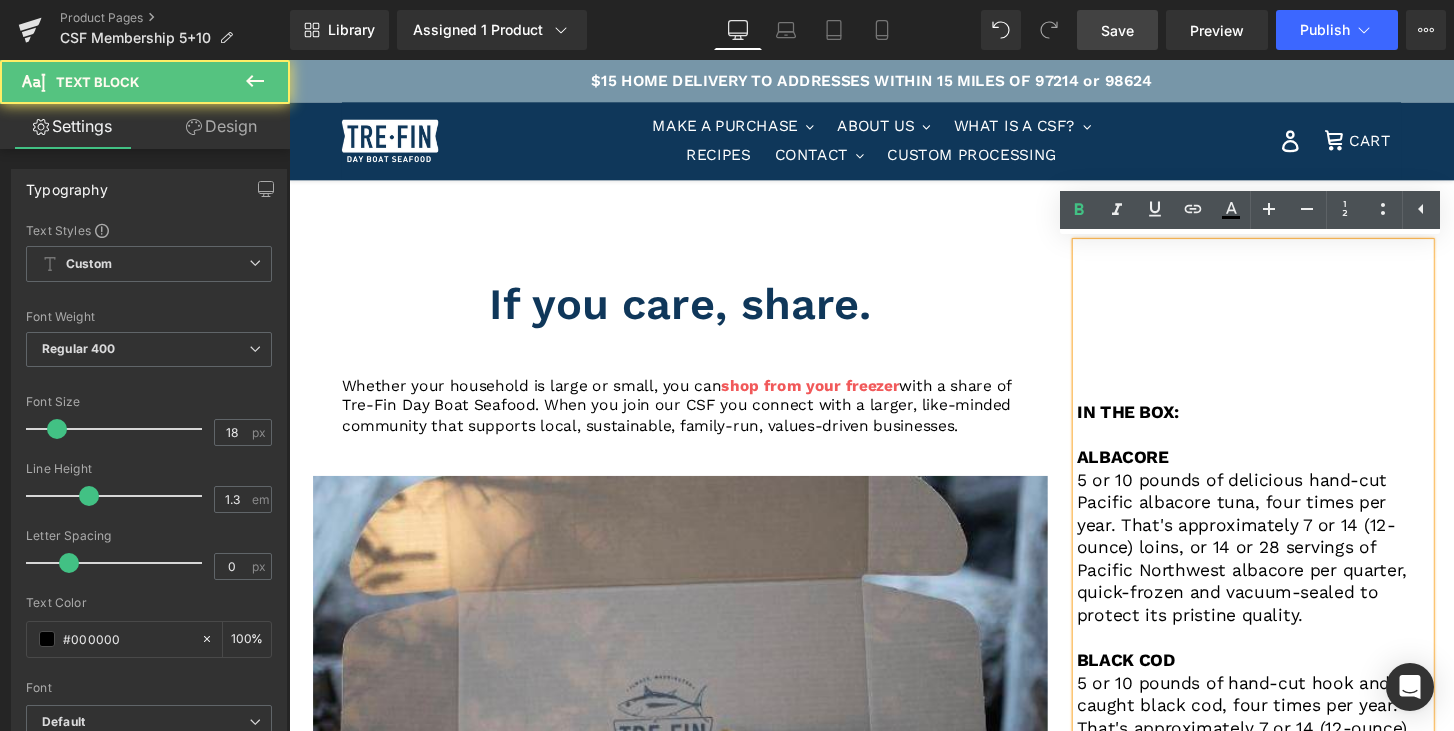 scroll, scrollTop: 1, scrollLeft: 0, axis: vertical 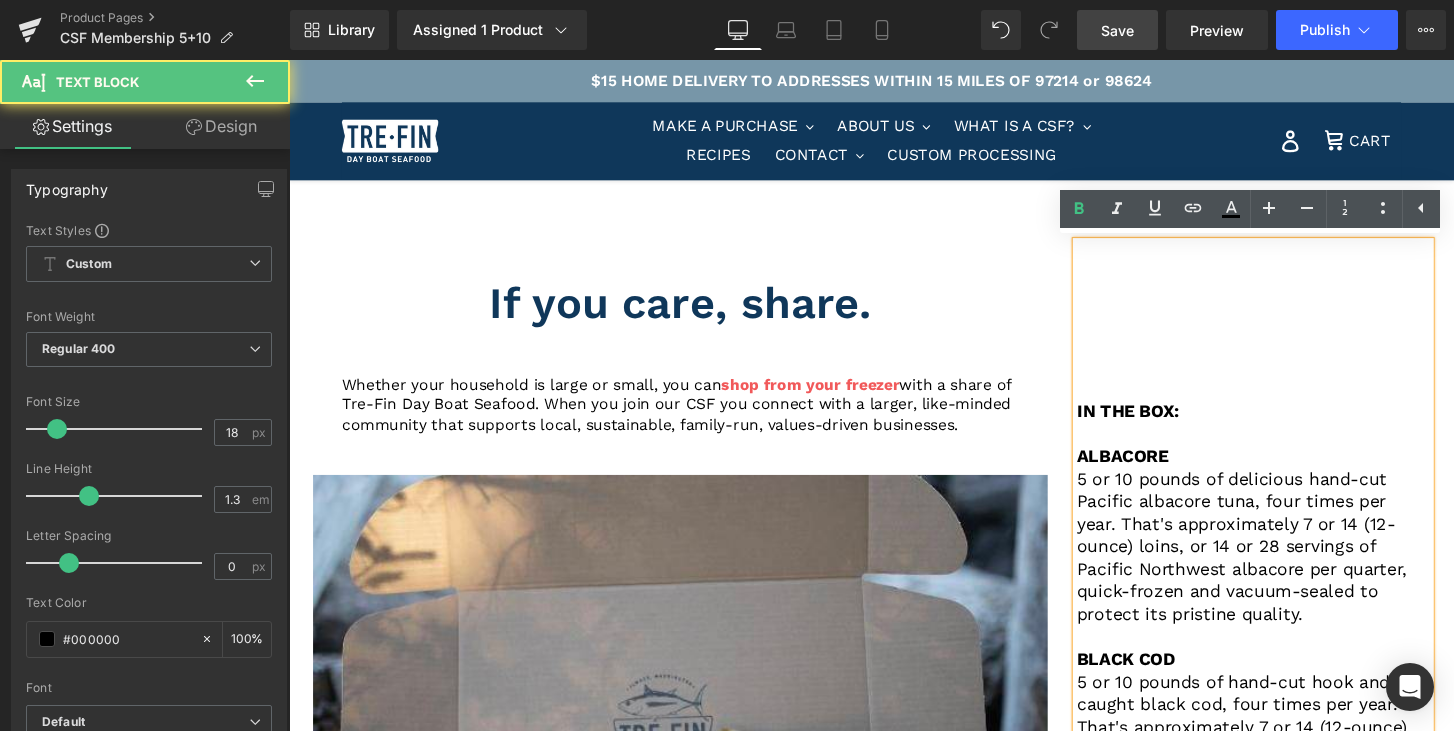 click at bounding box center (1290, 377) 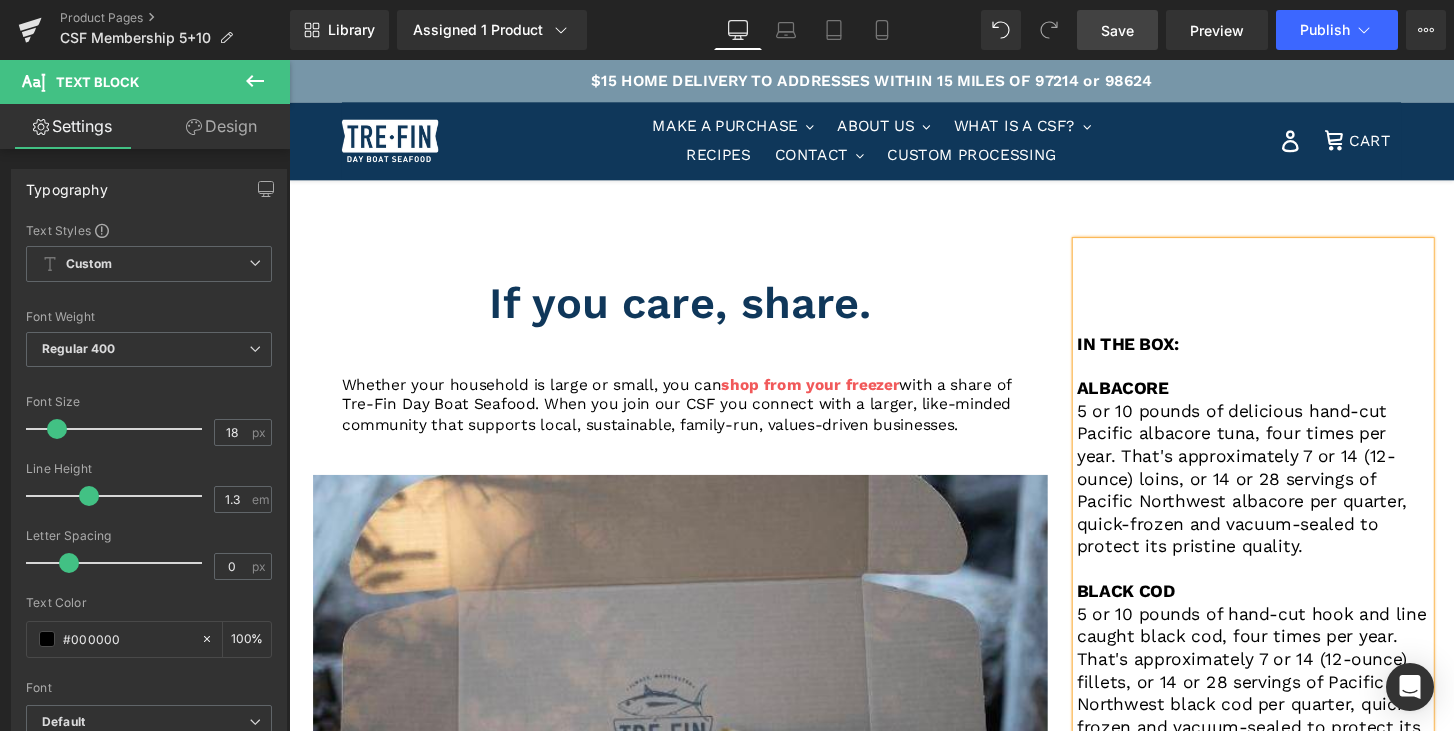 drag, startPoint x: 1232, startPoint y: 353, endPoint x: 1100, endPoint y: 350, distance: 132.03409 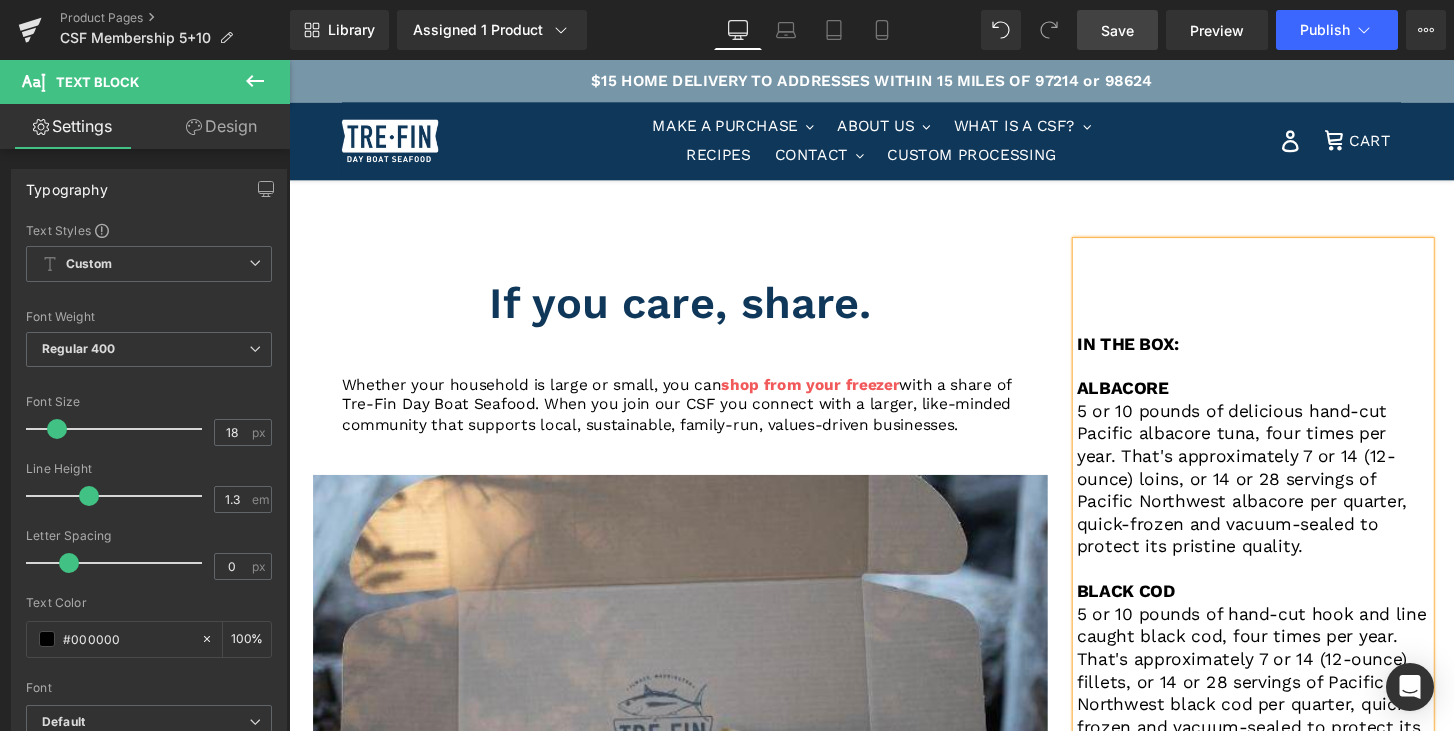 click on "IN THE BOX:  ALBACORE 5 or 10 pounds of delicious hand-cut Pacific albacore tuna, four times per year. That's approximately 7 or 14 (12-ounce) loins, or 14 or 28 servings of Pacific Northwest albacore per quarter, quick-frozen and vacuum-sealed to protect its pristine quality. BLACK COD 5 or 10 pounds of hand-cut hook and line caught black cod, four times per year. That's approximately 7 or 14 (12-ounce) fillets, or 14 or 28 servings of Pacific Northwest black cod per quarter, quick-frozen and vacuum-sealed to protect its pristine quality. MIXED SEAFOOD   5 or 10 pounds of a seasonal variety of three of our hand-cut Day Boat Seafood species, four times per year. That's  approximately 7 or 14 individually packaged, quick-frozen (12-ounce) fillets, or 14 to 28 servings  per quarter, quick-frozen and vacuum-sealed to protect its pristine quality. (See list of box contents under photo.) CHOOSE YOUR DELIVERY:  Pick up your 5 or 10-pound box four times a year at several locations in the [GEOGRAPHIC_DATA]." at bounding box center (1290, 1053) 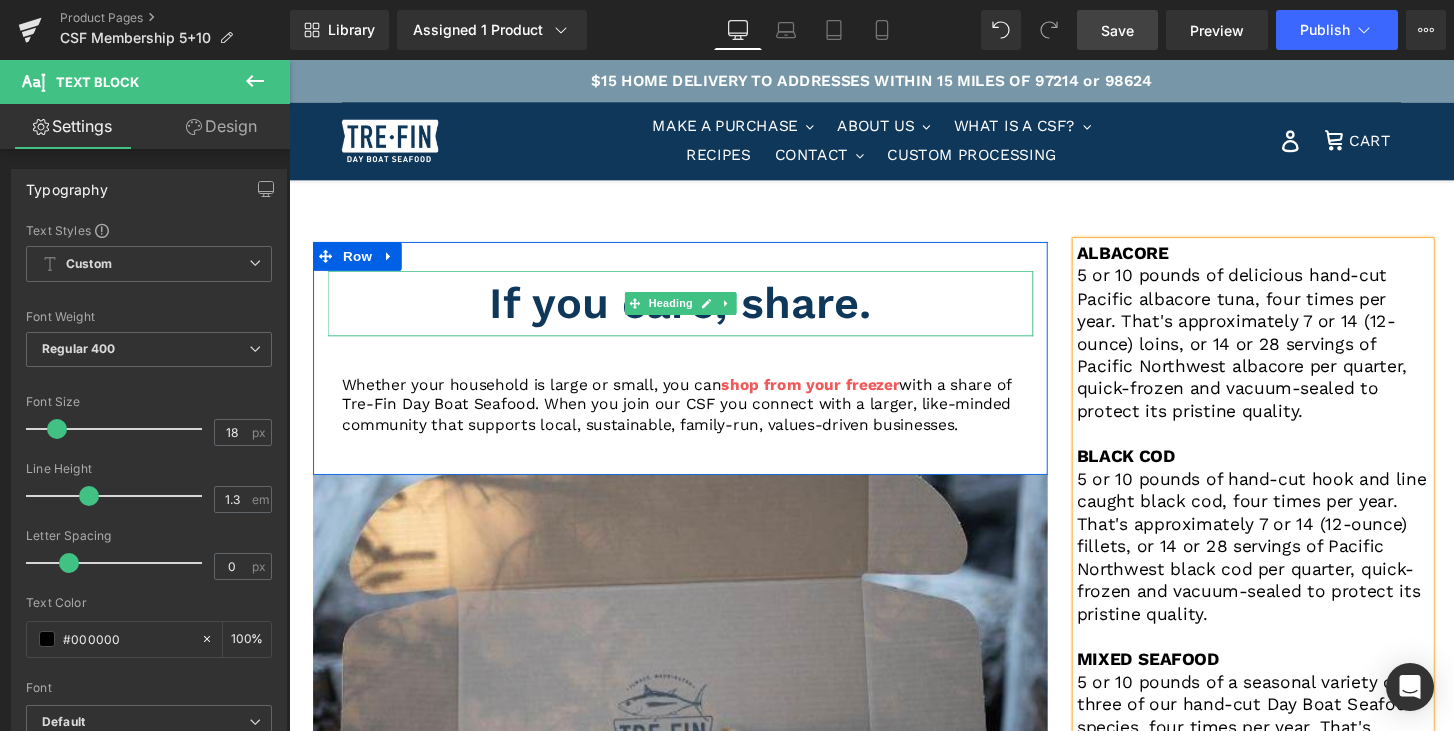 click on "If you care, share." at bounding box center (695, 313) 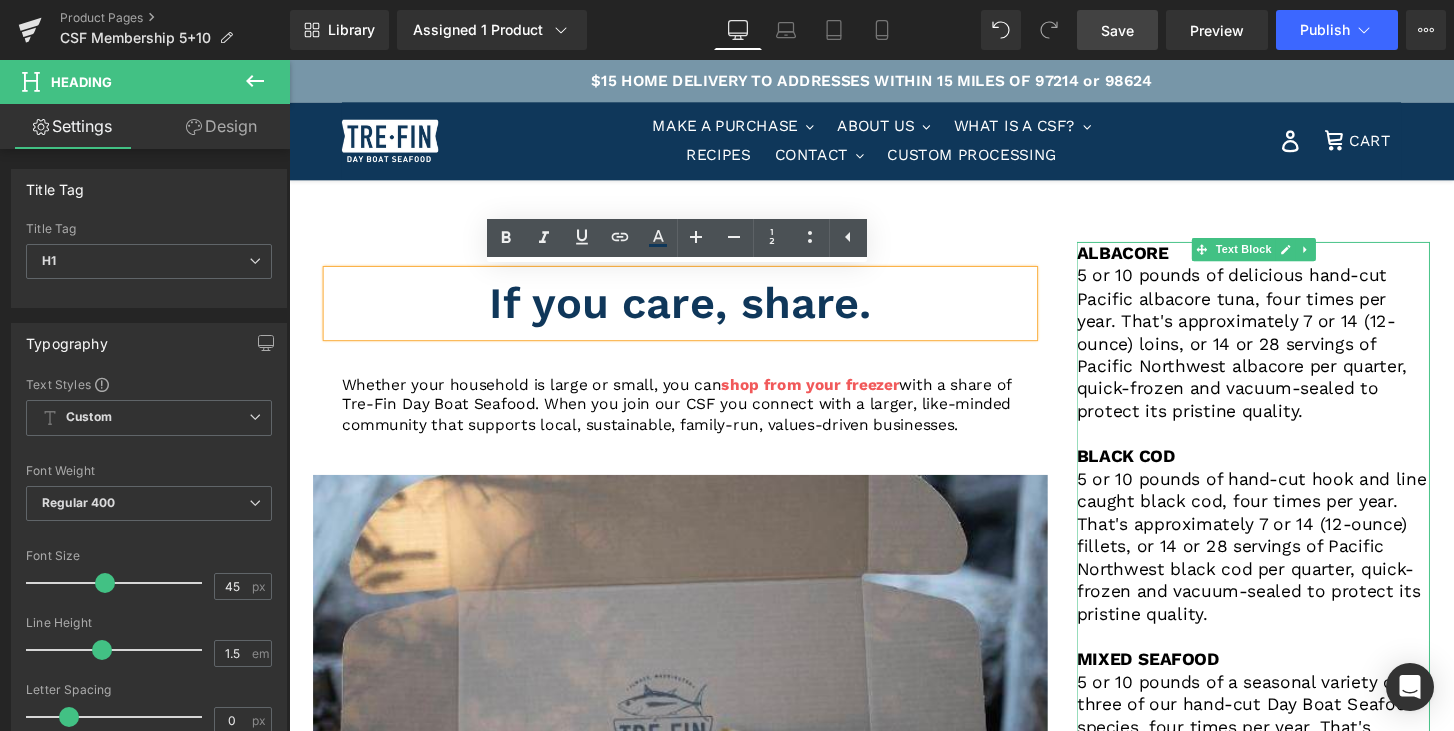 click on "ALBACORE" at bounding box center [1154, 260] 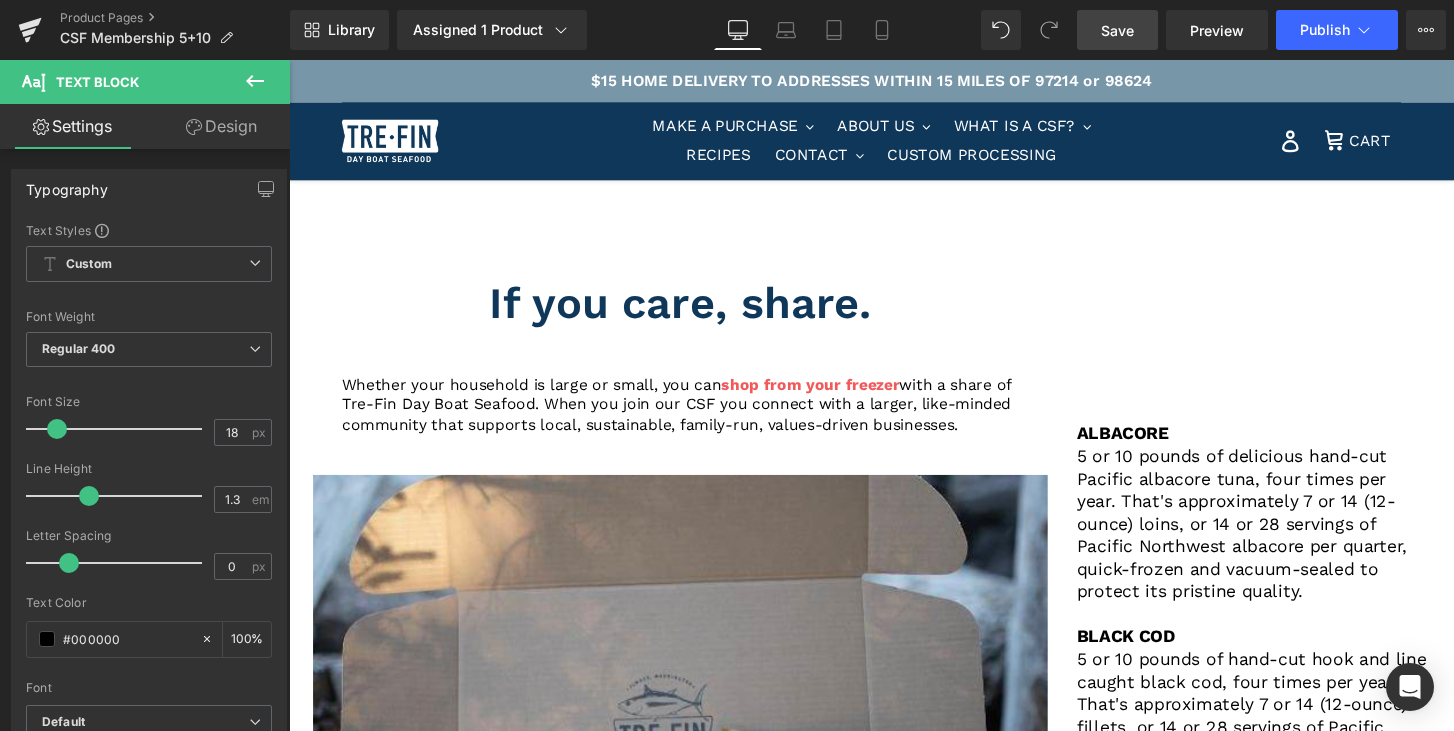 click 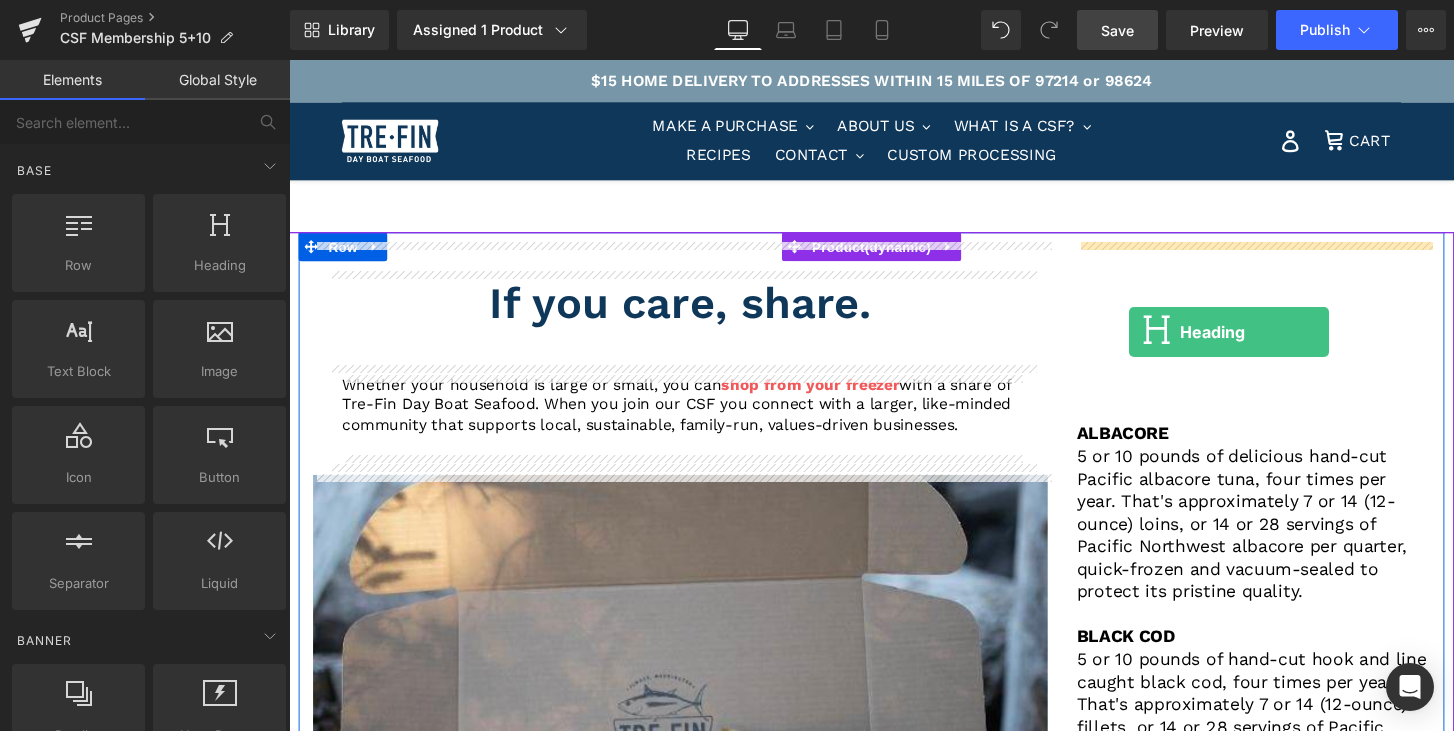 drag, startPoint x: 498, startPoint y: 308, endPoint x: 1162, endPoint y: 343, distance: 664.9218 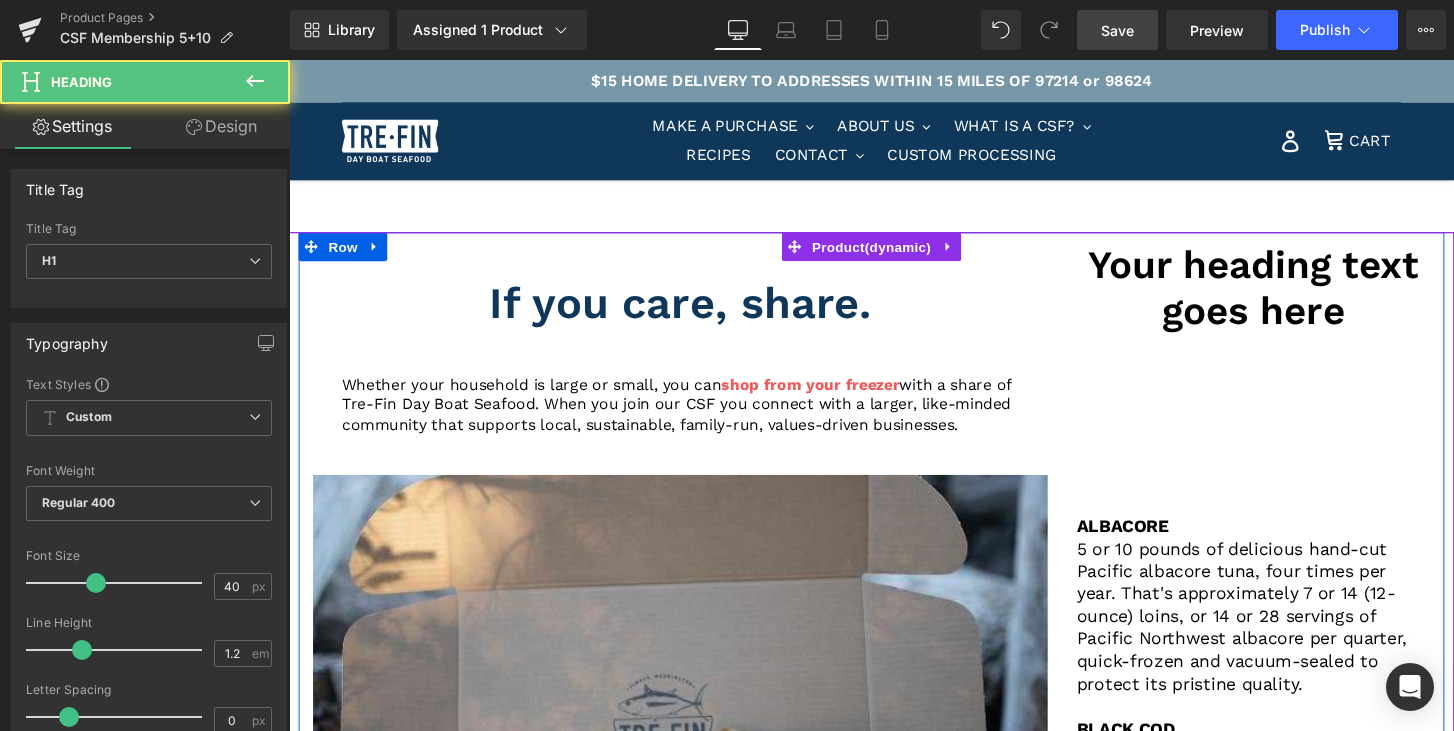 click at bounding box center [1290, 496] 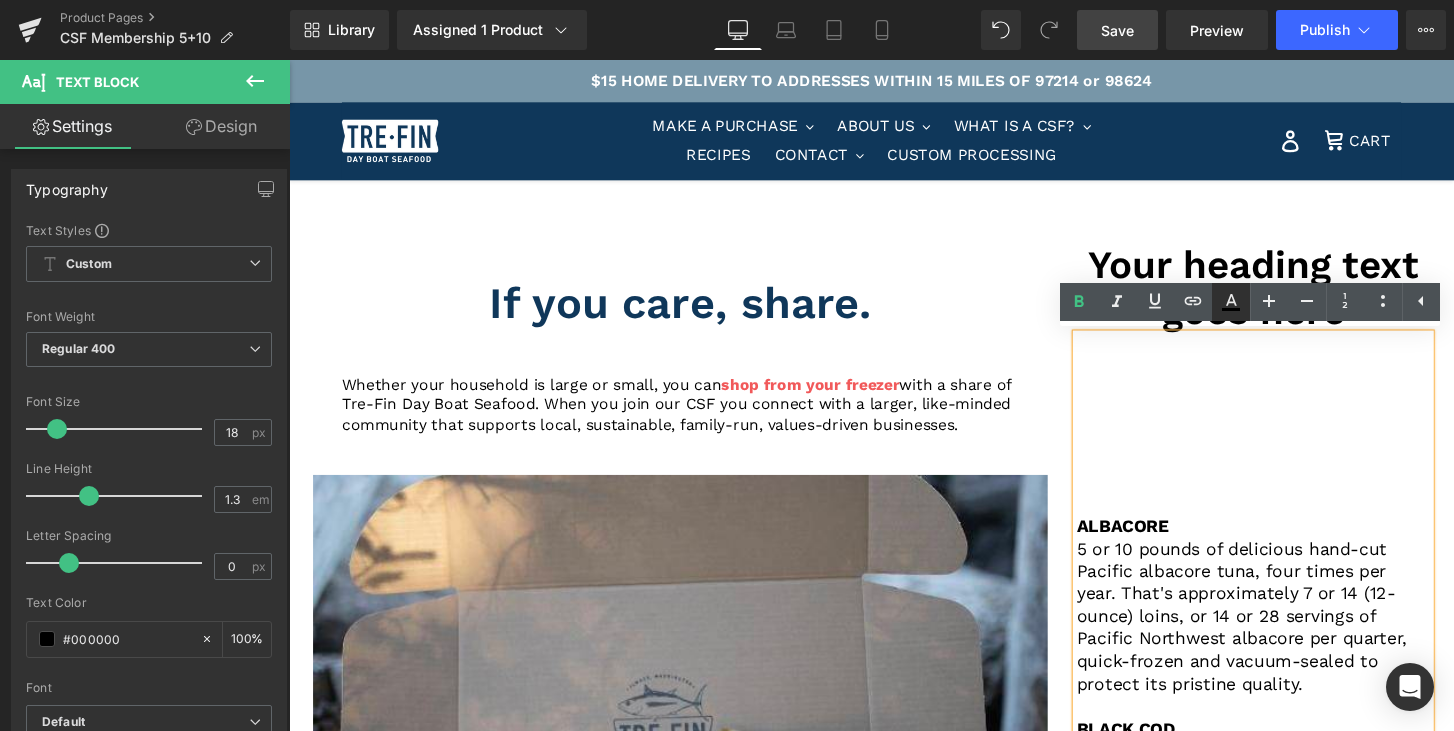 click at bounding box center [1231, 302] 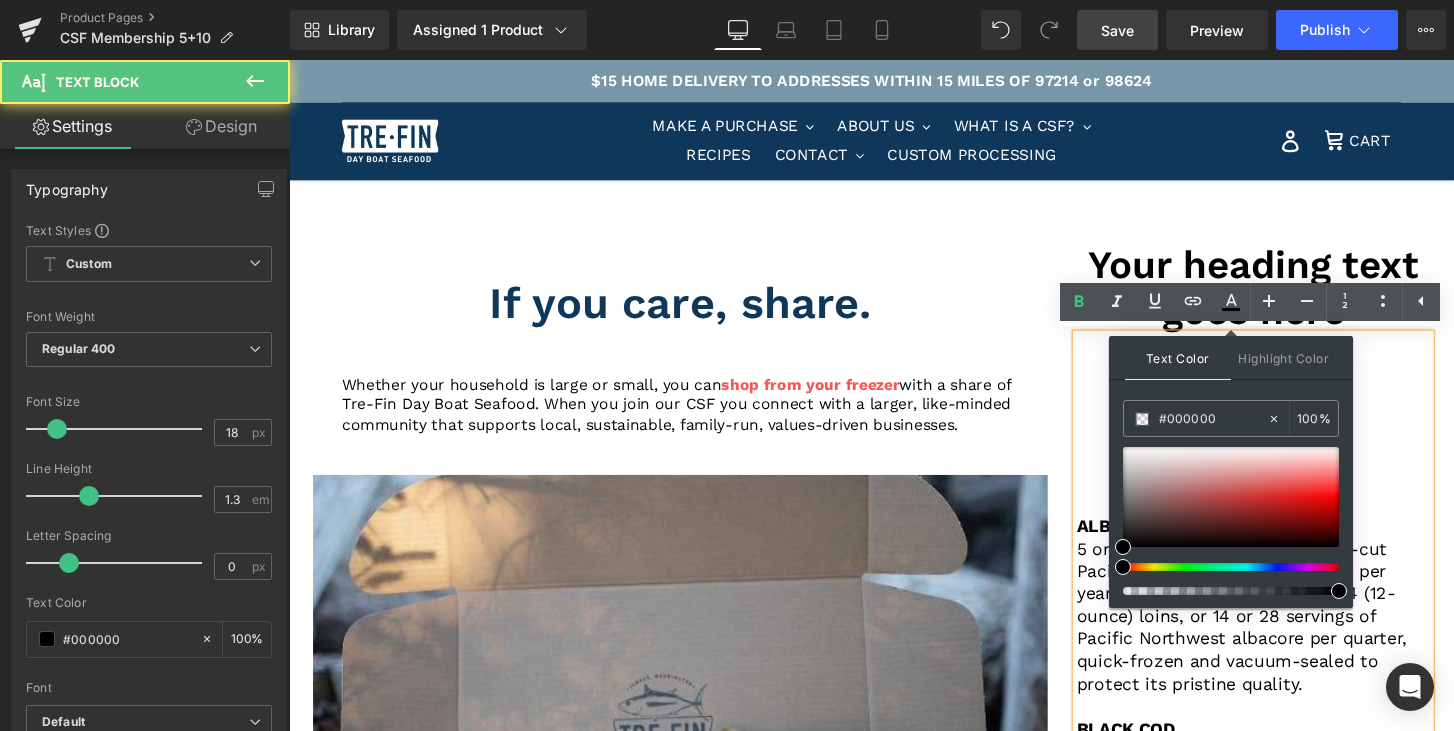 click at bounding box center [1290, 473] 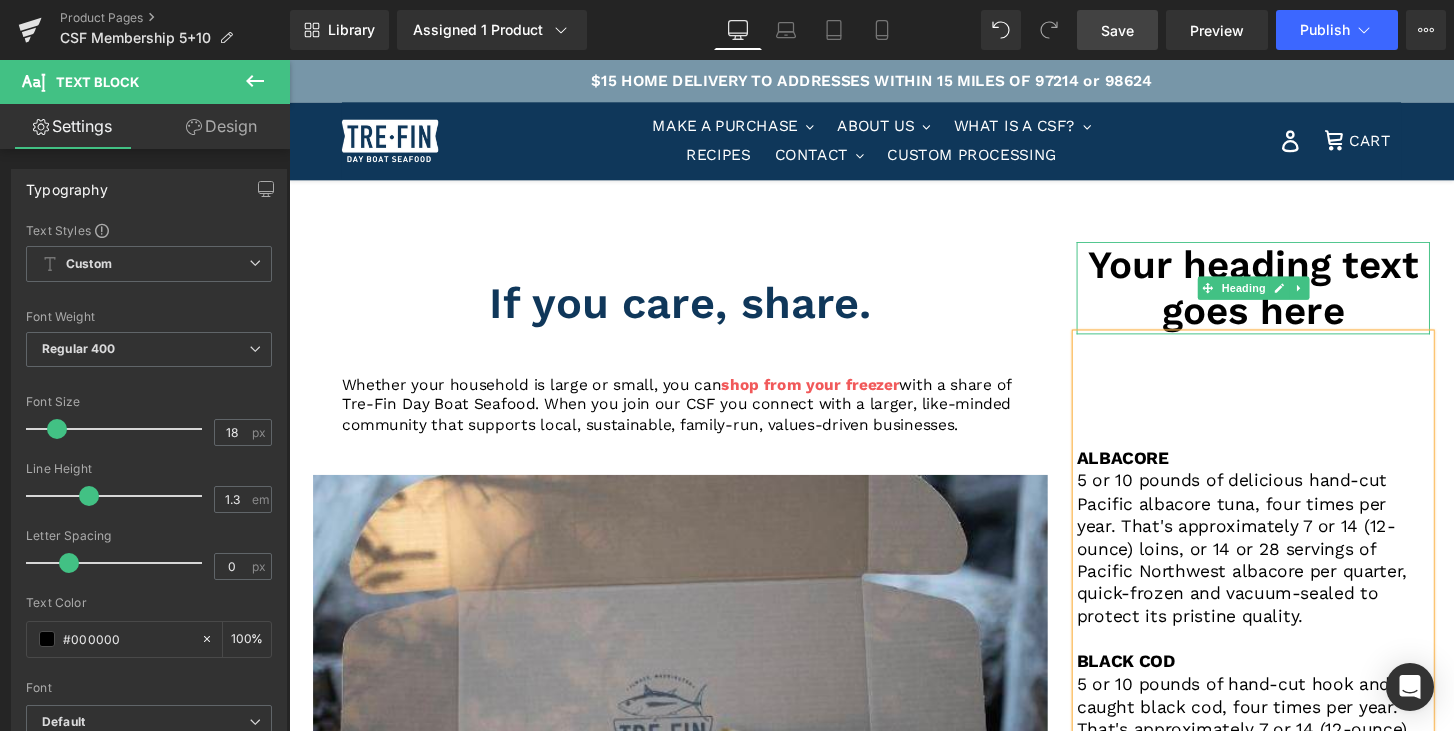 click on "Your heading text goes here" at bounding box center [1290, 297] 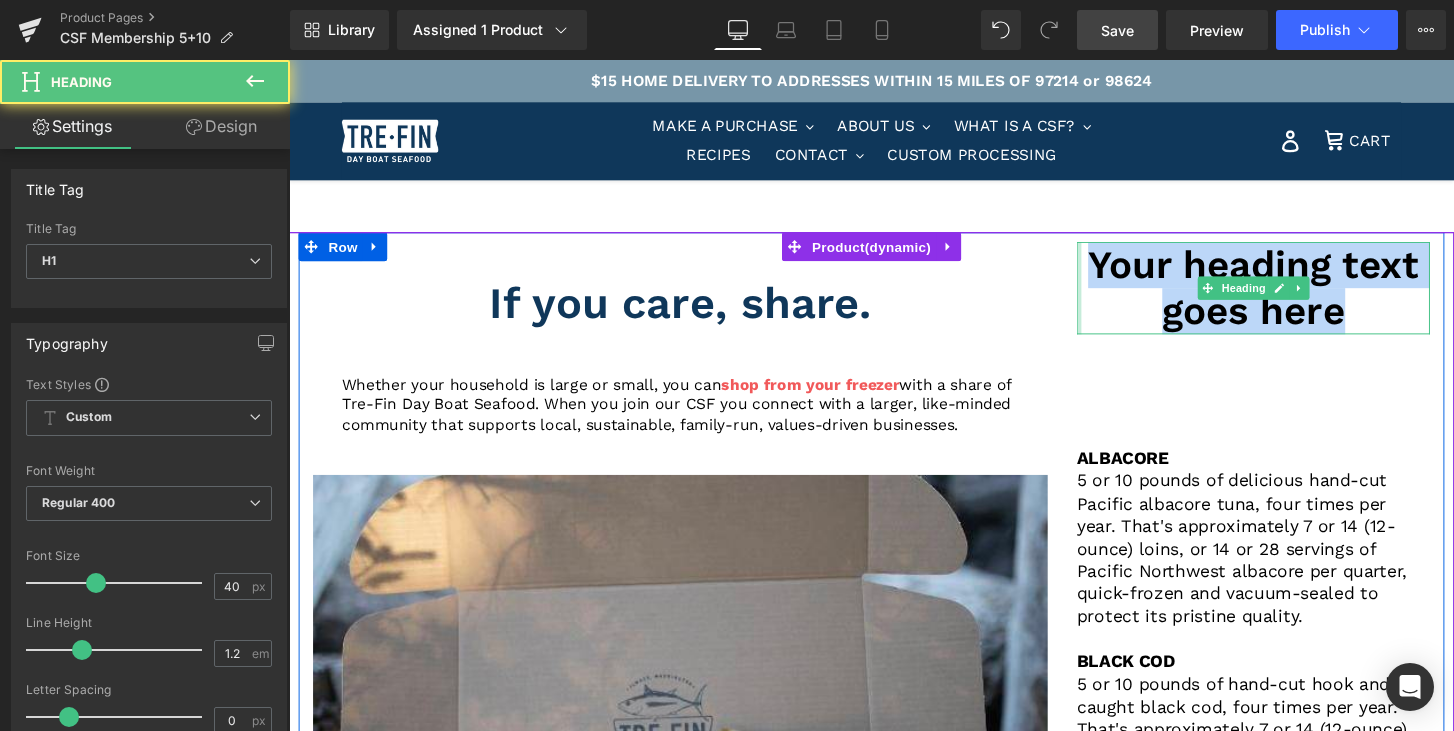drag, startPoint x: 1399, startPoint y: 321, endPoint x: 1107, endPoint y: 275, distance: 295.60107 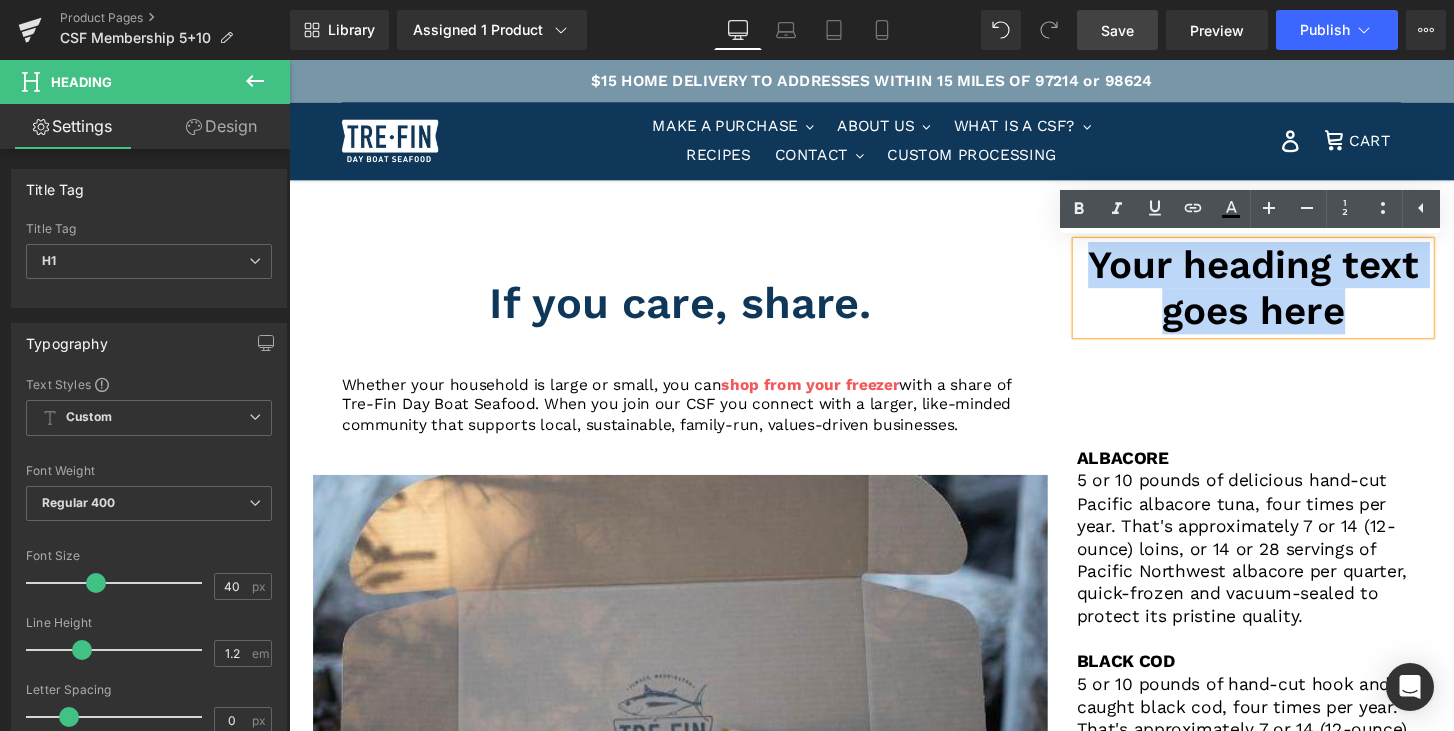 type 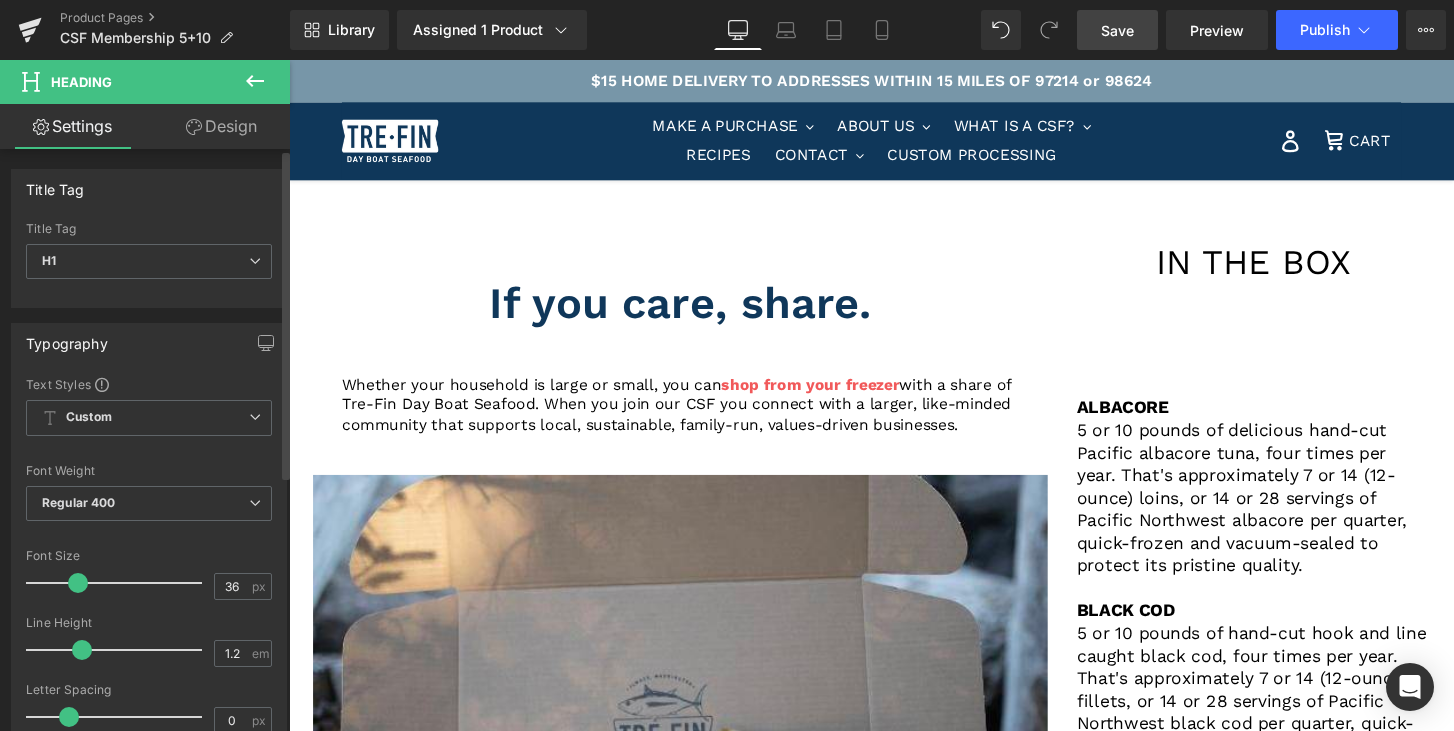 drag, startPoint x: 92, startPoint y: 586, endPoint x: 76, endPoint y: 580, distance: 17.088007 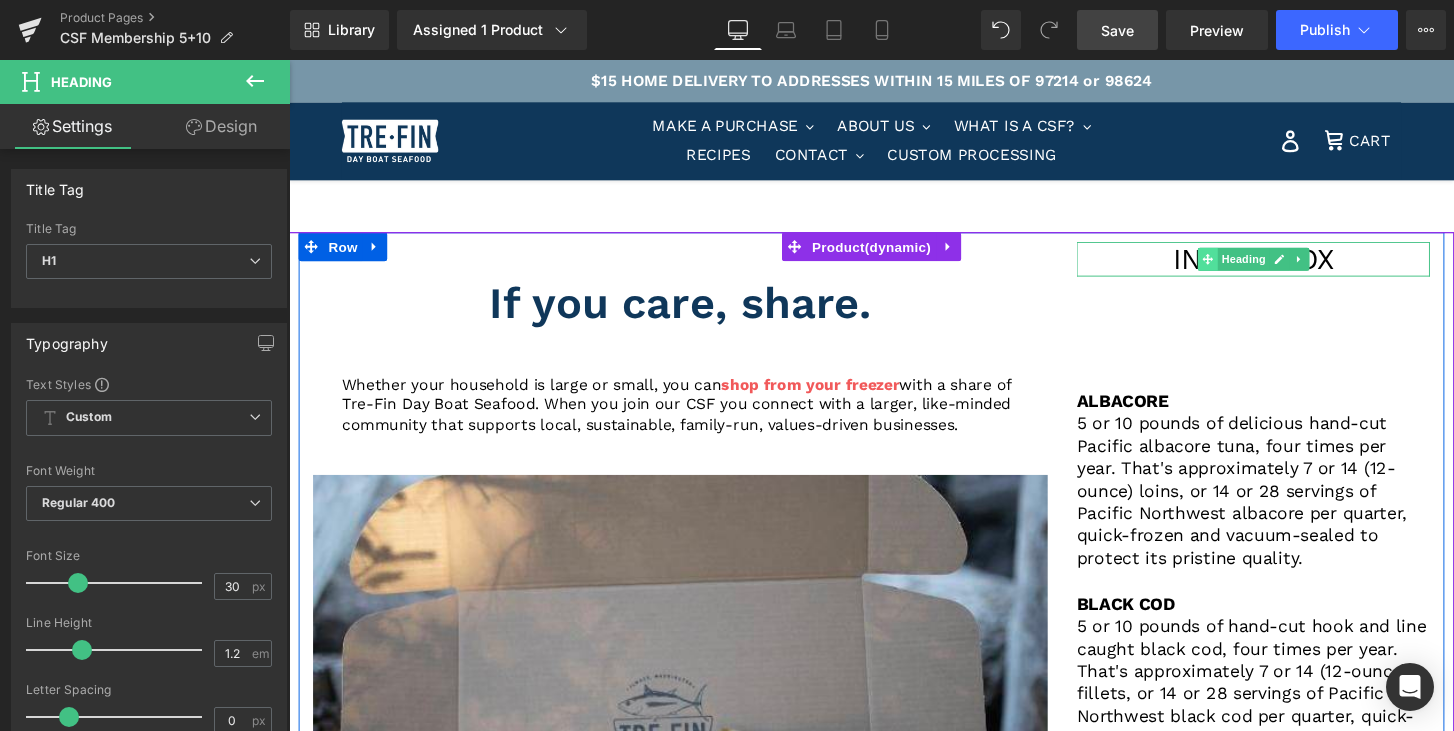 click 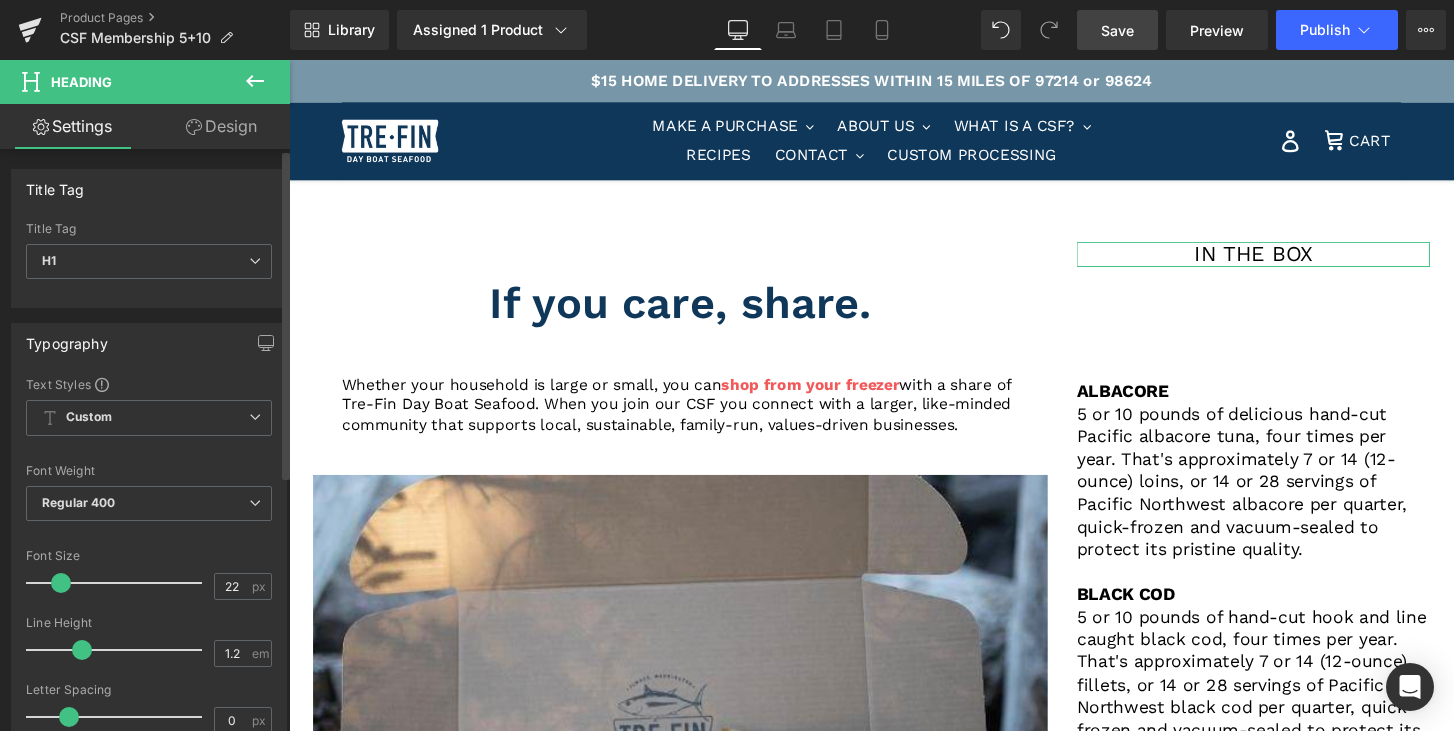 type on "20" 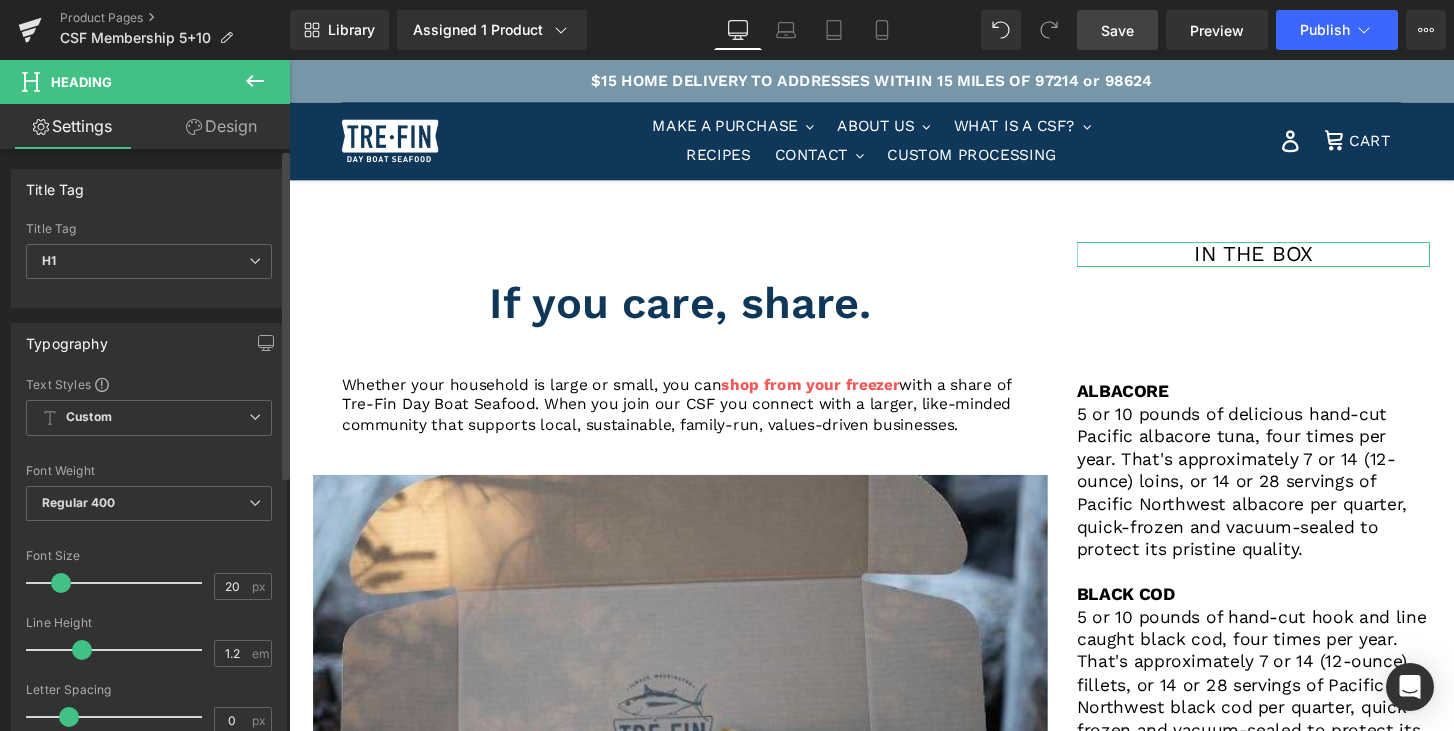 drag, startPoint x: 79, startPoint y: 581, endPoint x: 63, endPoint y: 581, distance: 16 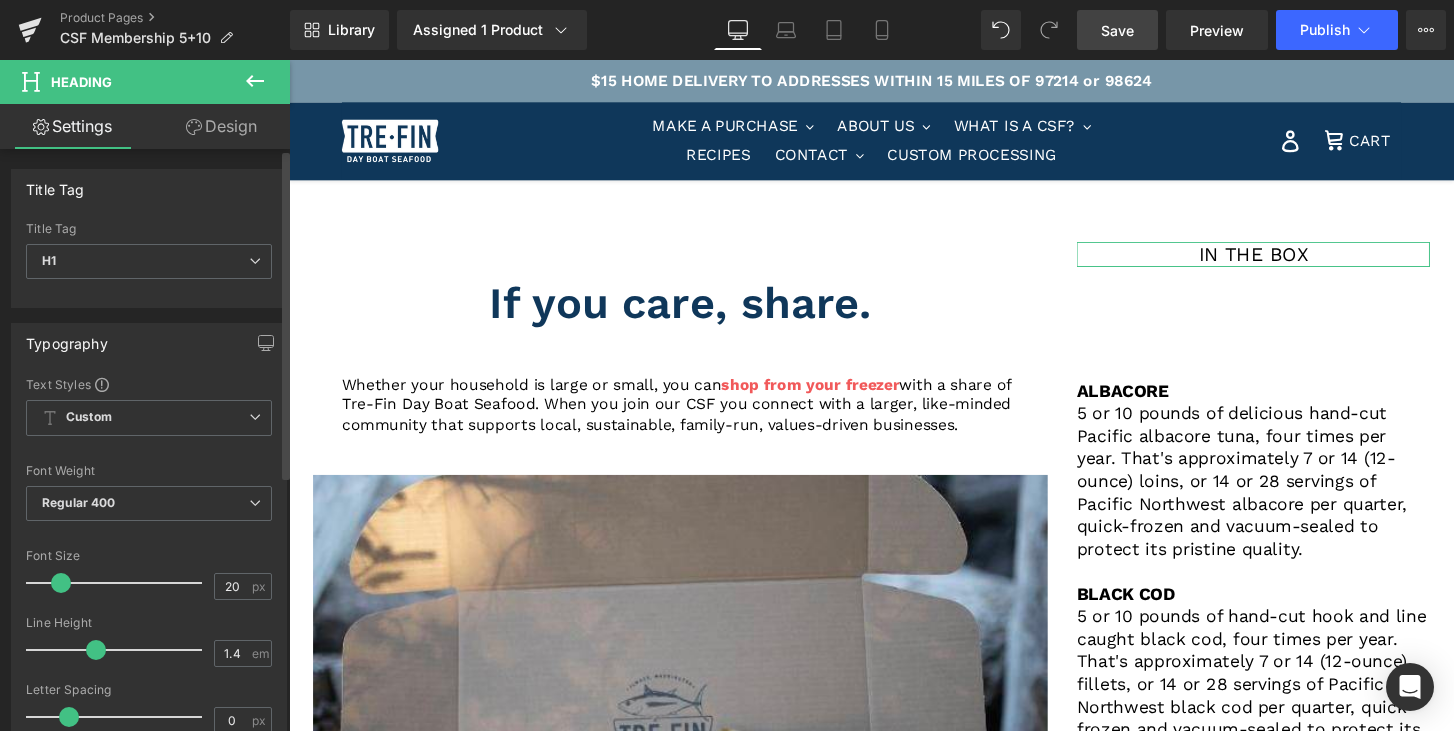 type on "1.5" 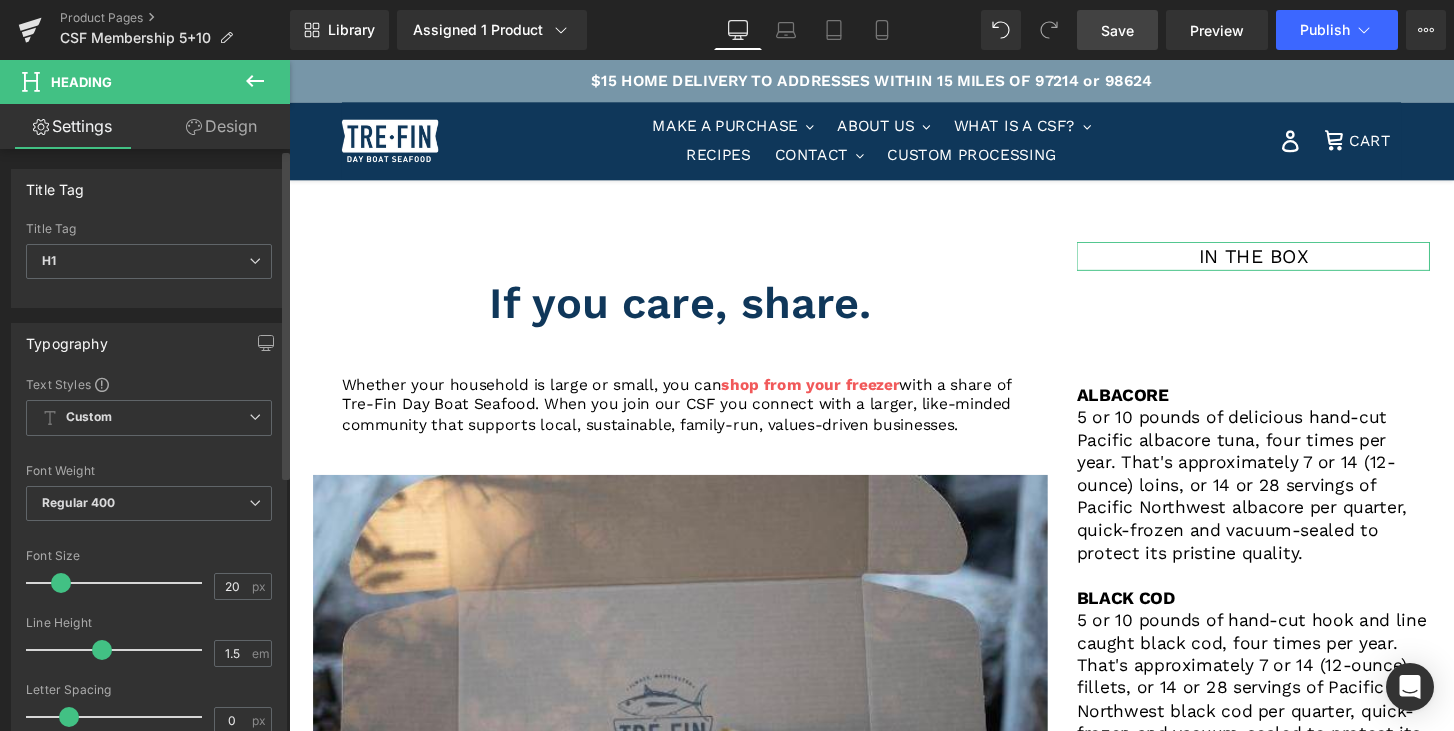 drag, startPoint x: 81, startPoint y: 647, endPoint x: 97, endPoint y: 647, distance: 16 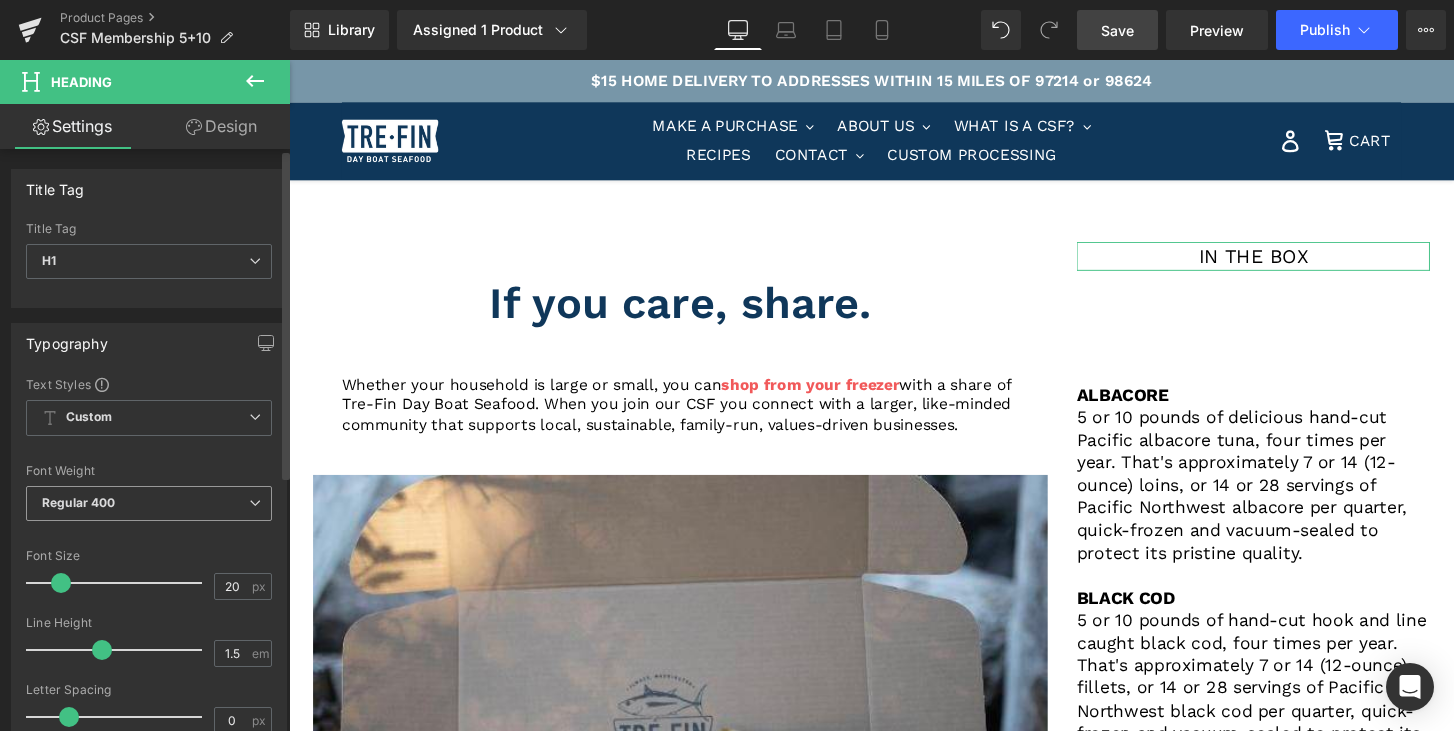 click at bounding box center [255, 503] 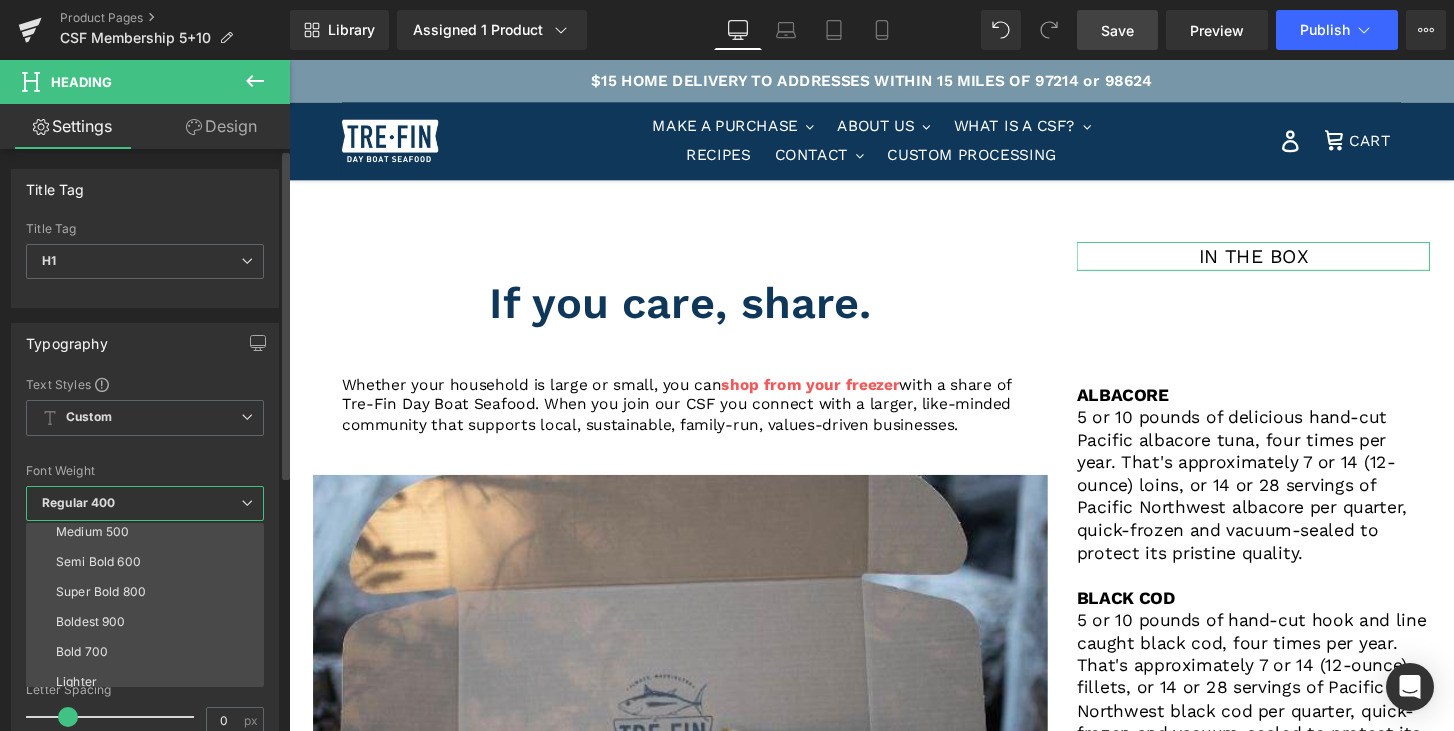 scroll, scrollTop: 166, scrollLeft: 0, axis: vertical 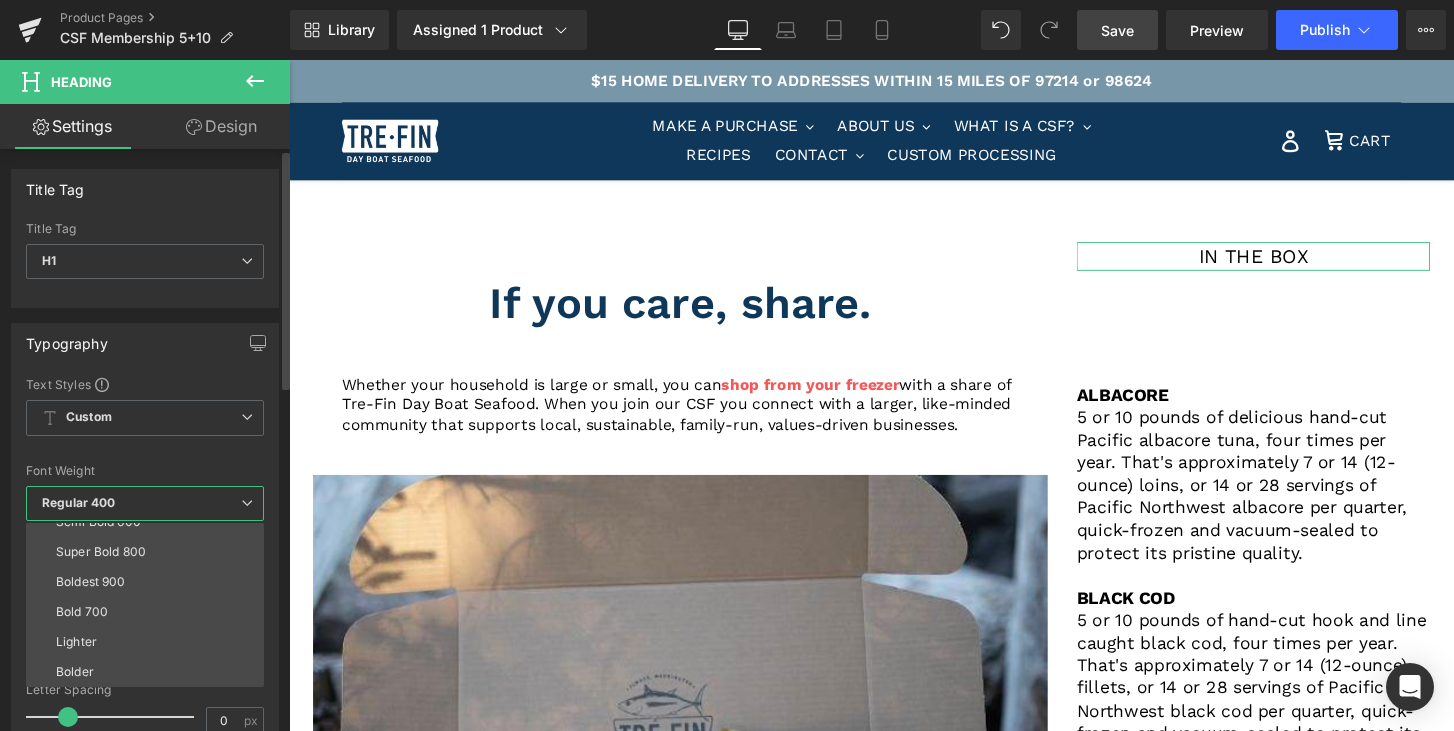 click on "Bold 700" at bounding box center (149, 612) 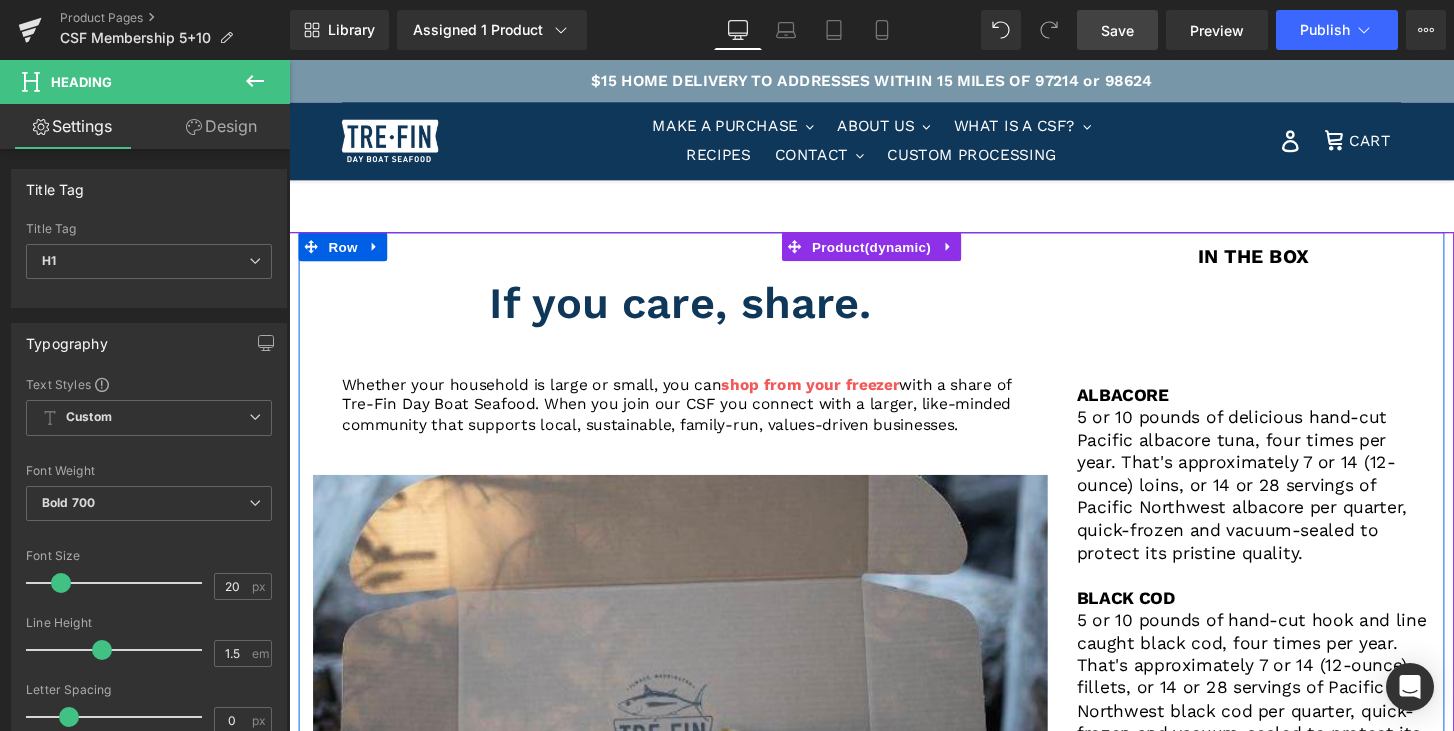 click at bounding box center [1290, 337] 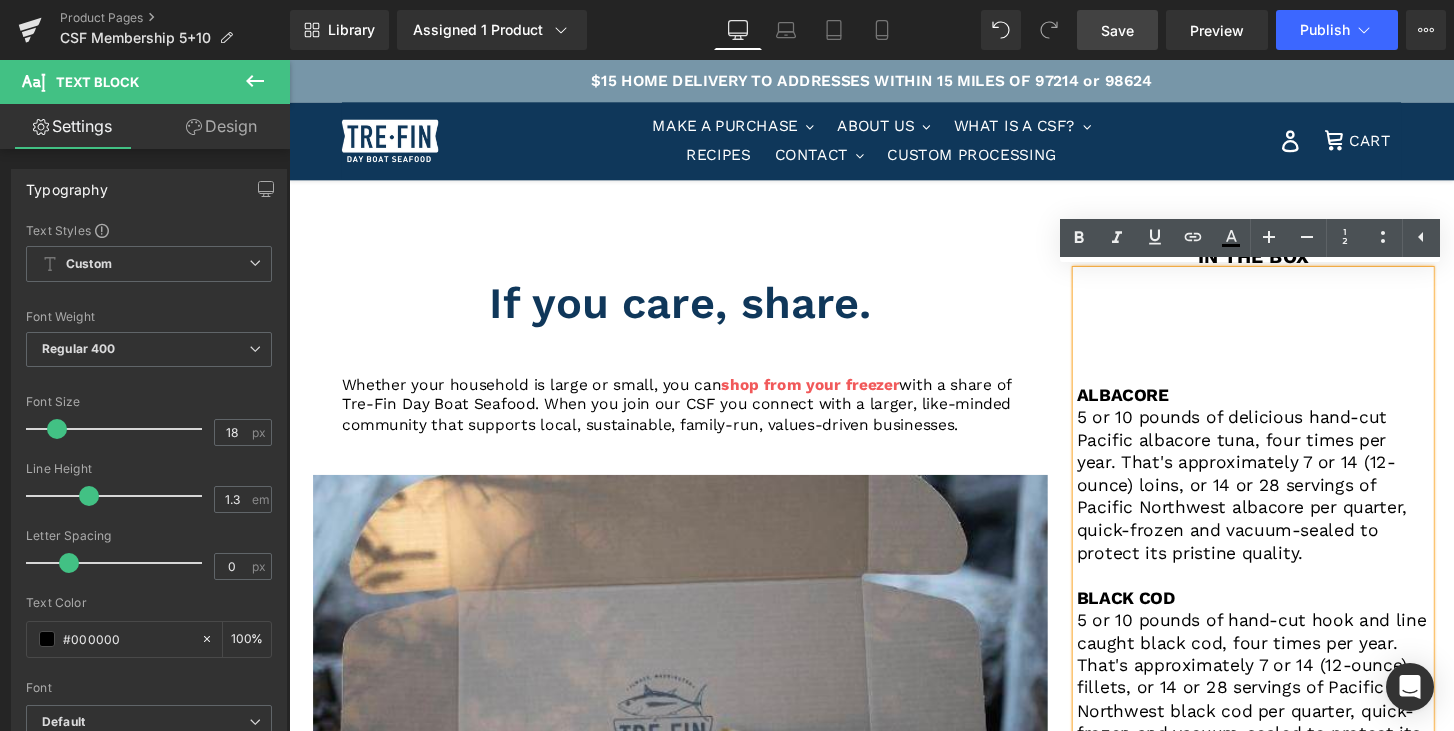 click at bounding box center (1290, 313) 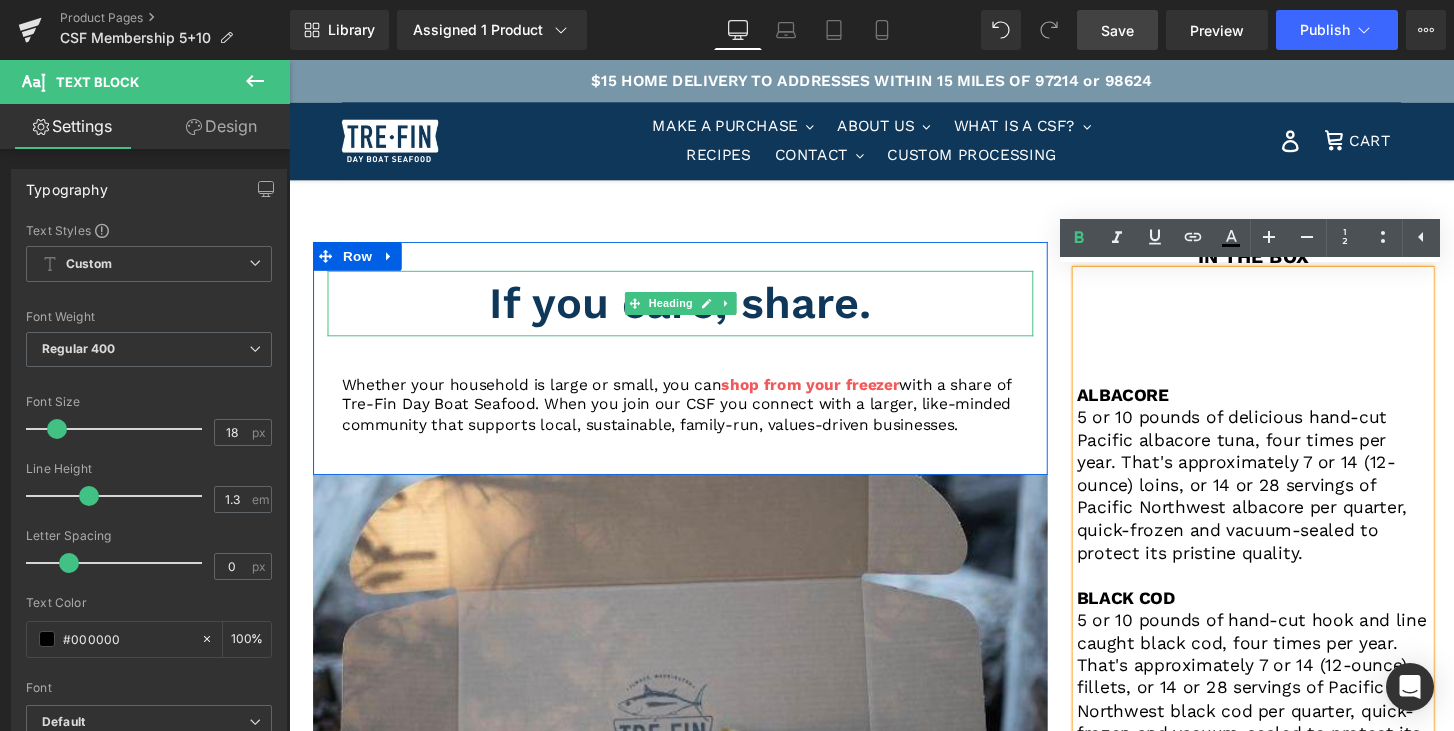 click on "If you care, share." at bounding box center [695, 313] 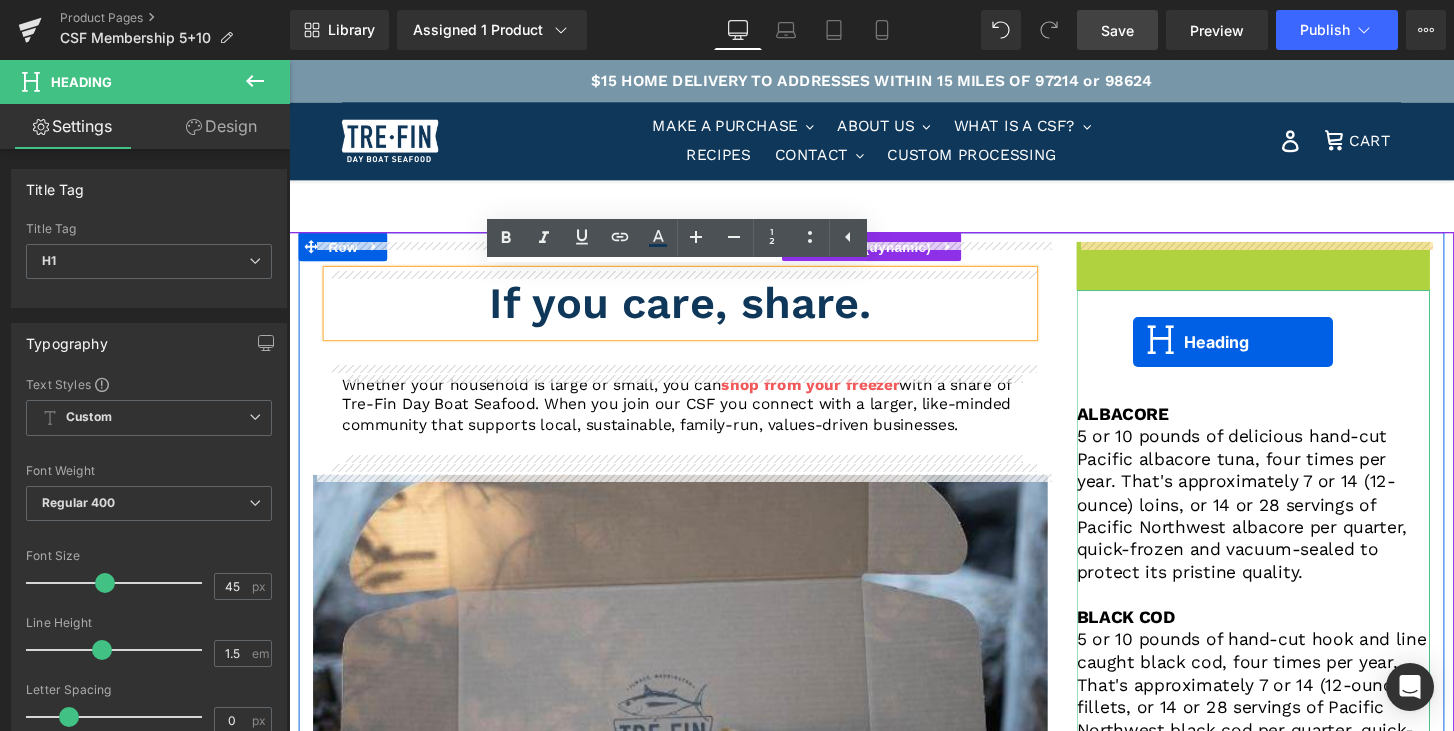 drag, startPoint x: 1236, startPoint y: 265, endPoint x: 1166, endPoint y: 353, distance: 112.44554 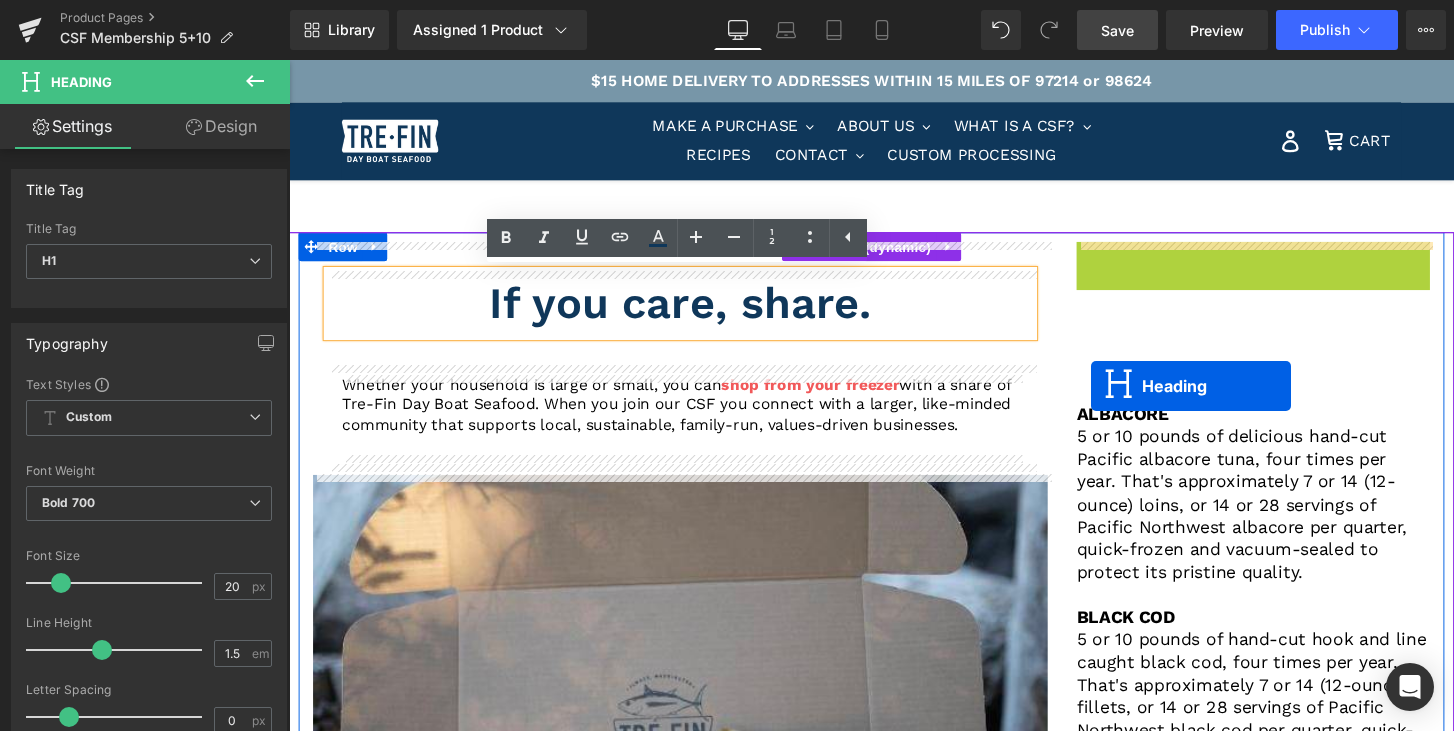 drag, startPoint x: 1240, startPoint y: 262, endPoint x: 1128, endPoint y: 398, distance: 176.18172 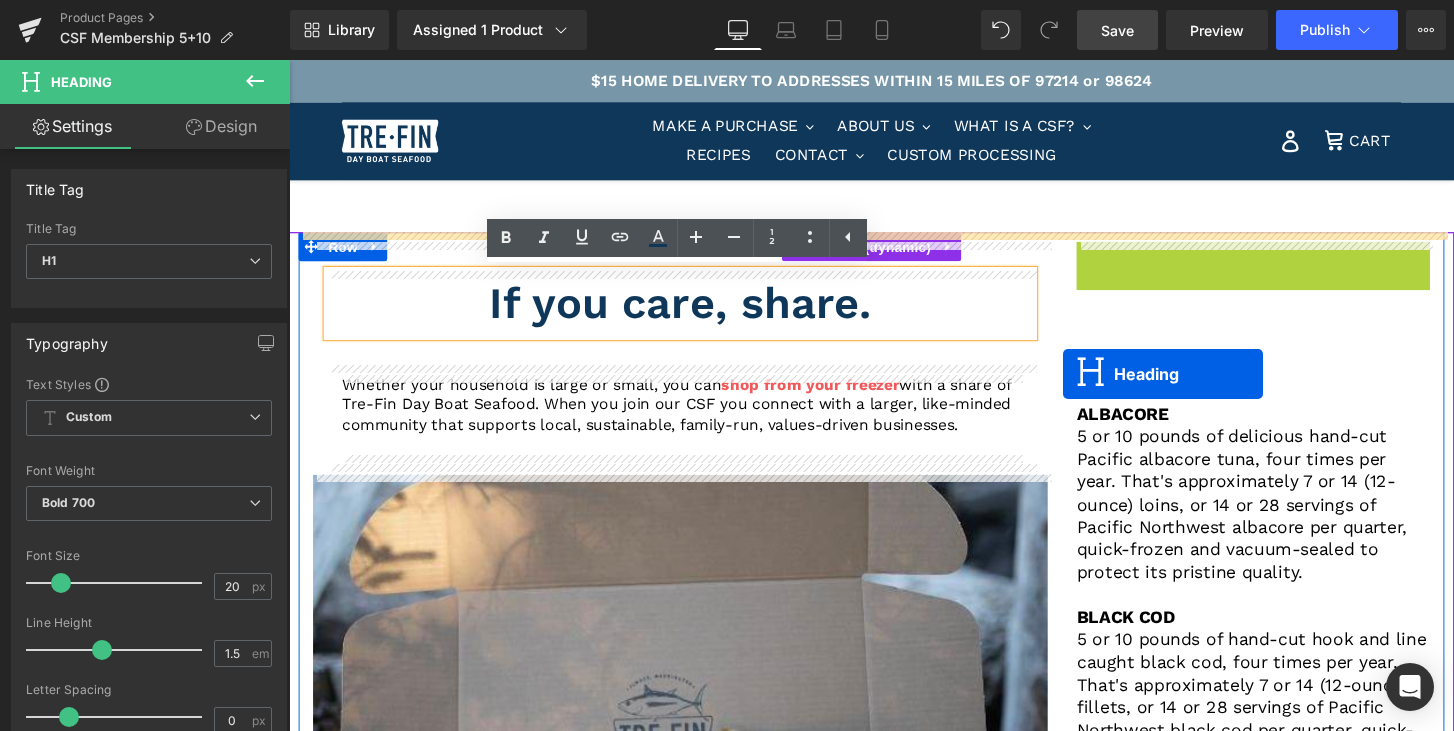 drag, startPoint x: 1244, startPoint y: 260, endPoint x: 1093, endPoint y: 386, distance: 196.66469 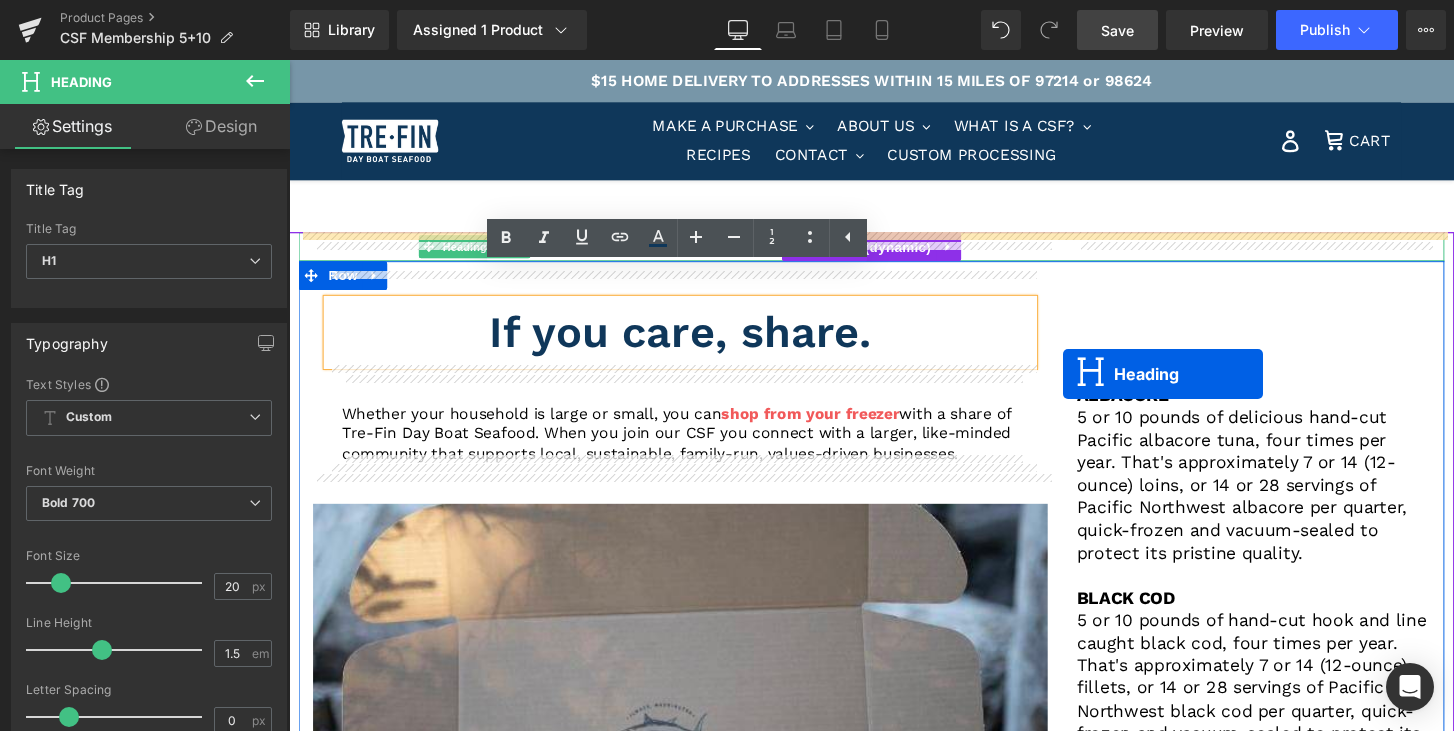 scroll, scrollTop: 31, scrollLeft: 0, axis: vertical 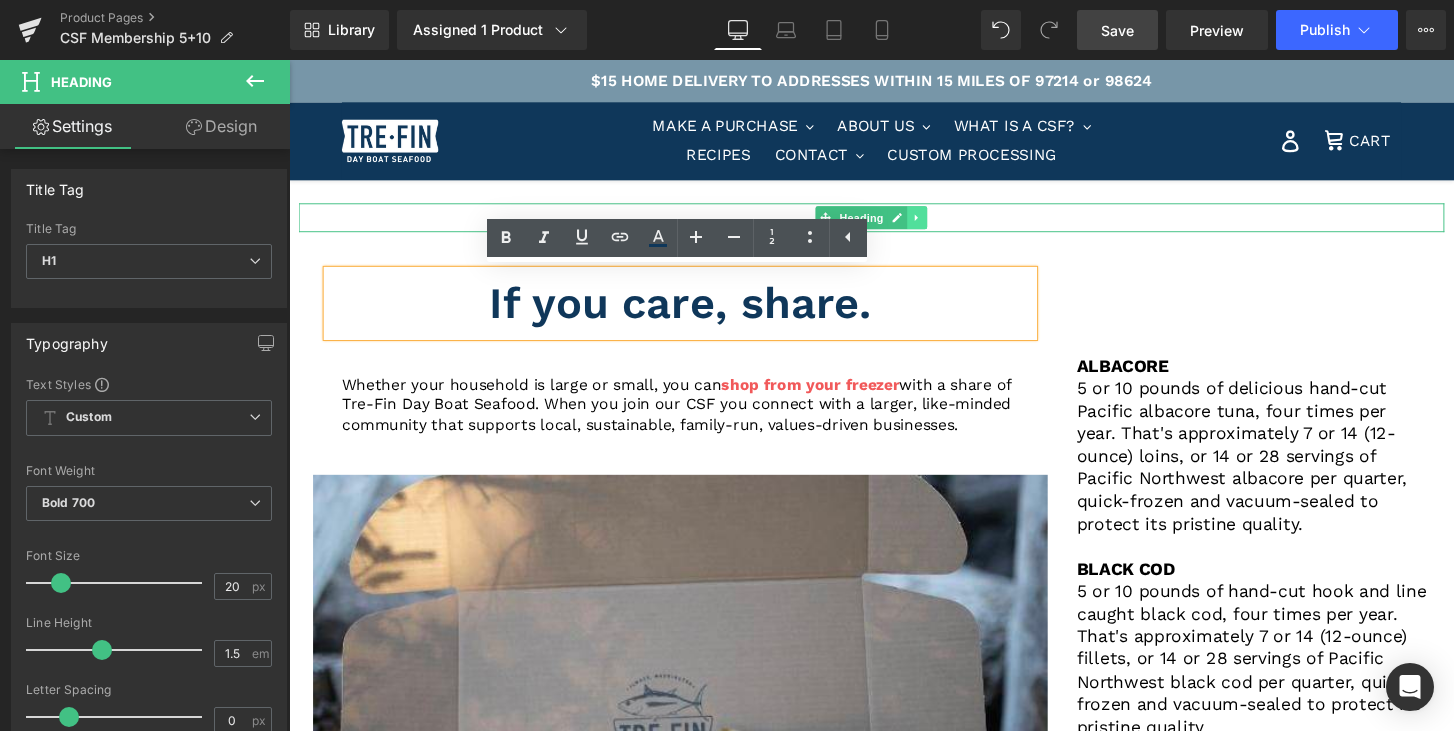 click 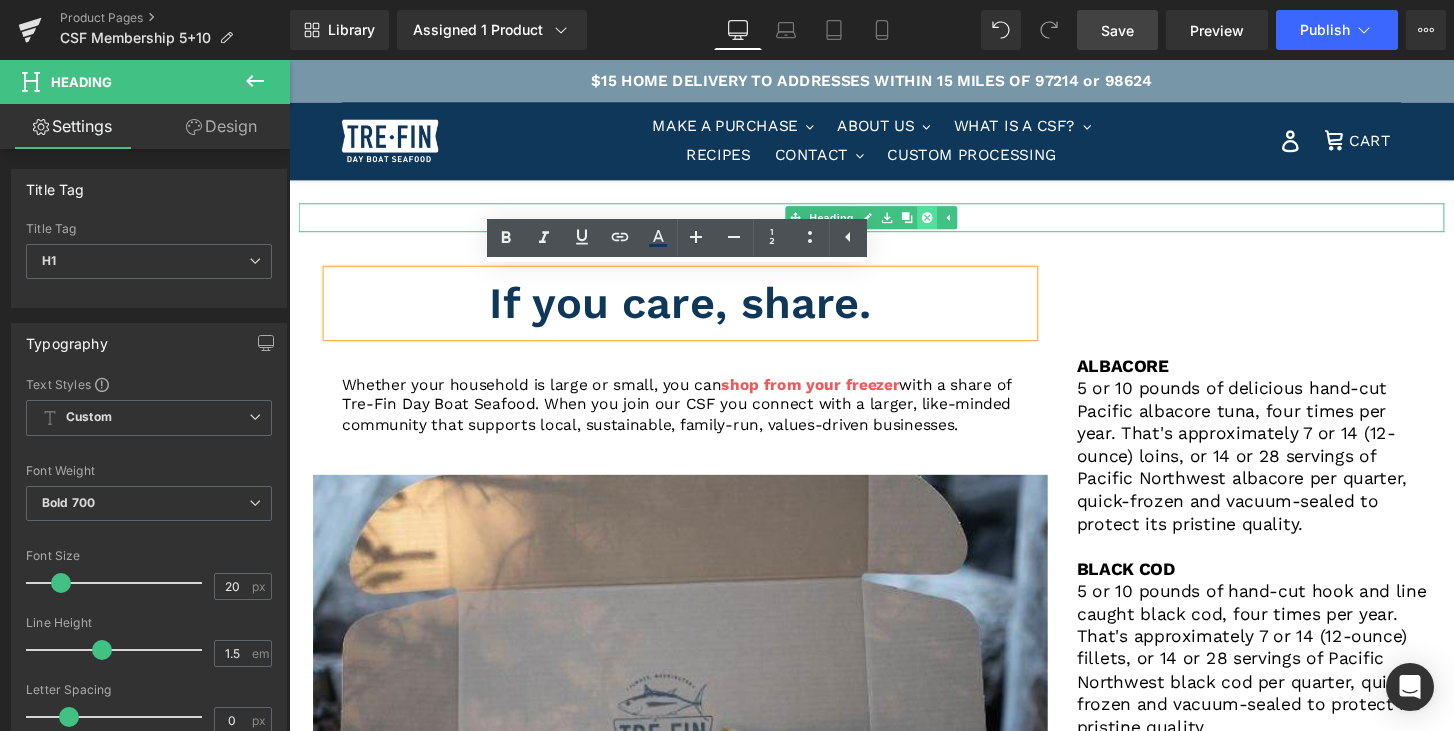 click 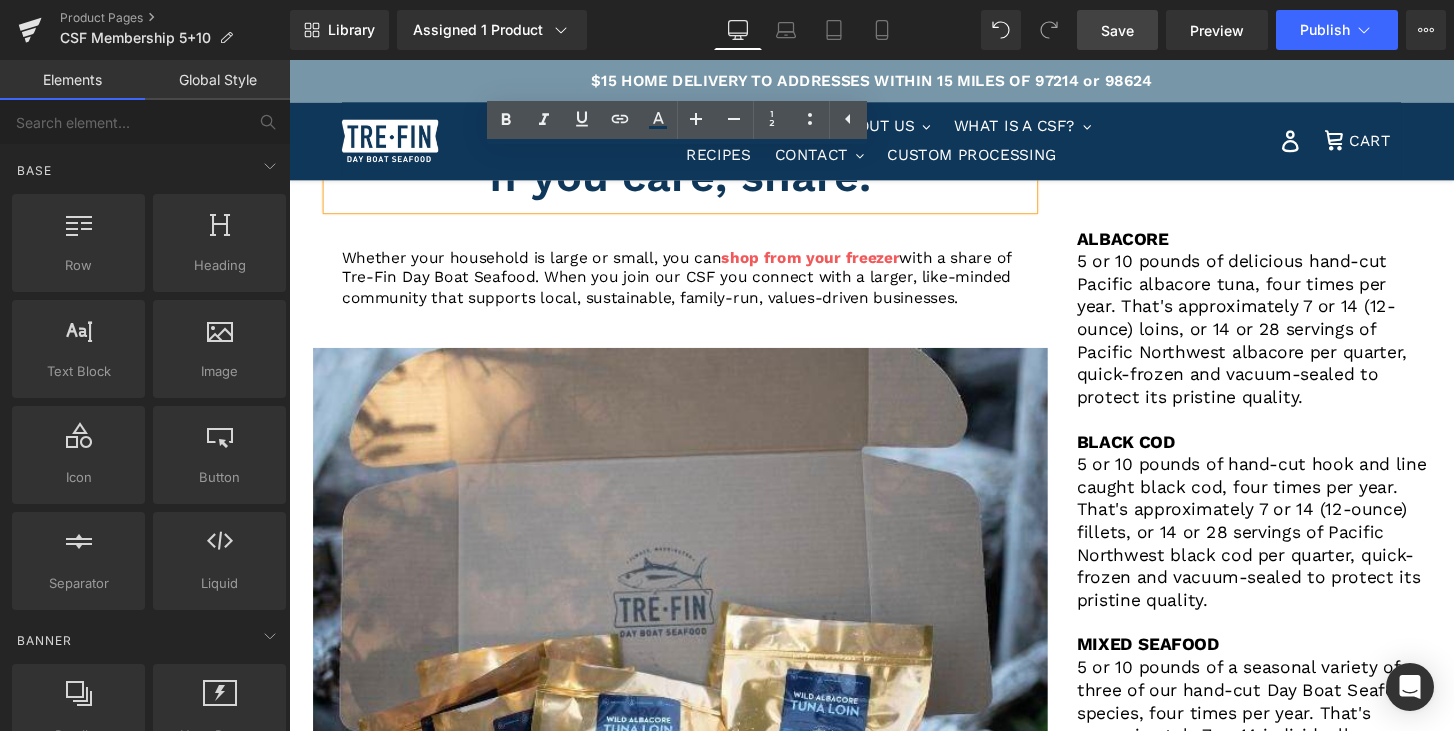 scroll, scrollTop: 120, scrollLeft: 0, axis: vertical 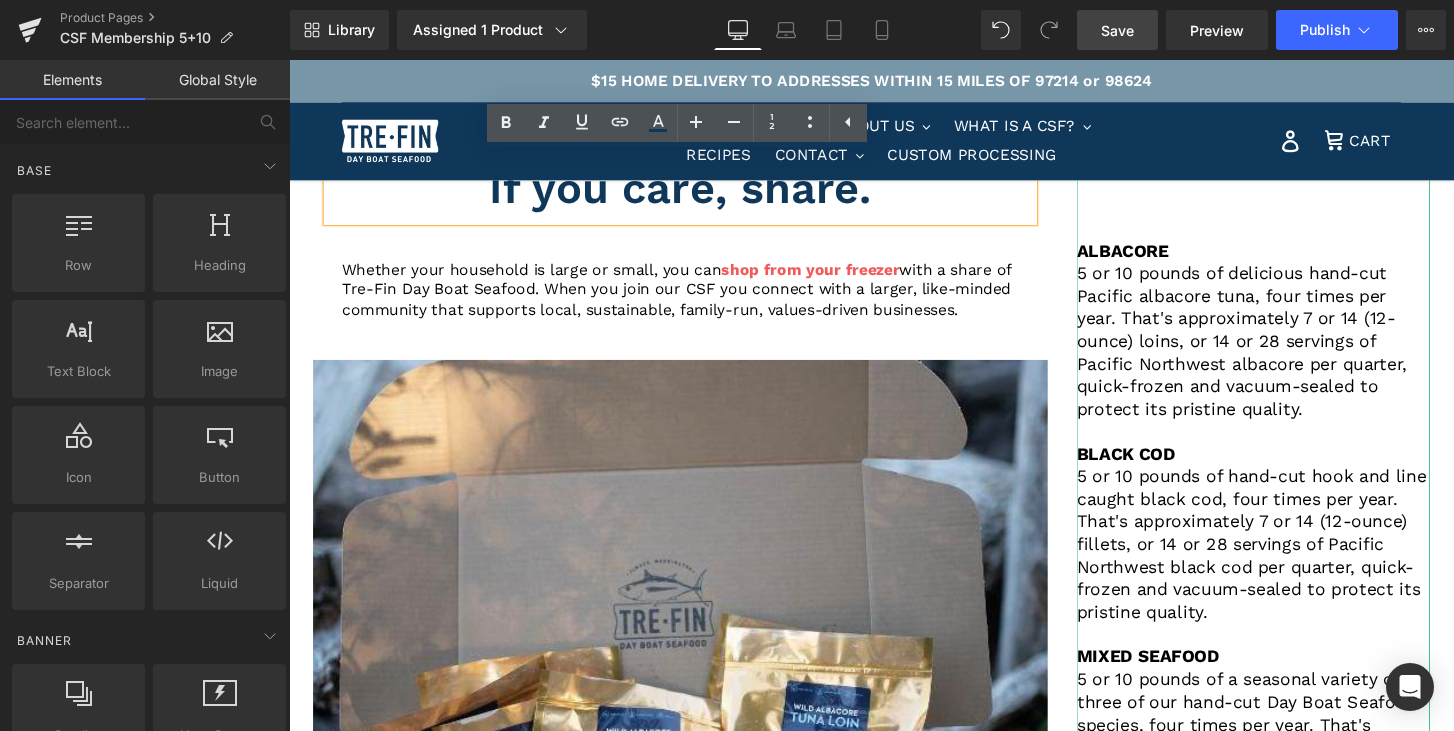 click on "ALBACORE" at bounding box center (1154, 258) 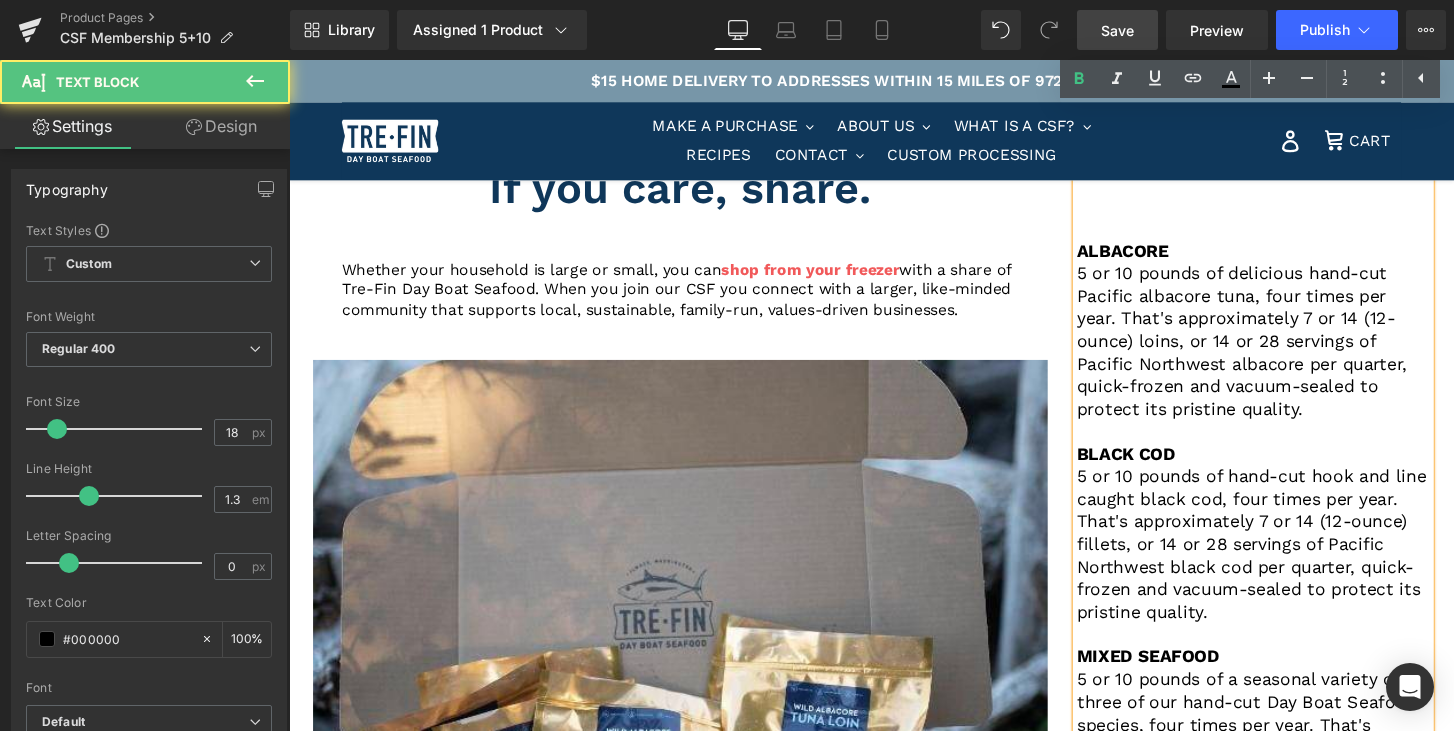 scroll, scrollTop: 413, scrollLeft: 0, axis: vertical 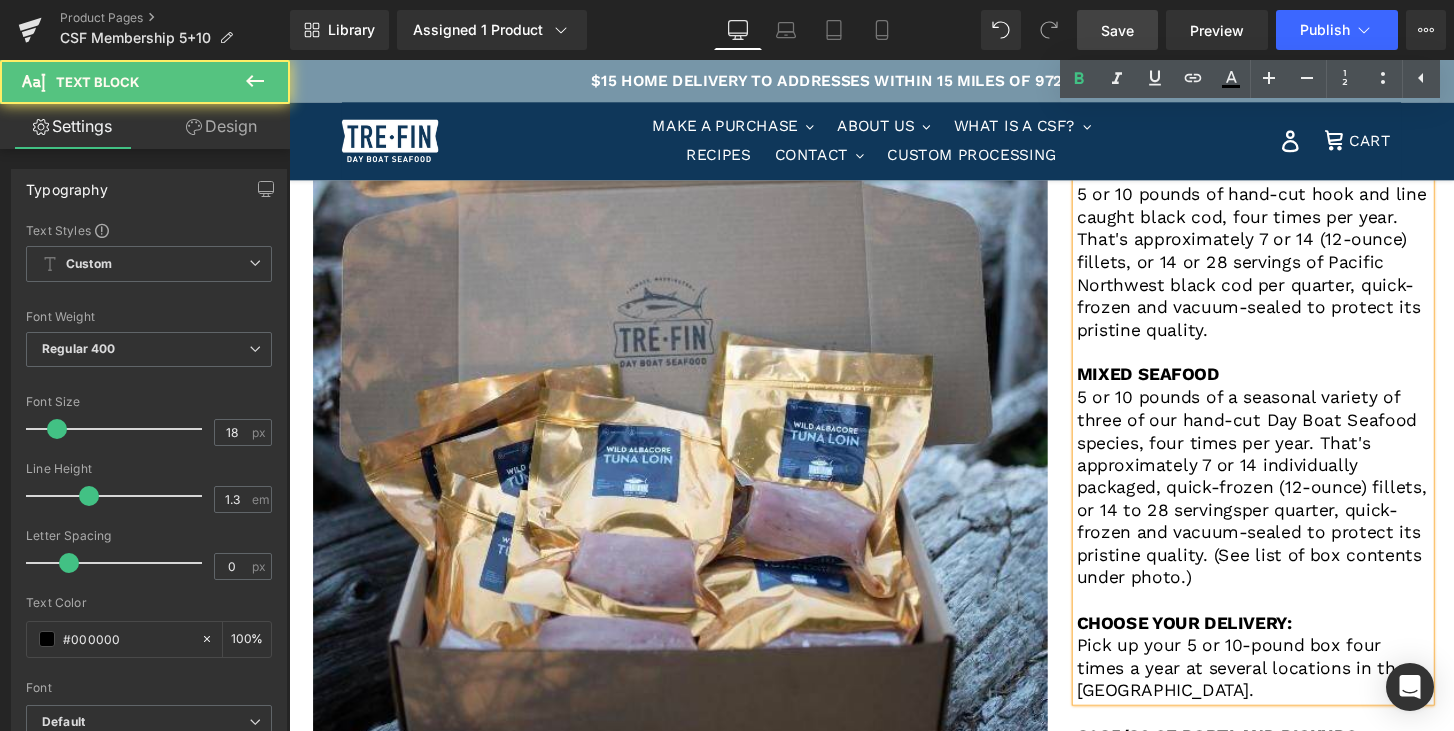 click on "Pick up your 5 or 10-pound box four times a year at several locations in the [GEOGRAPHIC_DATA]." at bounding box center (1290, 691) 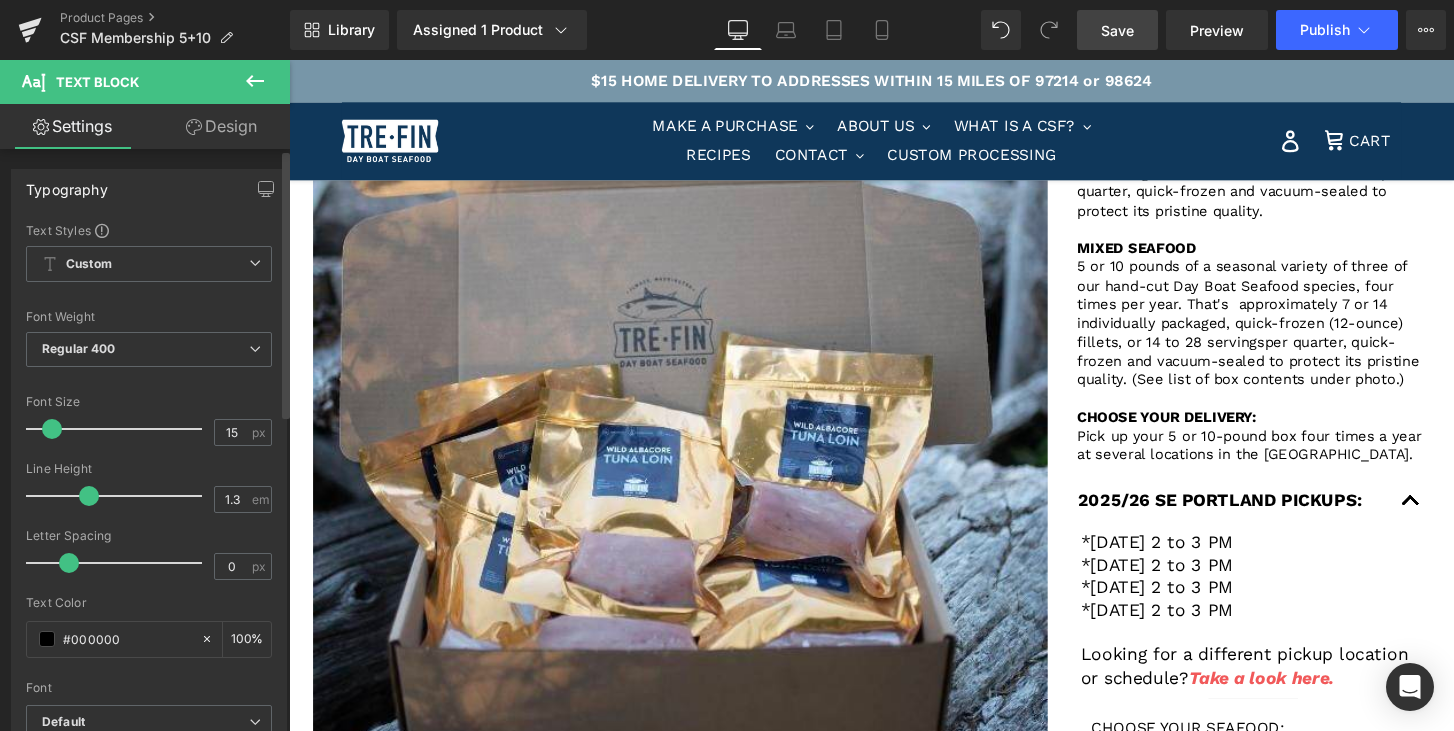 type on "16" 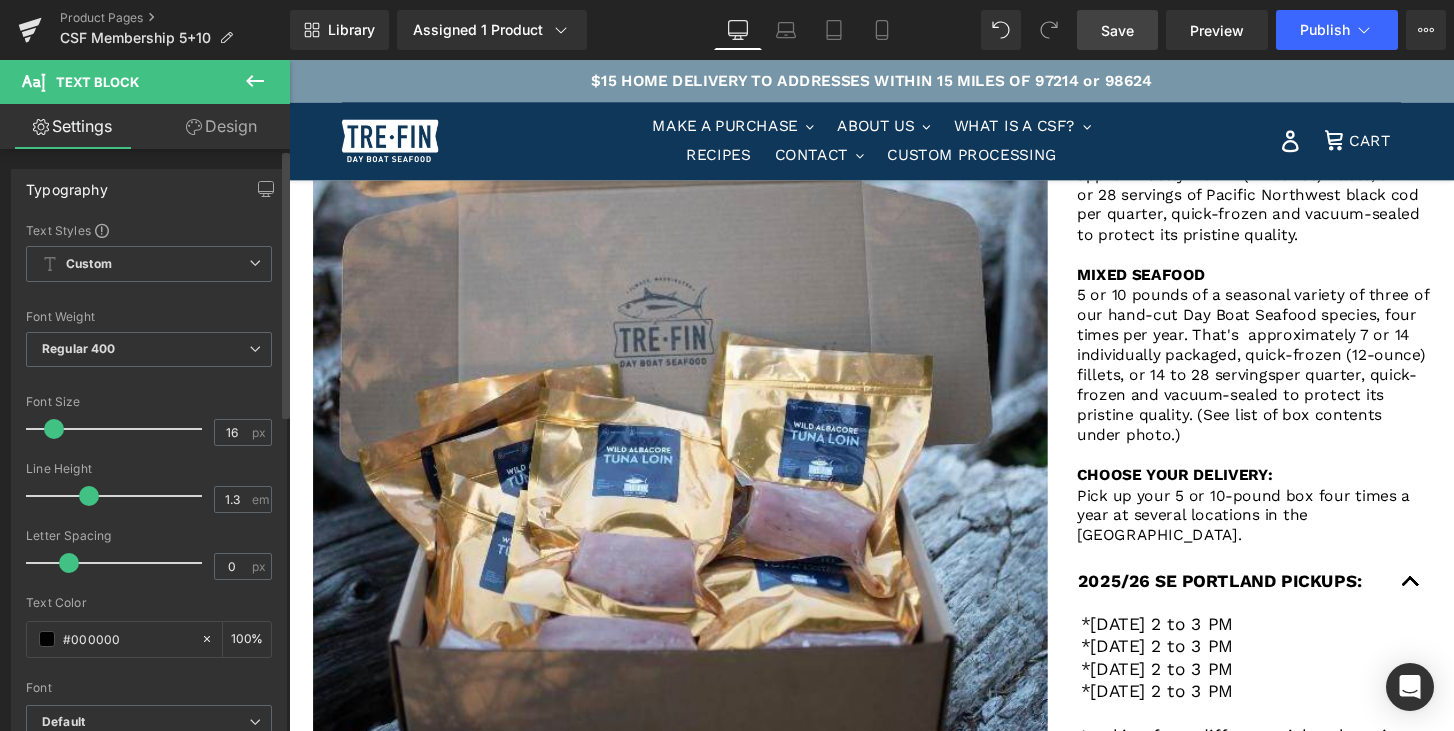 click at bounding box center [54, 429] 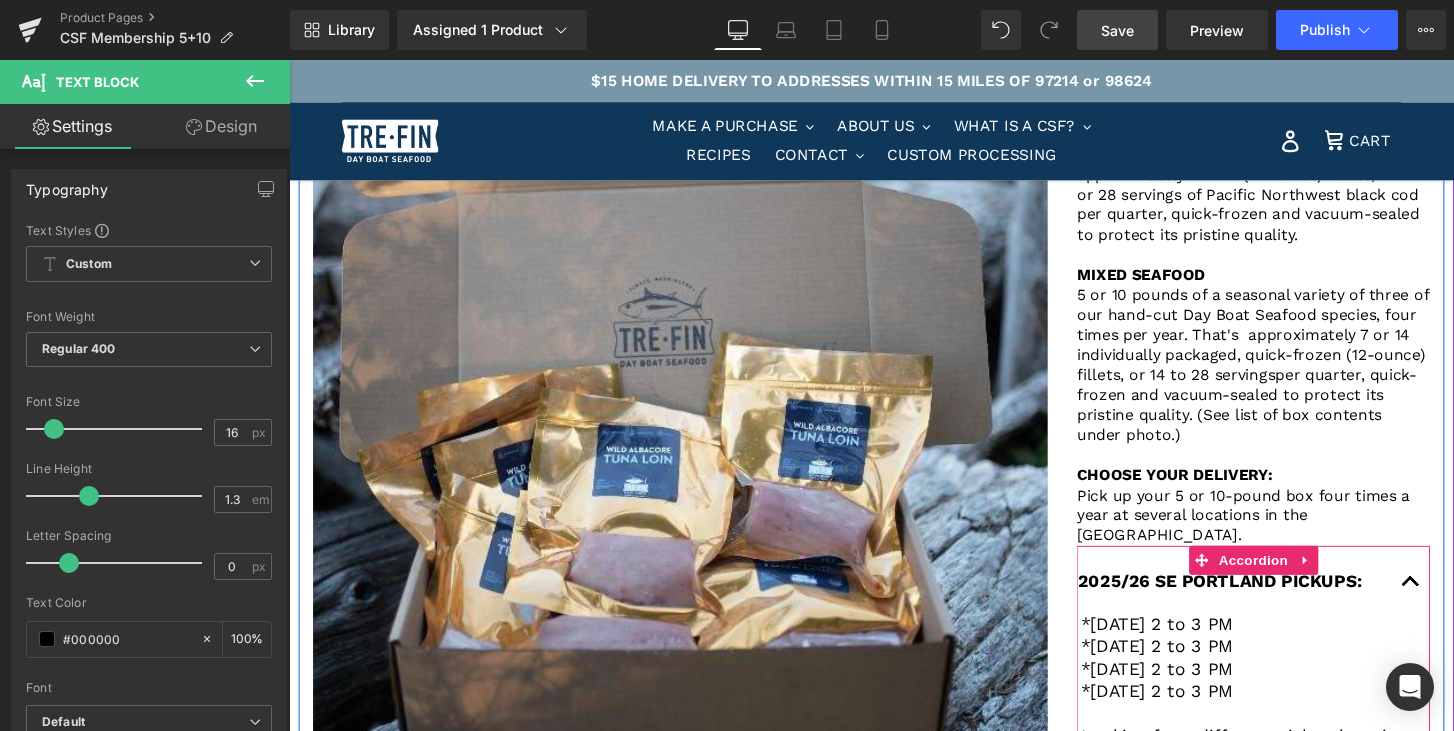 click on "2025/26 SE PORTLAND PICKUPS:
Text Block" at bounding box center (1271, 602) 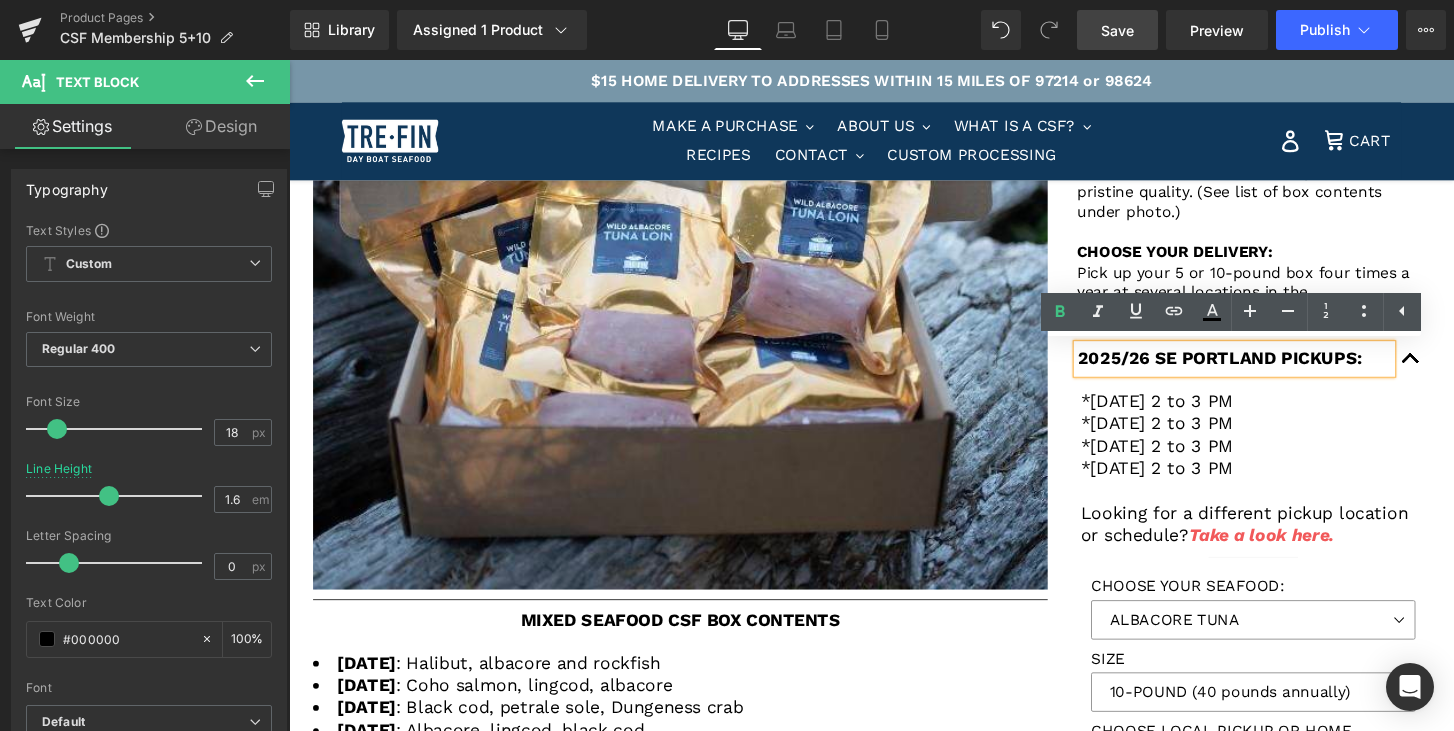 scroll, scrollTop: 620, scrollLeft: 0, axis: vertical 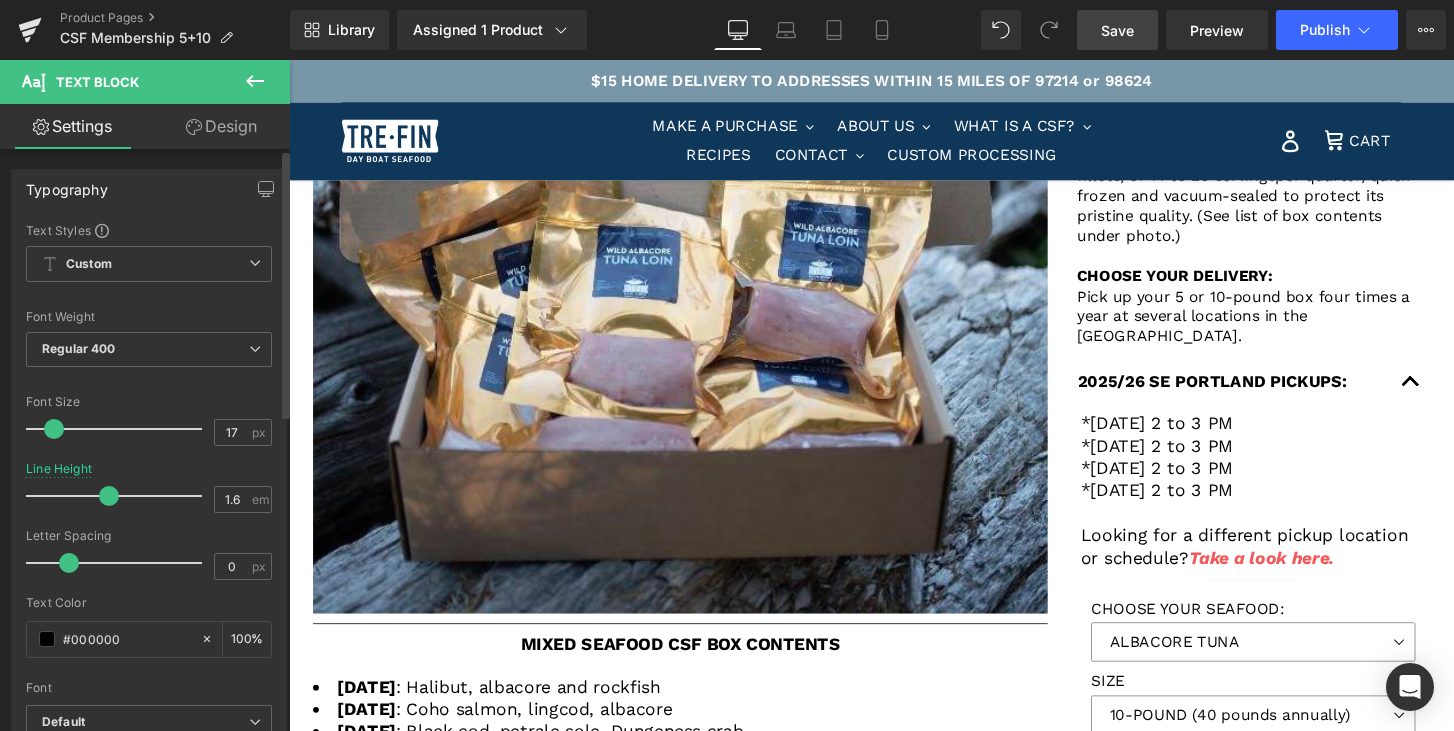 type on "16" 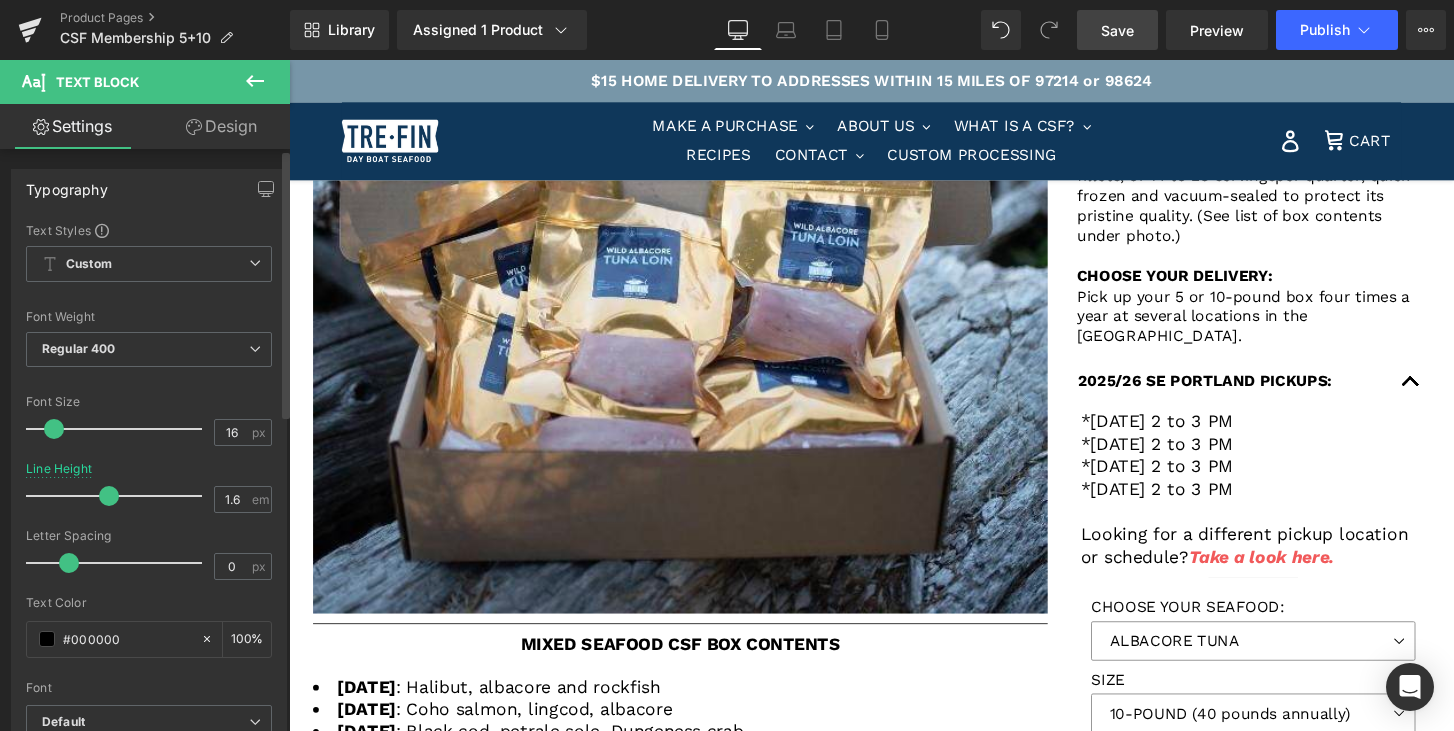 click at bounding box center (54, 429) 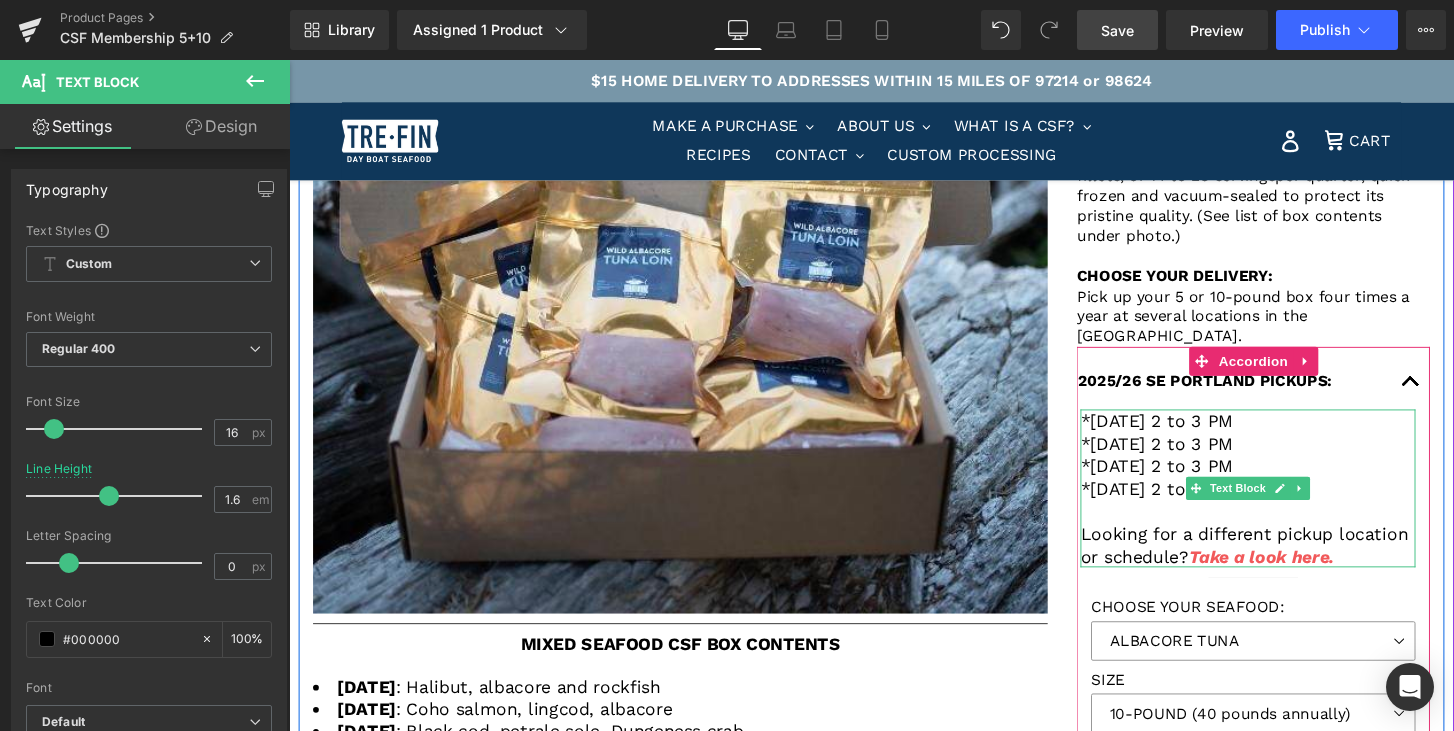 click on "*[DATE] 2 to 3 PM" at bounding box center (1190, 434) 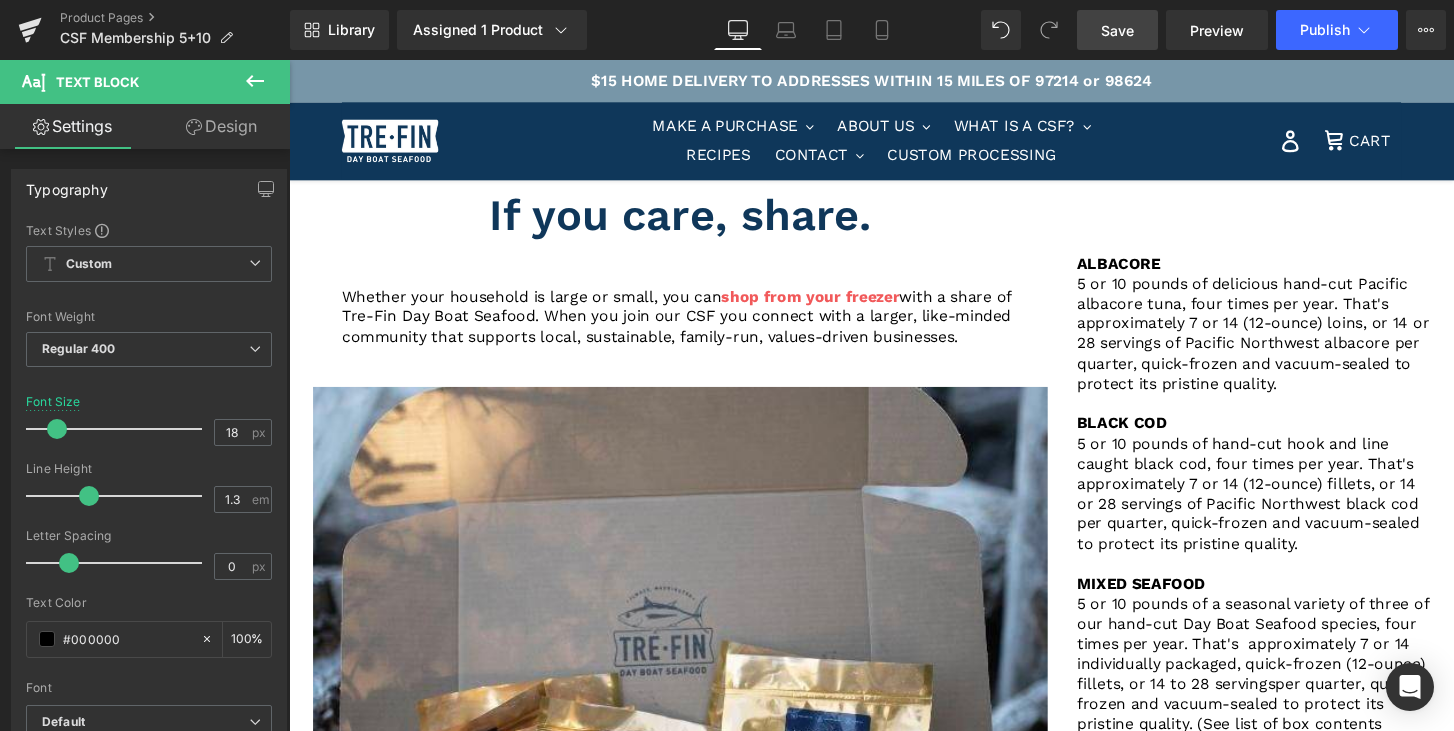 scroll, scrollTop: 0, scrollLeft: 0, axis: both 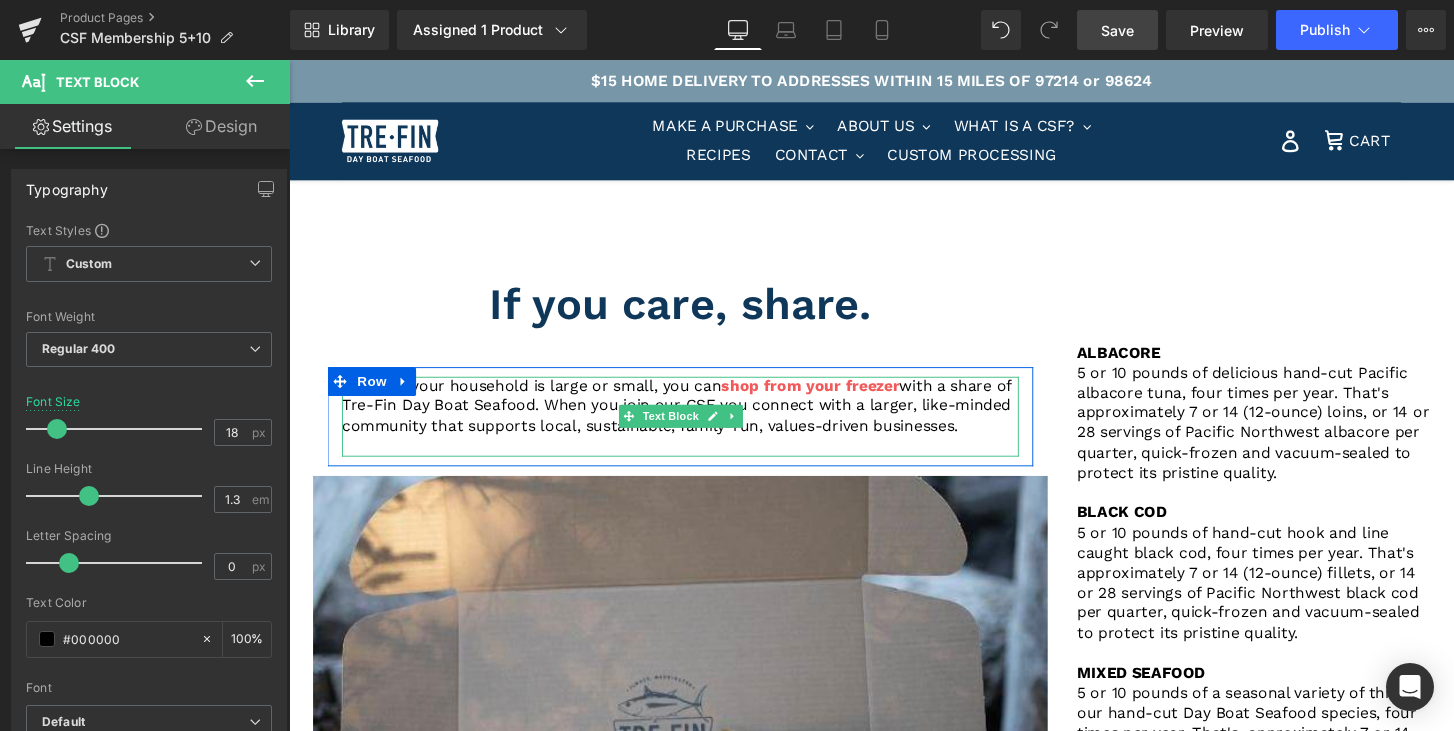 click on "with a share of Tre-Fin Day Boat Seafood. When you join our CSF you connect with a larger, like-minded community that supports local, sustainable, family-run, values-driven businesses." at bounding box center (691, 419) 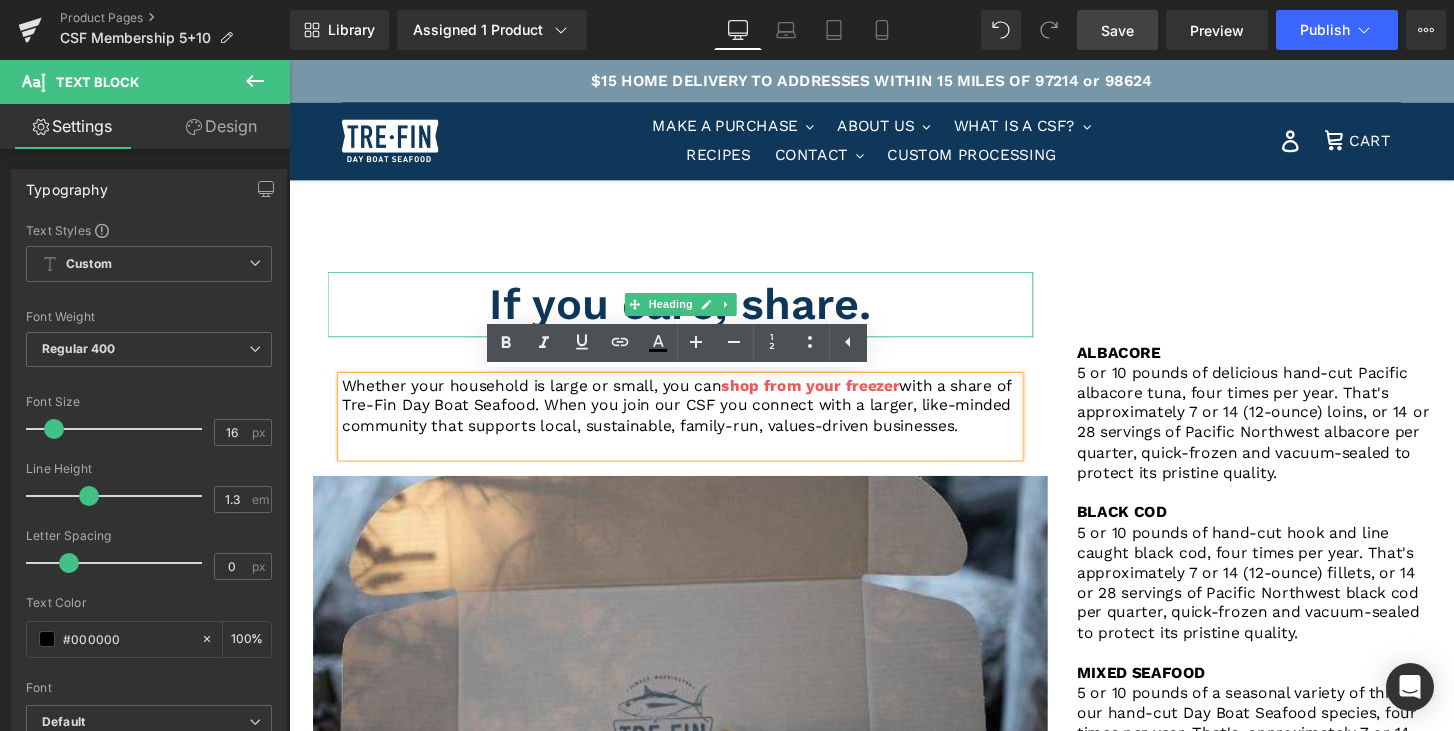 click on "If you care, share." at bounding box center (695, 314) 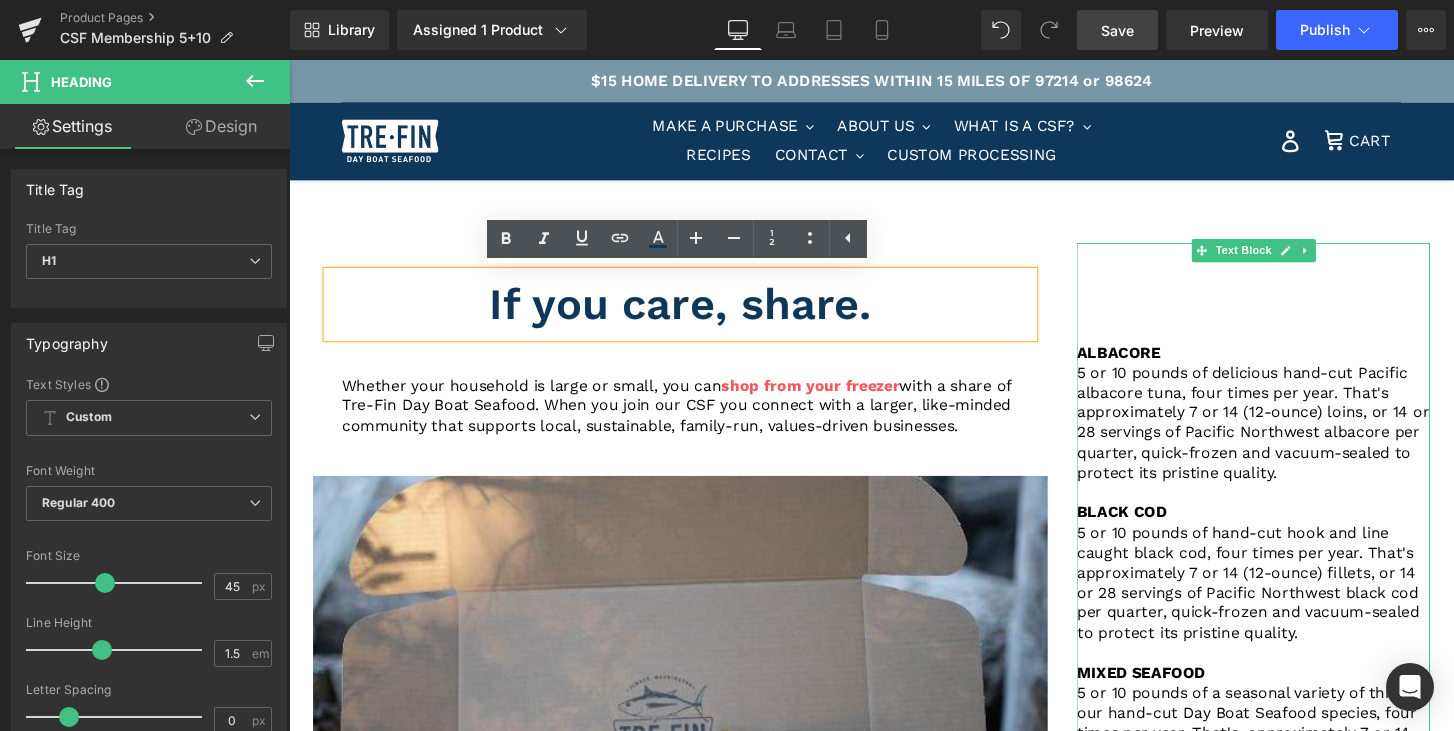 click at bounding box center (1290, 343) 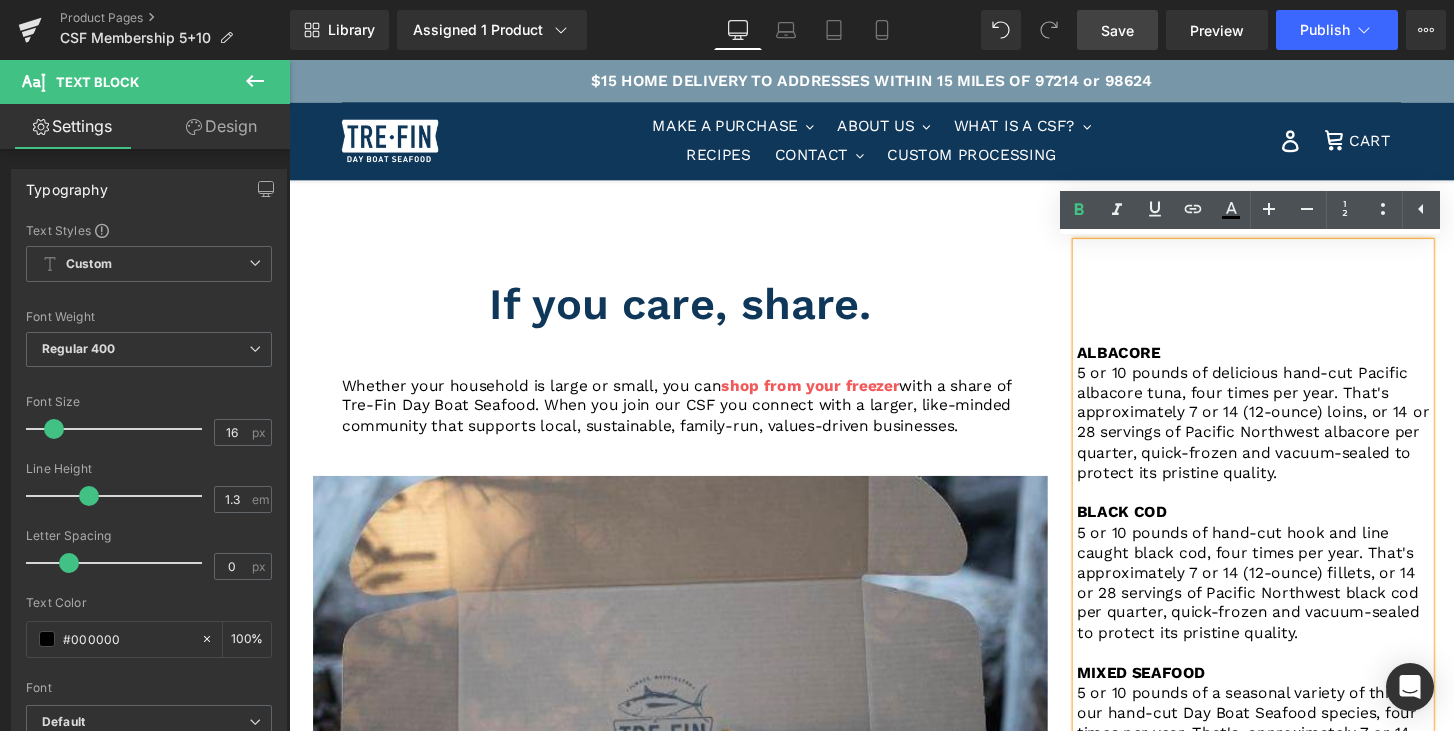 click on "ALBACORE" at bounding box center [1150, 363] 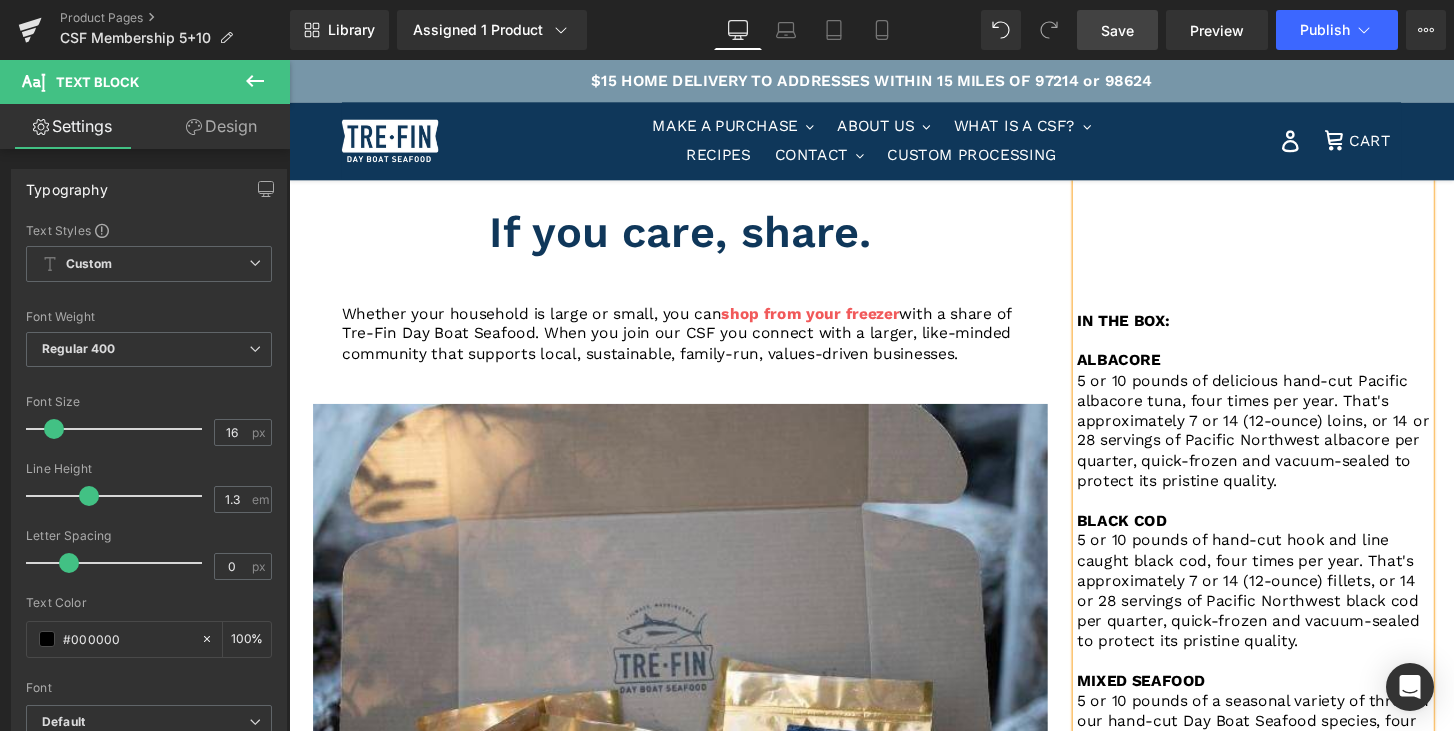 scroll, scrollTop: 56, scrollLeft: 0, axis: vertical 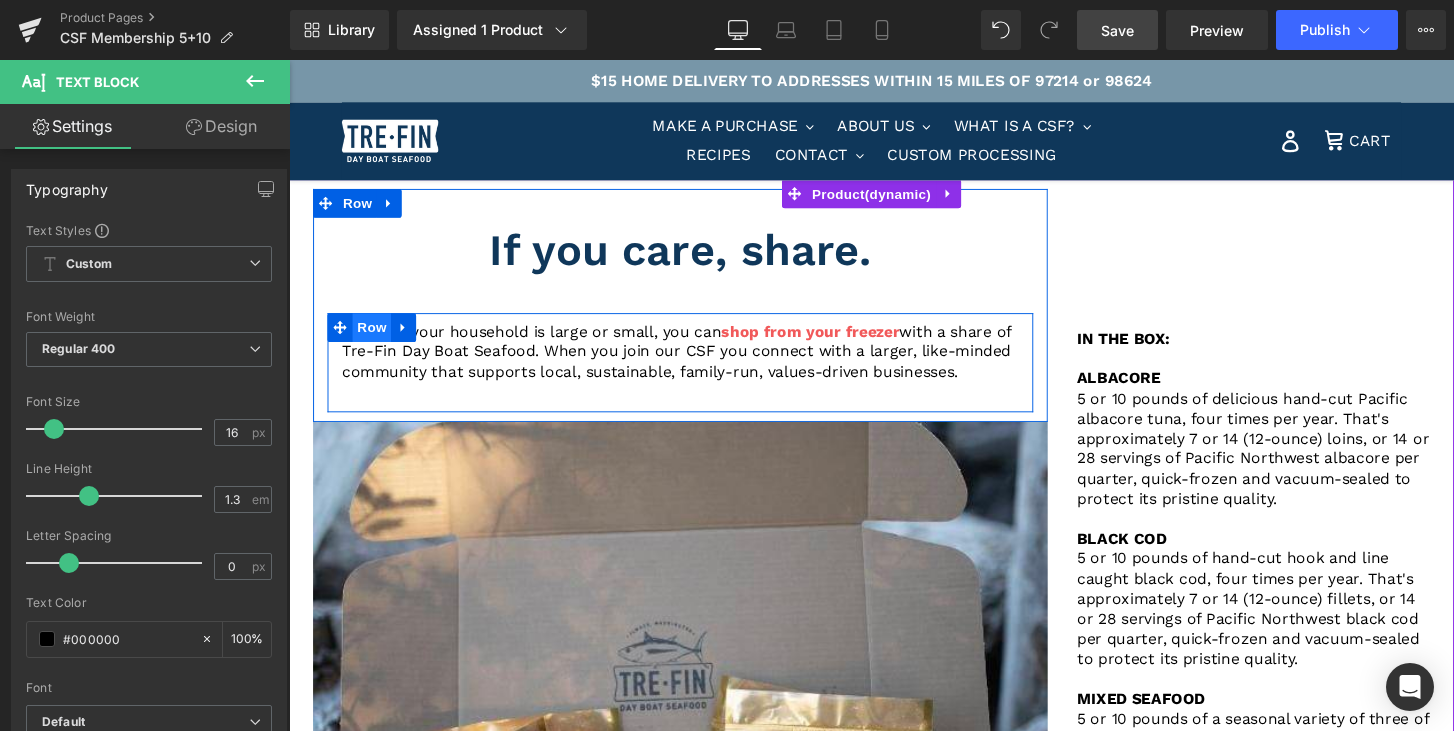 click on "Row" at bounding box center [375, 338] 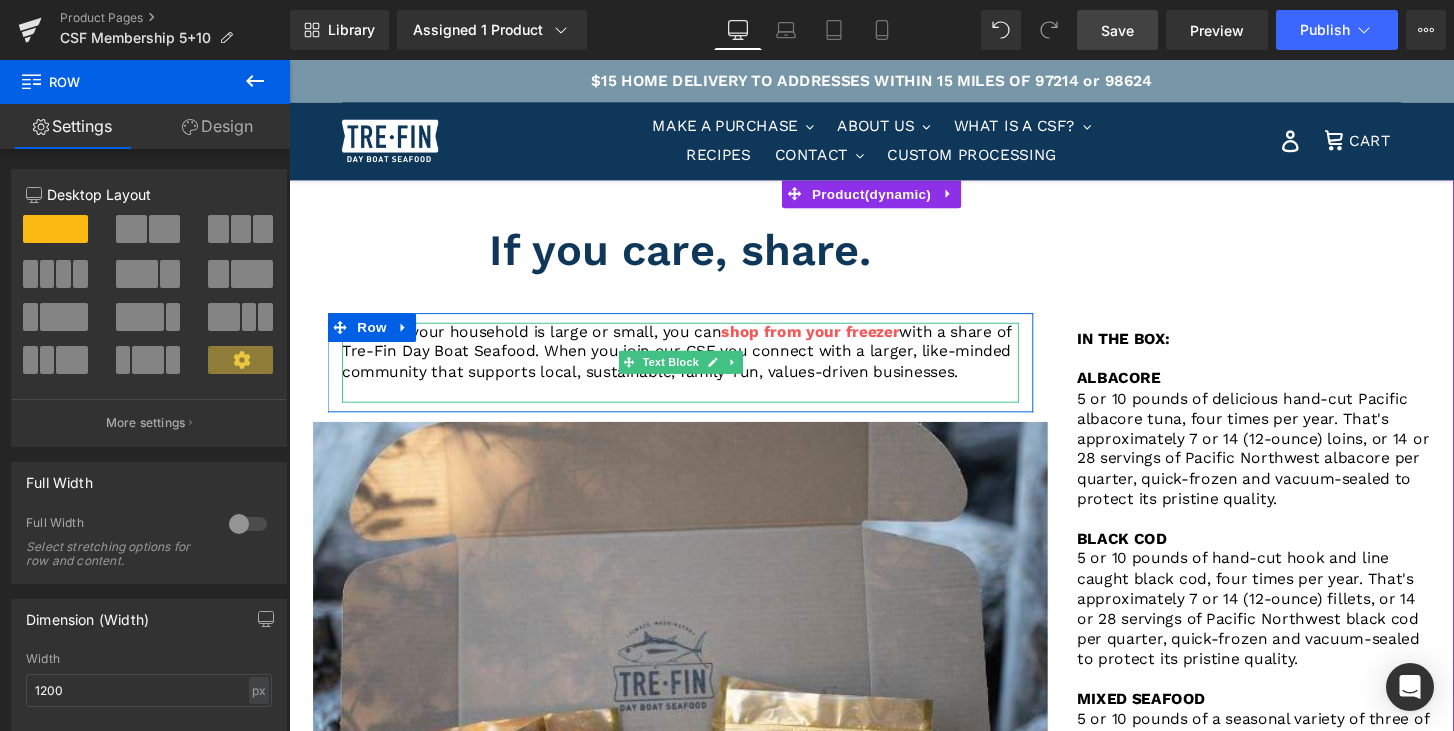 click on "Whether your household is large or small, you can  shop from your freezer  with a share of Tre-Fin Day Boat Seafood. When you join our CSF you connect with a larger, like-minded community that supports local, sustainable, family-run, values-driven businesses." at bounding box center (695, 364) 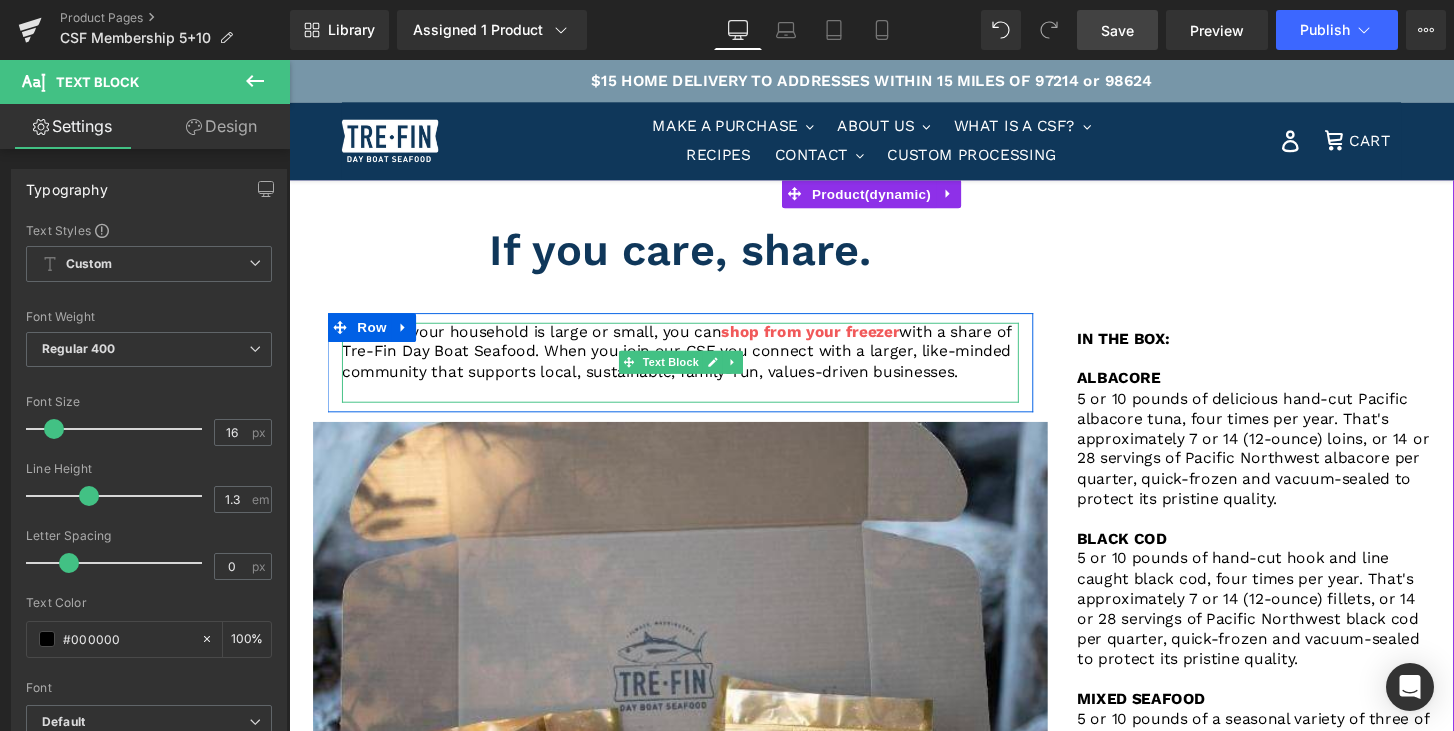 click on "with a share of Tre-Fin Day Boat Seafood. When you join our CSF you connect with a larger, like-minded community that supports local, sustainable, family-run, values-driven businesses." at bounding box center (691, 363) 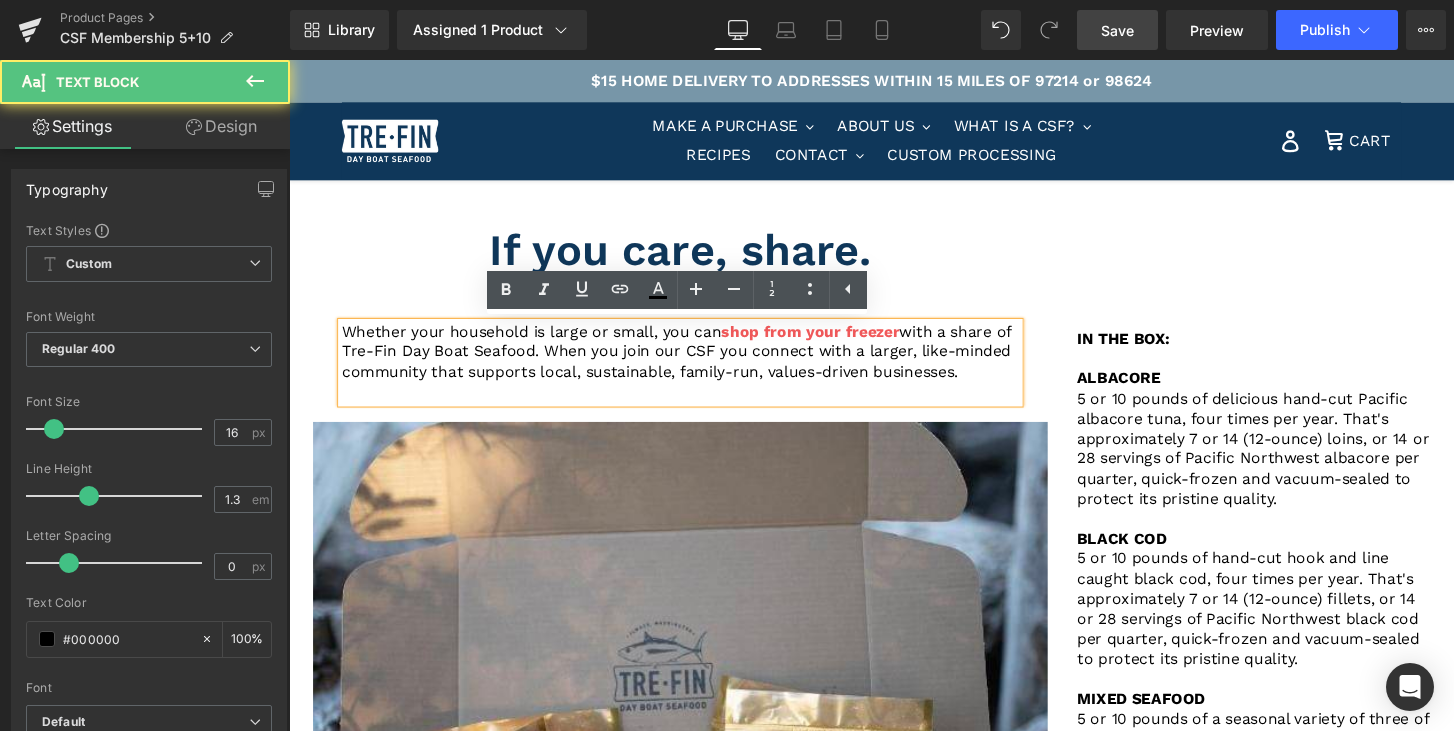 click on "Whether your household is large or small, you can  shop from your freezer  with a share of Tre-Fin Day Boat Seafood. When you join our CSF you connect with a larger, like-minded community that supports local, sustainable, family-run, values-driven businesses." at bounding box center [695, 374] 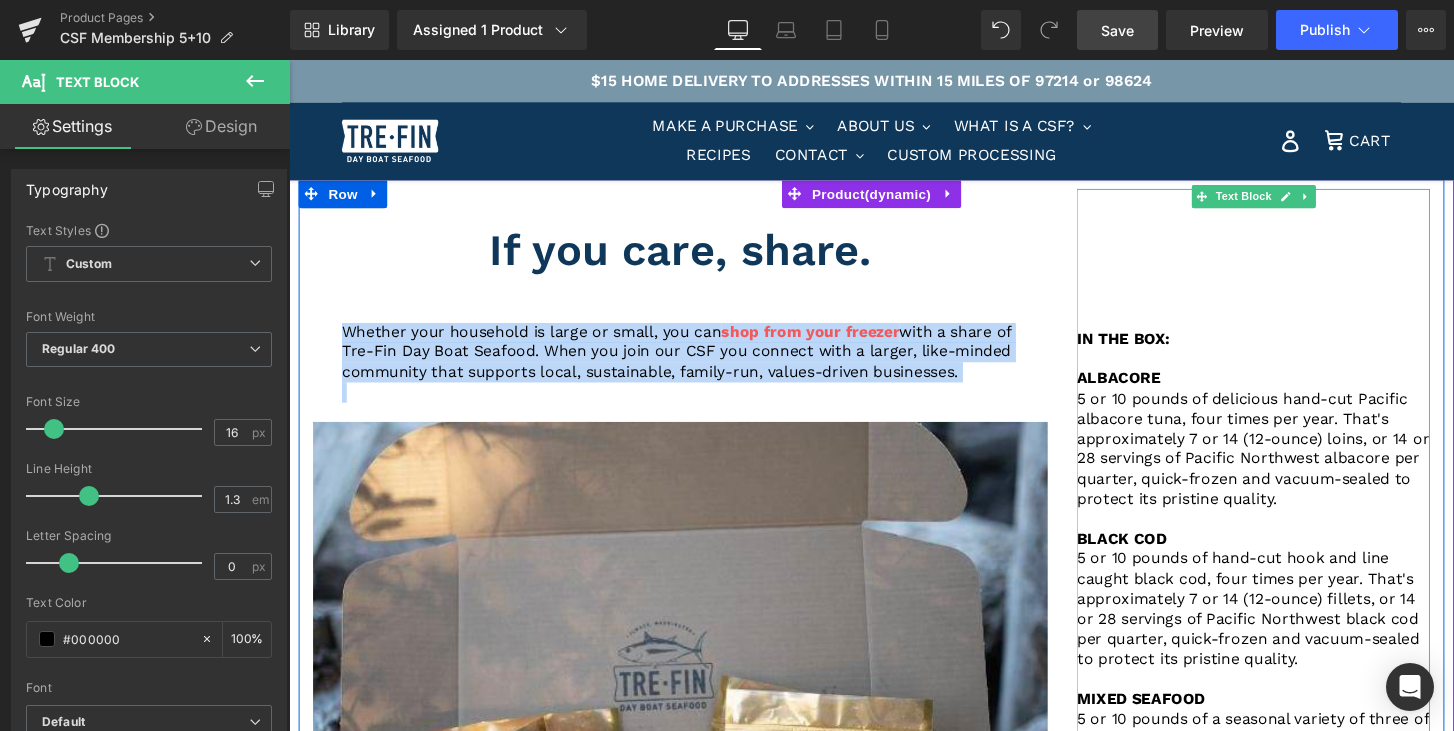 click on "5 or 10 pounds of delicious hand-cut Pacific albacore tuna, four times per year. That's approximately 7 or 14 (12-ounce) loins, or 14 or 28 servings of Pacific Northwest albacore per quarter, quick-frozen and vacuum-sealed to protect its pristine quality." at bounding box center (1290, 464) 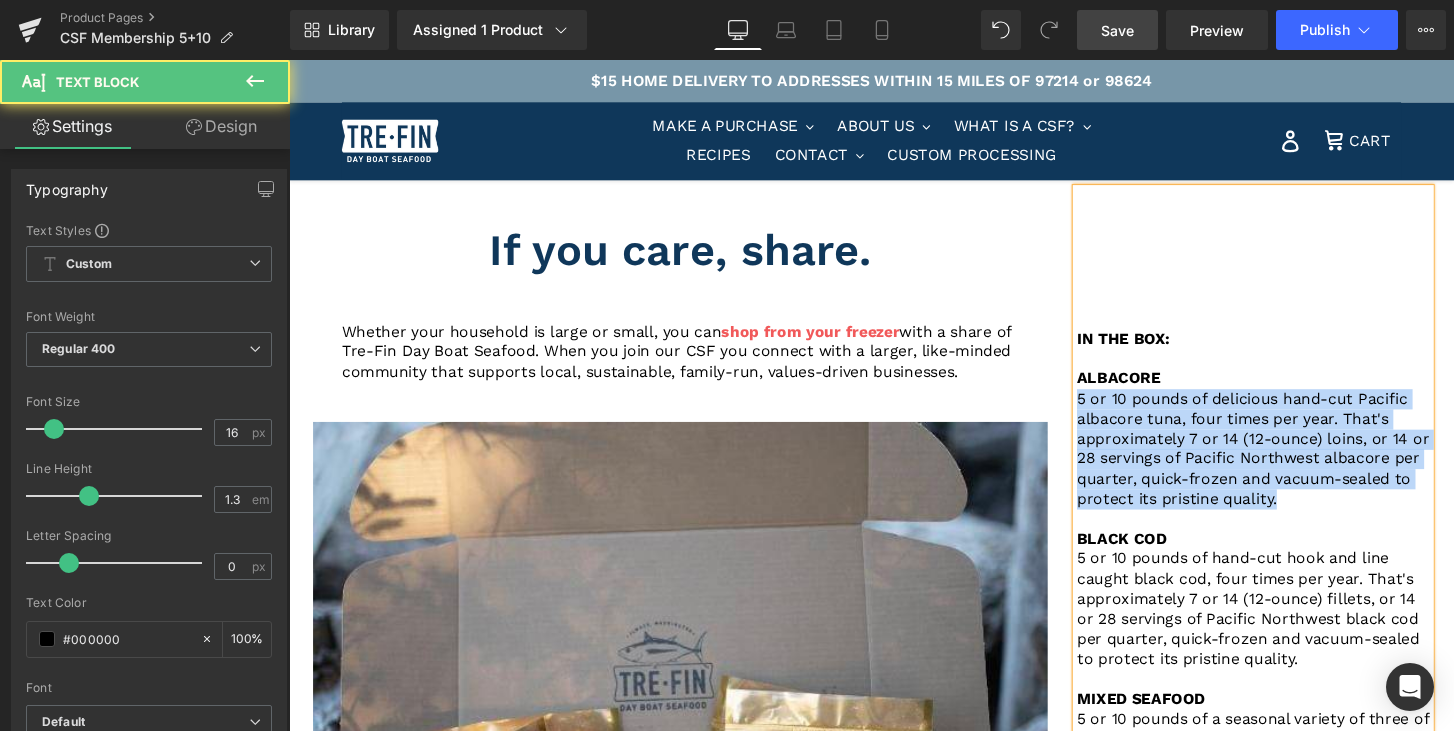 click on "5 or 10 pounds of delicious hand-cut Pacific albacore tuna, four times per year. That's approximately 7 or 14 (12-ounce) loins, or 14 or 28 servings of Pacific Northwest albacore per quarter, quick-frozen and vacuum-sealed to protect its pristine quality." at bounding box center (1290, 464) 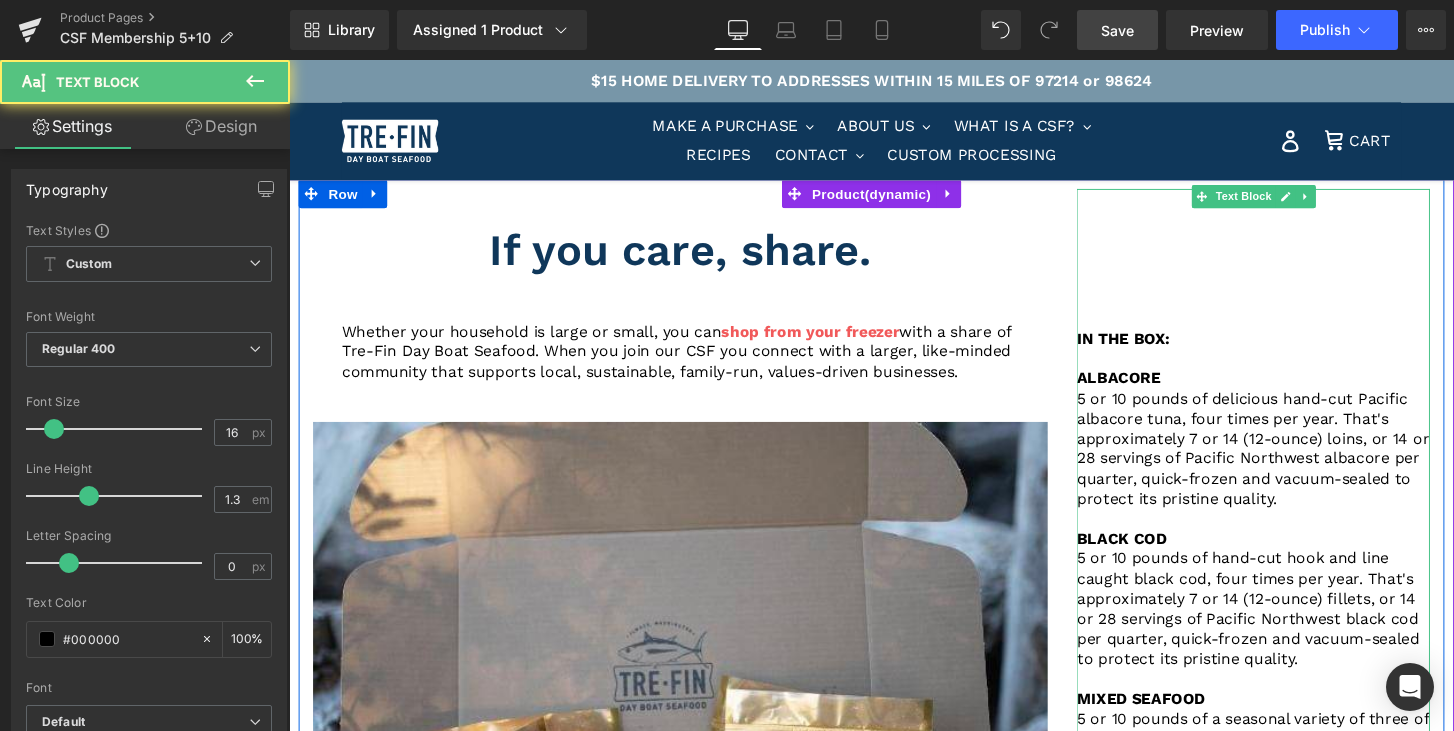 click at bounding box center [1290, 287] 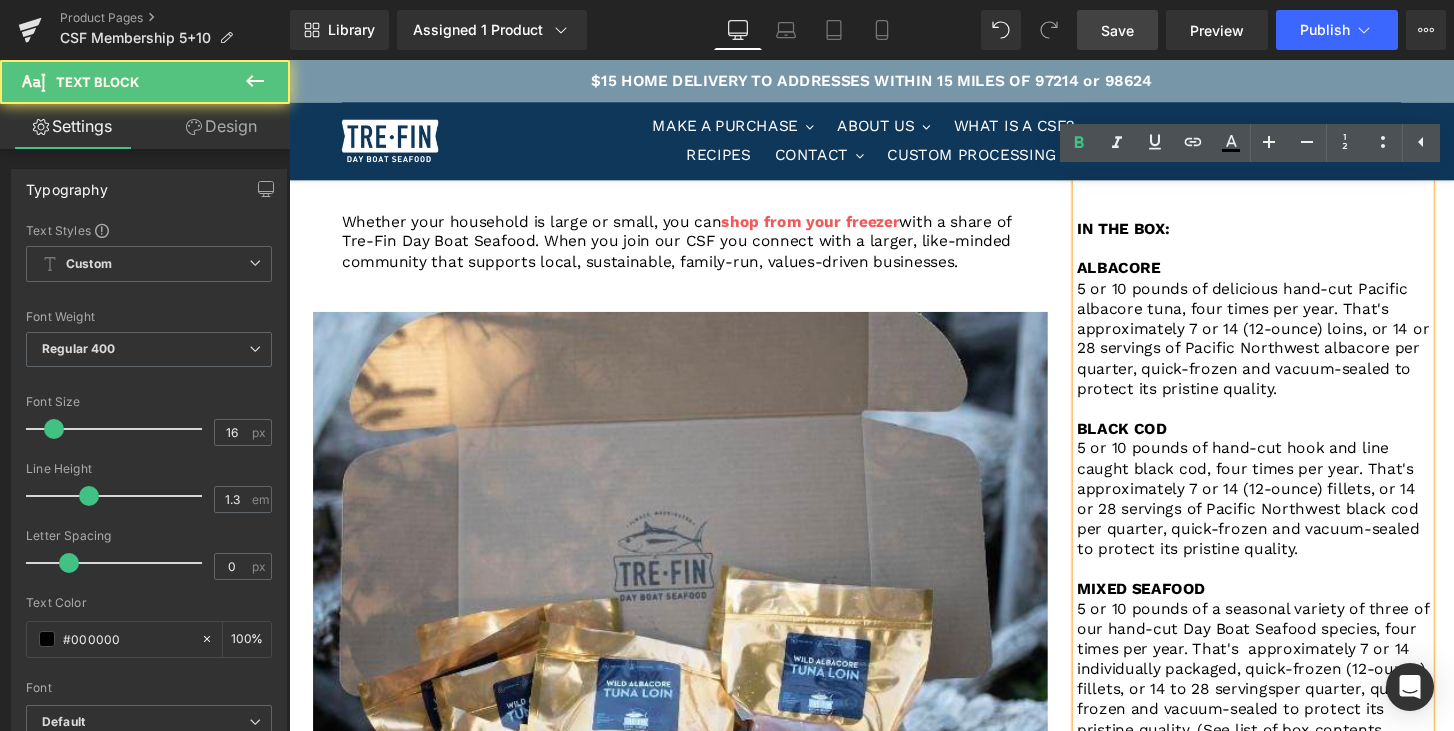 scroll, scrollTop: 237, scrollLeft: 0, axis: vertical 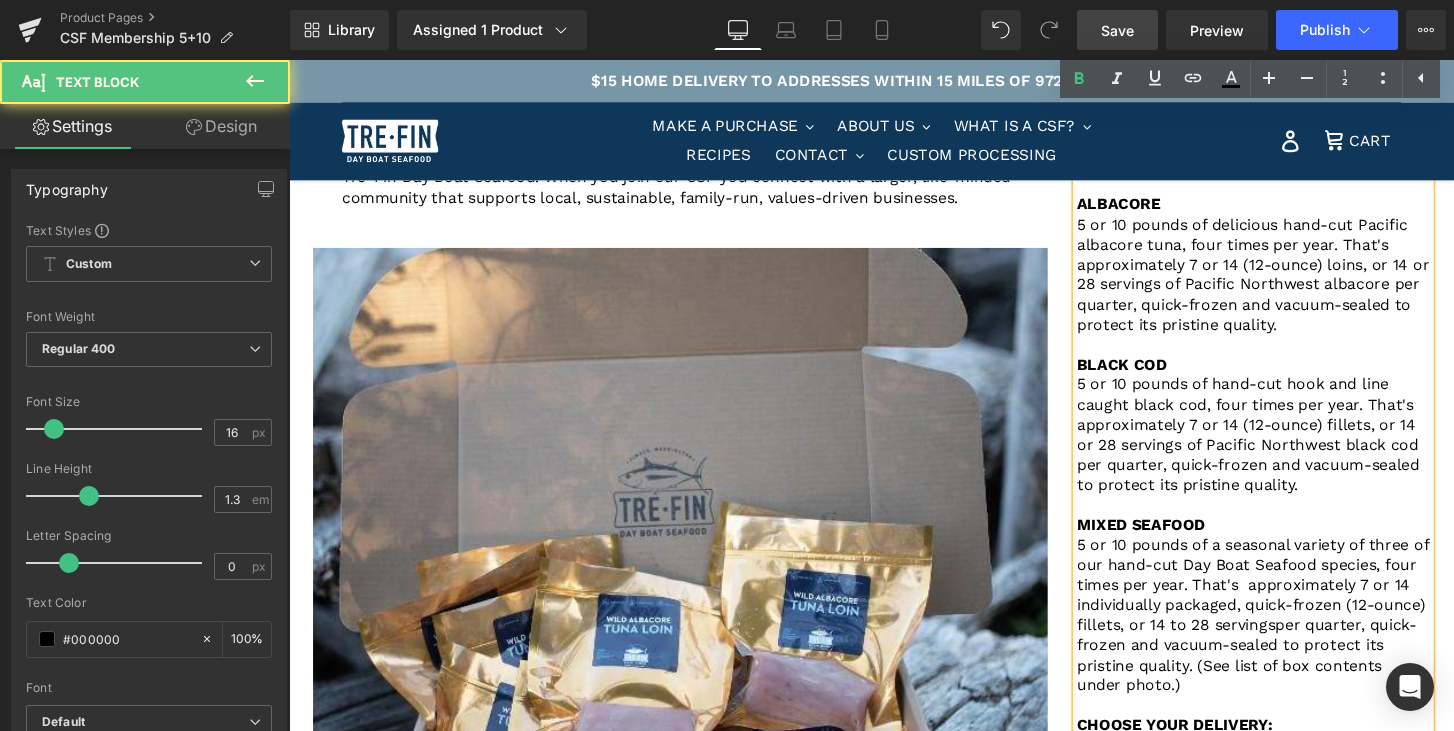 click on "5 or 10 pounds of hand-cut hook and line caught black cod, four times per year. That's approximately 7 or 14 (12-ounce) fillets, or 14 or 28 servings of Pacific Northwest black cod per quarter, quick-frozen and vacuum-sealed to protect its pristine quality." at bounding box center [1290, 449] 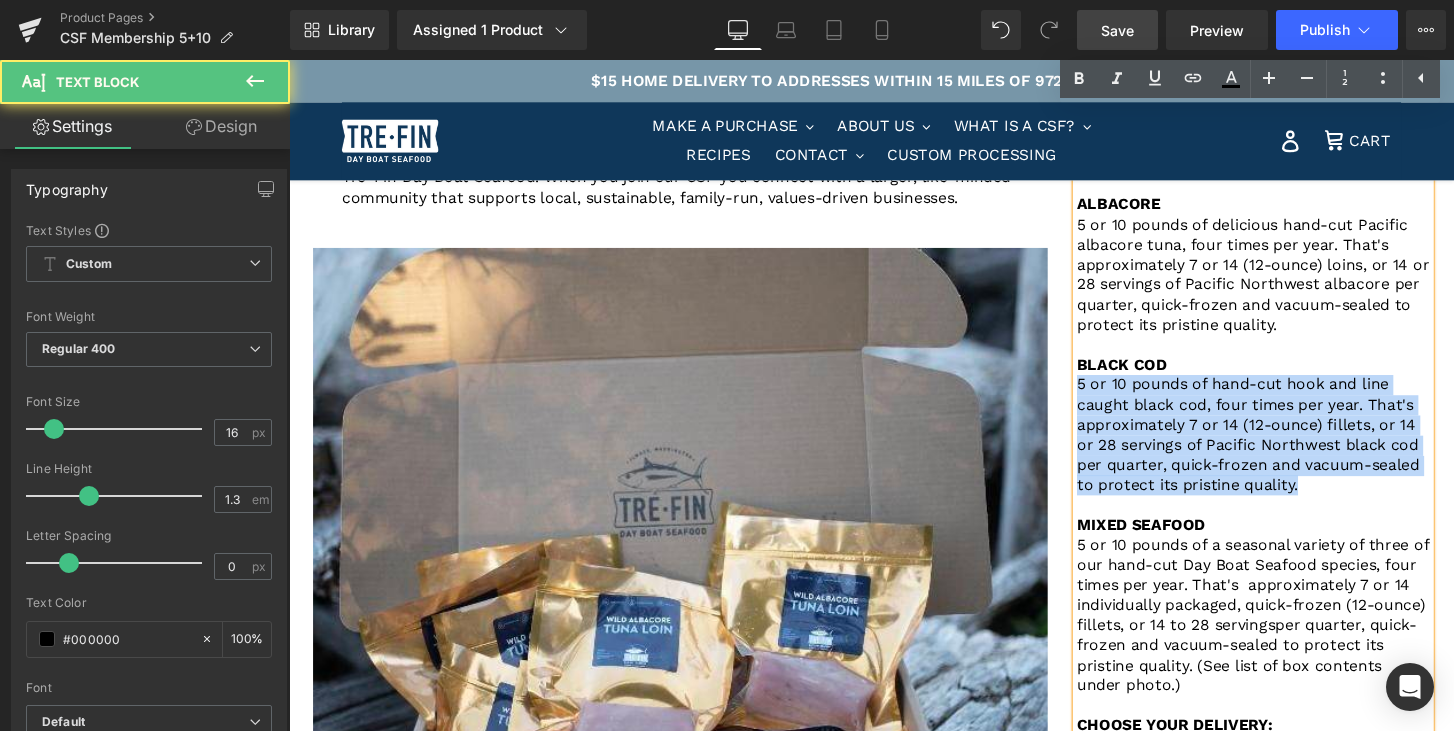 click on "5 or 10 pounds of hand-cut hook and line caught black cod, four times per year. That's approximately 7 or 14 (12-ounce) fillets, or 14 or 28 servings of Pacific Northwest black cod per quarter, quick-frozen and vacuum-sealed to protect its pristine quality." at bounding box center (1290, 449) 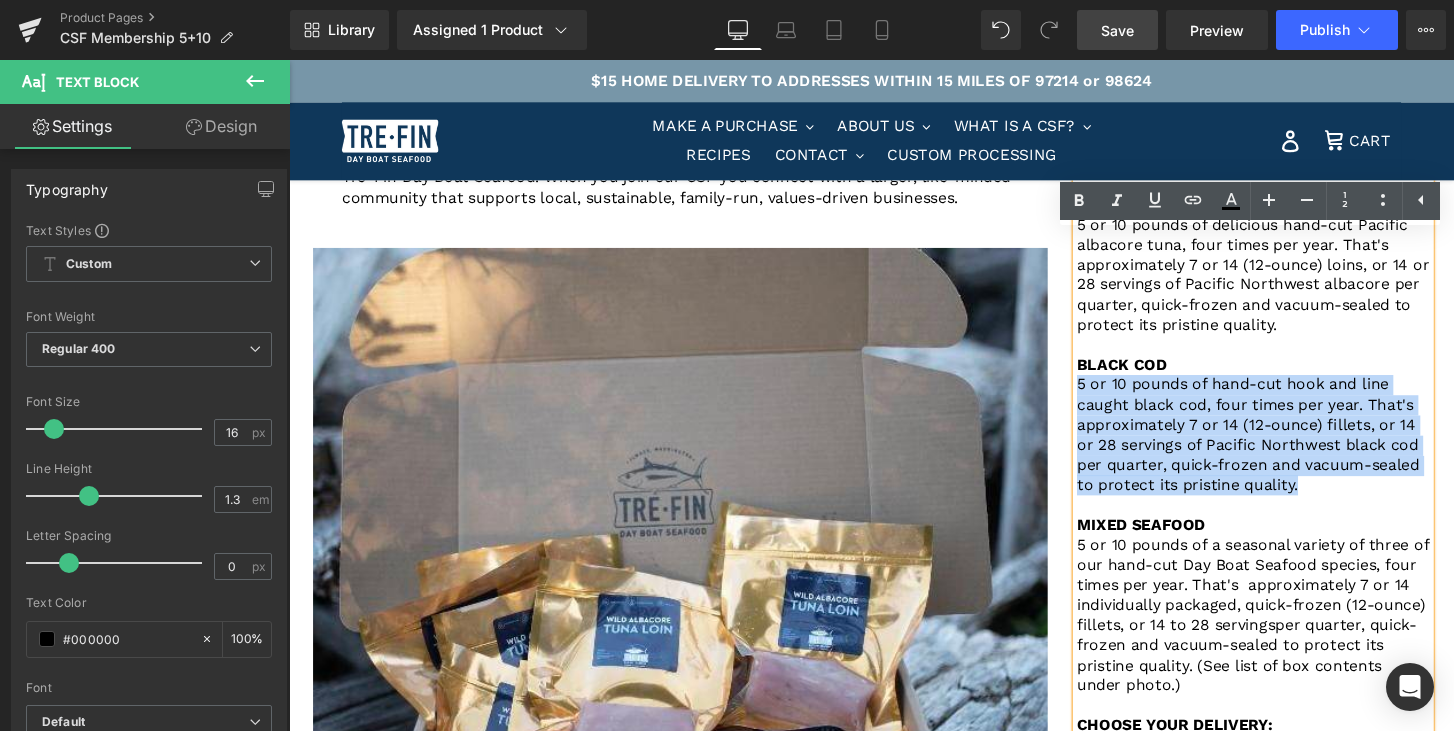 scroll, scrollTop: 9, scrollLeft: 0, axis: vertical 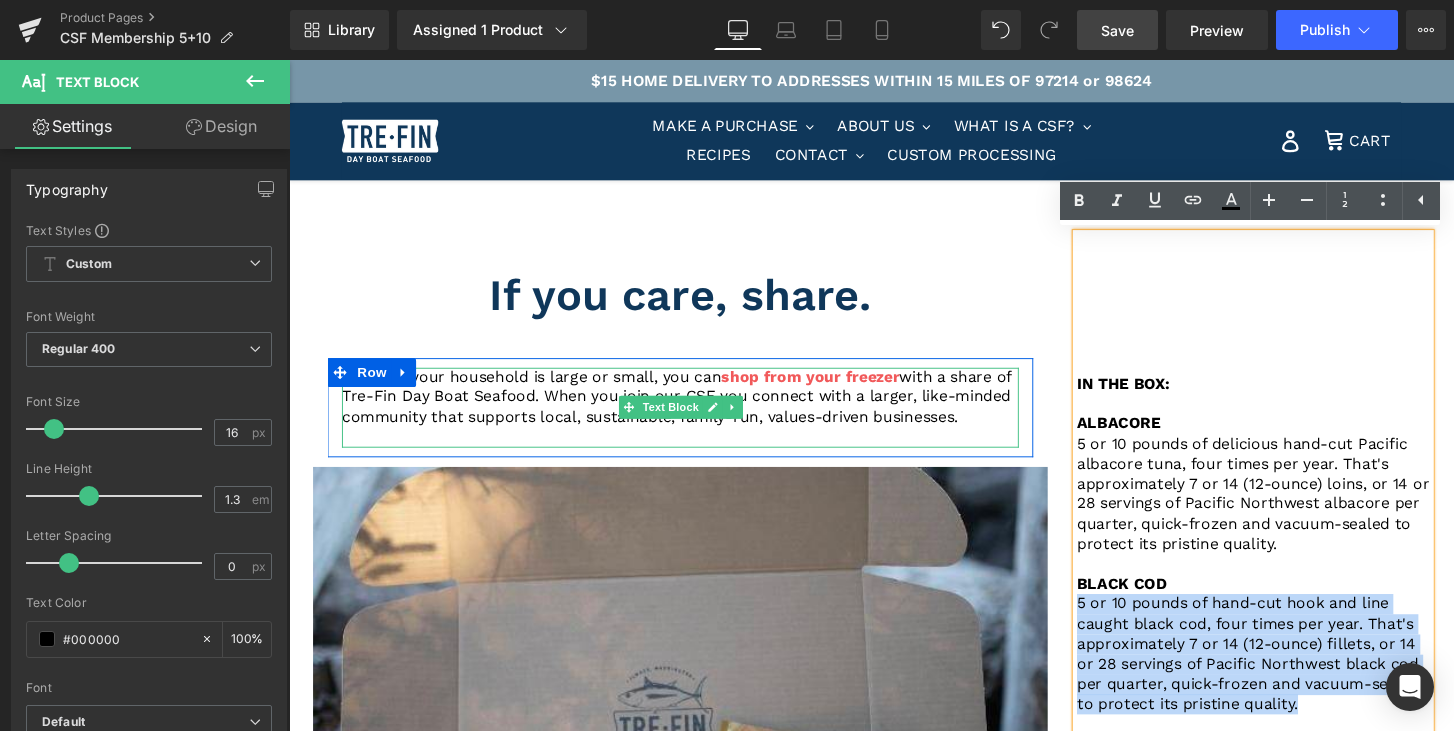 click on "Whether your household is large or small, you can  shop from your freezer  with a share of Tre-Fin Day Boat Seafood. When you join our CSF you connect with a larger, like-minded community that supports local, sustainable, family-run, values-driven businesses." at bounding box center [695, 411] 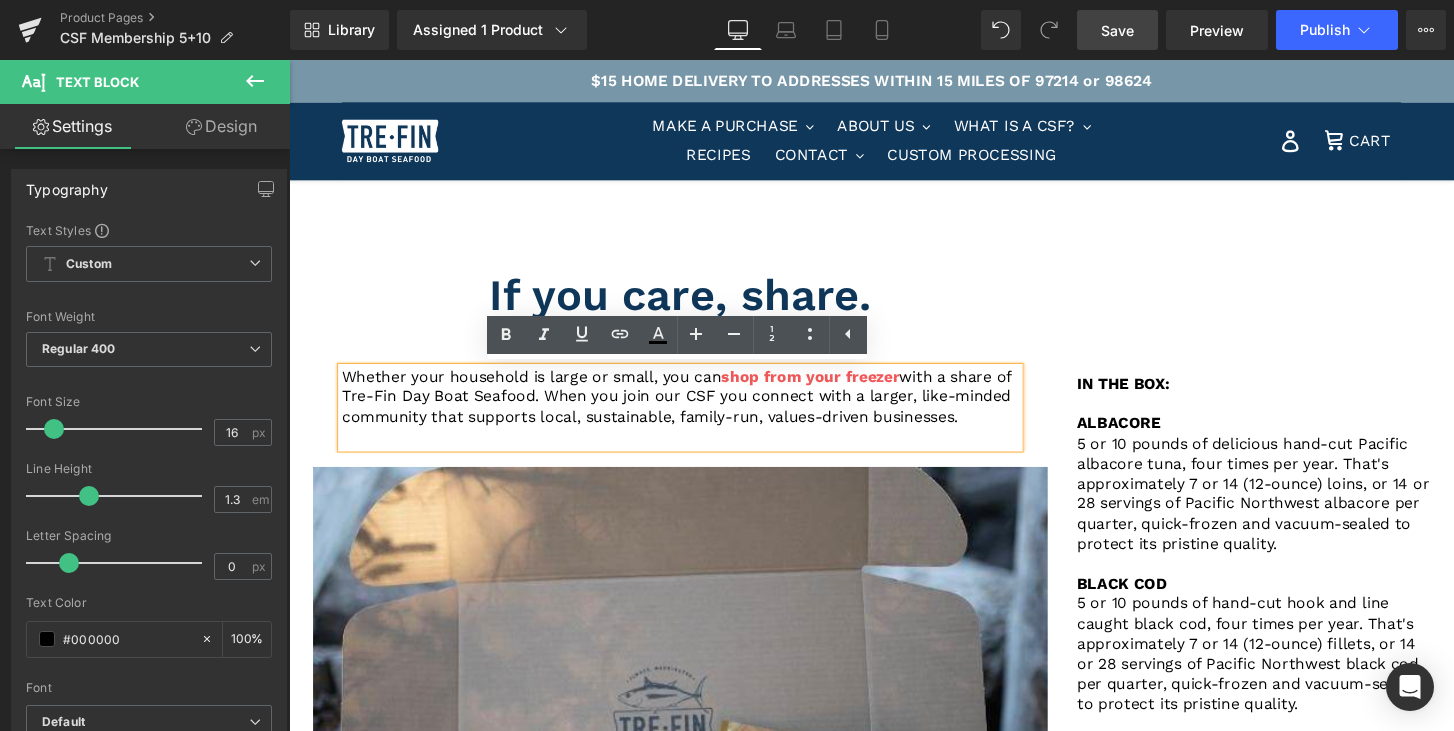 click on "Whether your household is large or small, you can  shop from your freezer  with a share of Tre-Fin Day Boat Seafood. When you join our CSF you connect with a larger, like-minded community that supports local, sustainable, family-run, values-driven businesses." at bounding box center (695, 411) 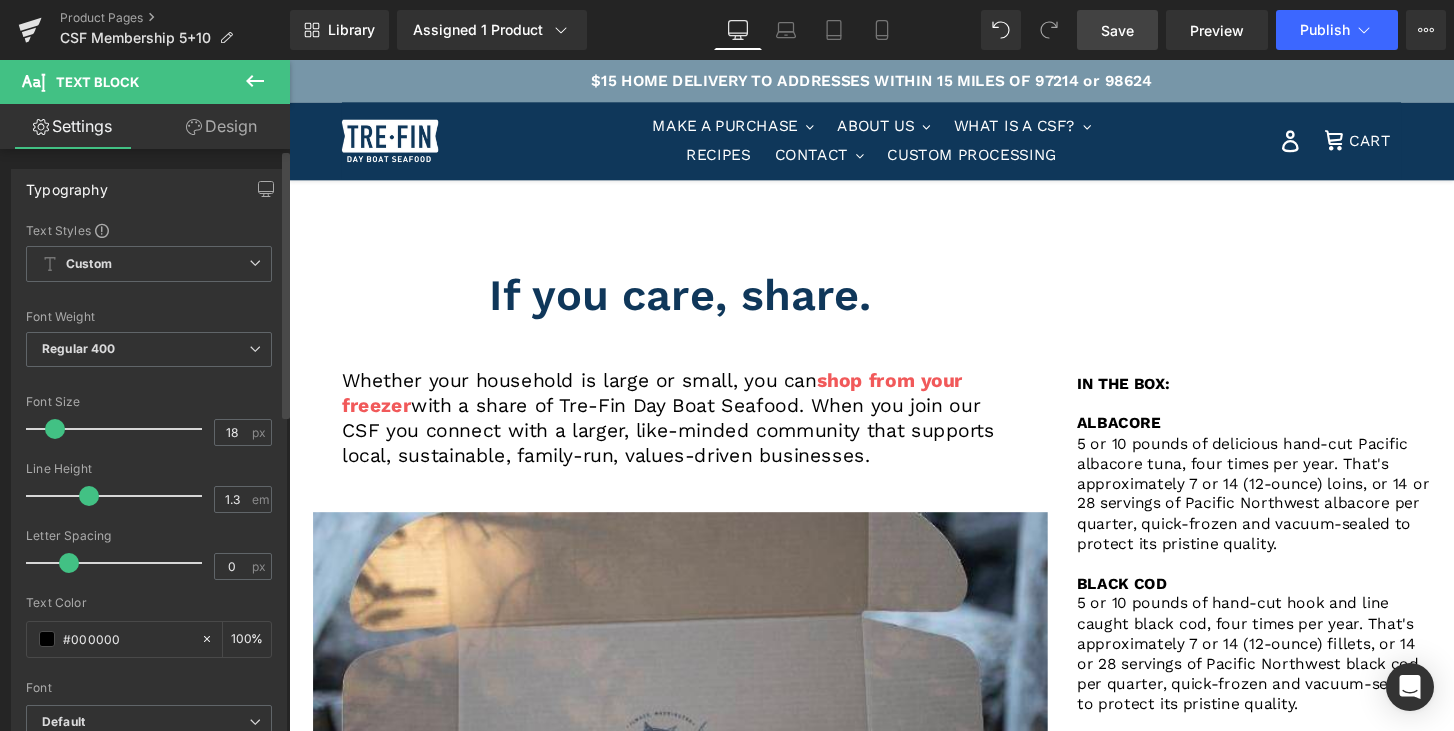 click at bounding box center (55, 429) 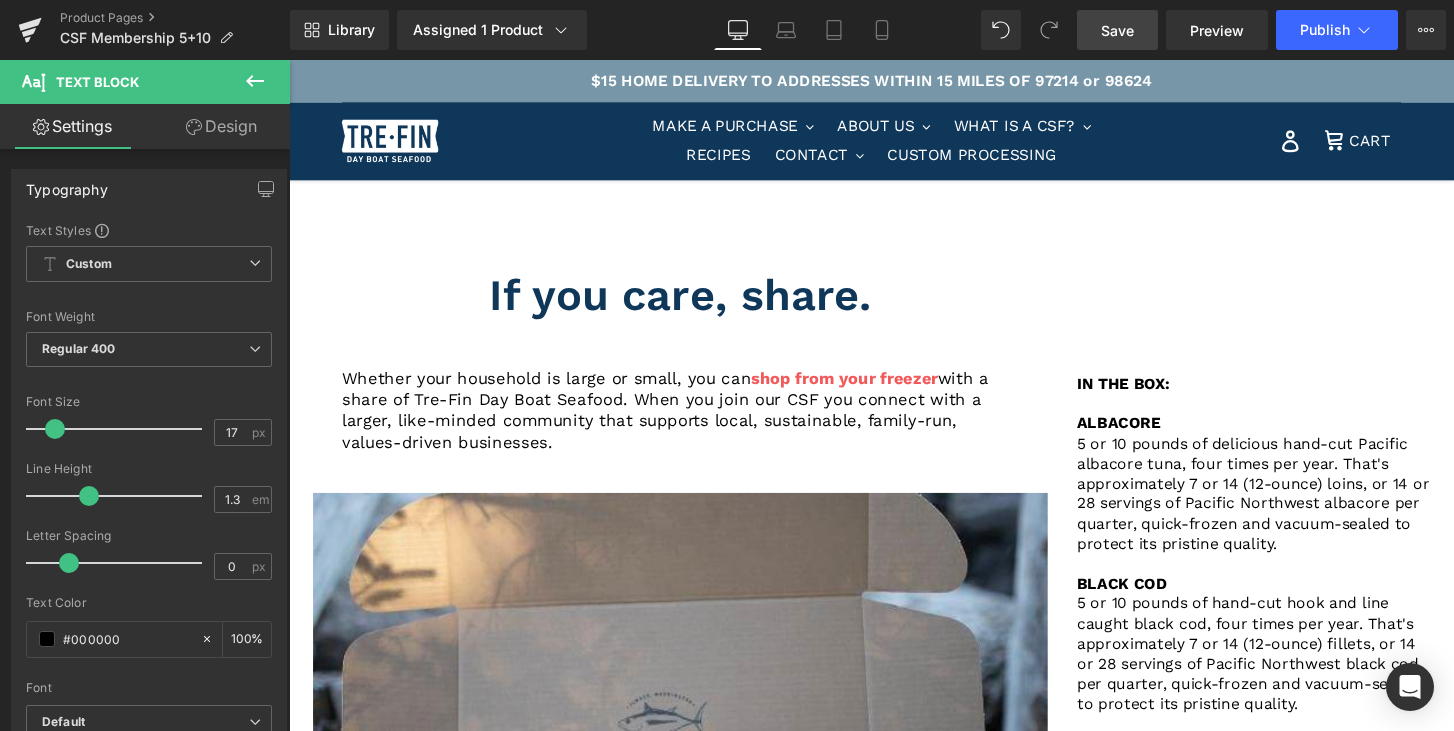 click at bounding box center (1290, 334) 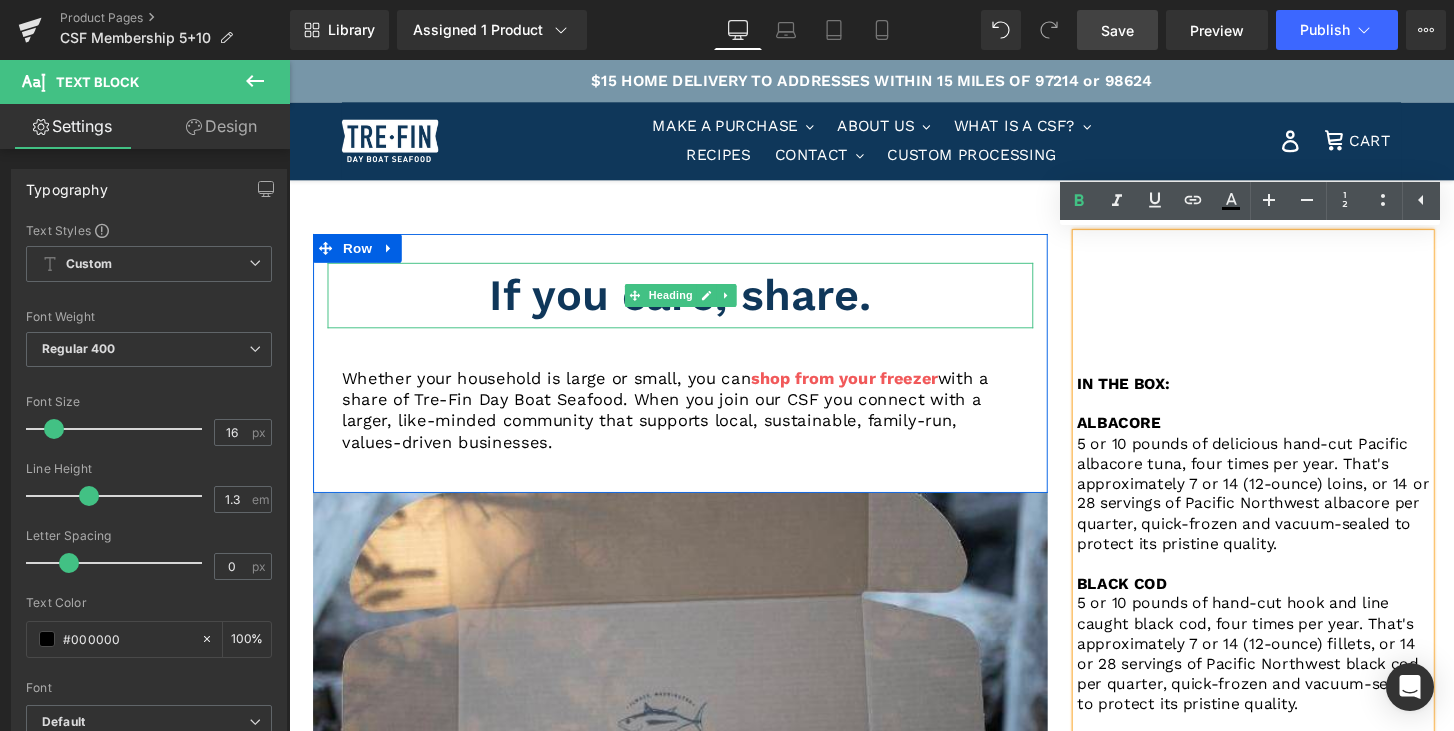 click on "If you care, share." at bounding box center [695, 305] 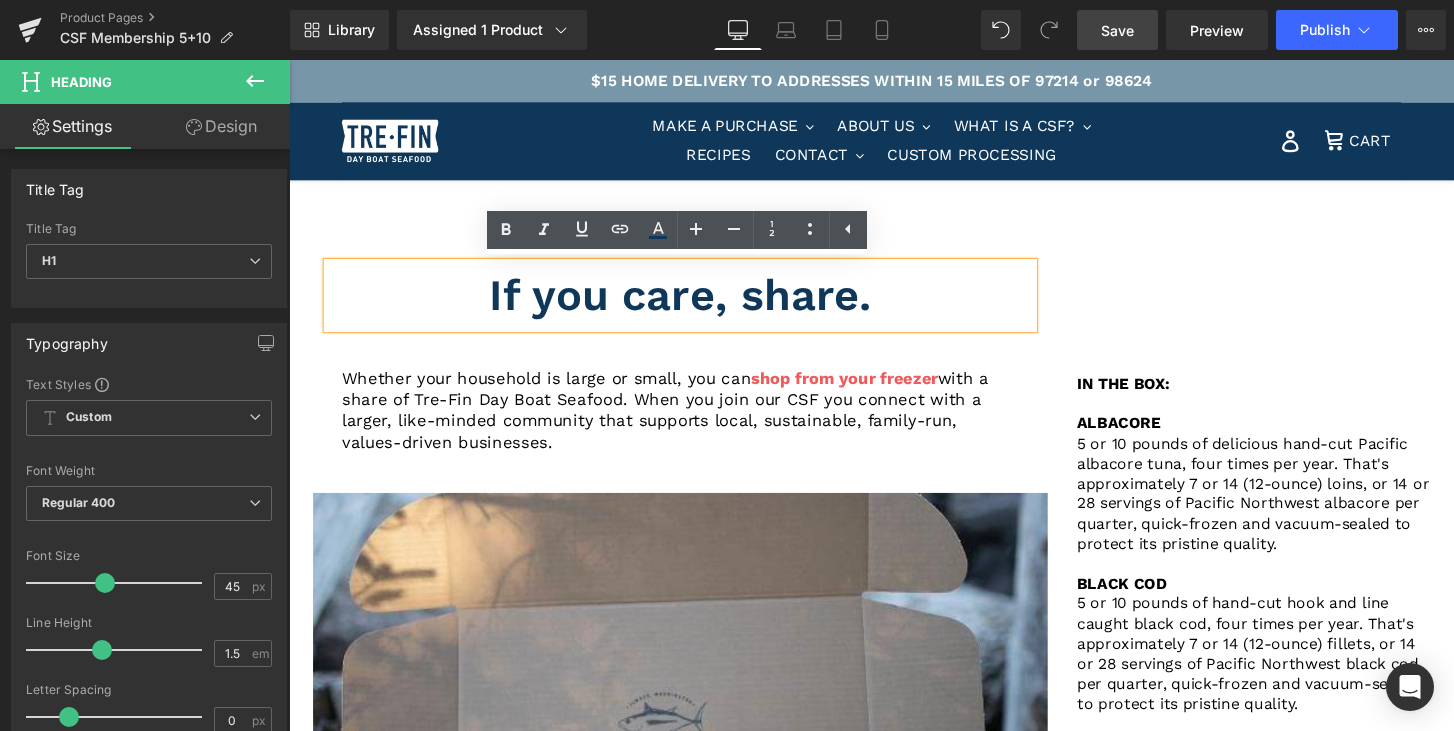 click at bounding box center (1290, 313) 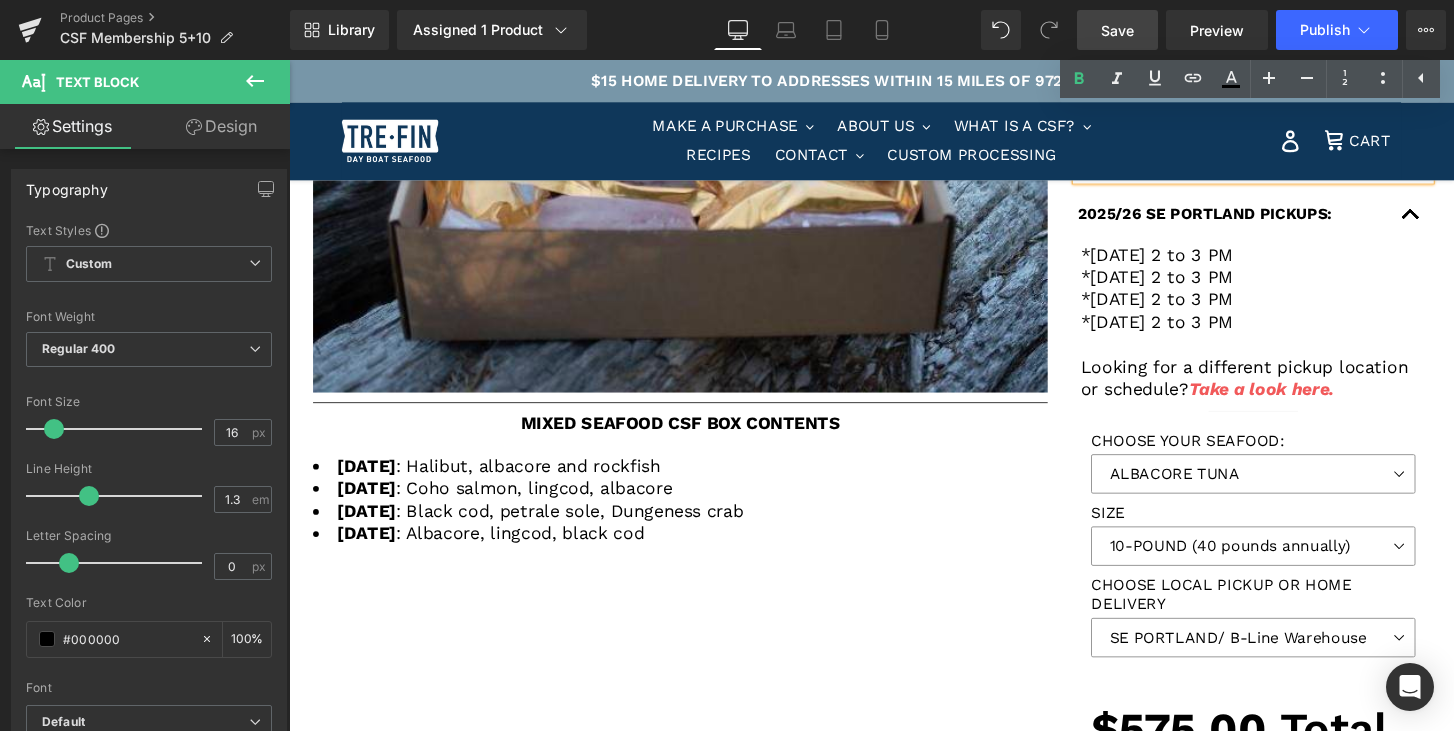 scroll, scrollTop: 879, scrollLeft: 0, axis: vertical 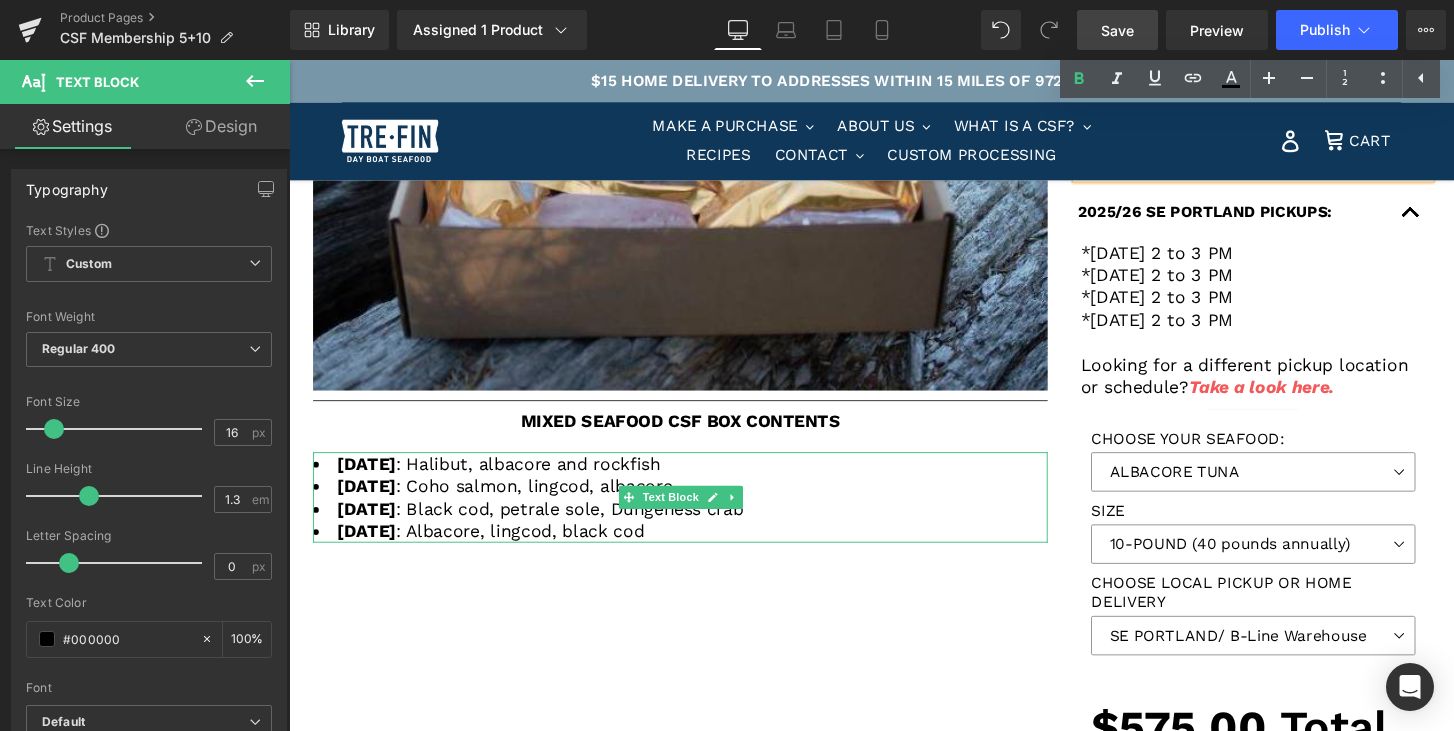 click on "[DATE]" at bounding box center (369, 478) 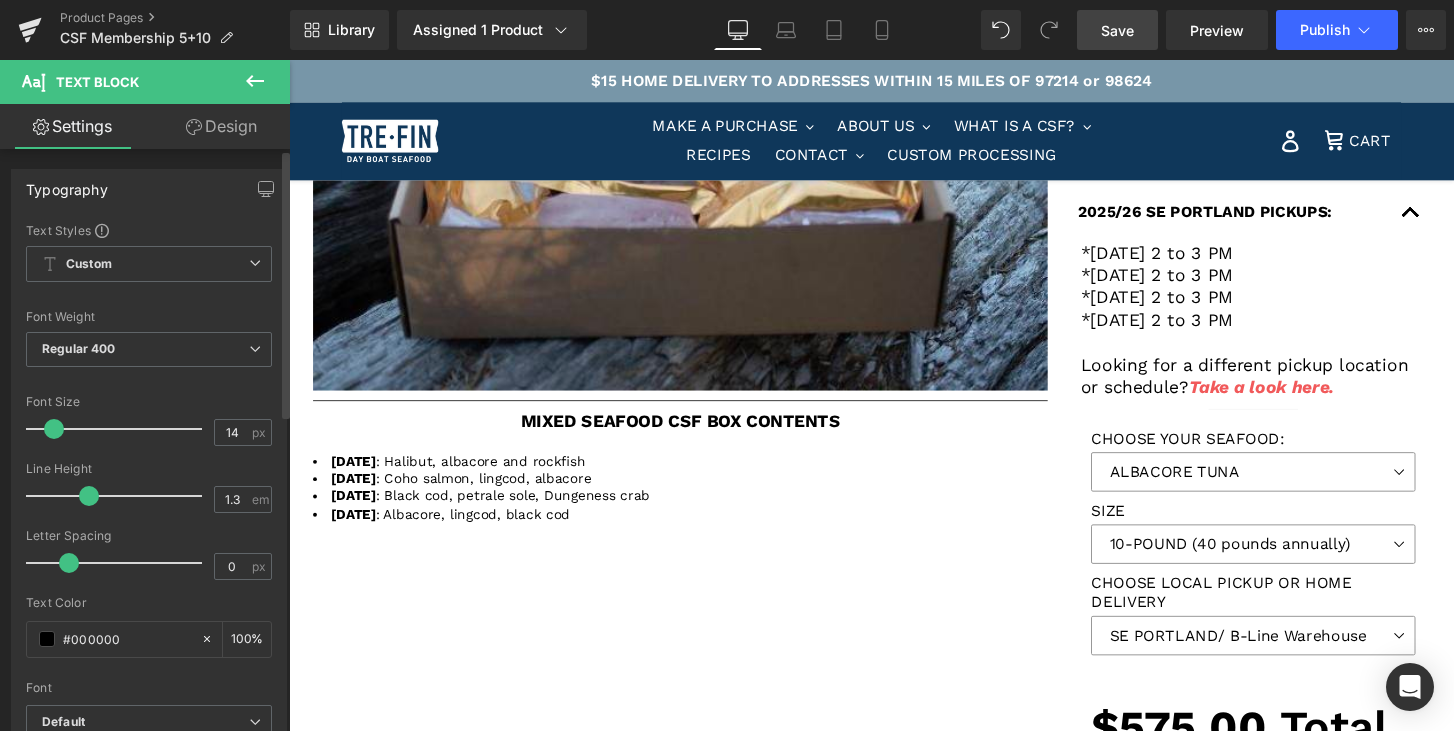 type on "16" 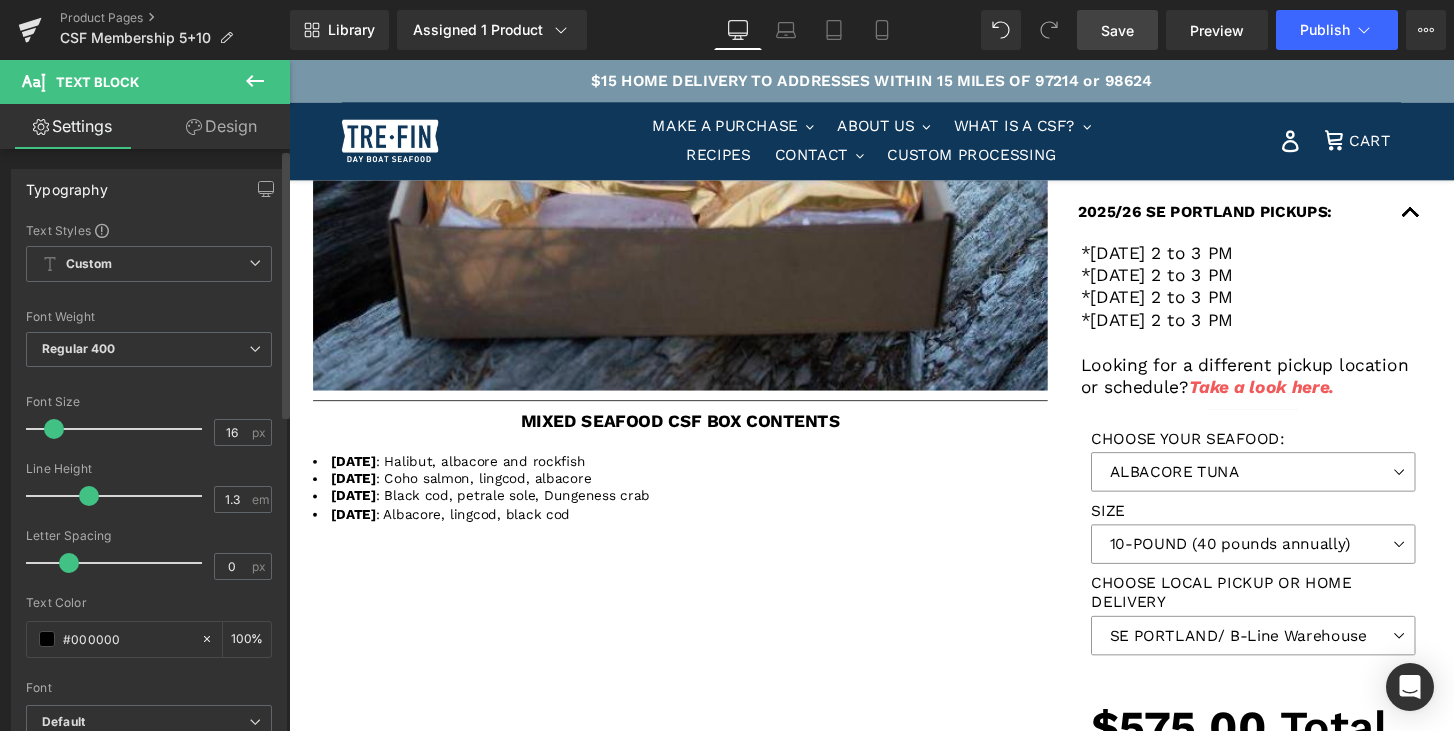 click at bounding box center (54, 429) 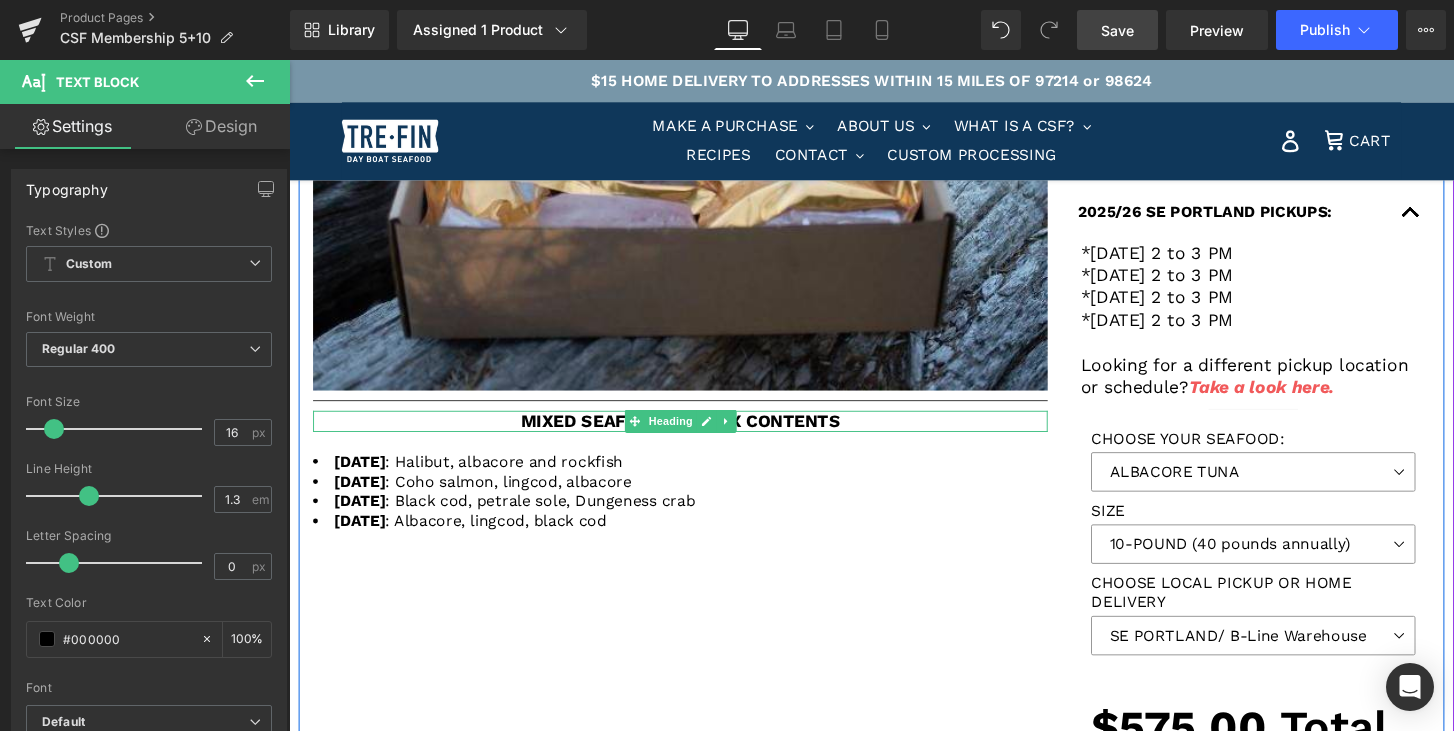 click on "MIXED SEAFOOD CSF BOX CONTENTS" at bounding box center (695, 435) 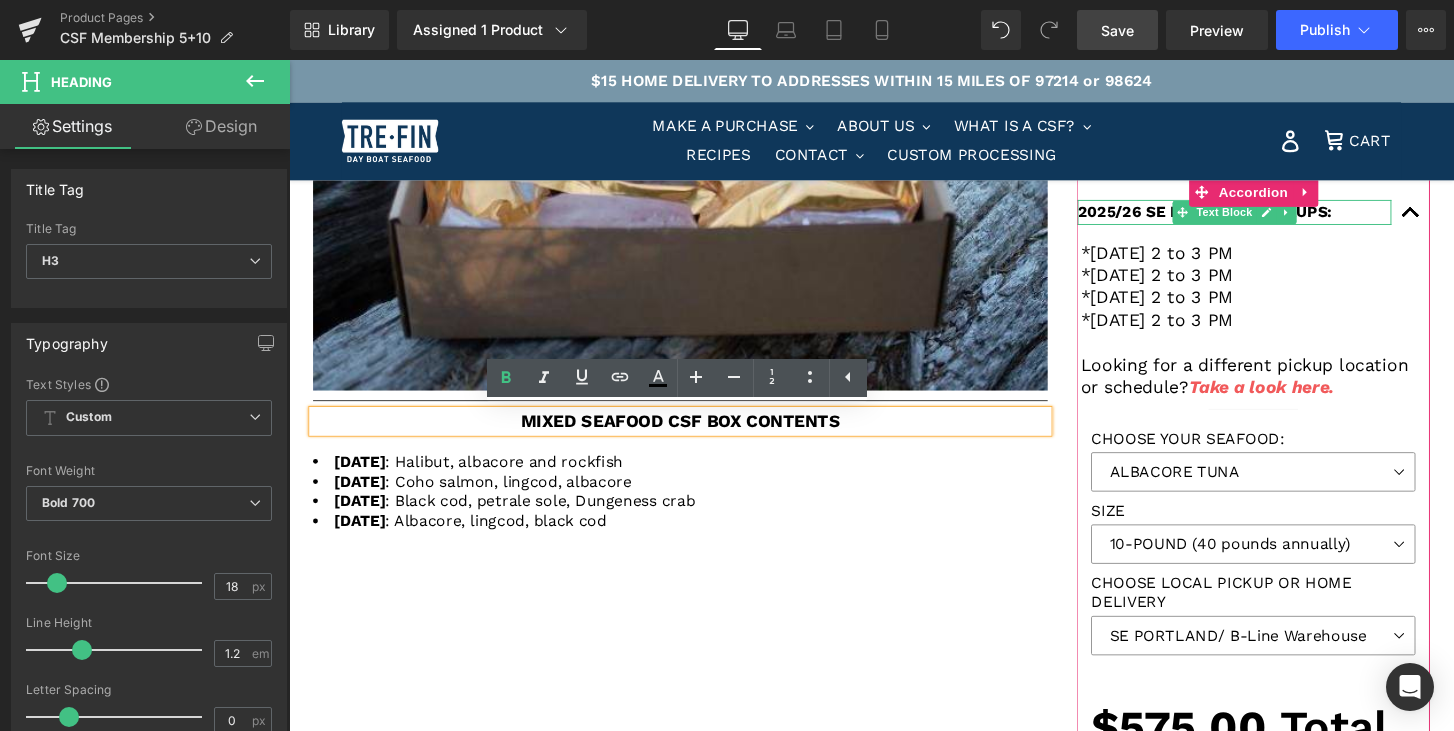 click on "2025/26 SE PORTLAND PICKUPS:" at bounding box center [1271, 218] 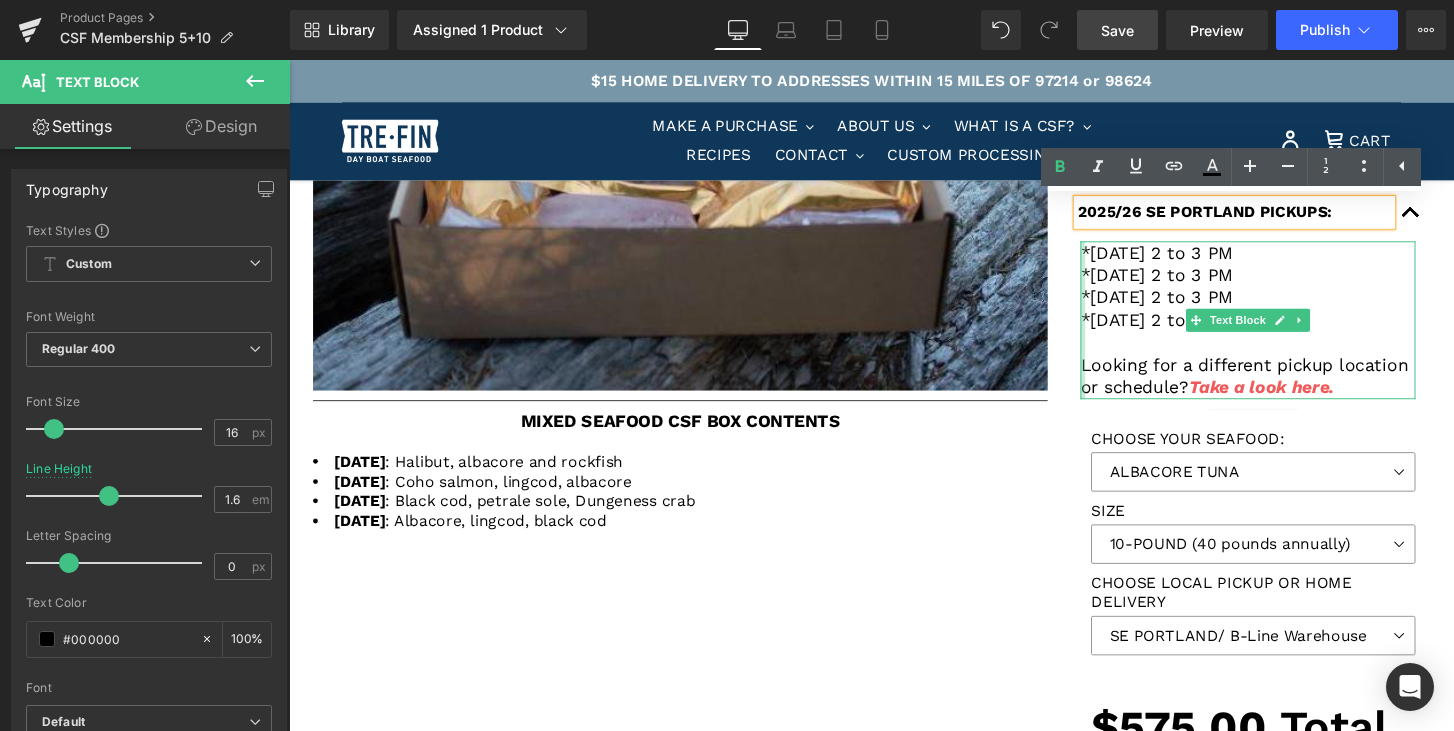 click at bounding box center [1113, 330] 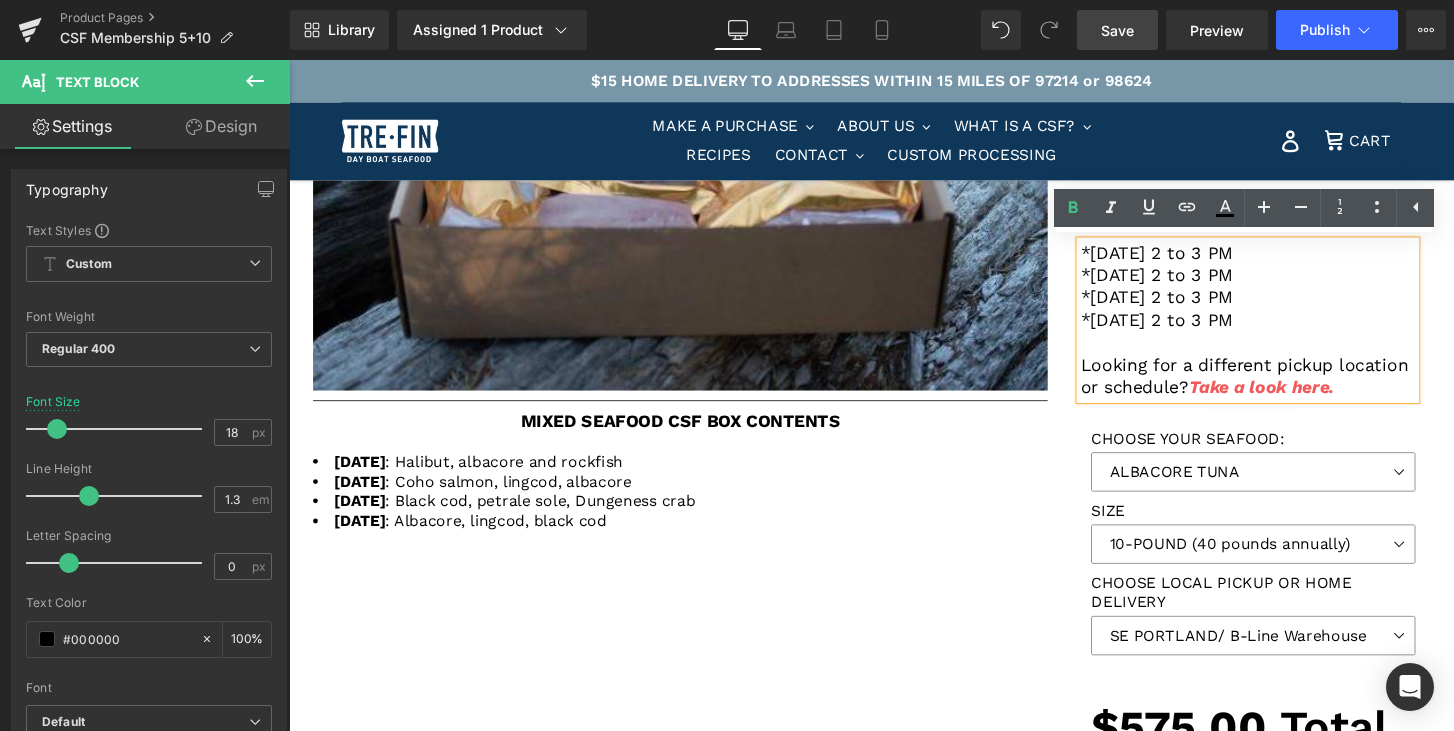 click on "*[DATE] 2 to 3 PM *[DATE] 2 to 3 PM *[DATE] 2 to 3 PM *[DATE] 2 to 3 PM Looking for a different pickup location or schedule?  Take a look here." at bounding box center [1285, 330] 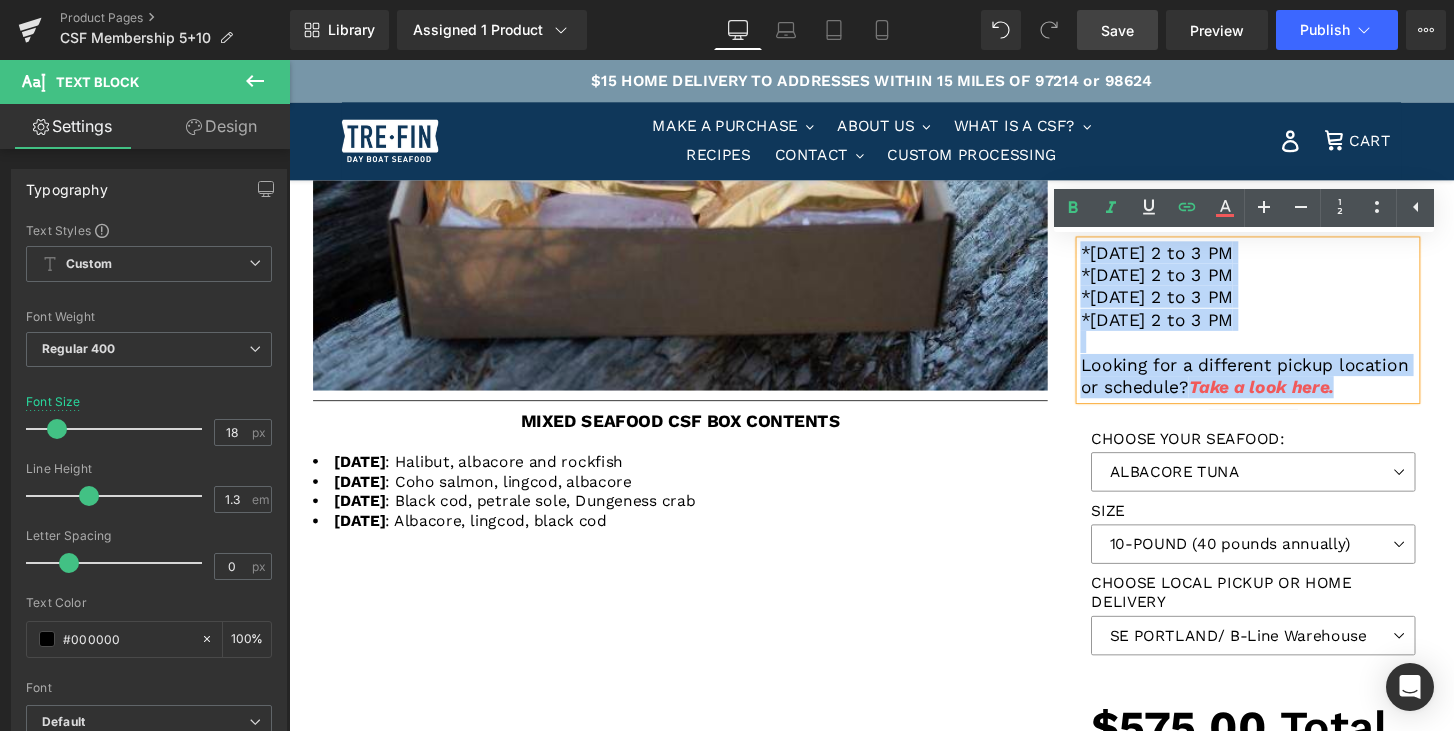 click on "*[DATE] 2 to 3 PM" at bounding box center (1190, 259) 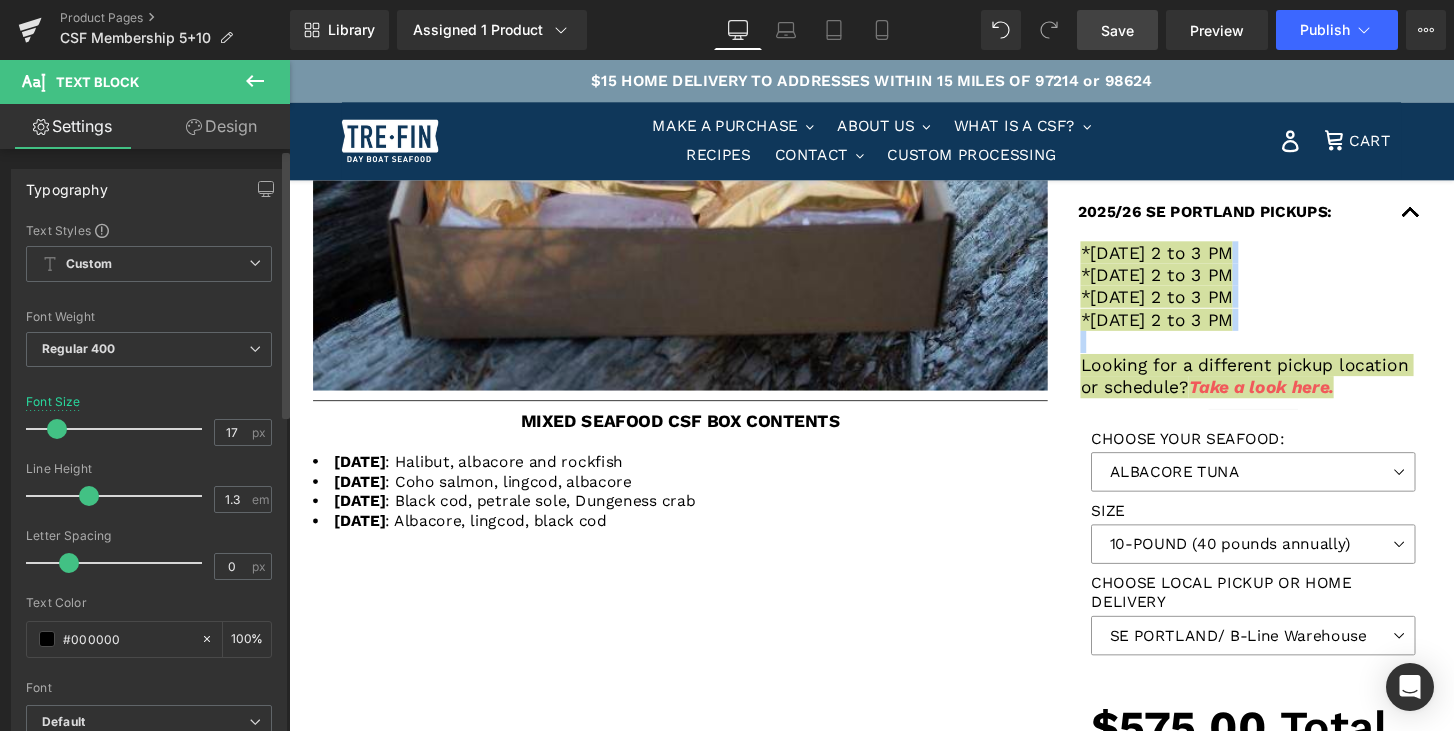 type on "16" 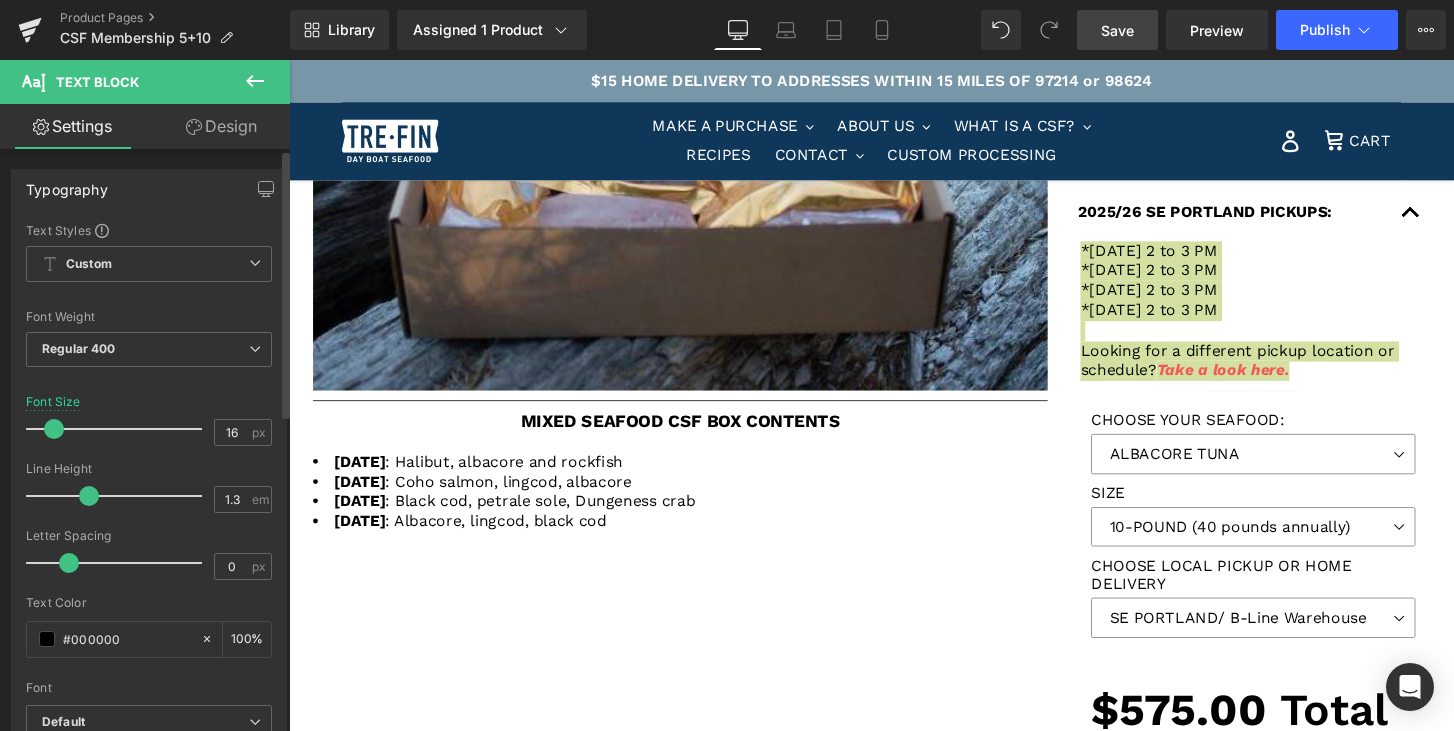 click at bounding box center [54, 429] 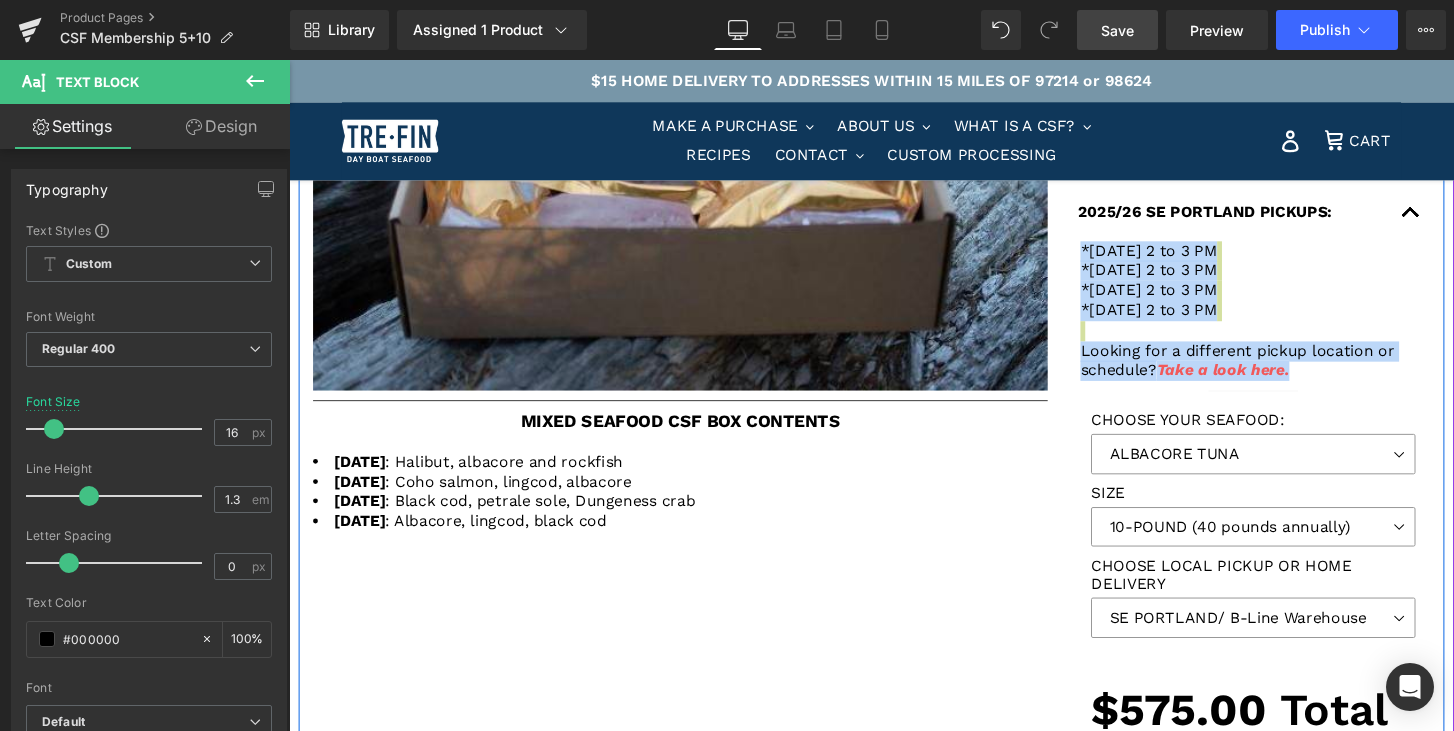 click on "If you care, share.
Heading
Whether your household is large or small, you can  shop from your freezer  with a share of Tre-Fin Day Boat Seafood. When you join our CSF you connect with a larger, like-minded community that supports local, sustainable, family-run, values-driven businesses.
Text Block
Row
Row
Image
Separator
MIXED SEAFOOD CSF BOX CONTENTS
Heading
Separator
[DATE] : Halibut, albacore and rockfish [DATE] : Coho salmon, lingcod, albacore [DATE] : Black cod, petrale sole, Dungeness crab  [DATE] : Albacore, lingcod, black cod
Text Block         IN THE BOX: ALBACORE BLACK COD MIXED SEAFOOD   CHOOSE YOUR DELIVERY:  Text Block
Text Block" at bounding box center (894, 114) 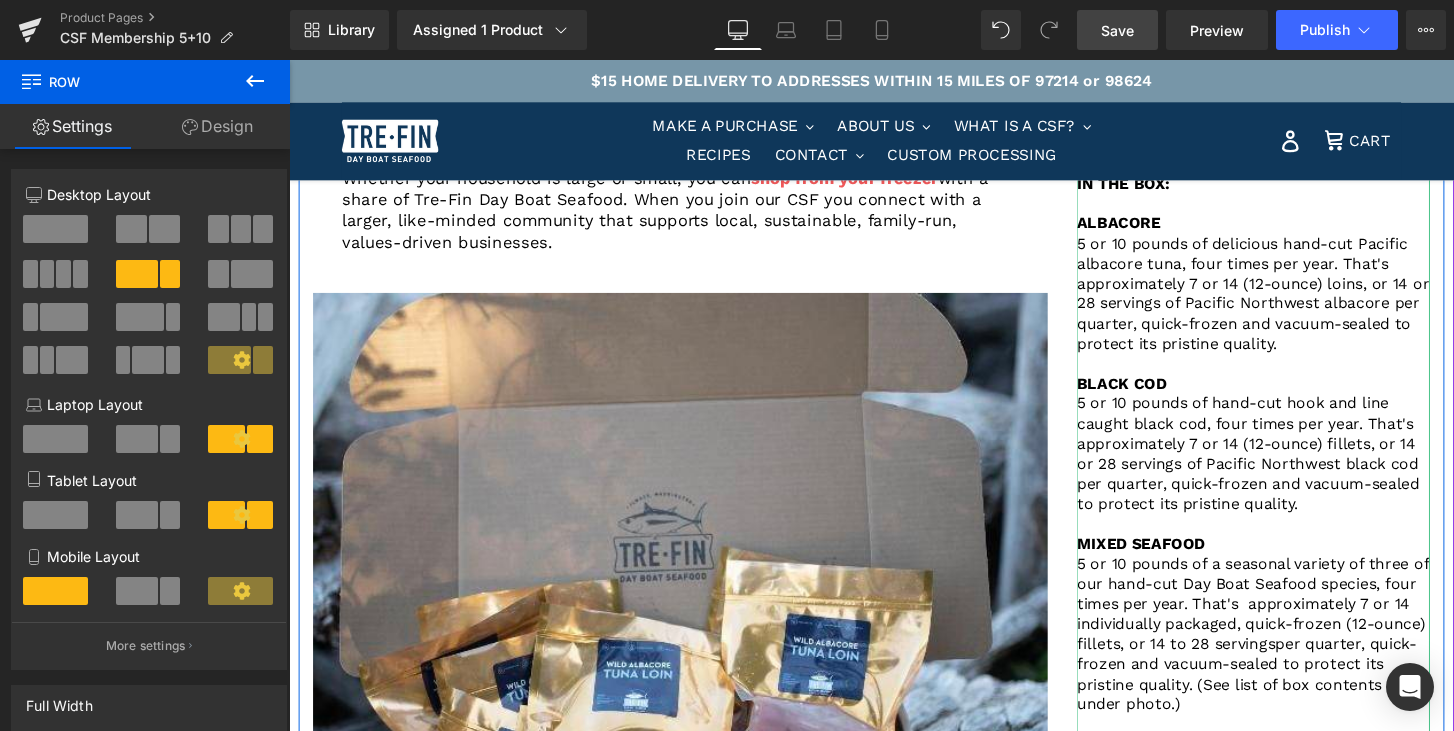 scroll, scrollTop: 219, scrollLeft: 0, axis: vertical 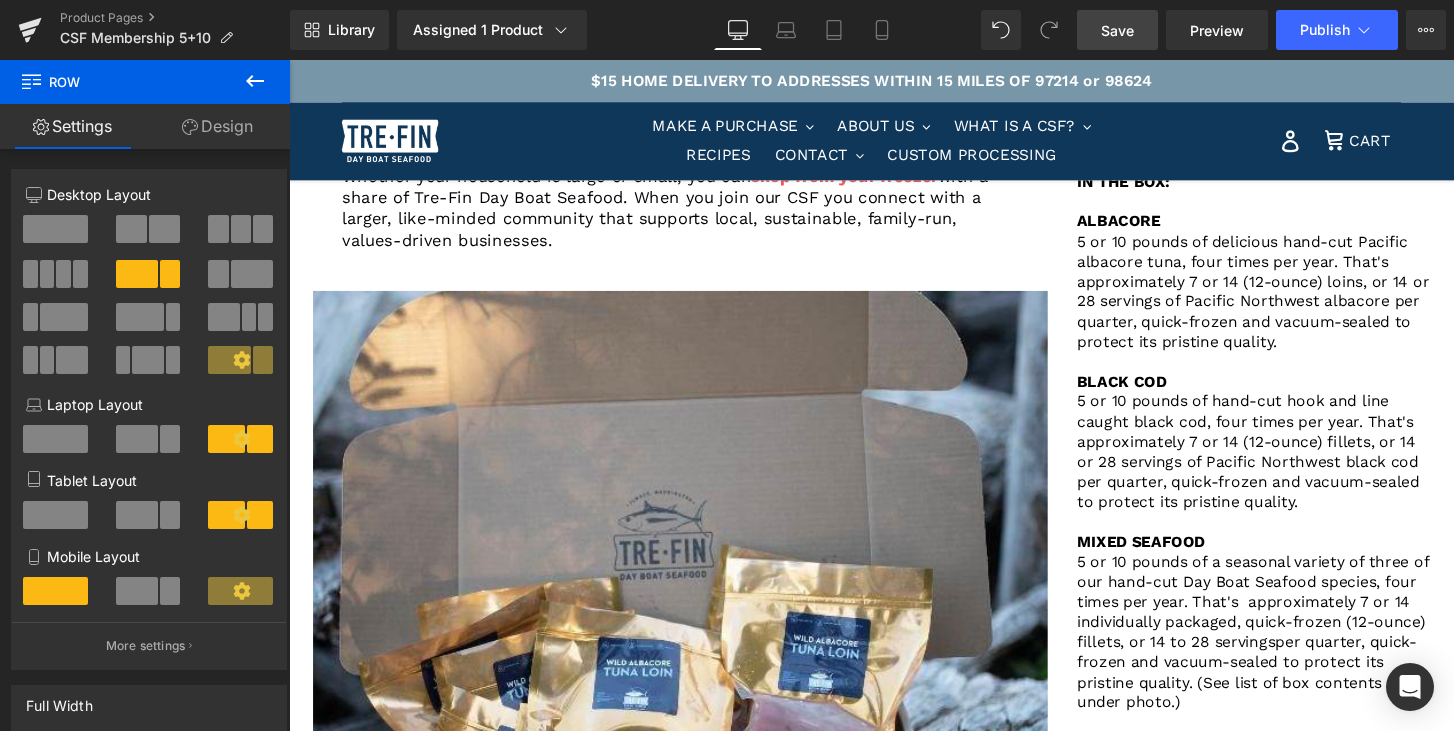 click on "Save" at bounding box center (1117, 30) 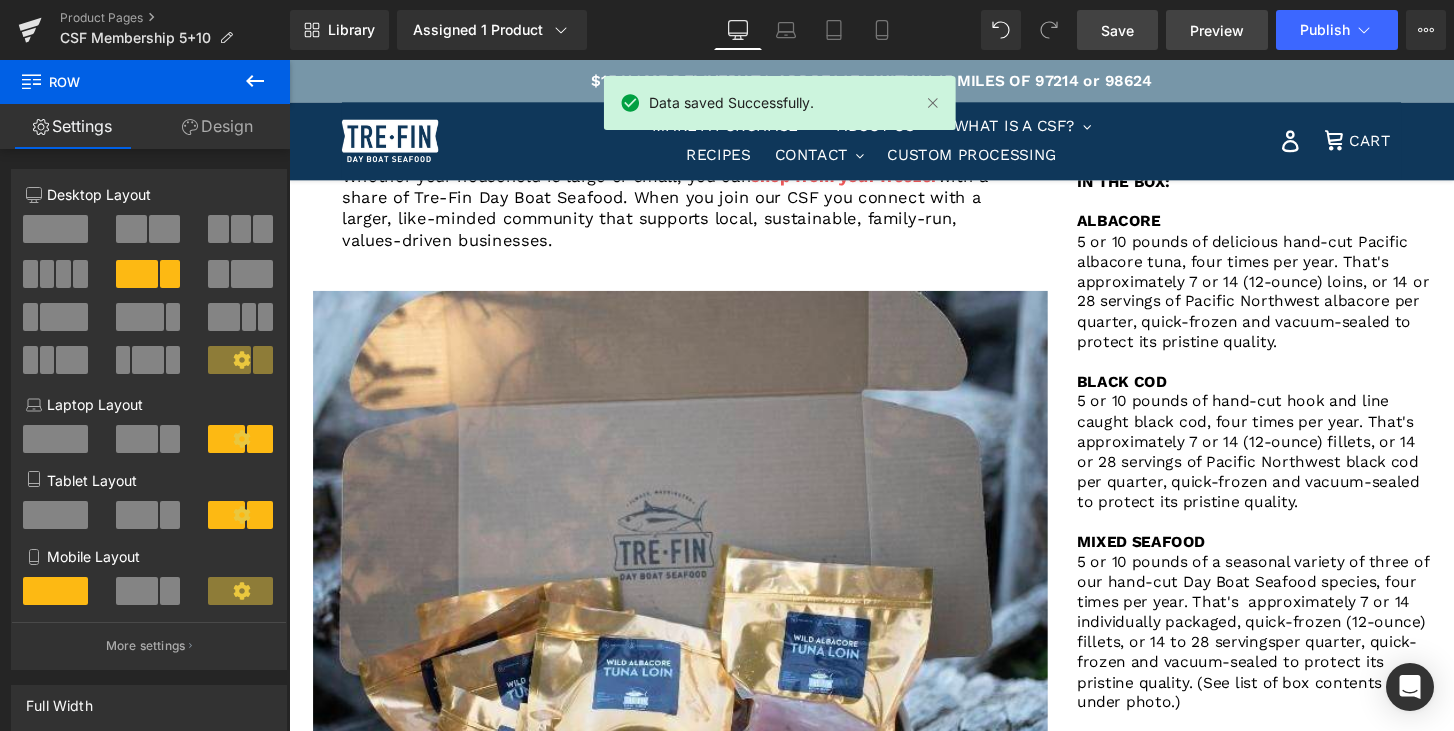 click on "Preview" at bounding box center [1217, 30] 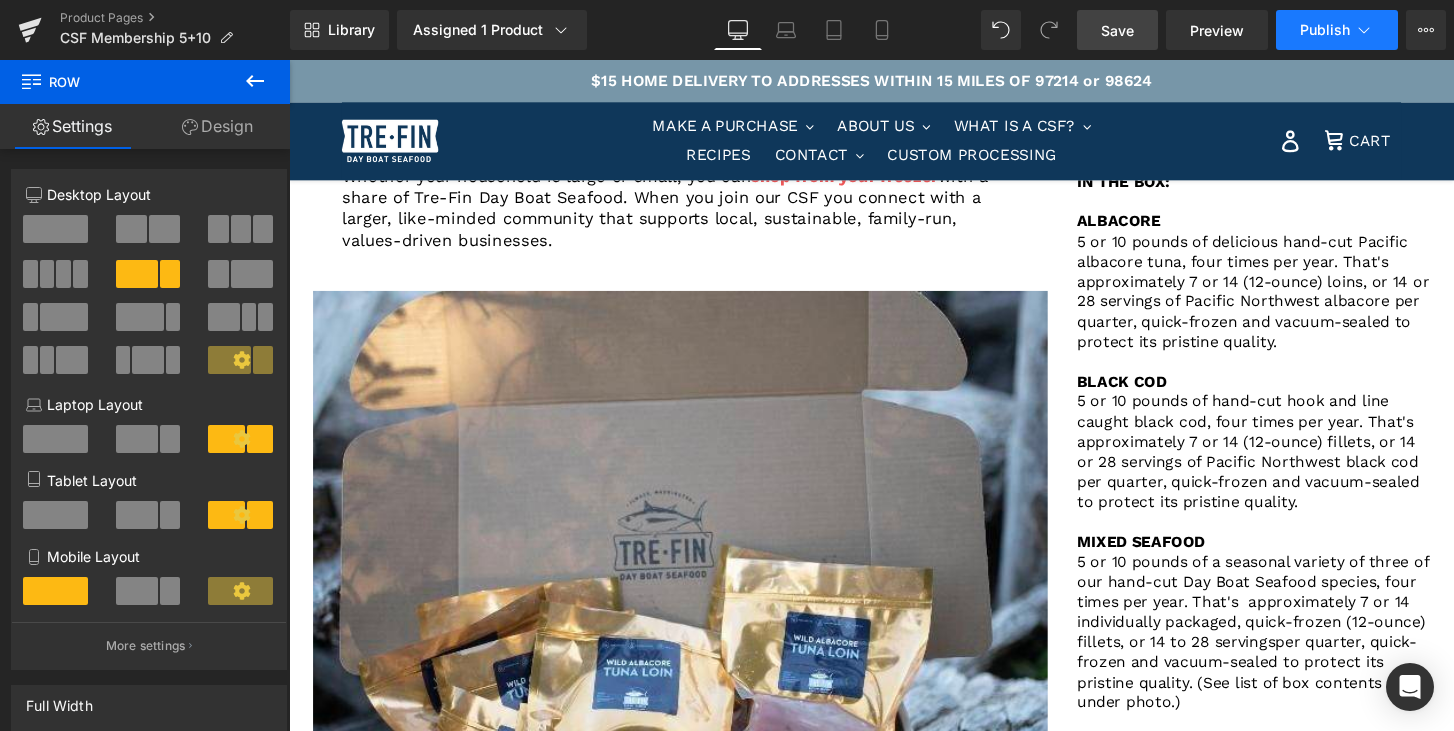 click on "Publish" at bounding box center [1325, 30] 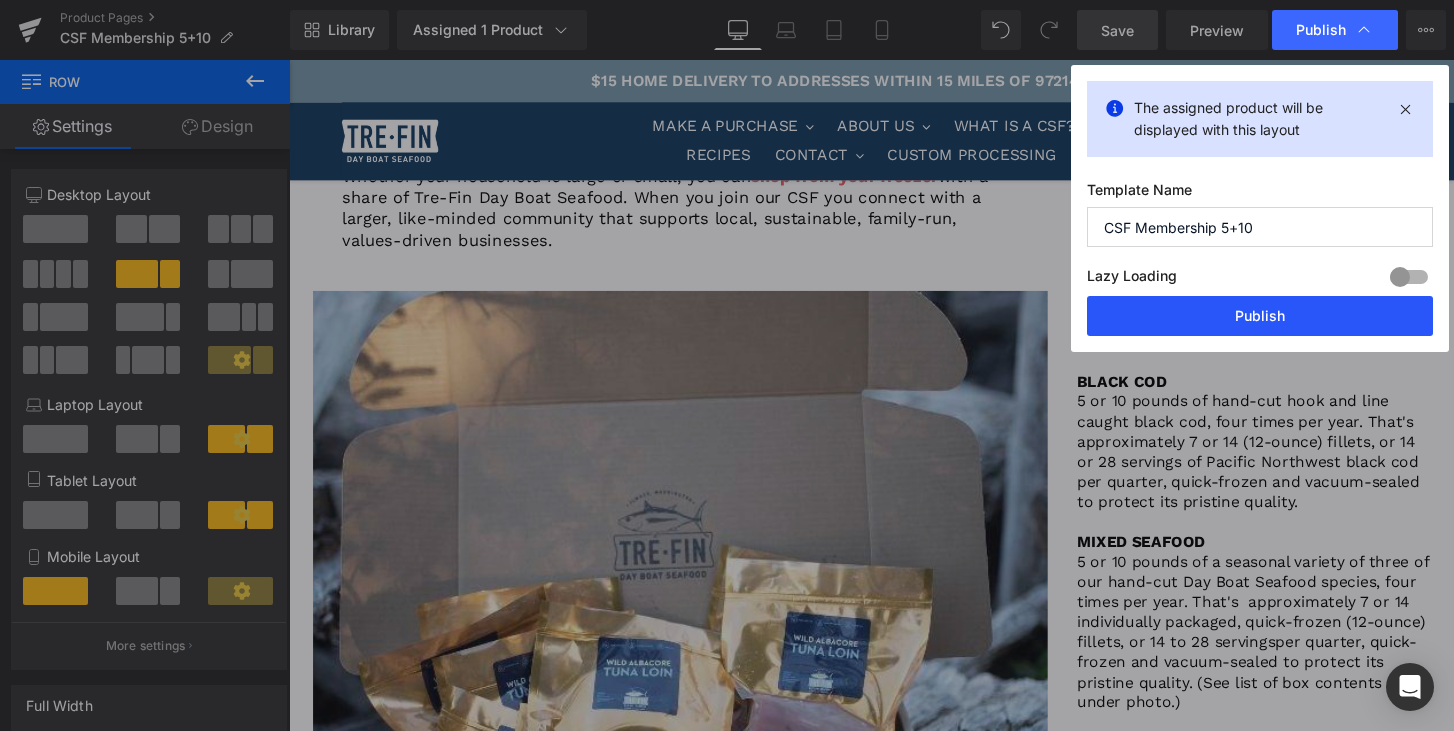click on "Publish" at bounding box center [1260, 316] 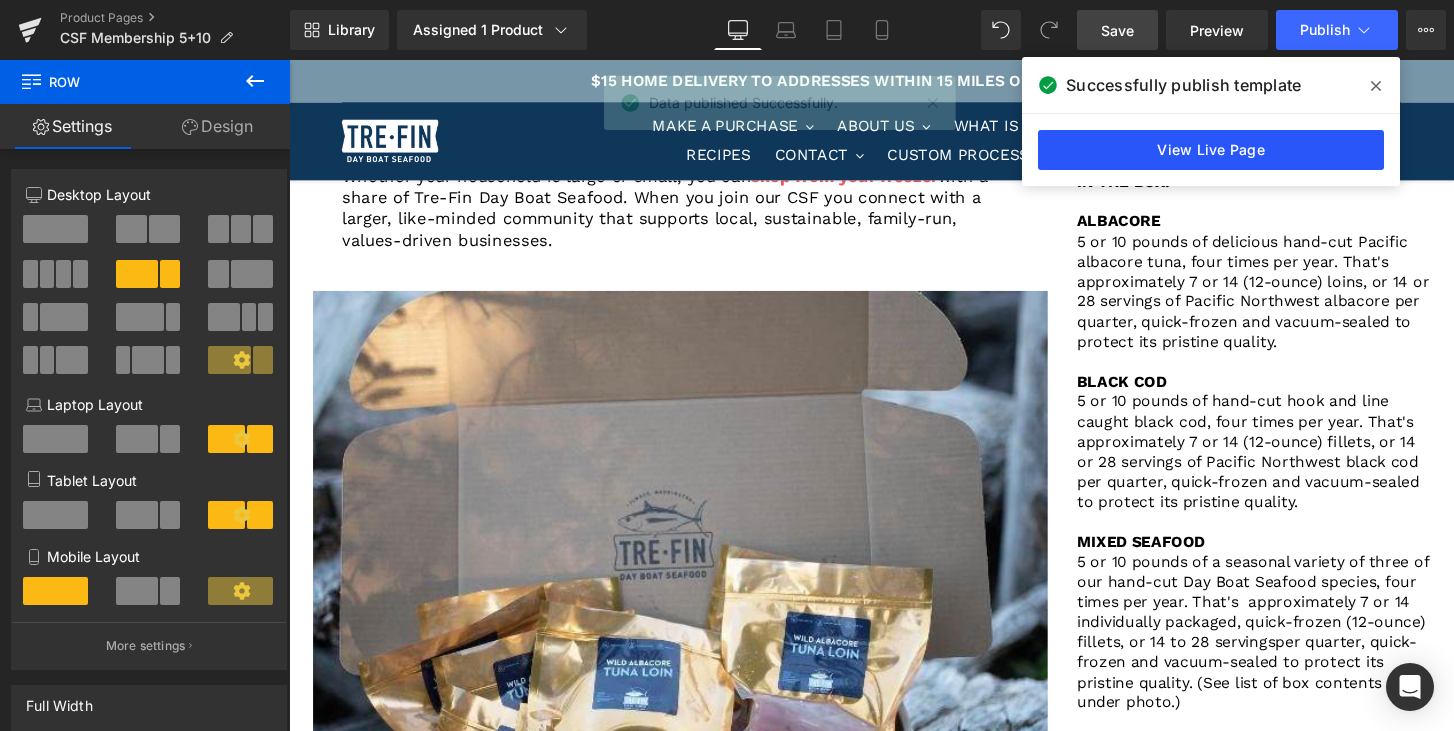 click on "View Live Page" at bounding box center (1211, 150) 